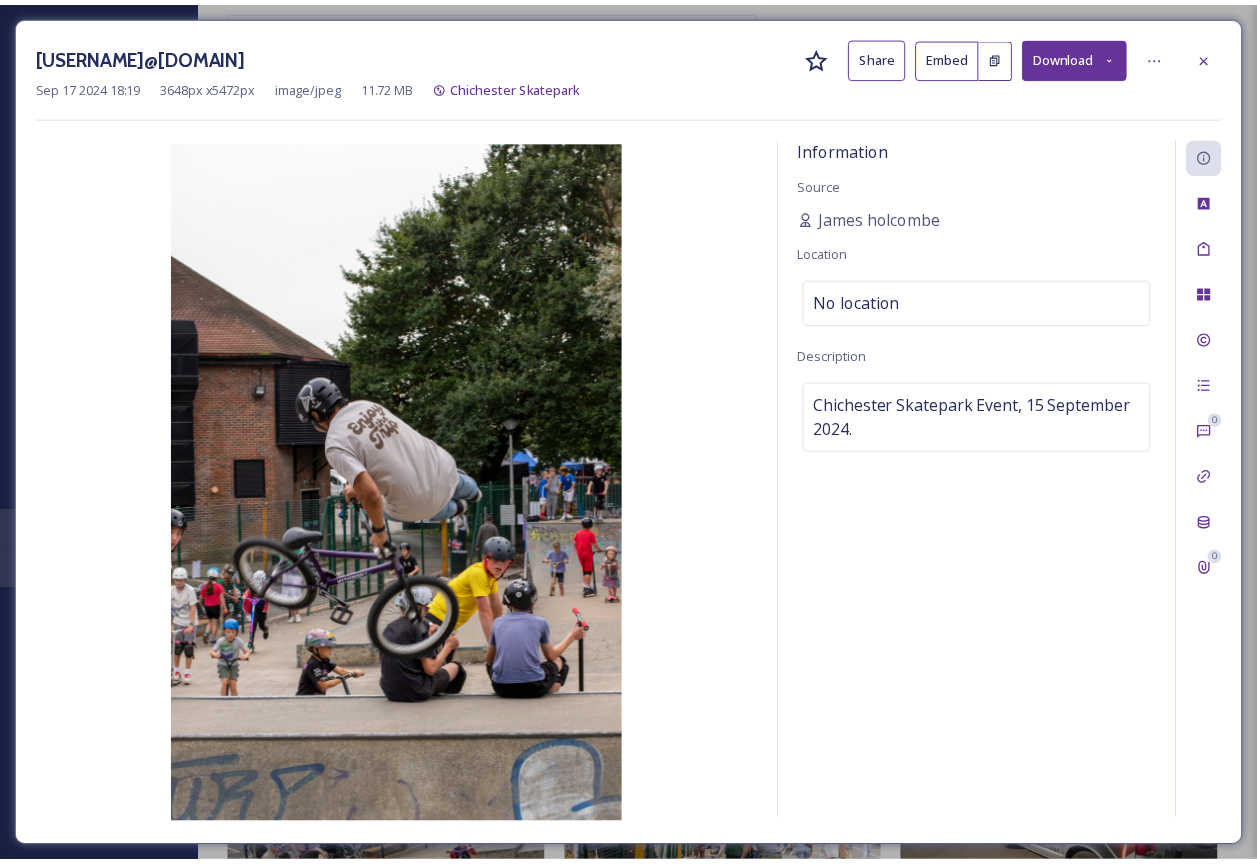 scroll, scrollTop: 6700, scrollLeft: 0, axis: vertical 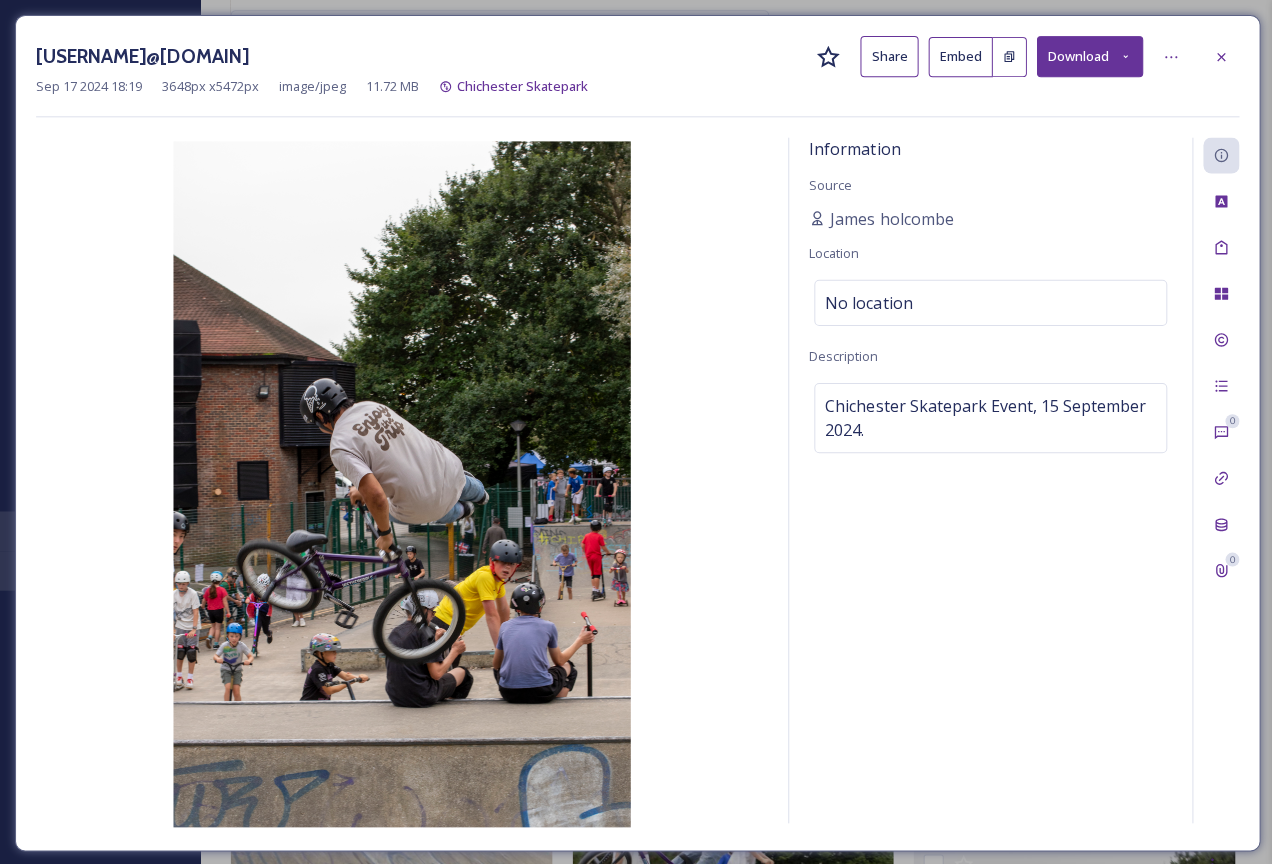 click at bounding box center (1218, 57) 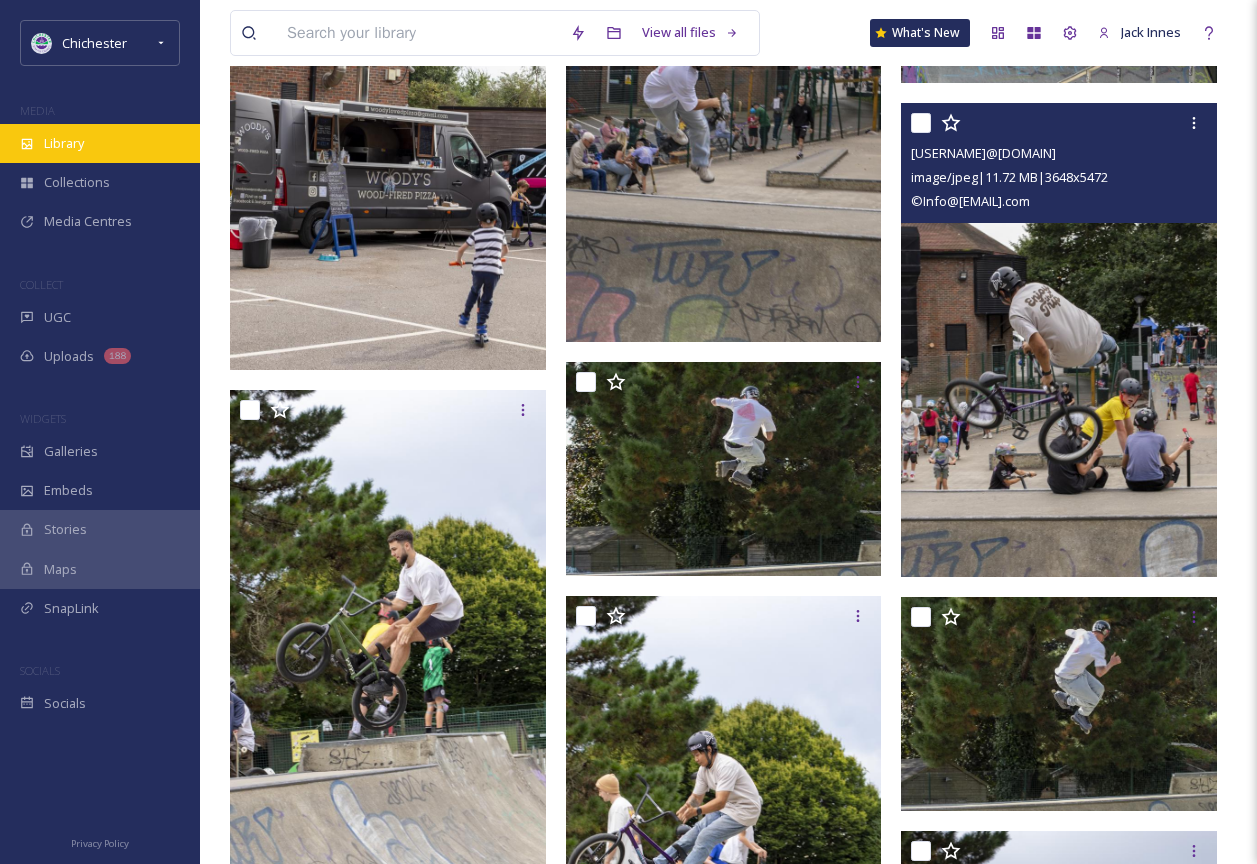 click on "Library" at bounding box center [100, 143] 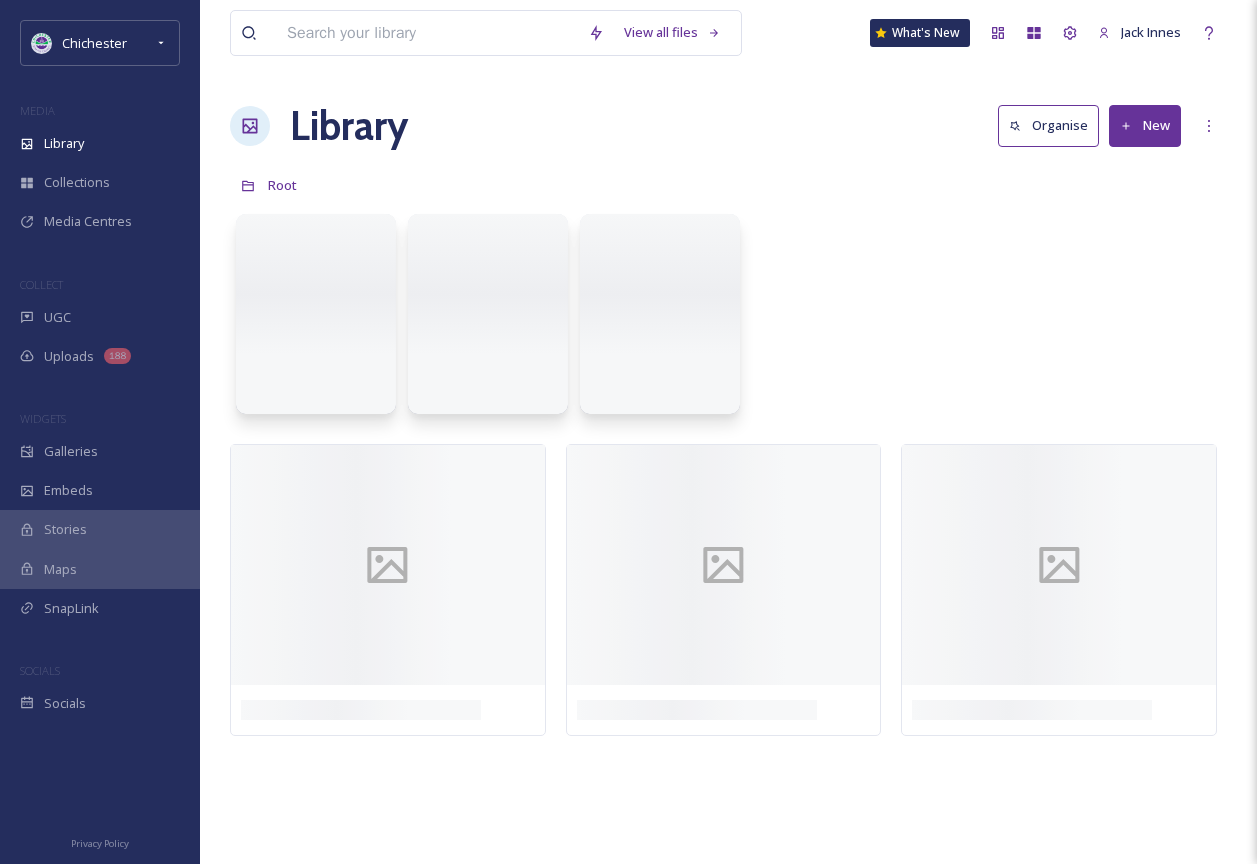 scroll, scrollTop: 0, scrollLeft: 0, axis: both 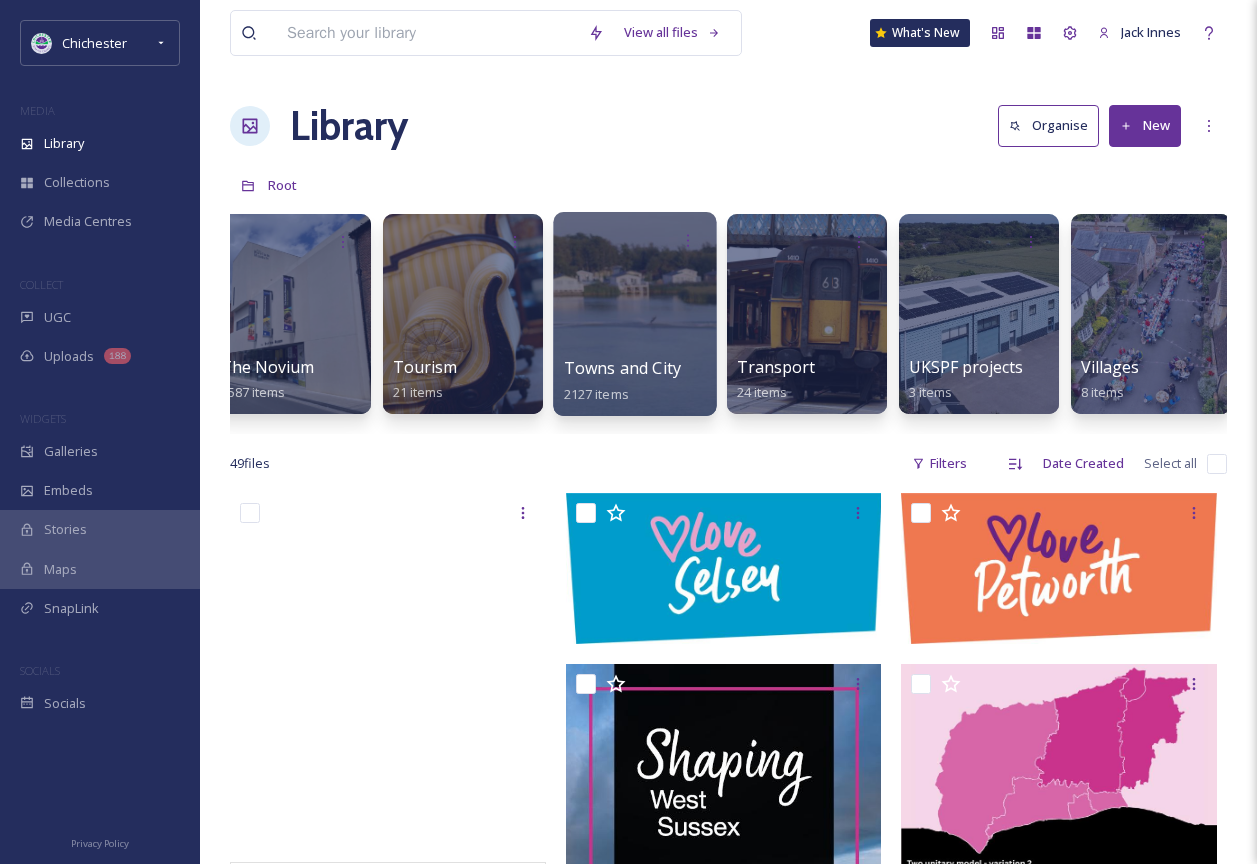 click at bounding box center (634, 314) 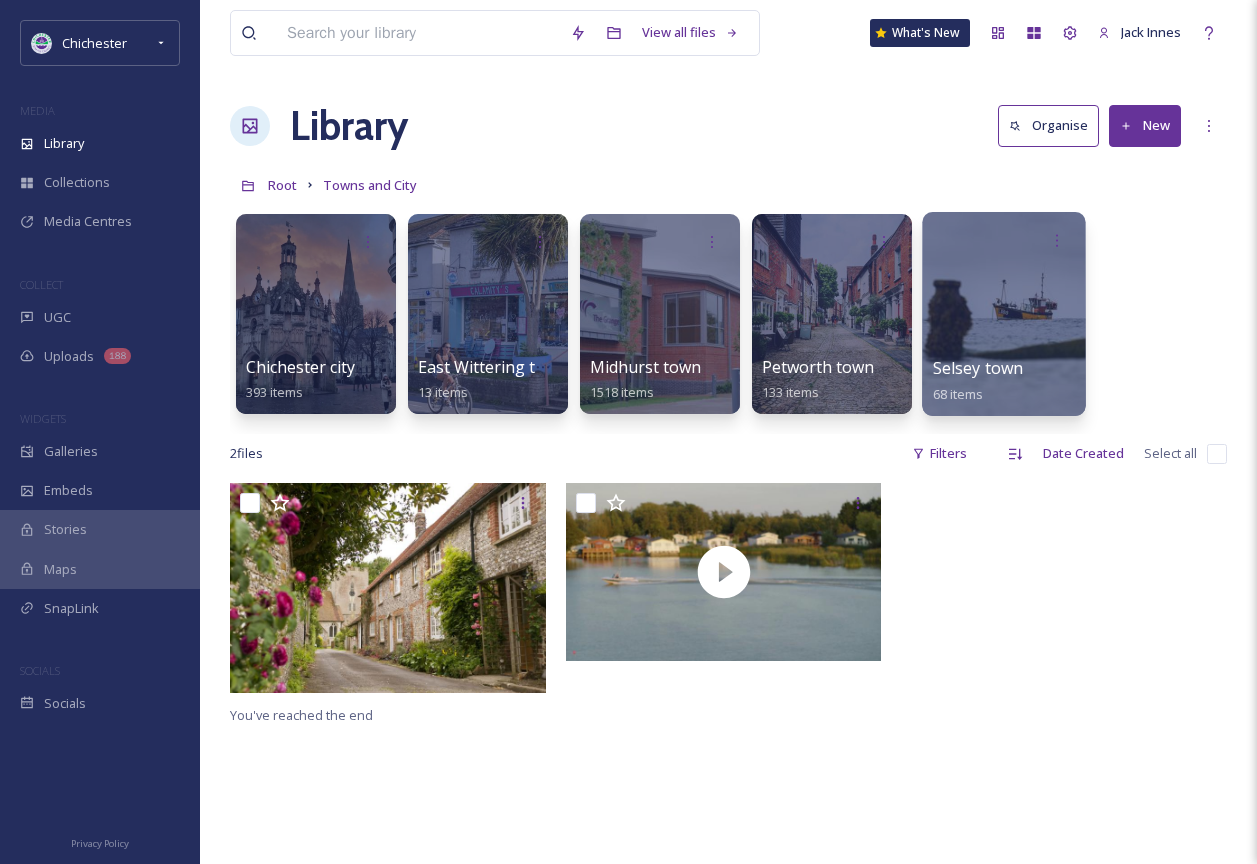 click at bounding box center (1003, 314) 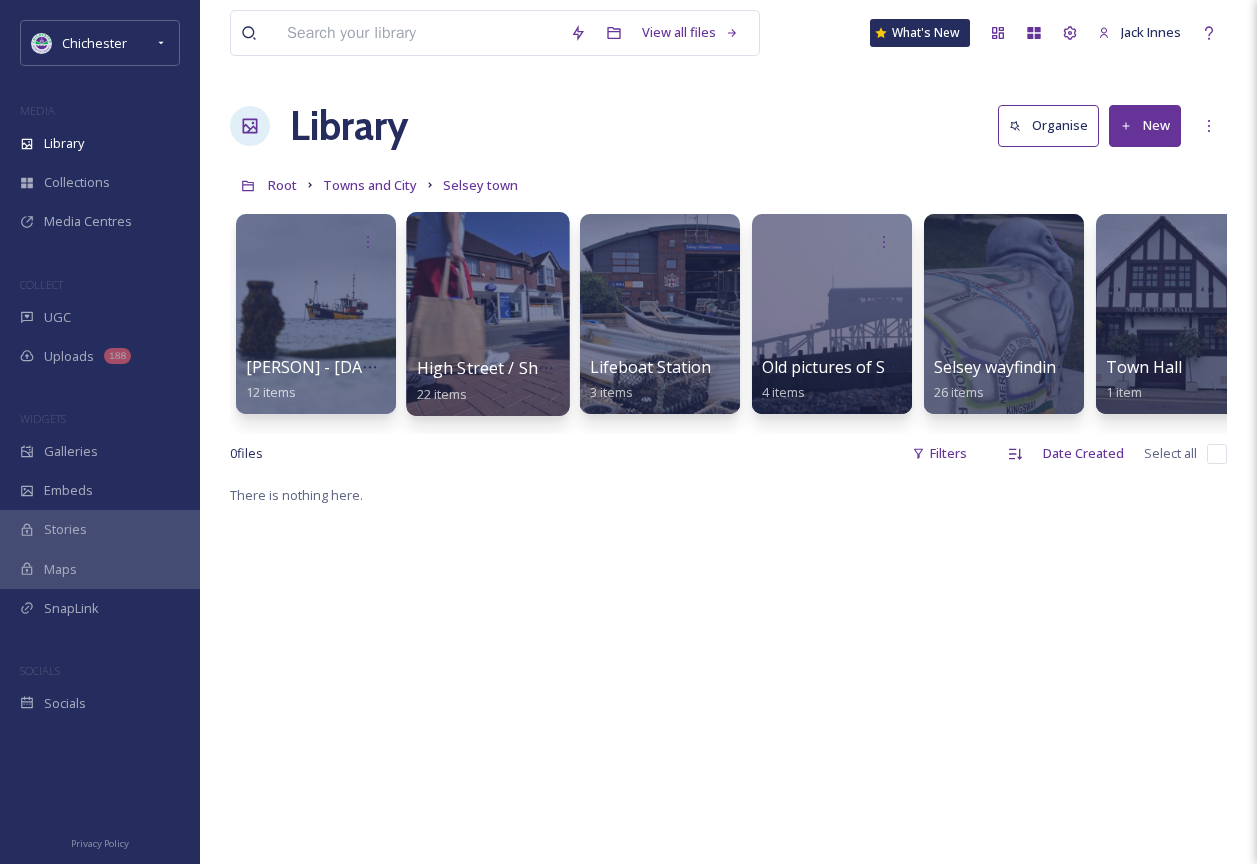click at bounding box center [487, 314] 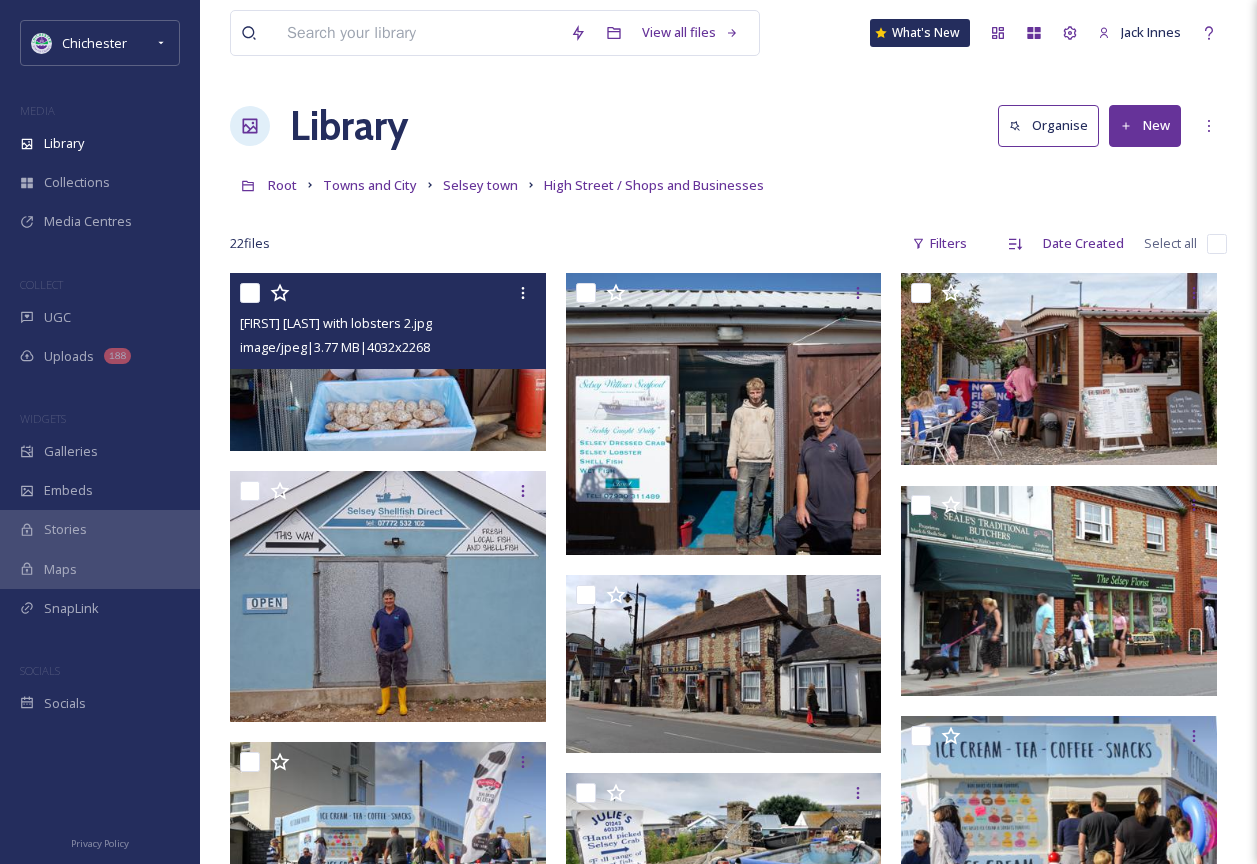 click at bounding box center (388, 362) 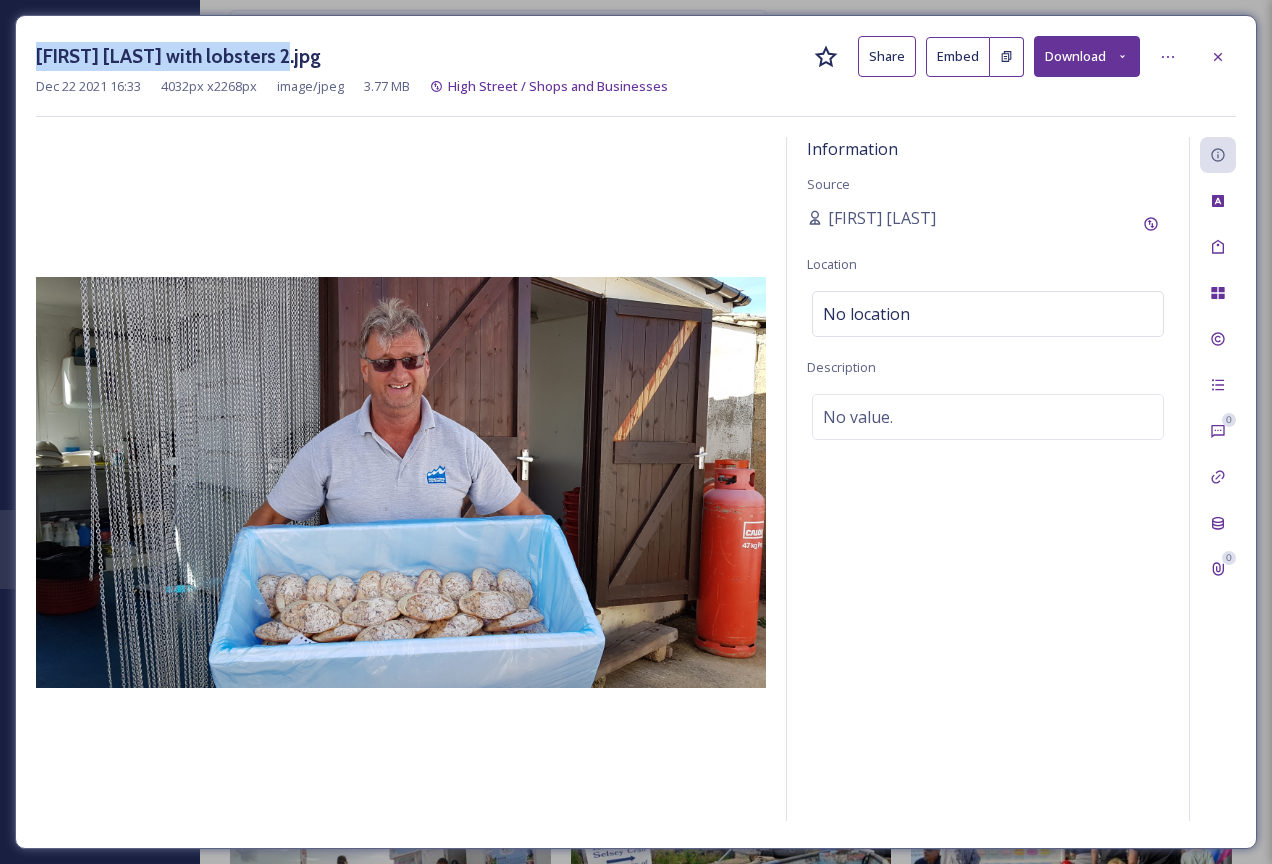 drag, startPoint x: 40, startPoint y: 57, endPoint x: 283, endPoint y: 64, distance: 243.1008 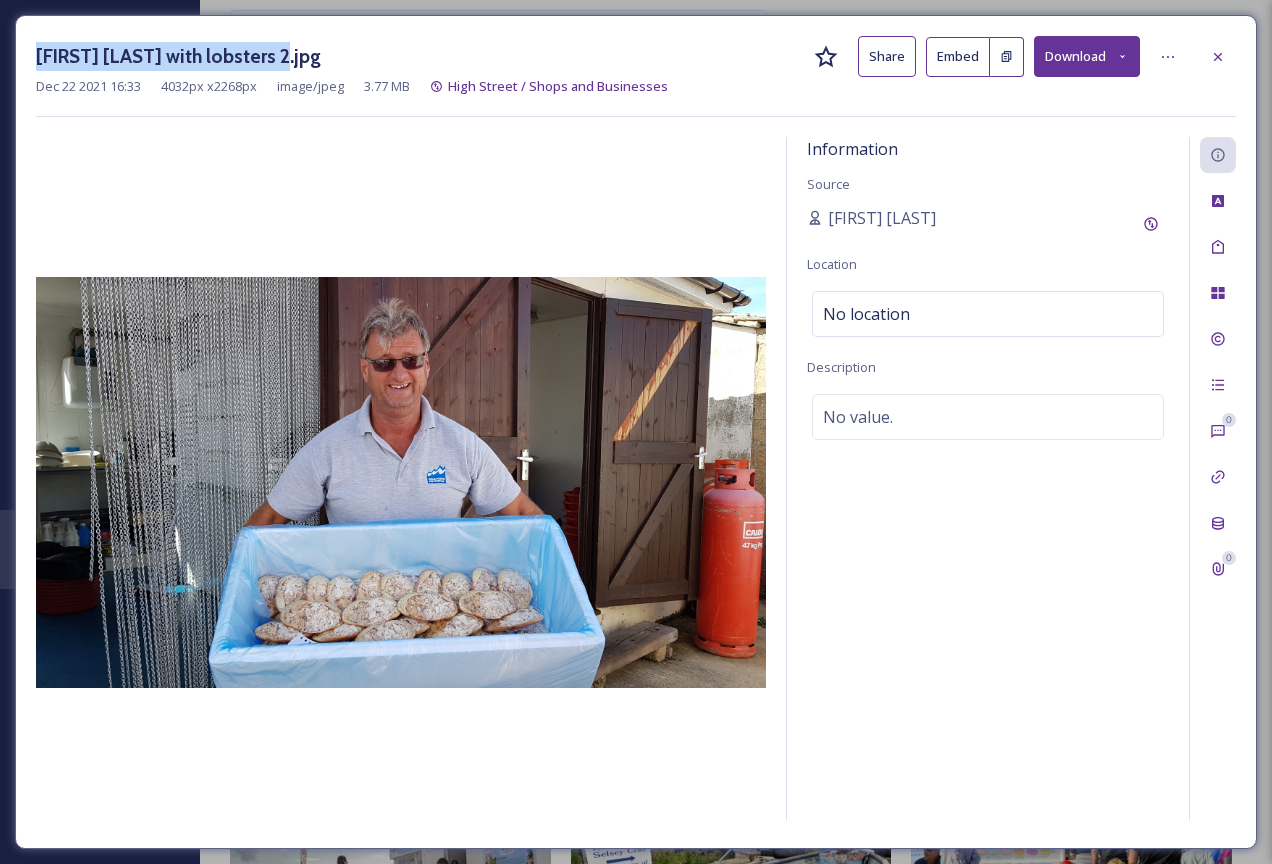 copy on "[PERSON] with lobsters" 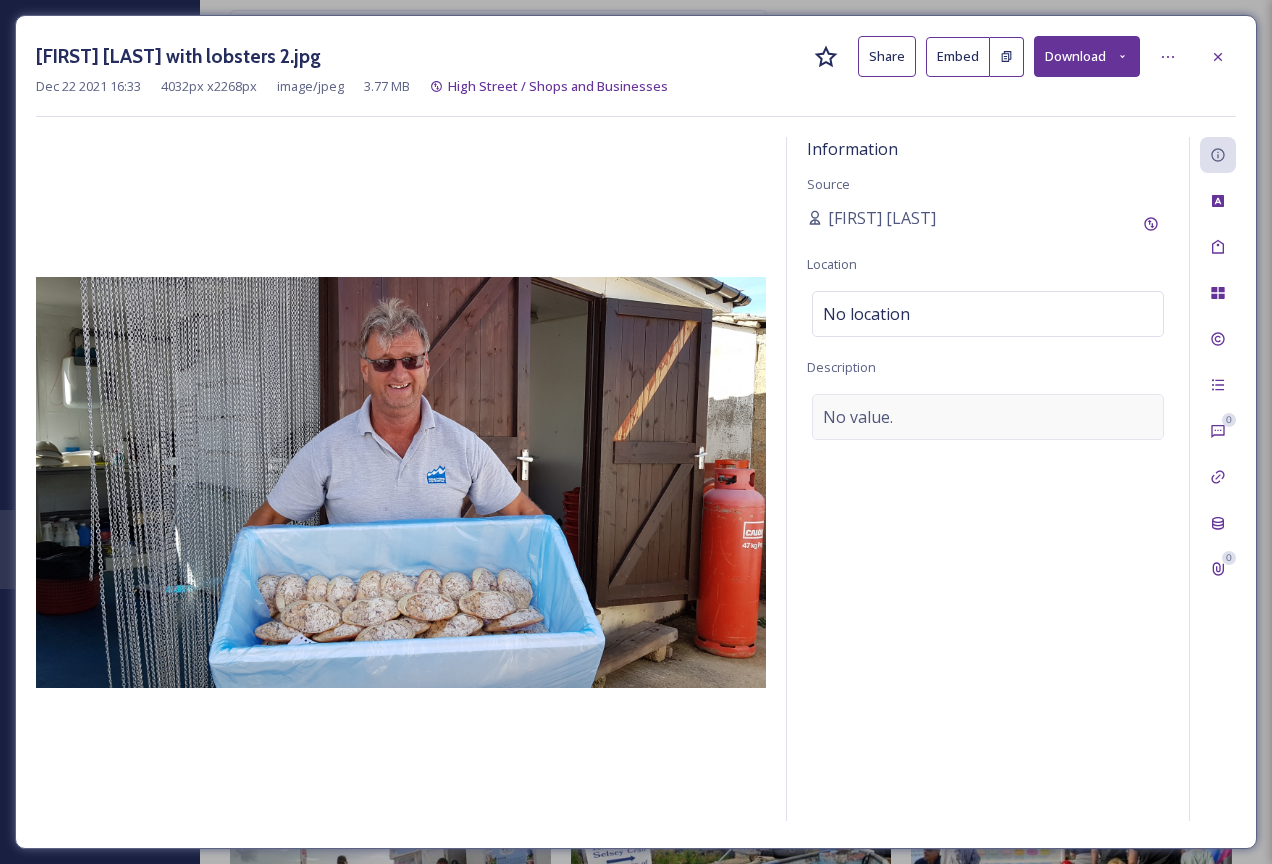 click on "No value." at bounding box center (988, 417) 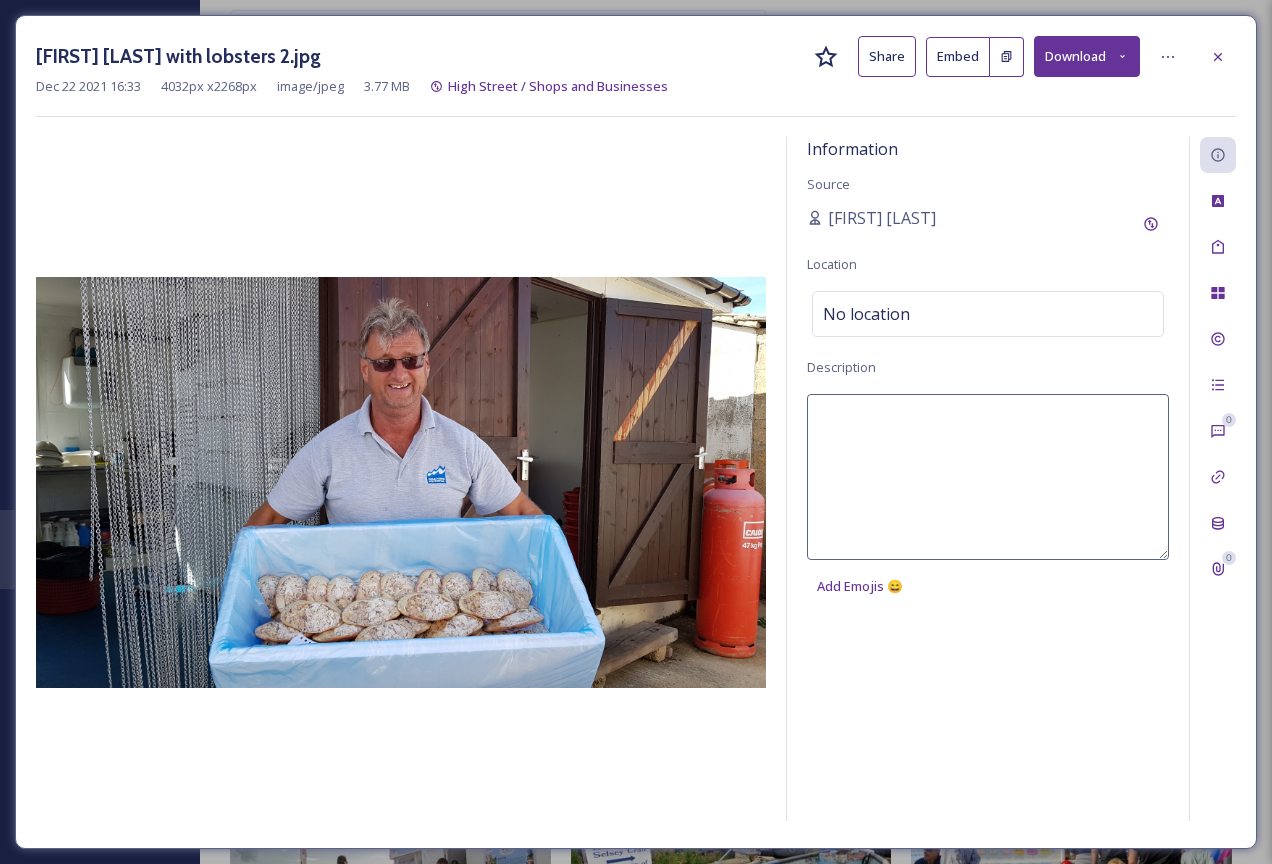 click at bounding box center (988, 477) 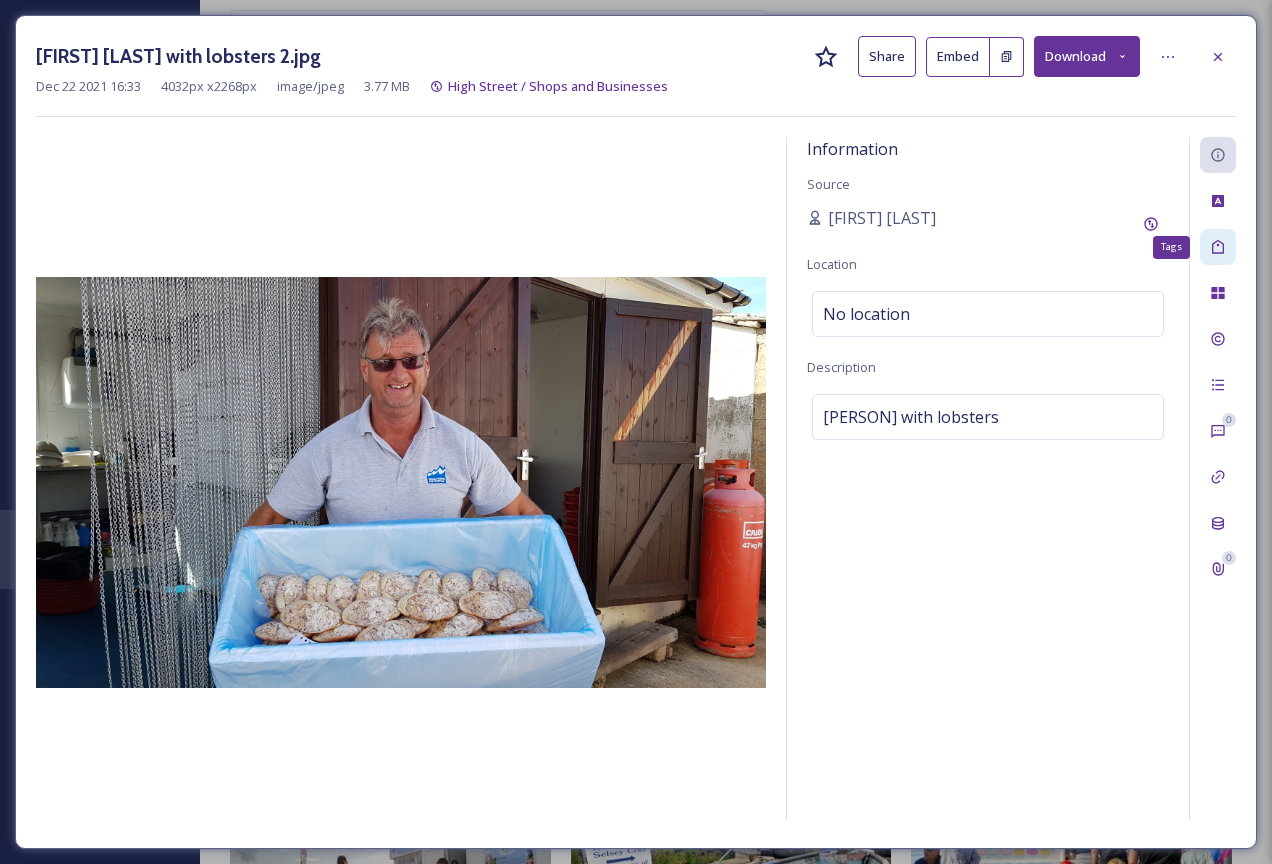 click on "Tags" at bounding box center (1218, 247) 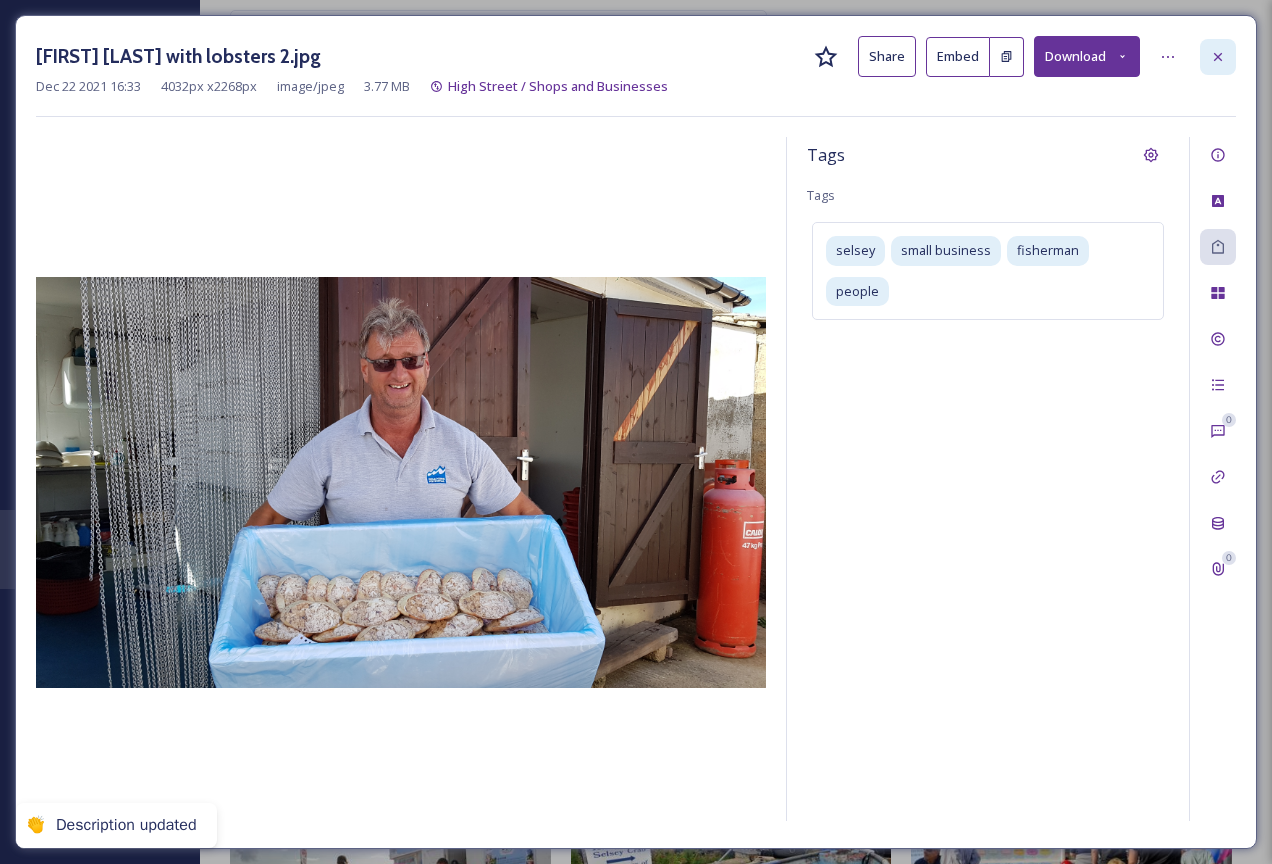 click 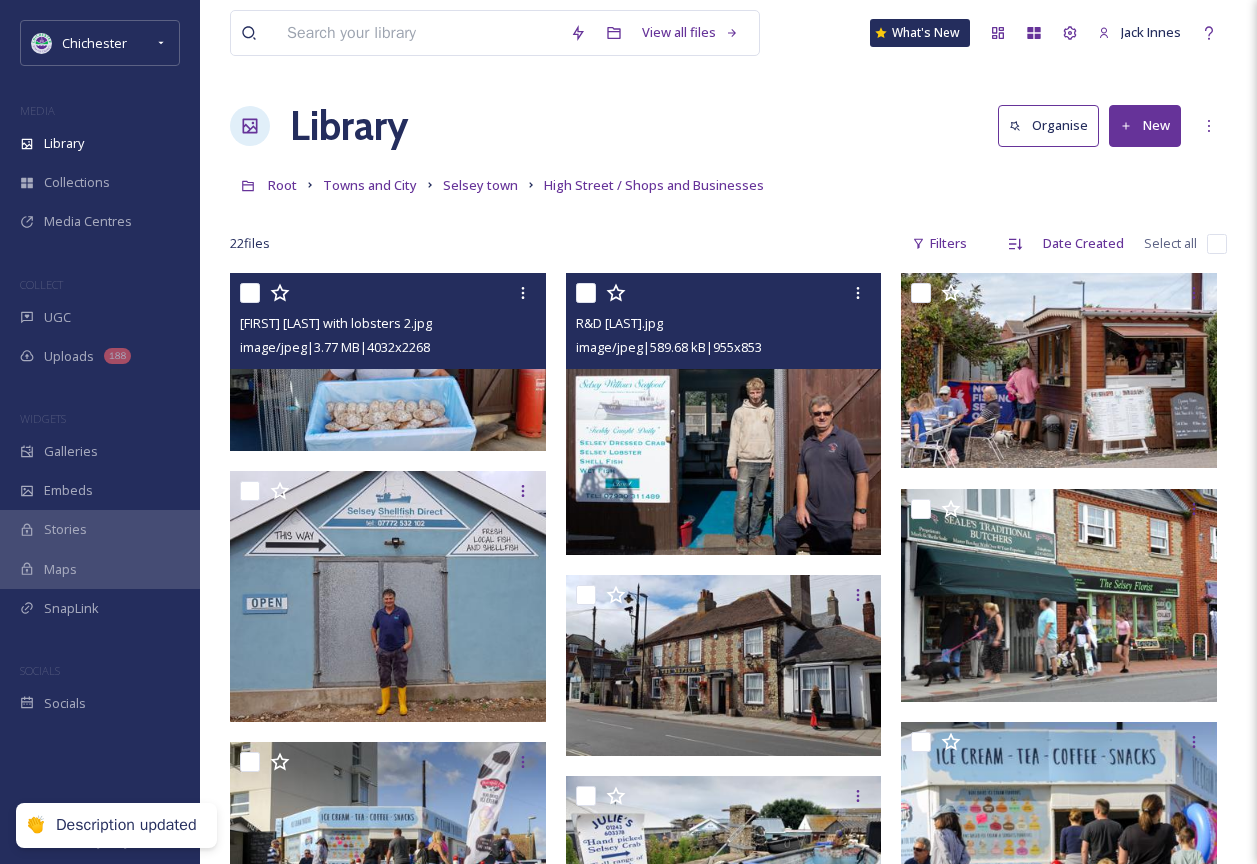 click at bounding box center [724, 414] 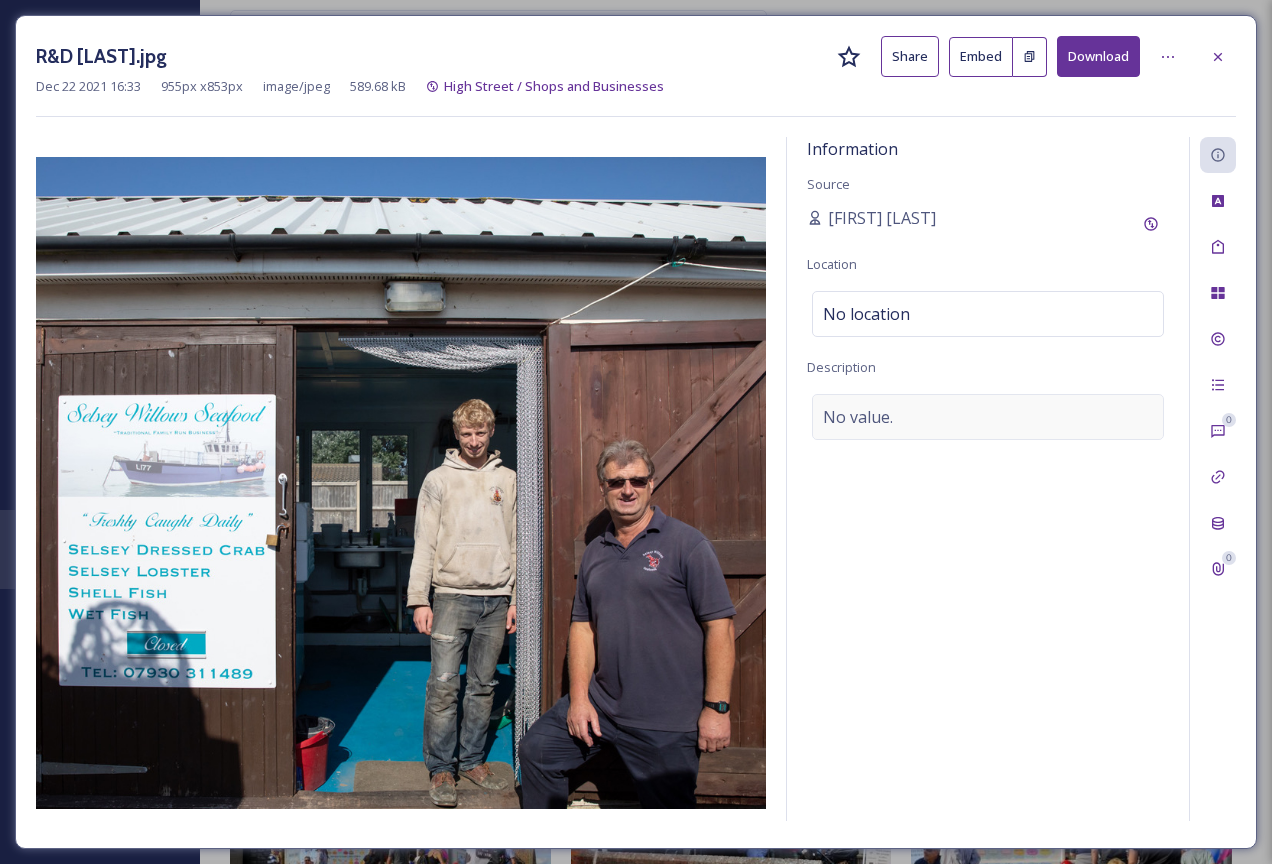 click on "No value." at bounding box center (988, 417) 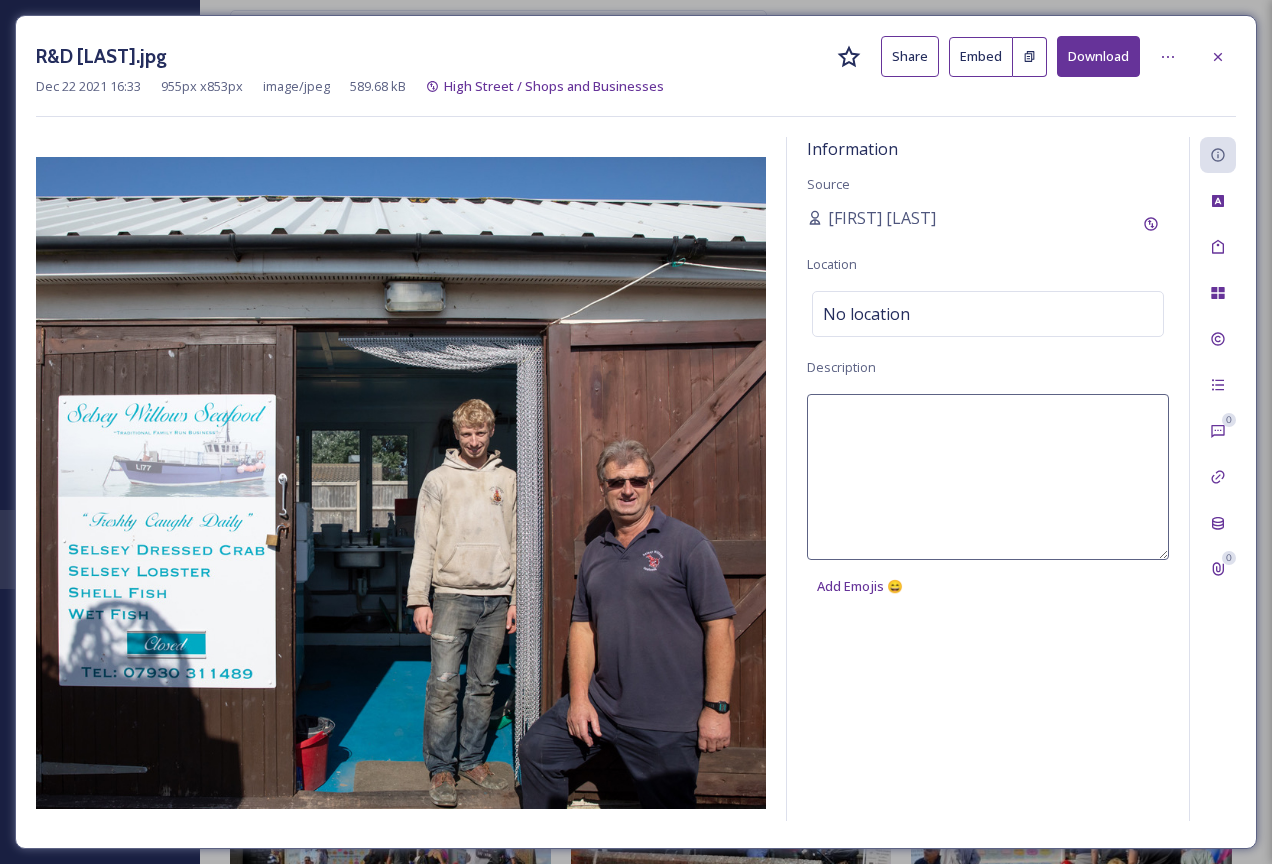 click at bounding box center [988, 477] 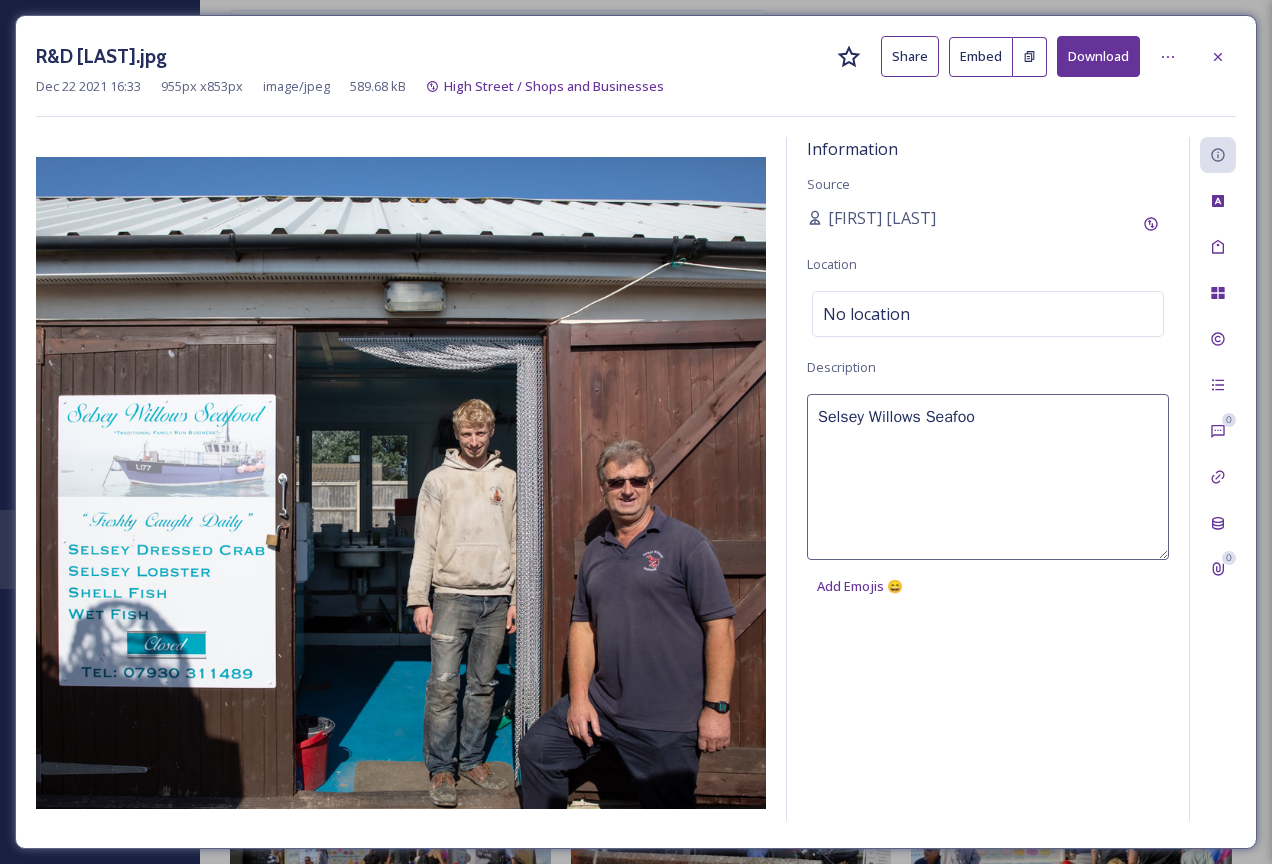 type on "Selsey Willows Seafood" 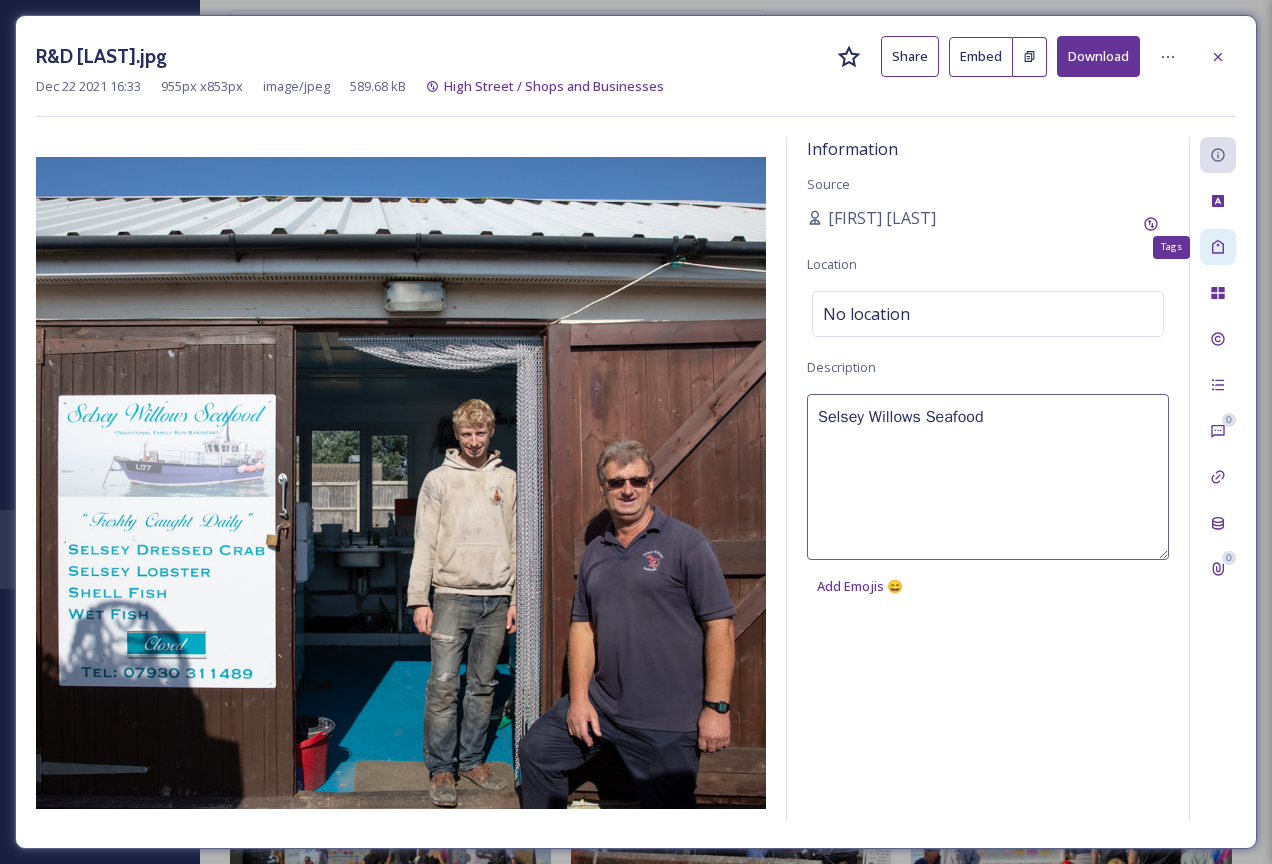 click on "Tags" at bounding box center (1218, 247) 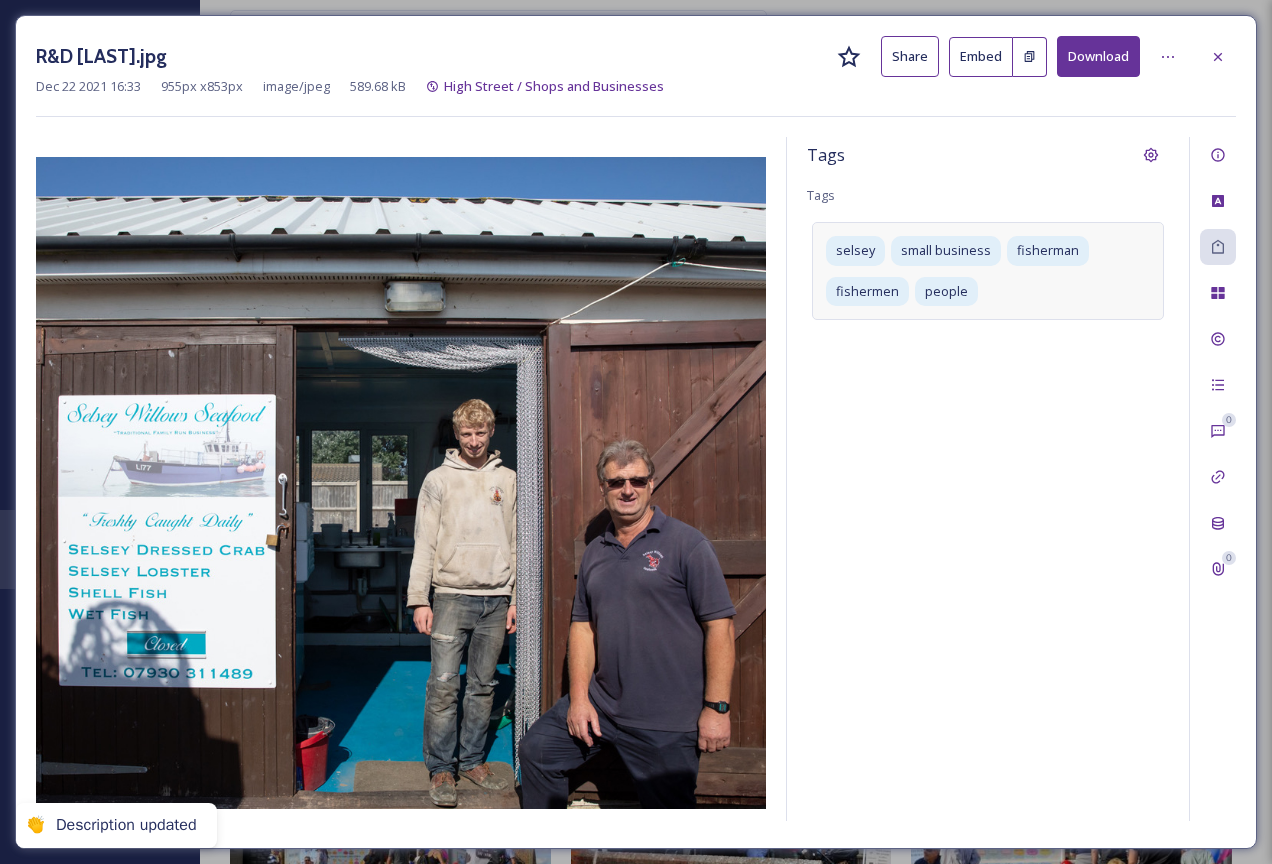 click on "selsey small business fisherman fishermen people" at bounding box center [988, 270] 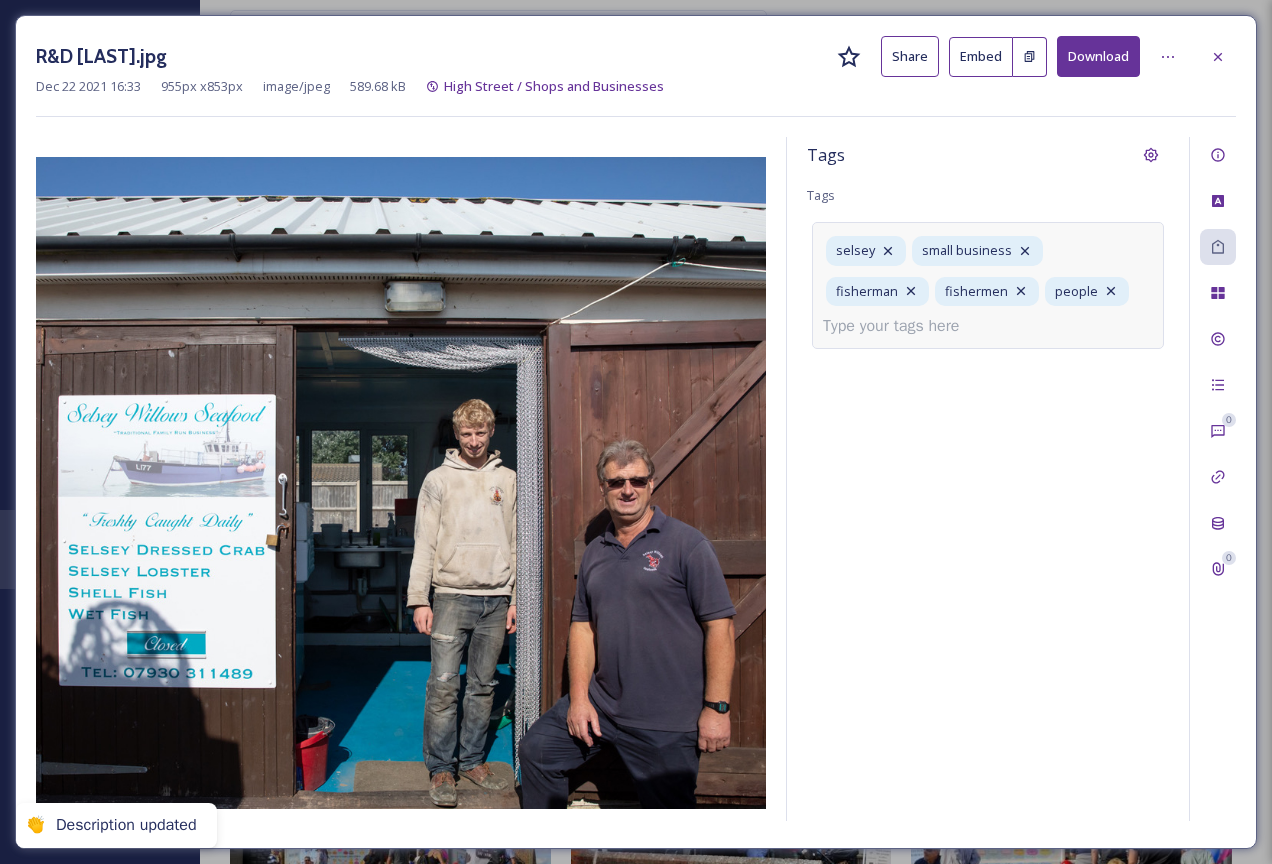 click on "selsey small business fisherman fishermen people" at bounding box center (988, 285) 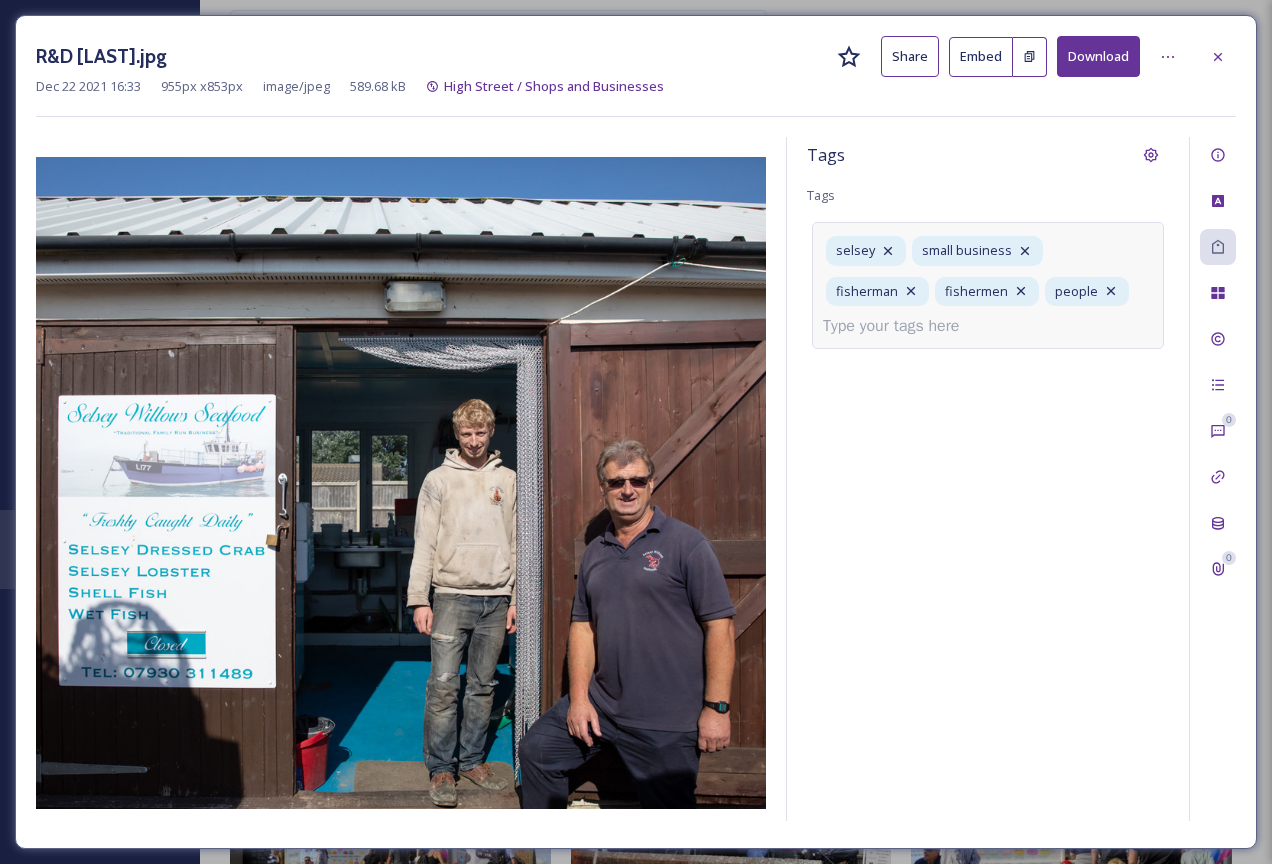 click on "selsey small business fisherman fishermen people" at bounding box center (988, 285) 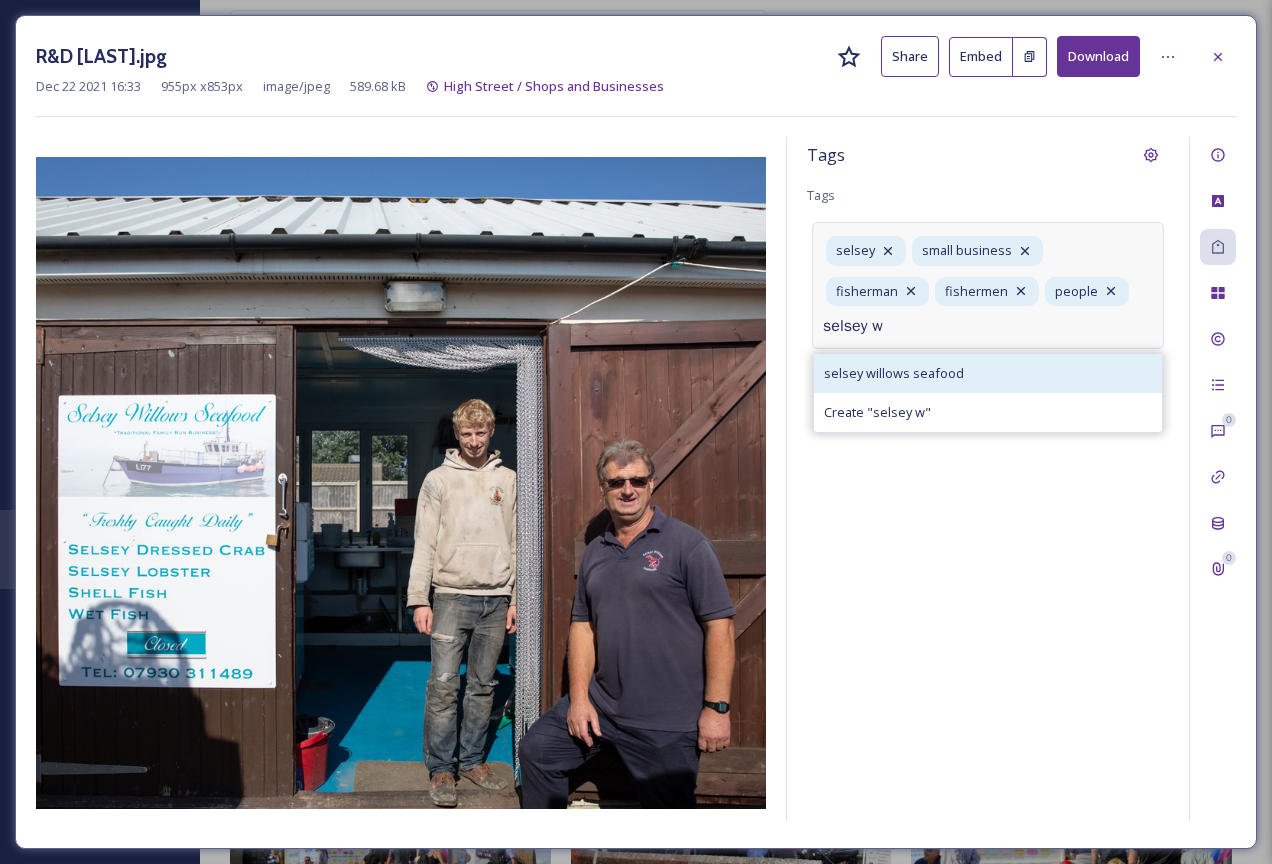 type on "selsey w" 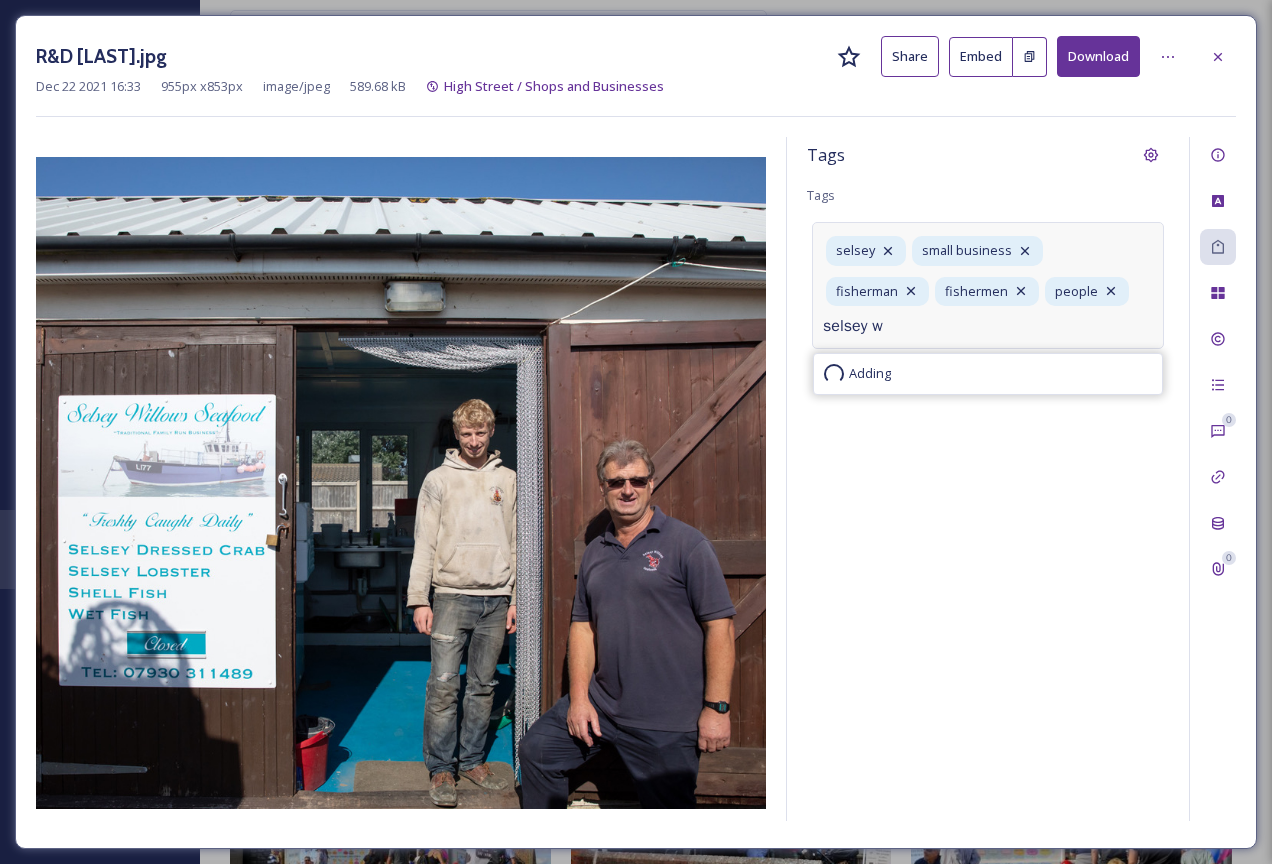 type 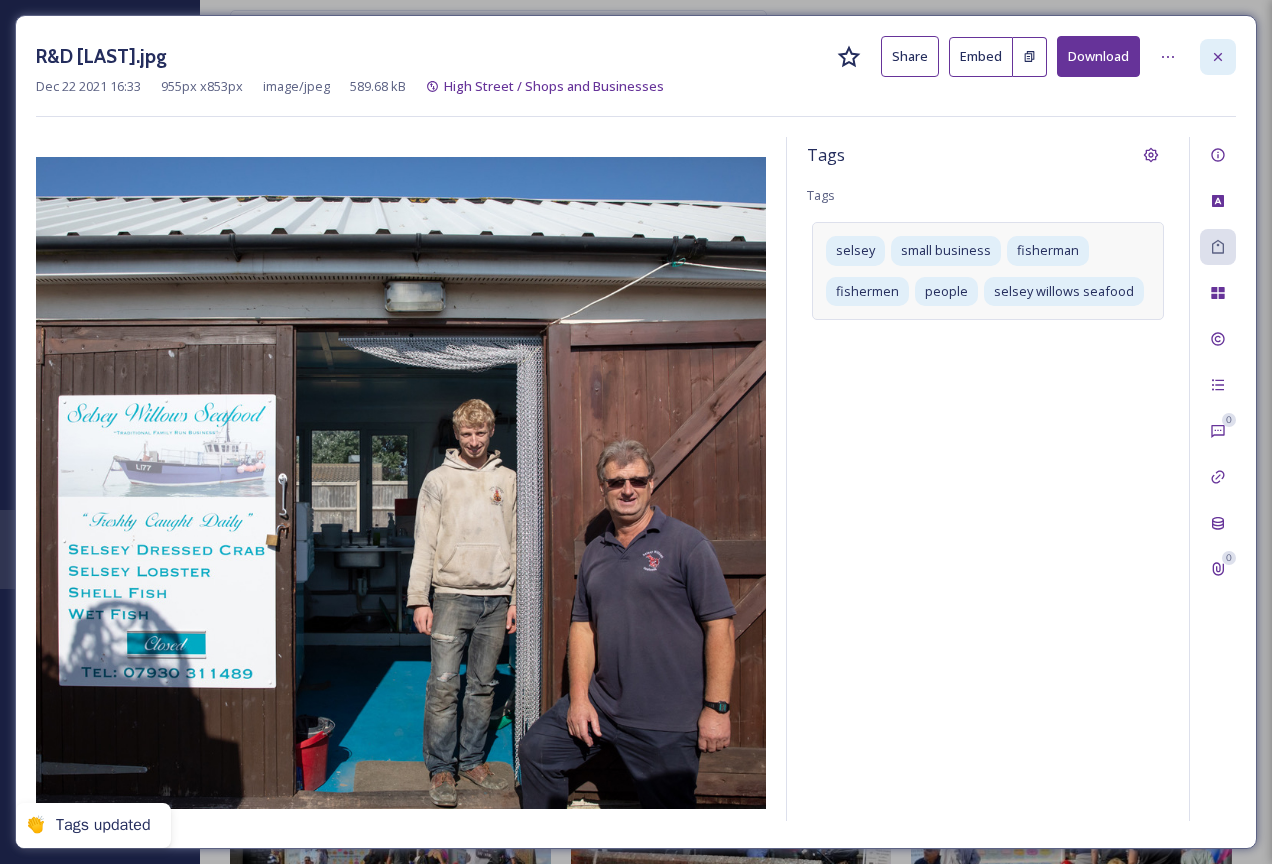 click at bounding box center [1218, 57] 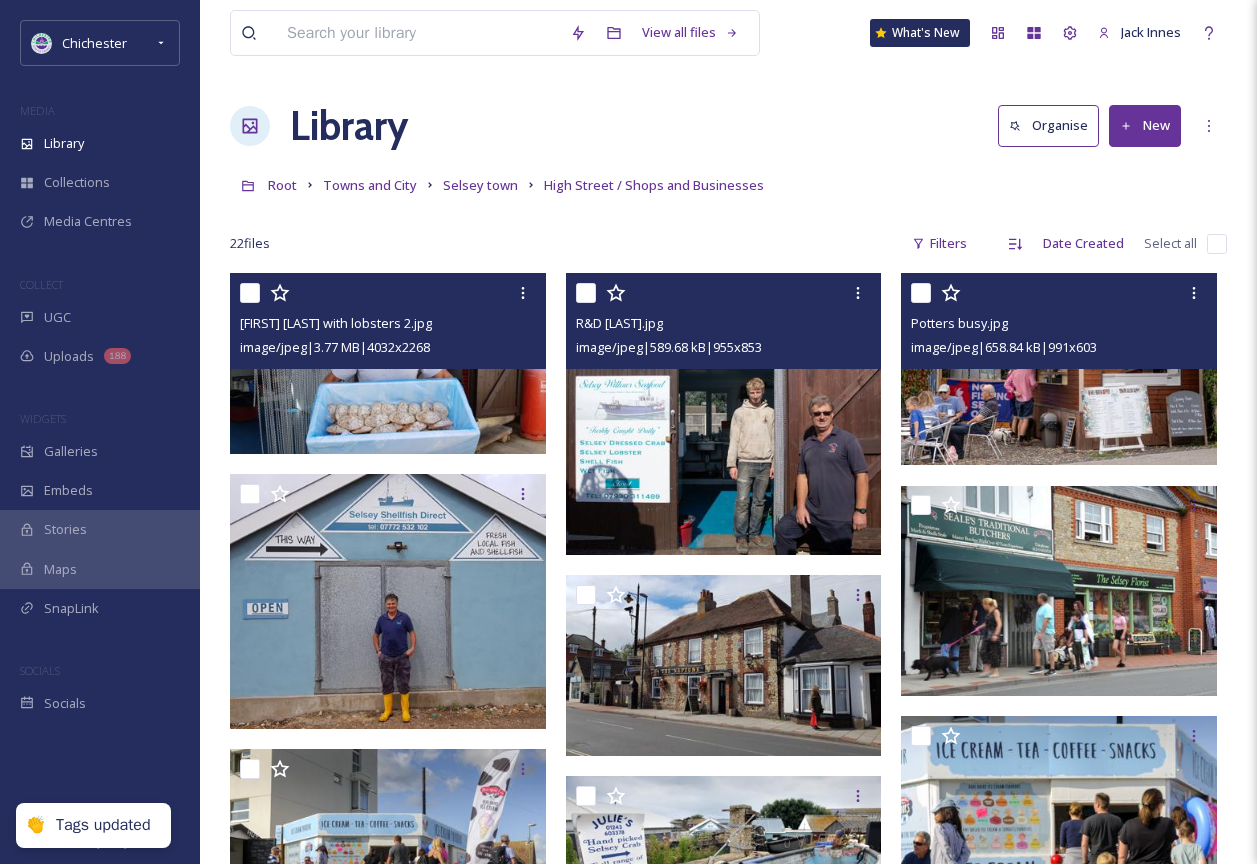 click at bounding box center (1059, 369) 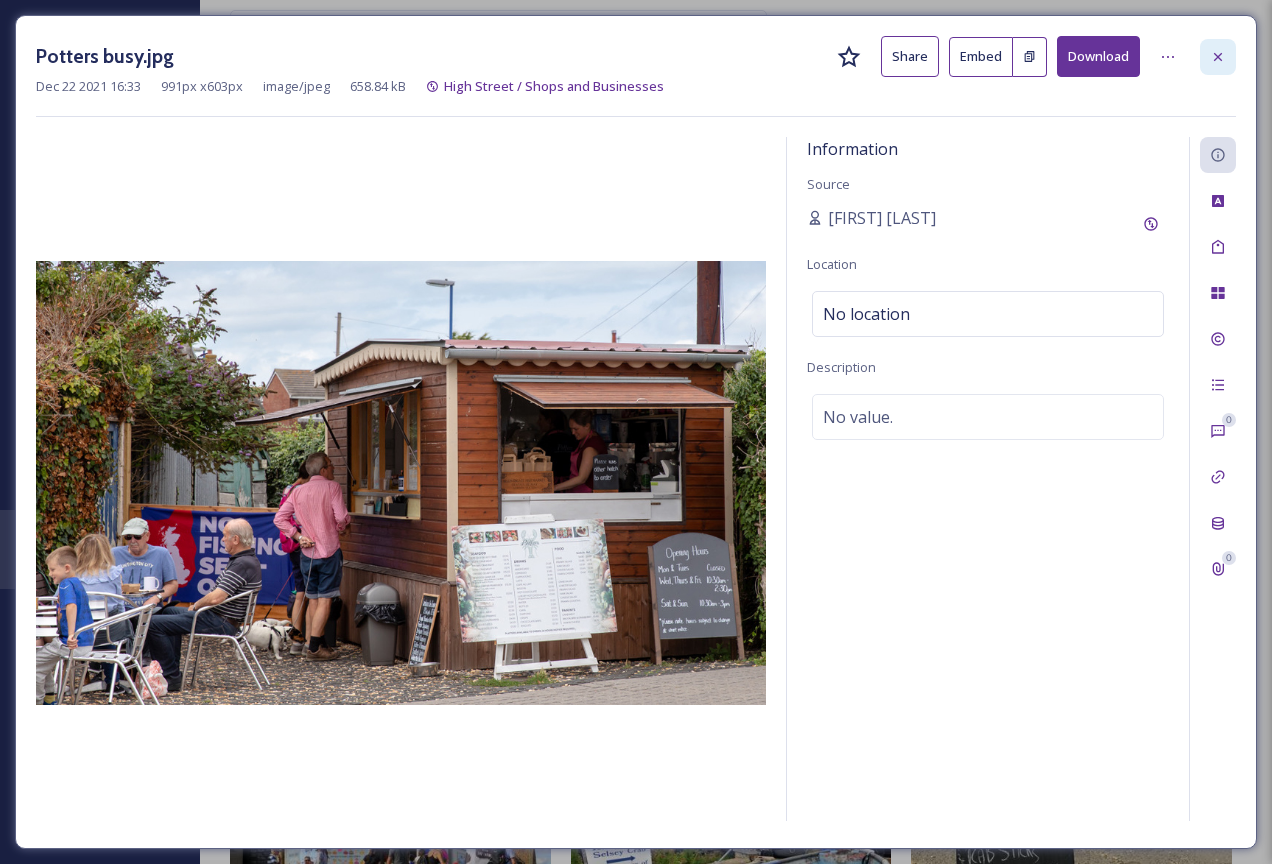 click at bounding box center [1218, 57] 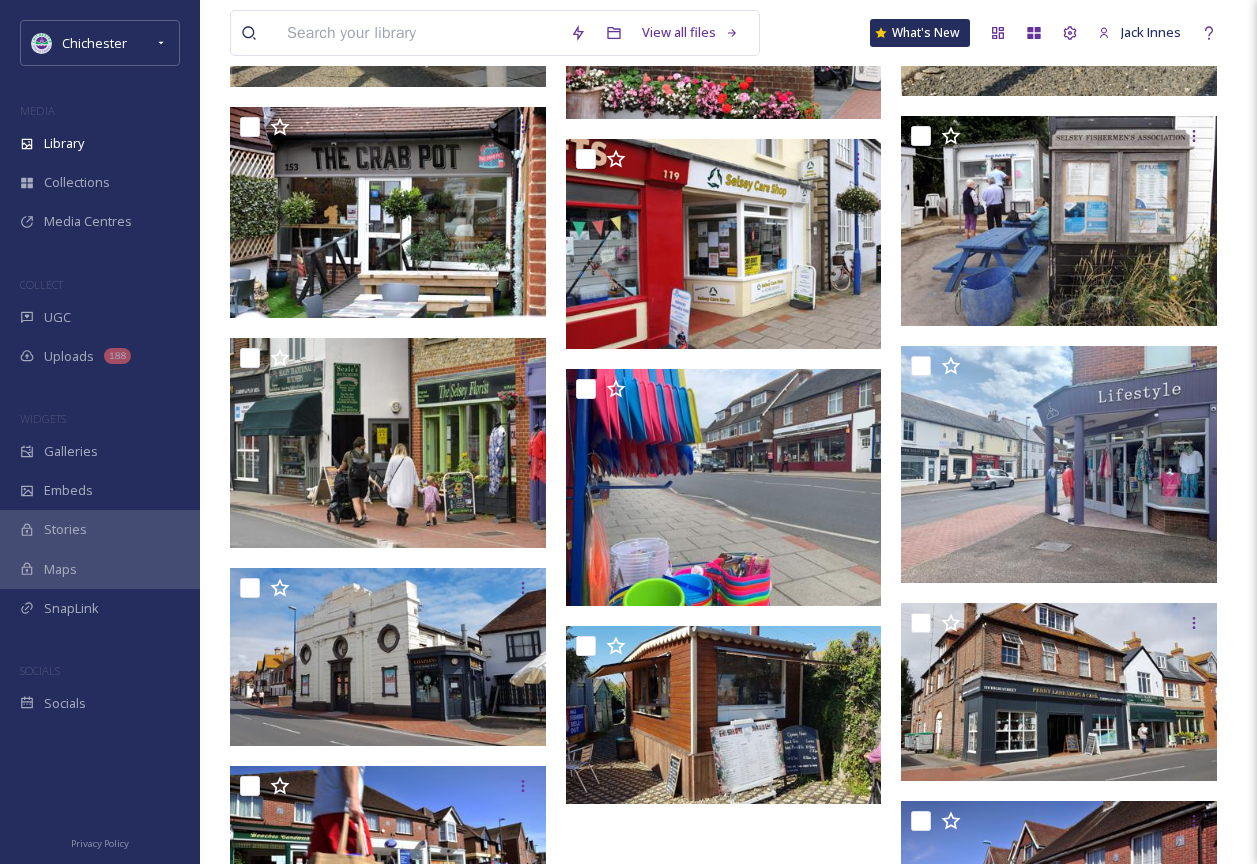 scroll, scrollTop: 1276, scrollLeft: 0, axis: vertical 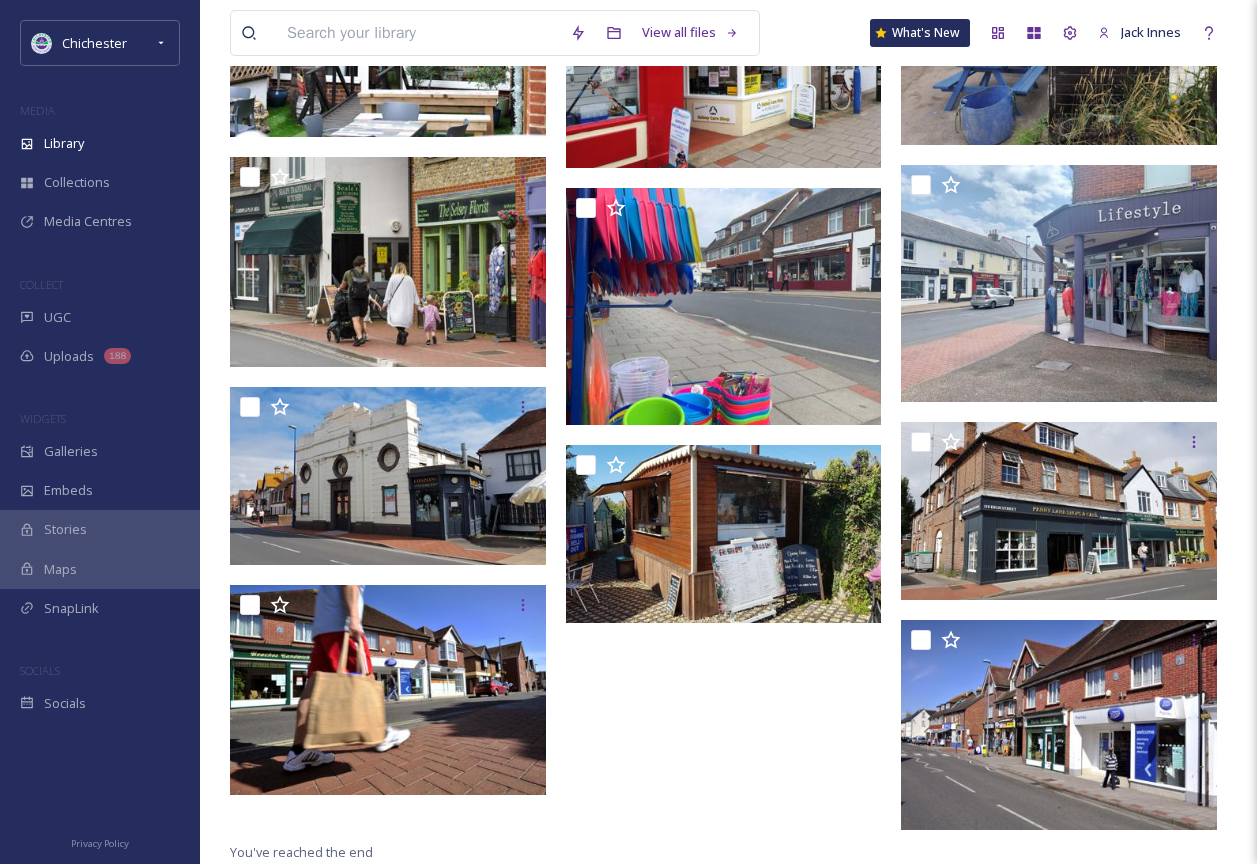 click at bounding box center (724, 534) 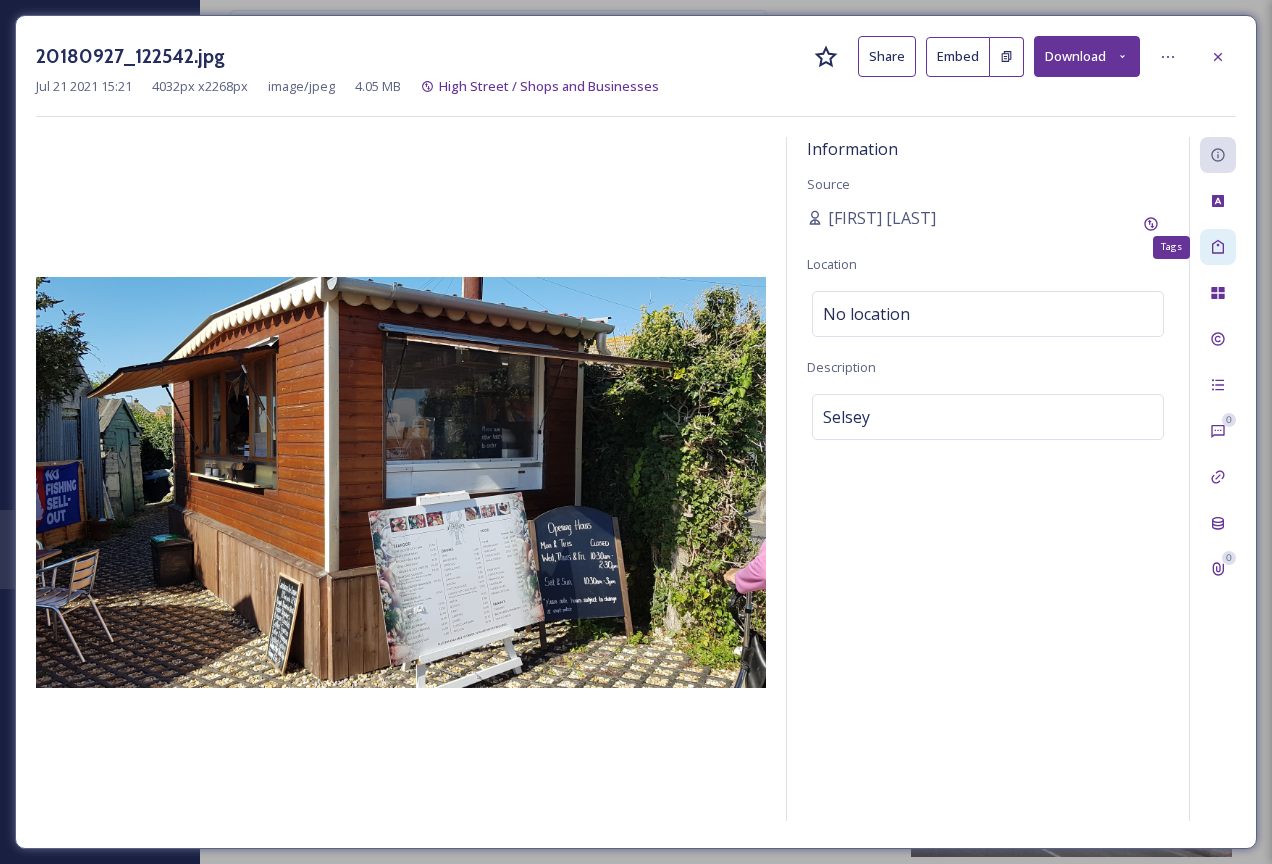 click on "Tags" at bounding box center (1218, 247) 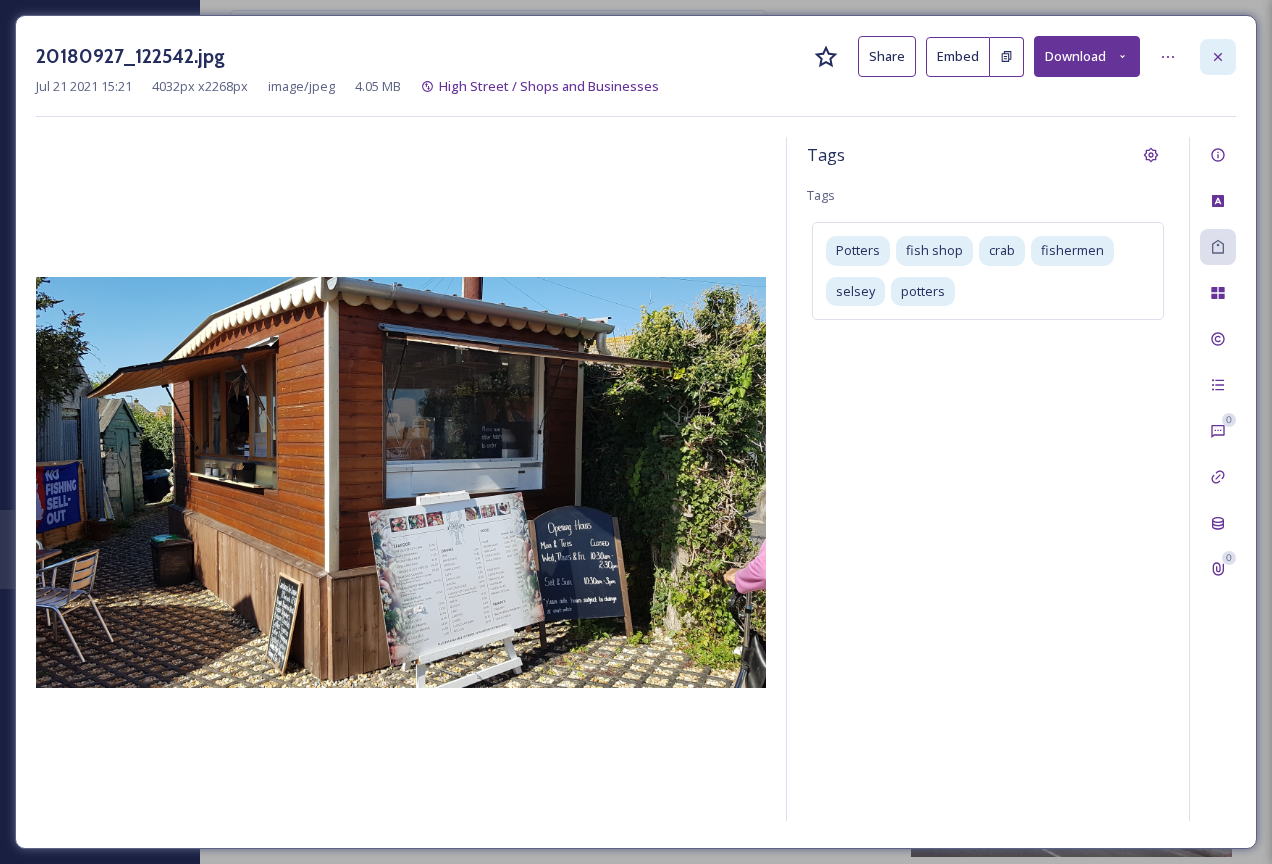 click at bounding box center [1218, 57] 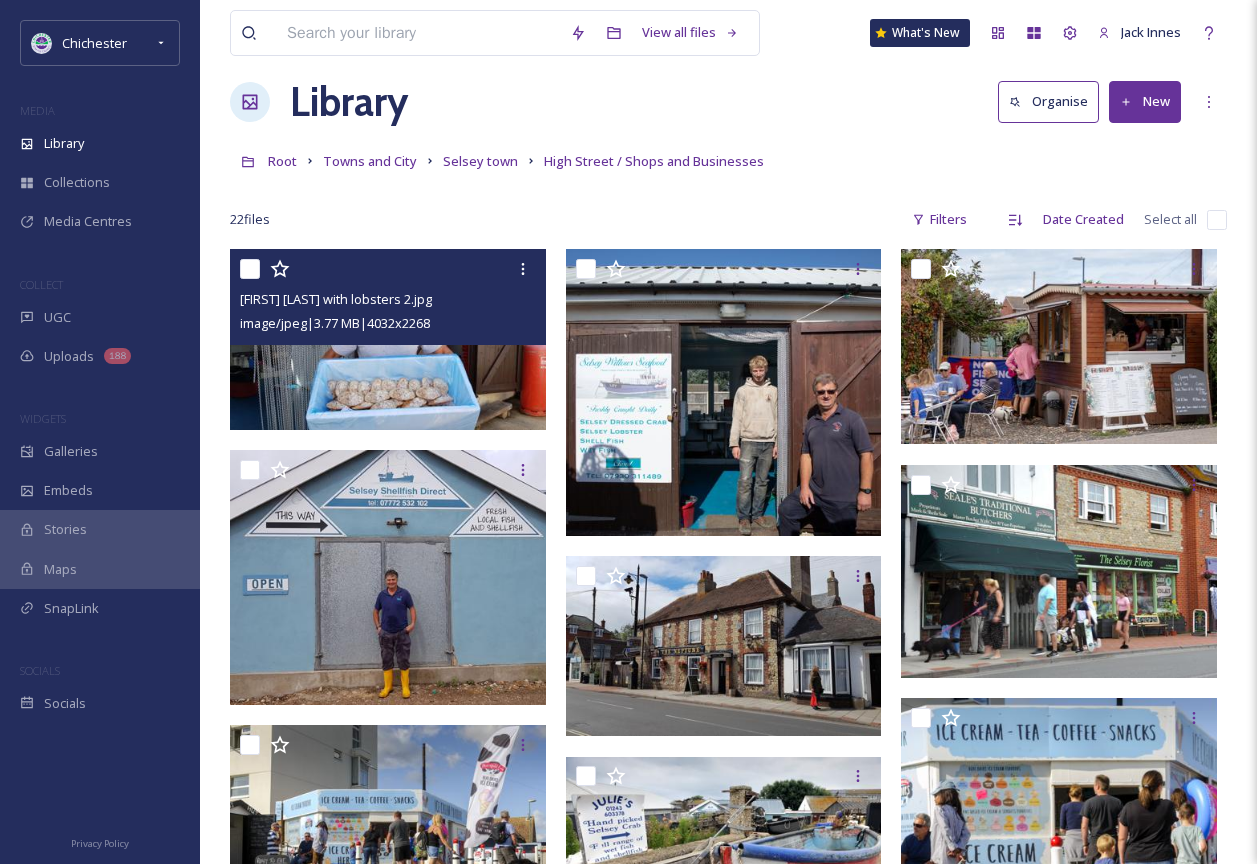 scroll, scrollTop: 0, scrollLeft: 0, axis: both 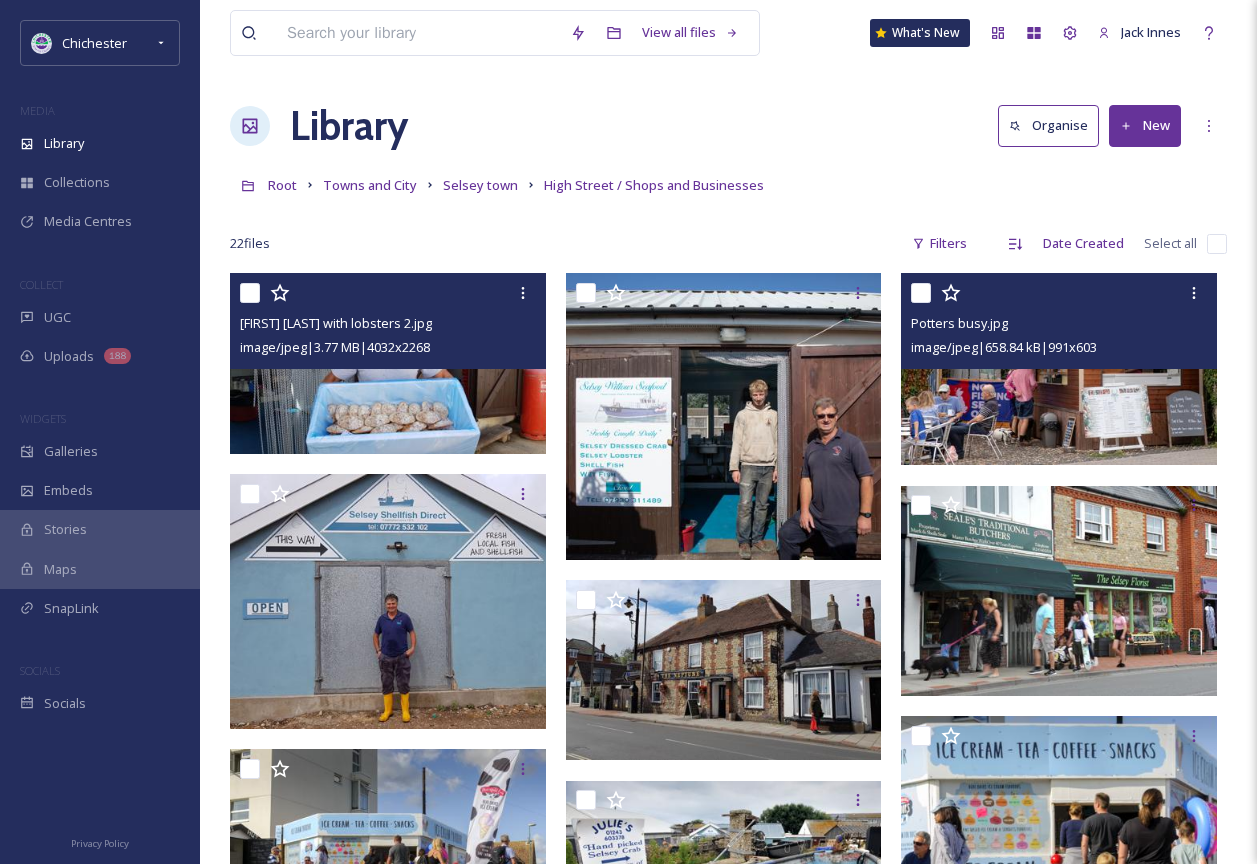 click at bounding box center [1059, 369] 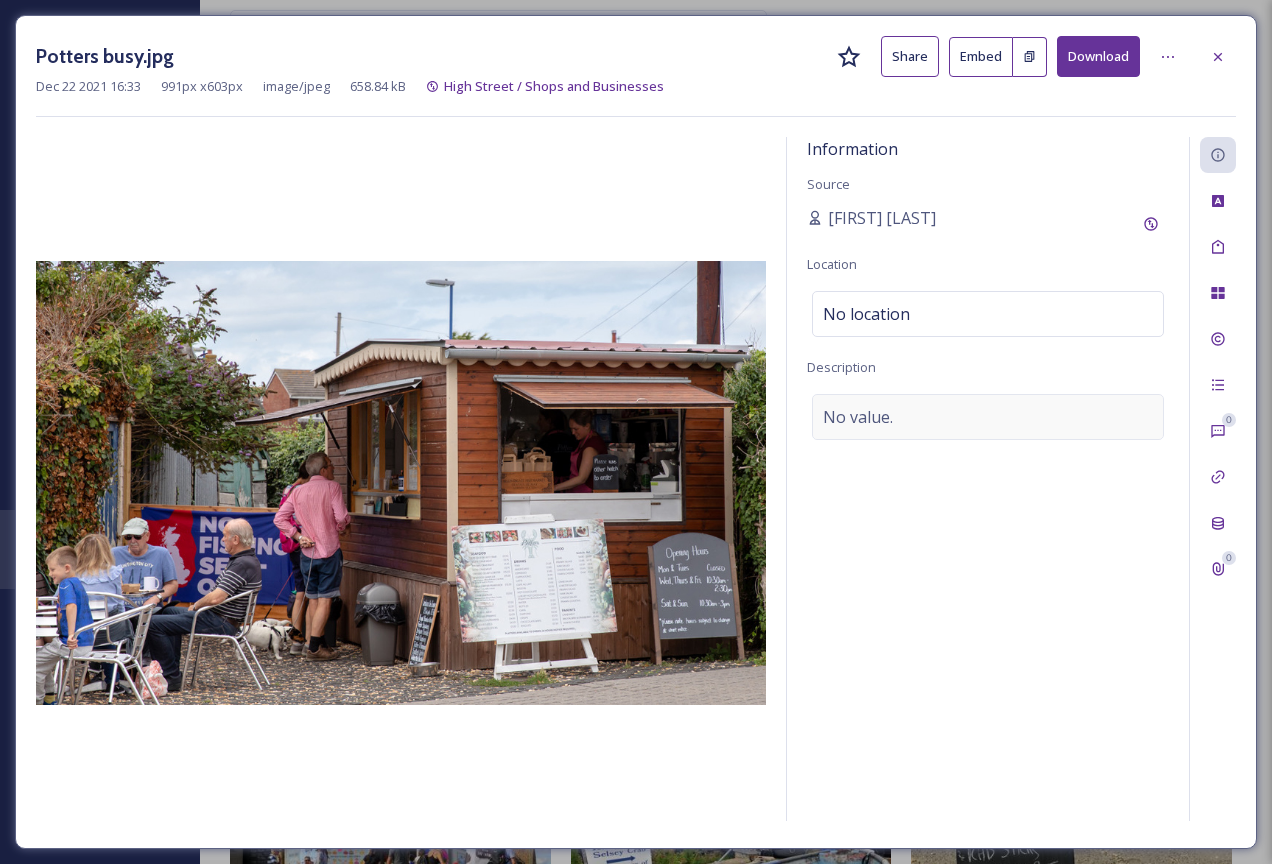 click on "No value." at bounding box center (988, 417) 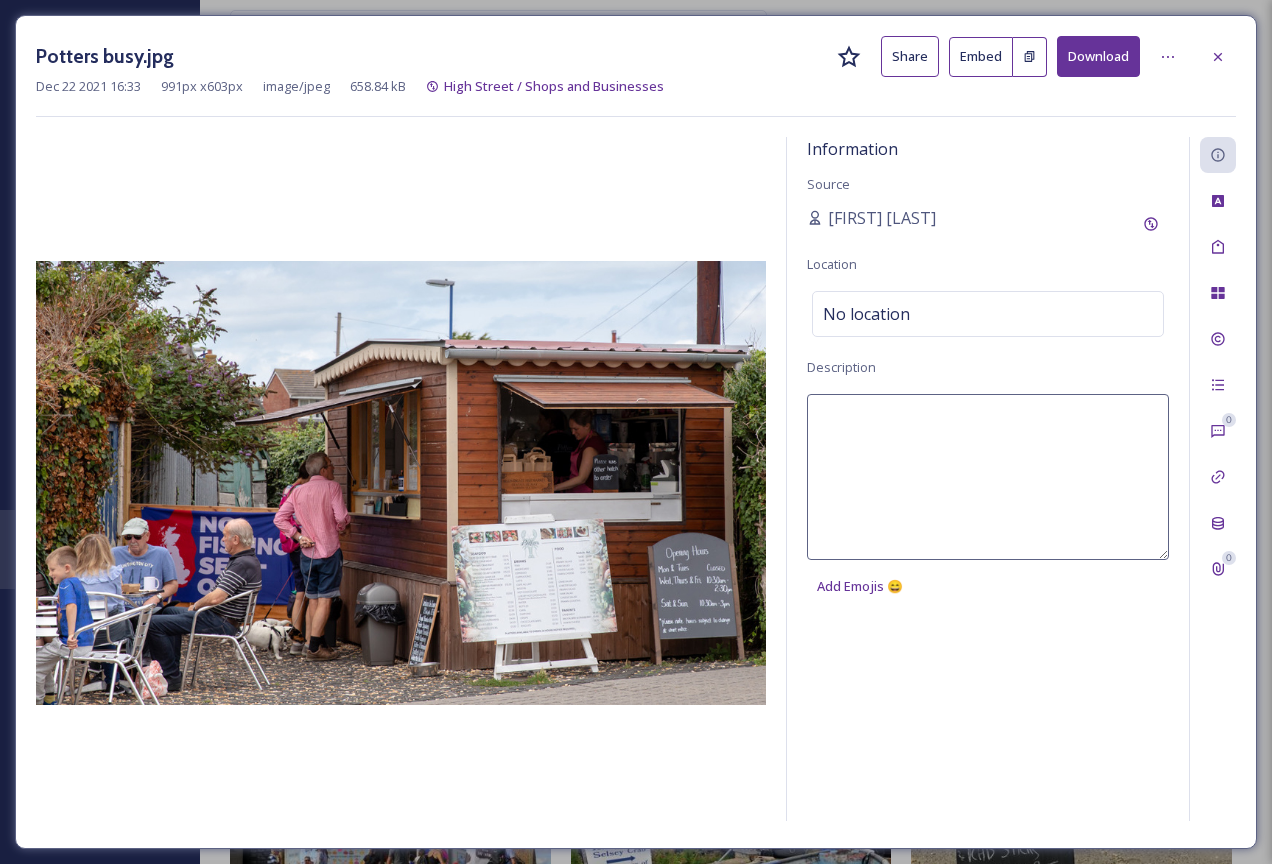click at bounding box center [988, 477] 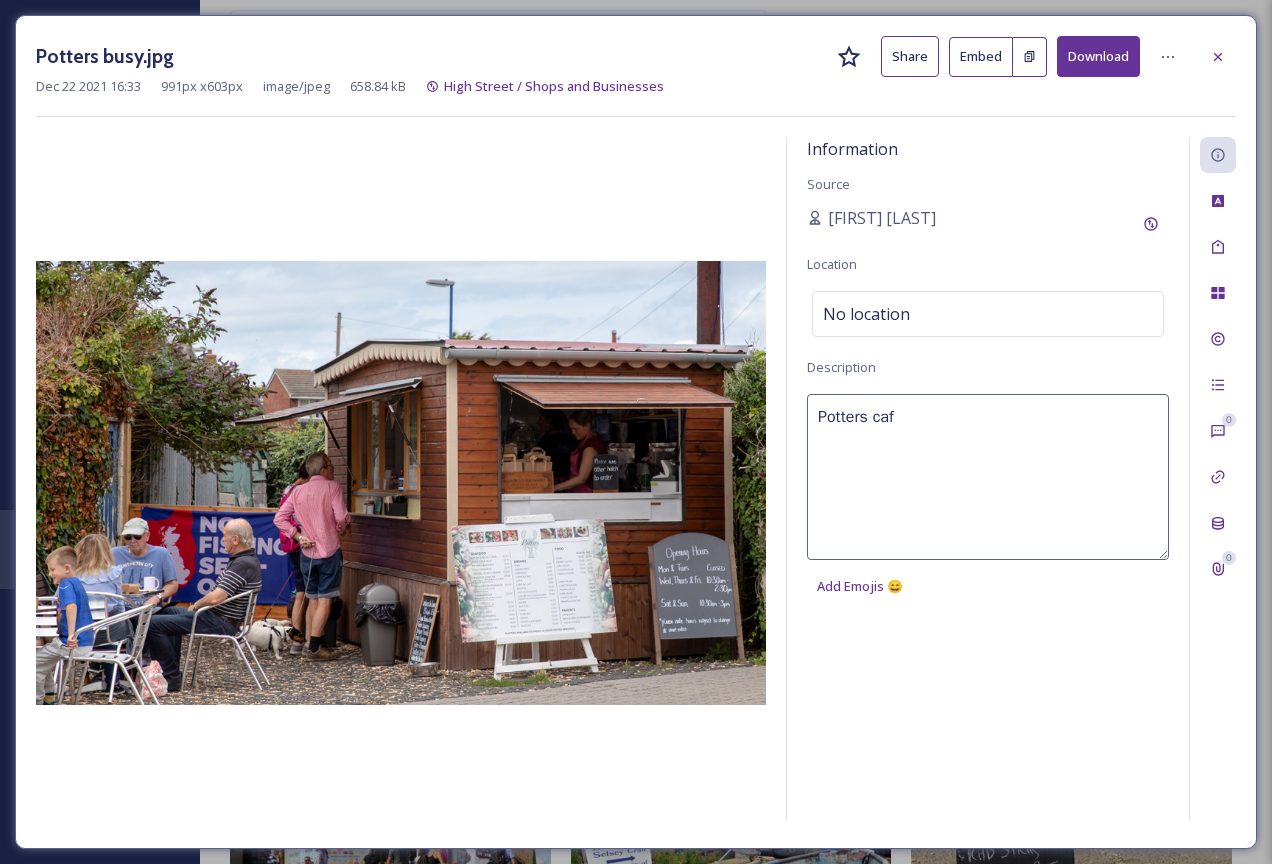 type on "Potters cafe" 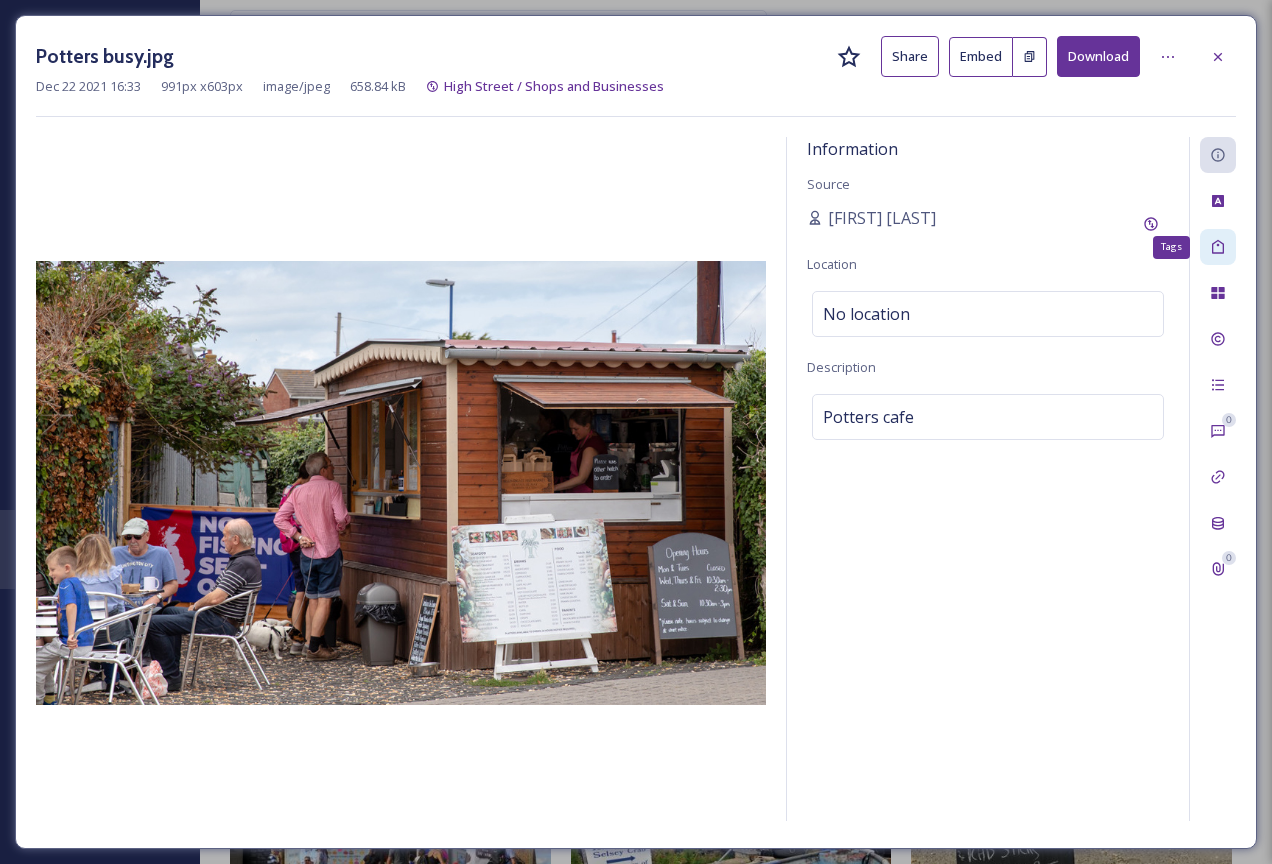 click 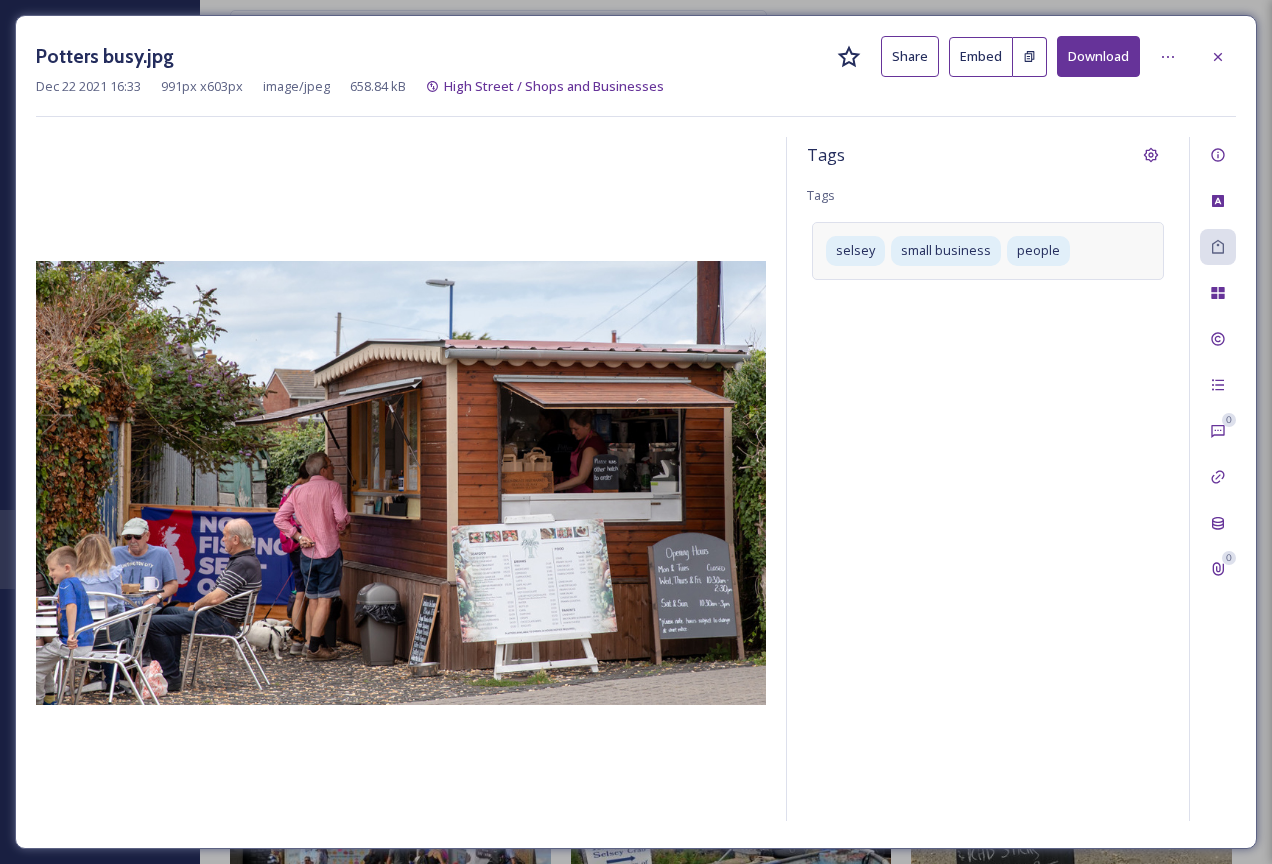 click on "selsey small business people" at bounding box center (988, 250) 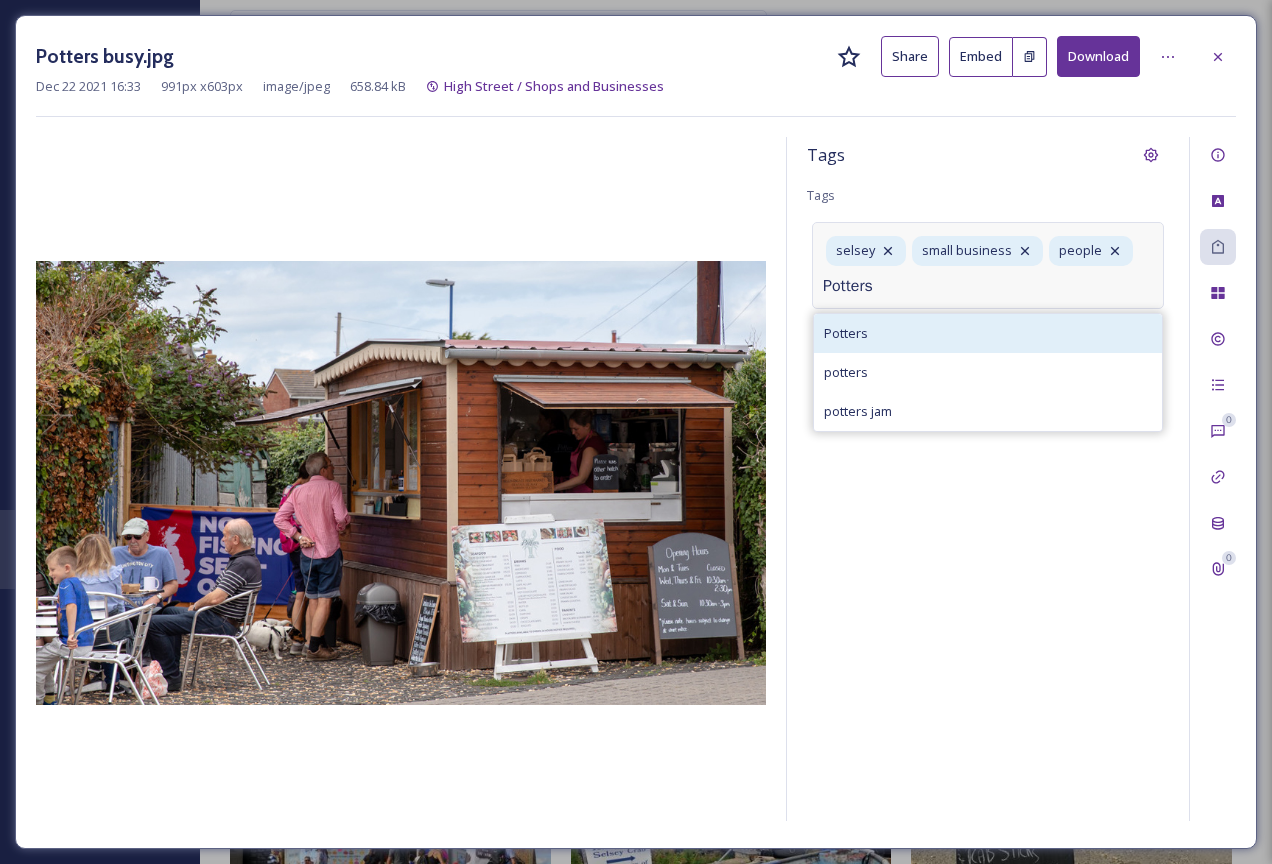 type on "Potters" 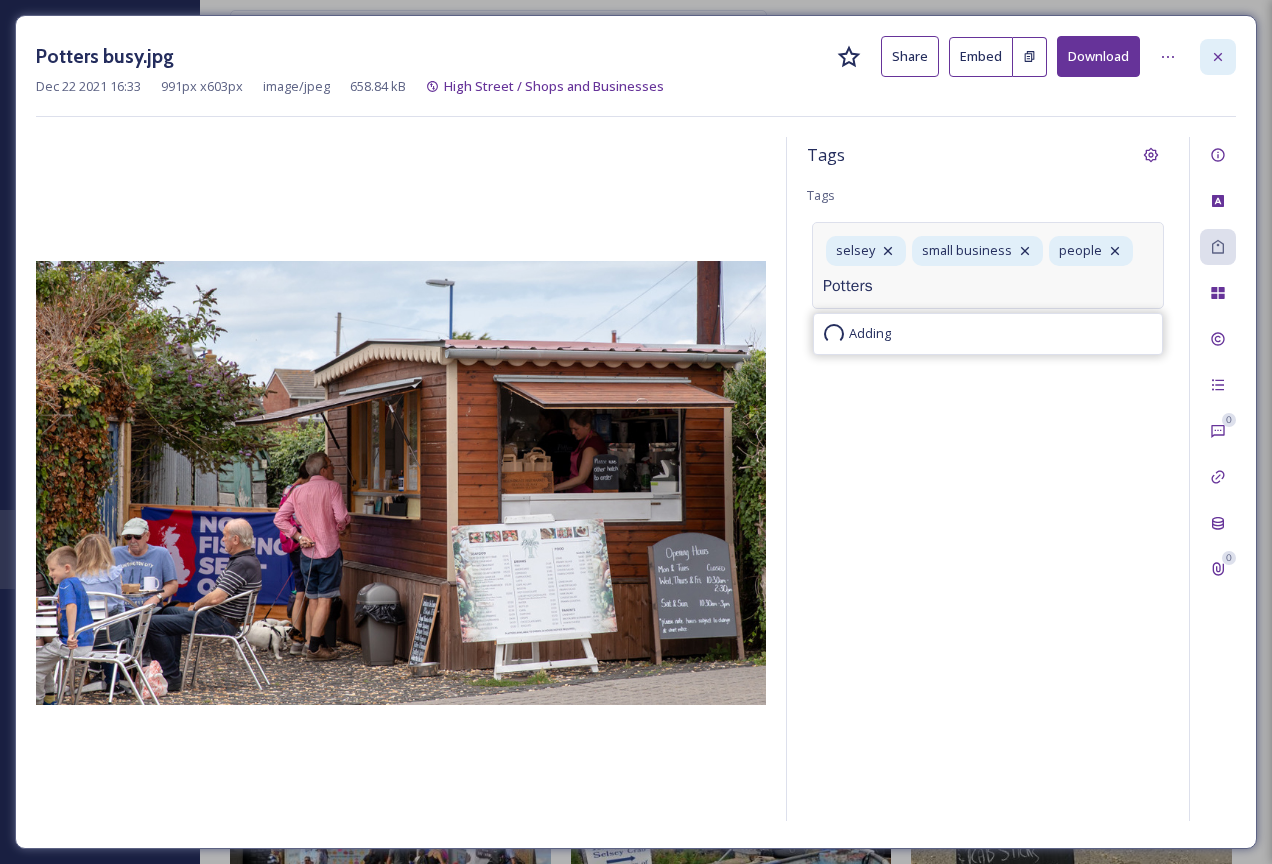 type 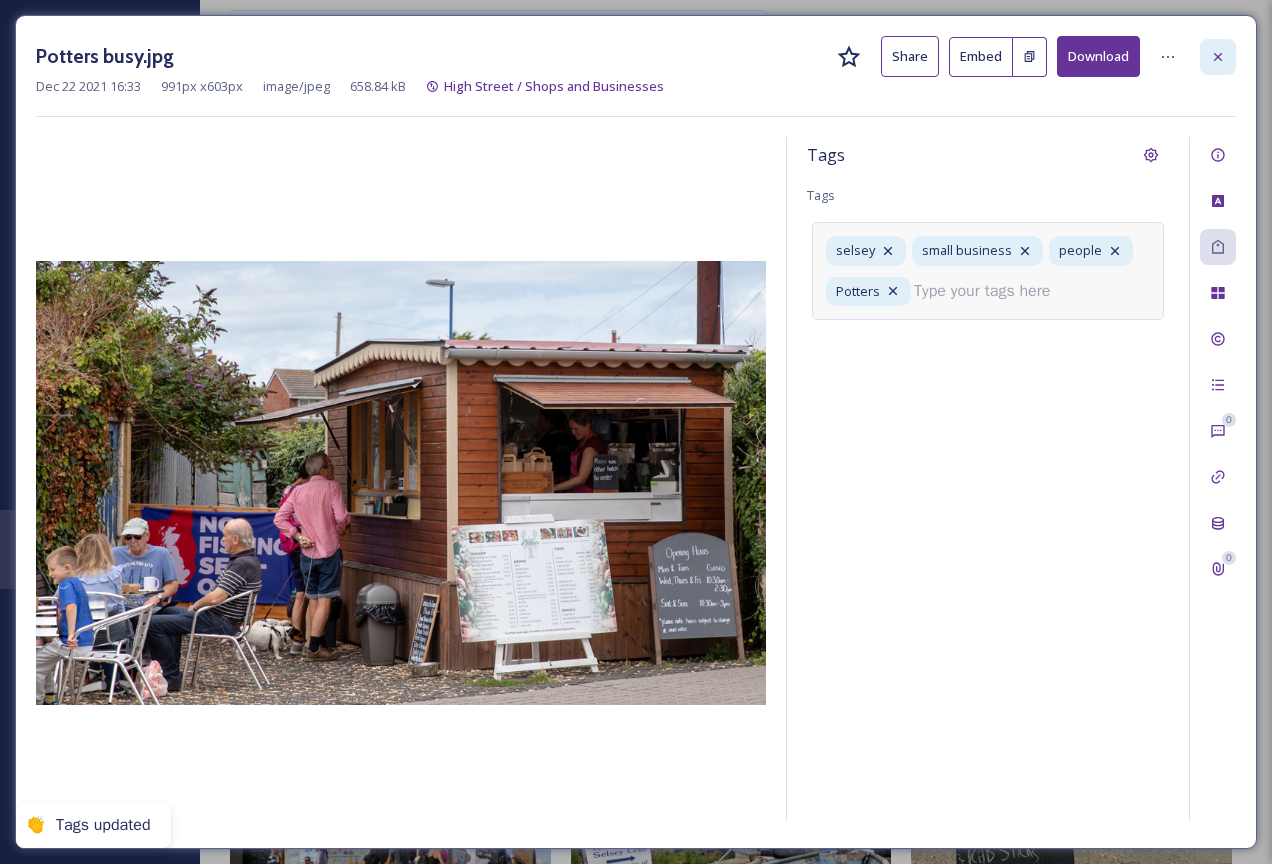 click at bounding box center [1218, 57] 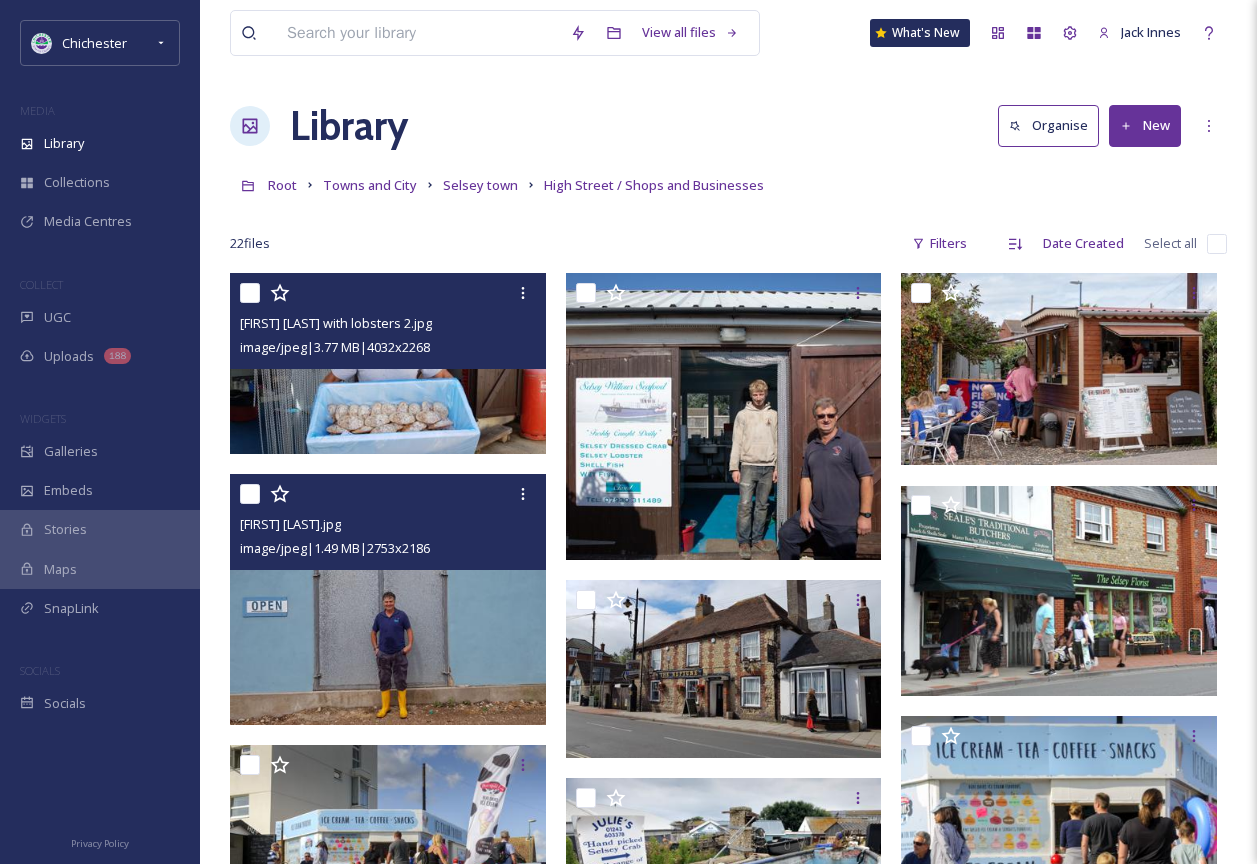 click at bounding box center [388, 599] 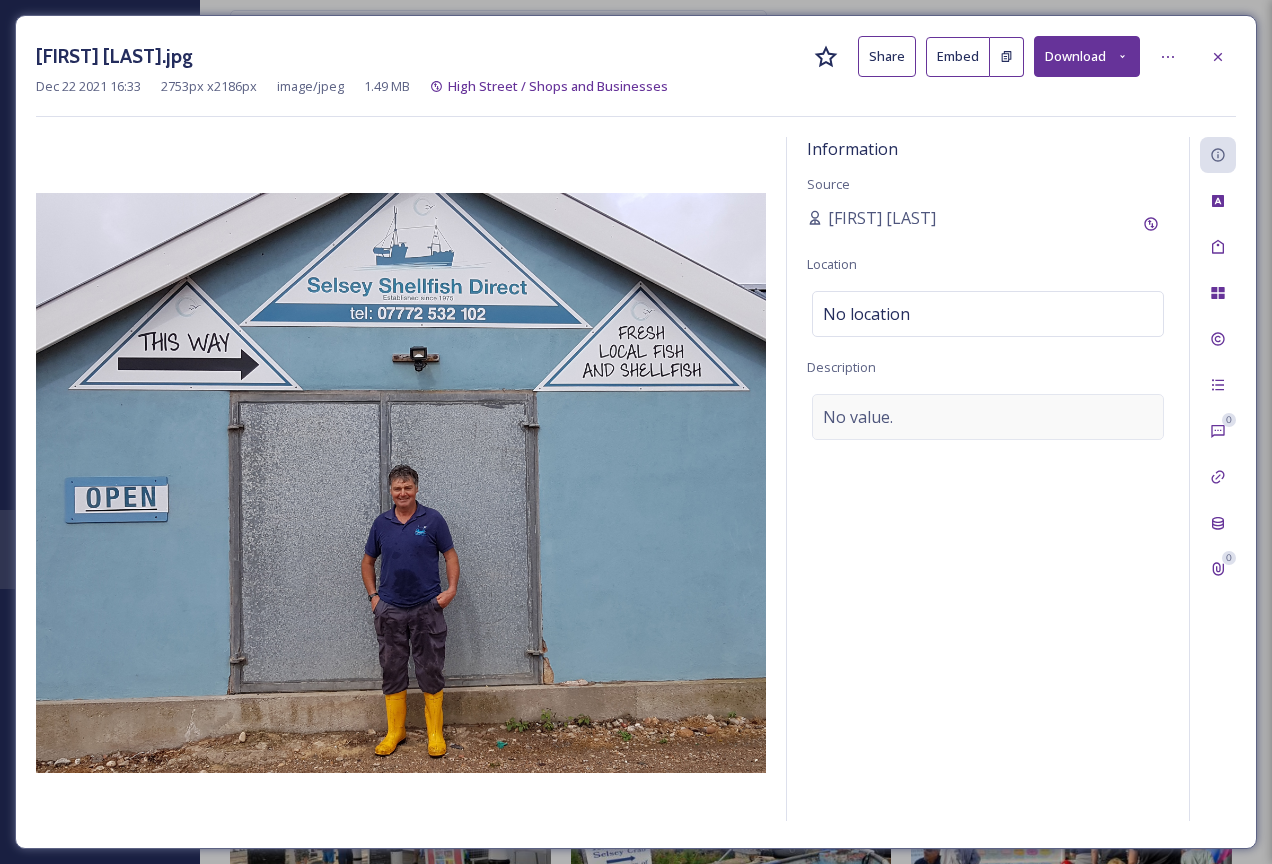 click on "No value." at bounding box center [988, 417] 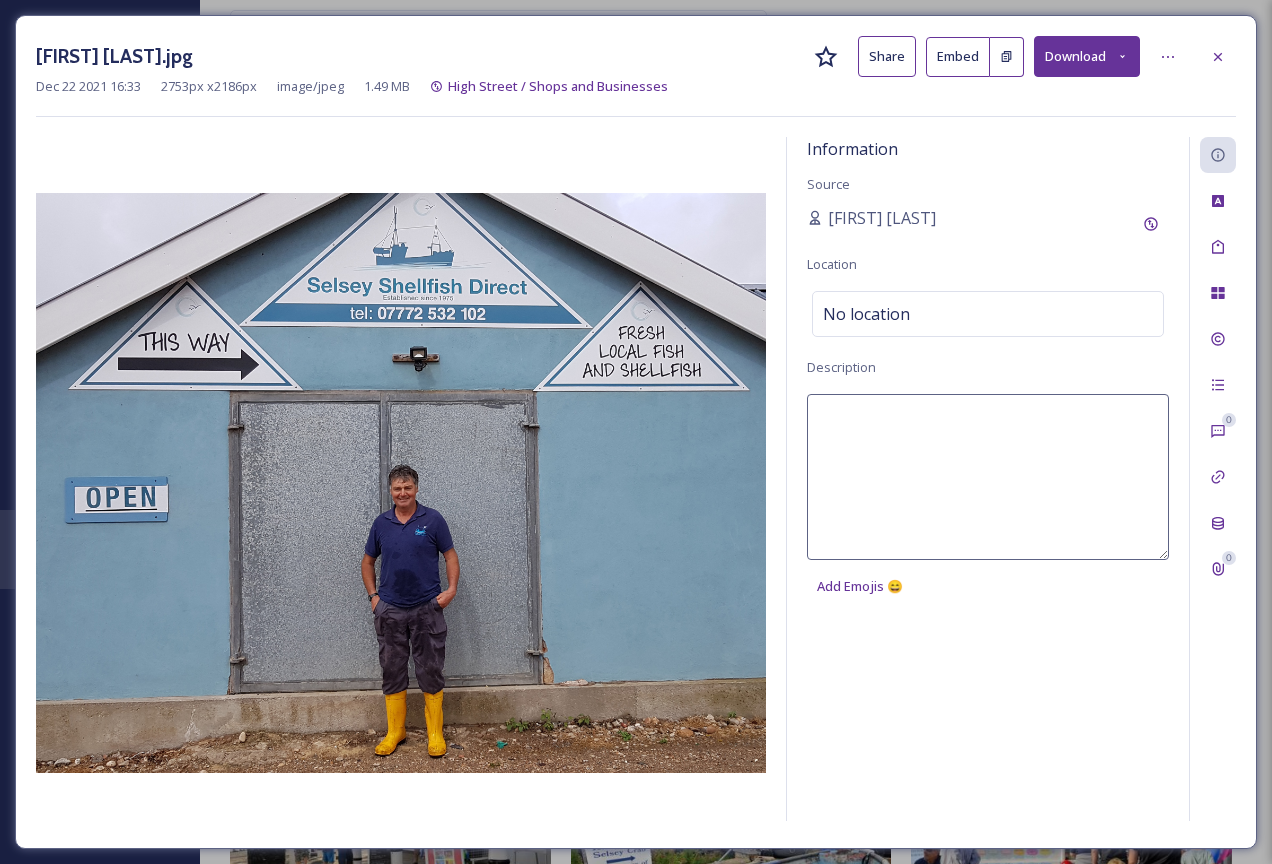 click at bounding box center [988, 477] 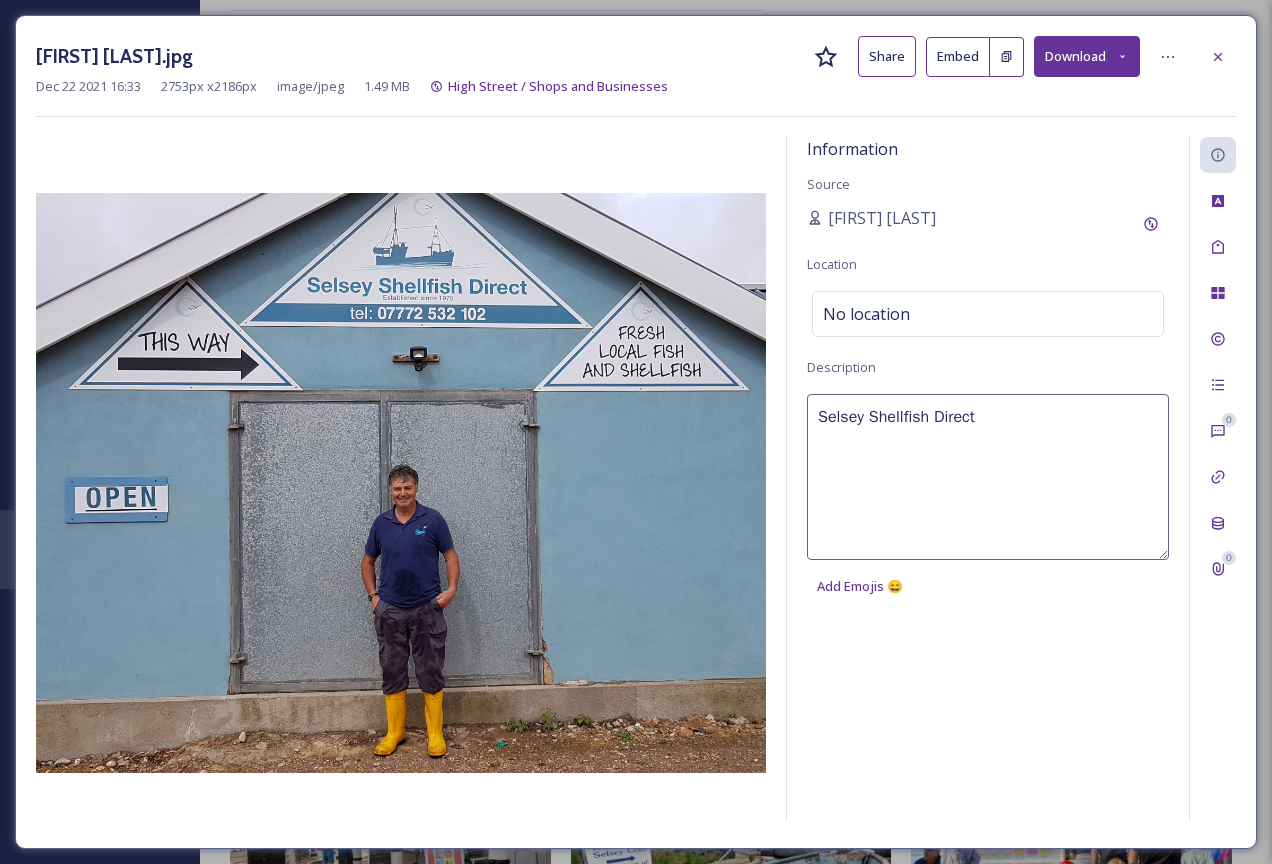 type on "Selsey Shellfish Direct" 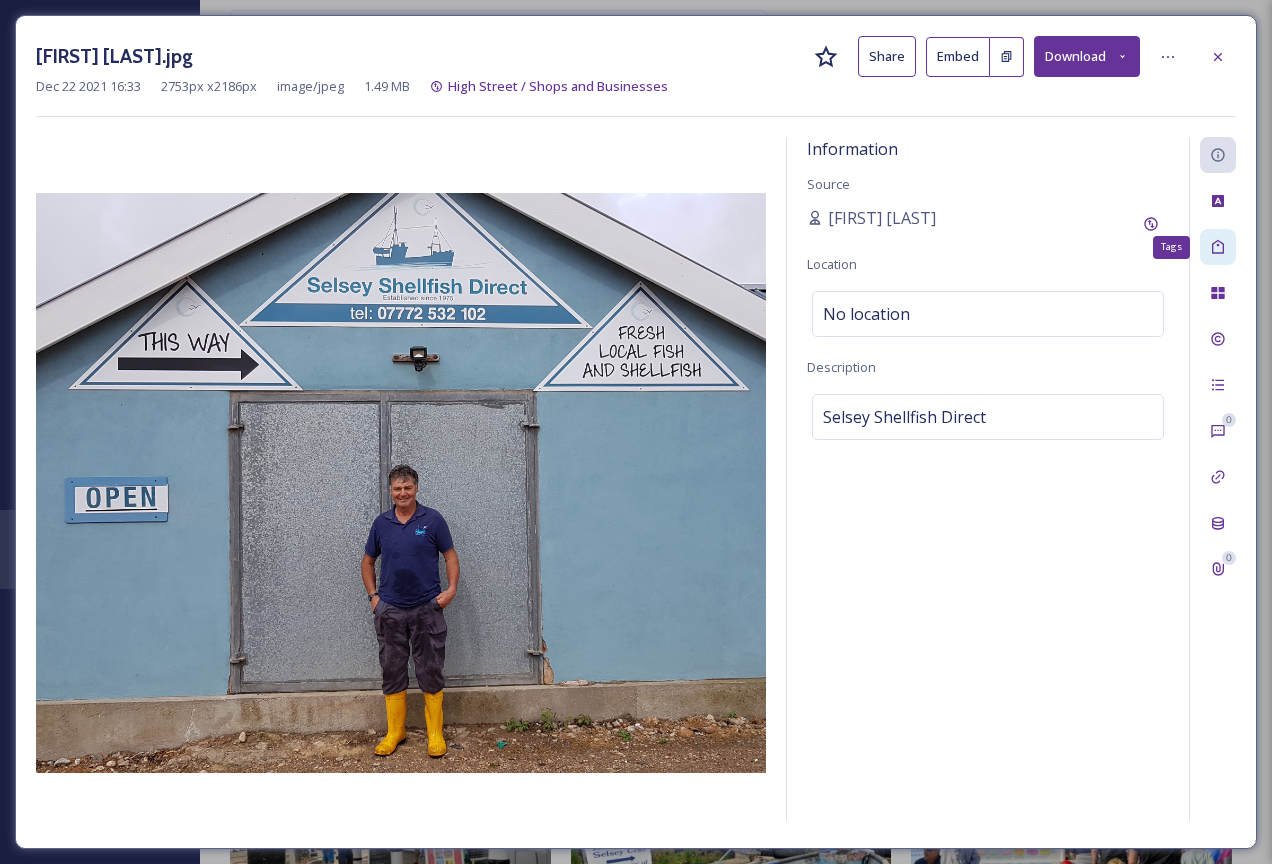 click on "Tags" at bounding box center (1218, 247) 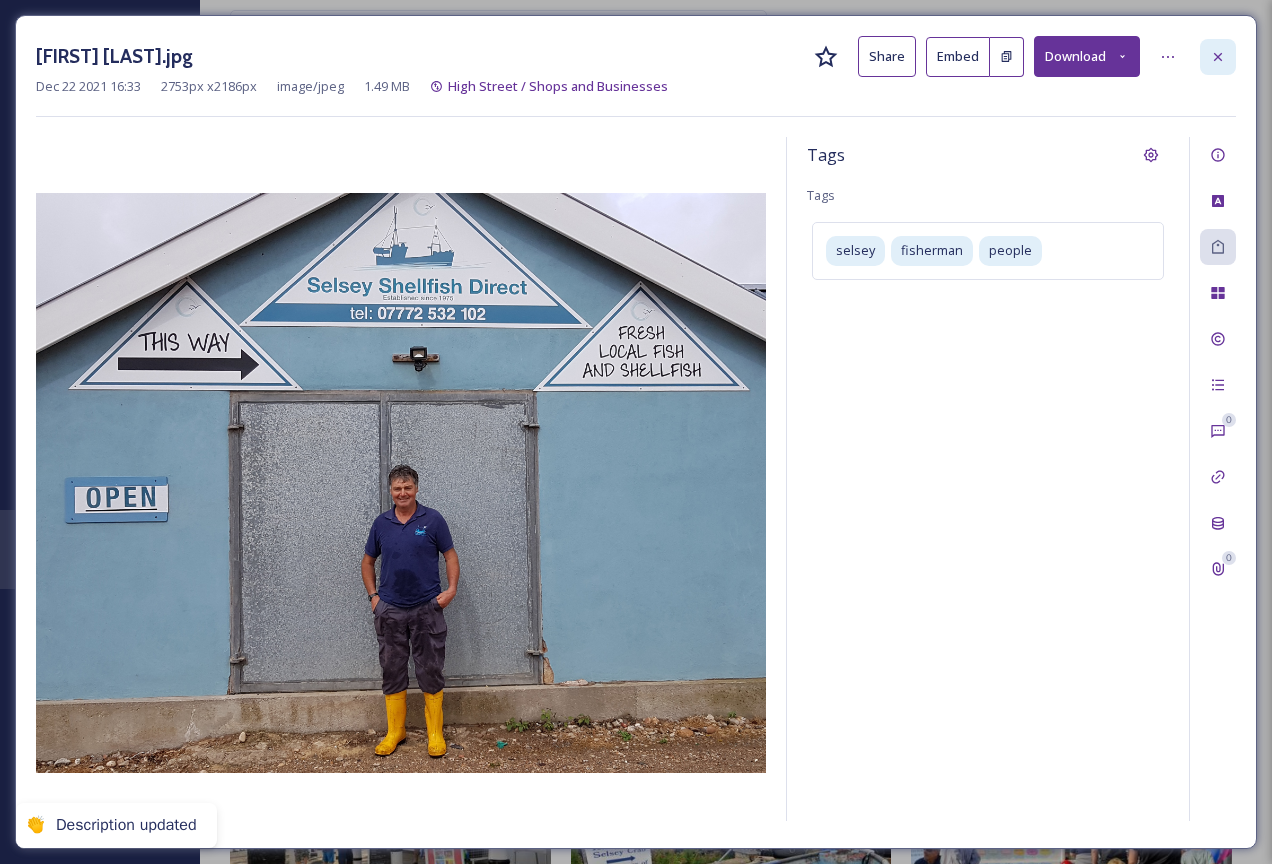 click 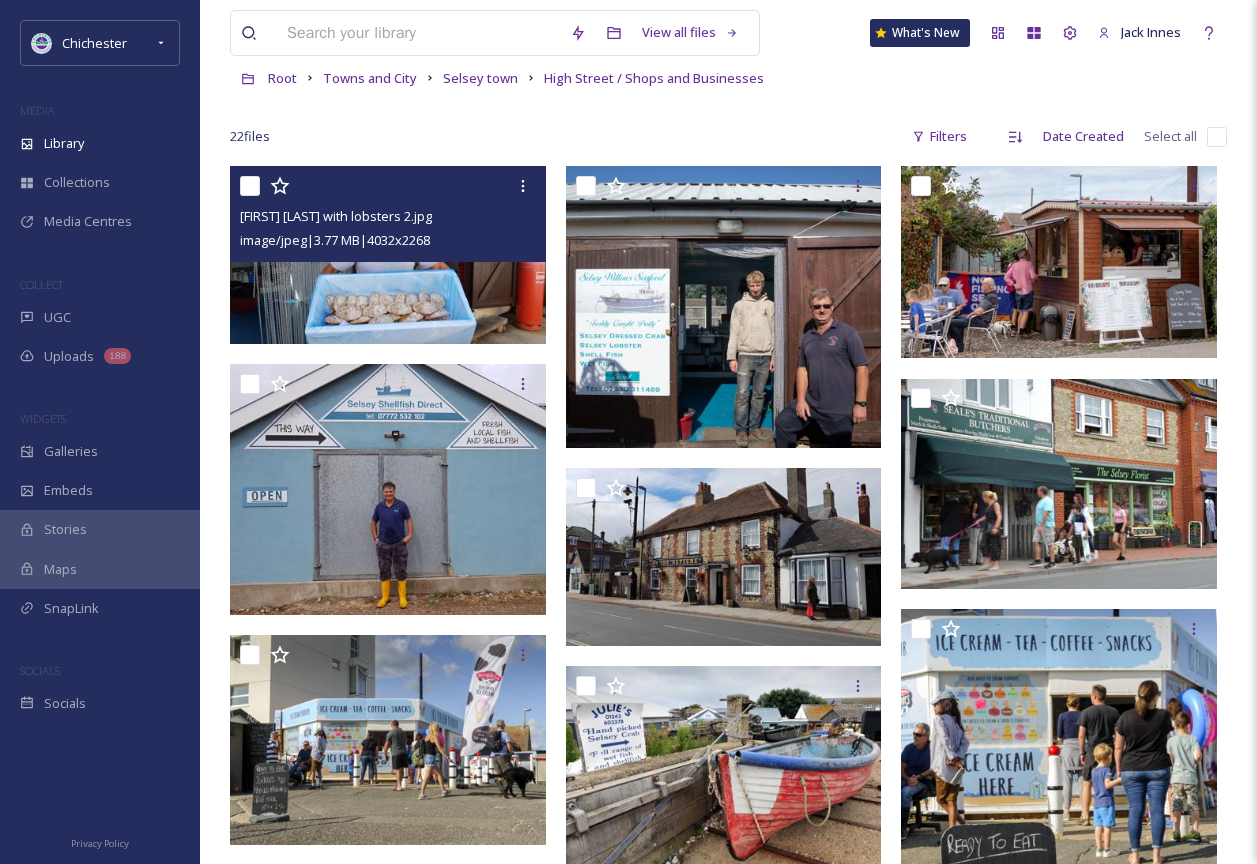 scroll, scrollTop: 100, scrollLeft: 0, axis: vertical 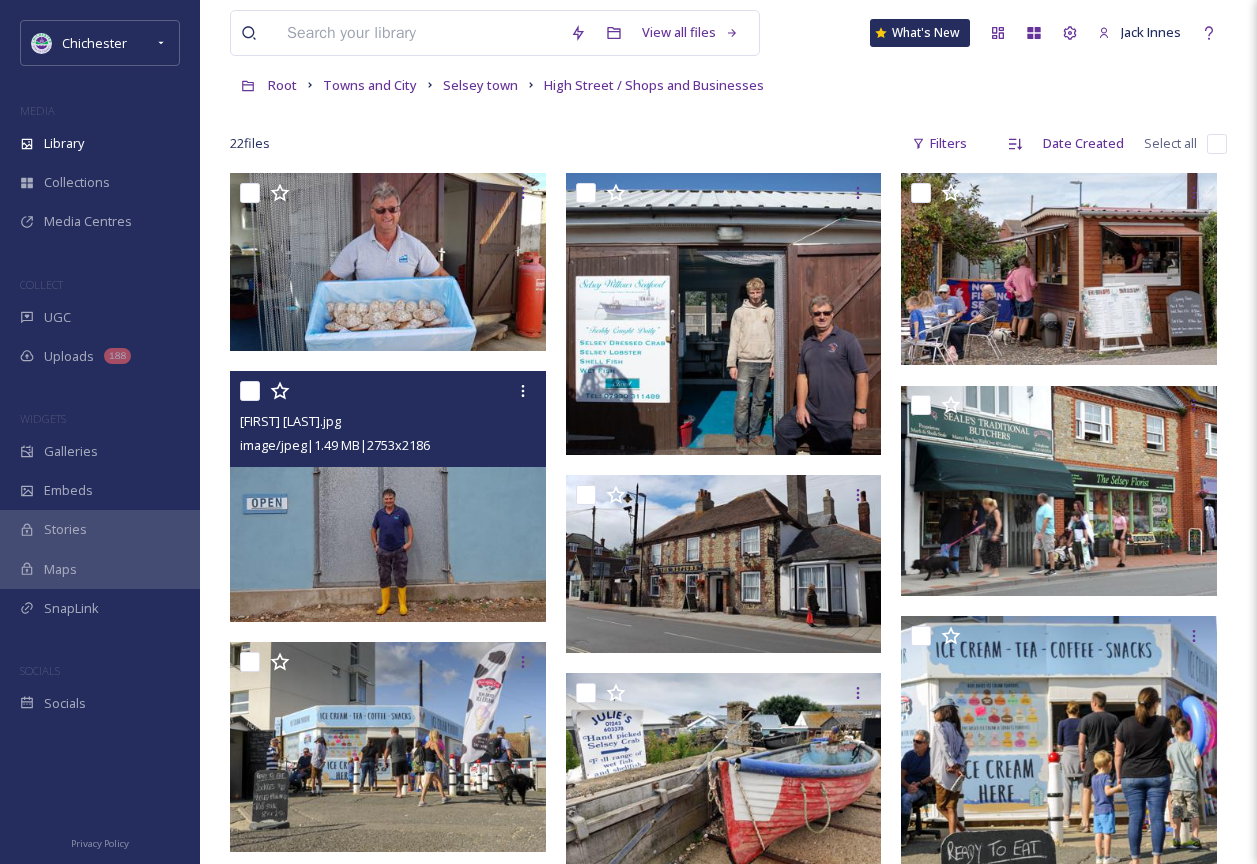 click at bounding box center (250, 391) 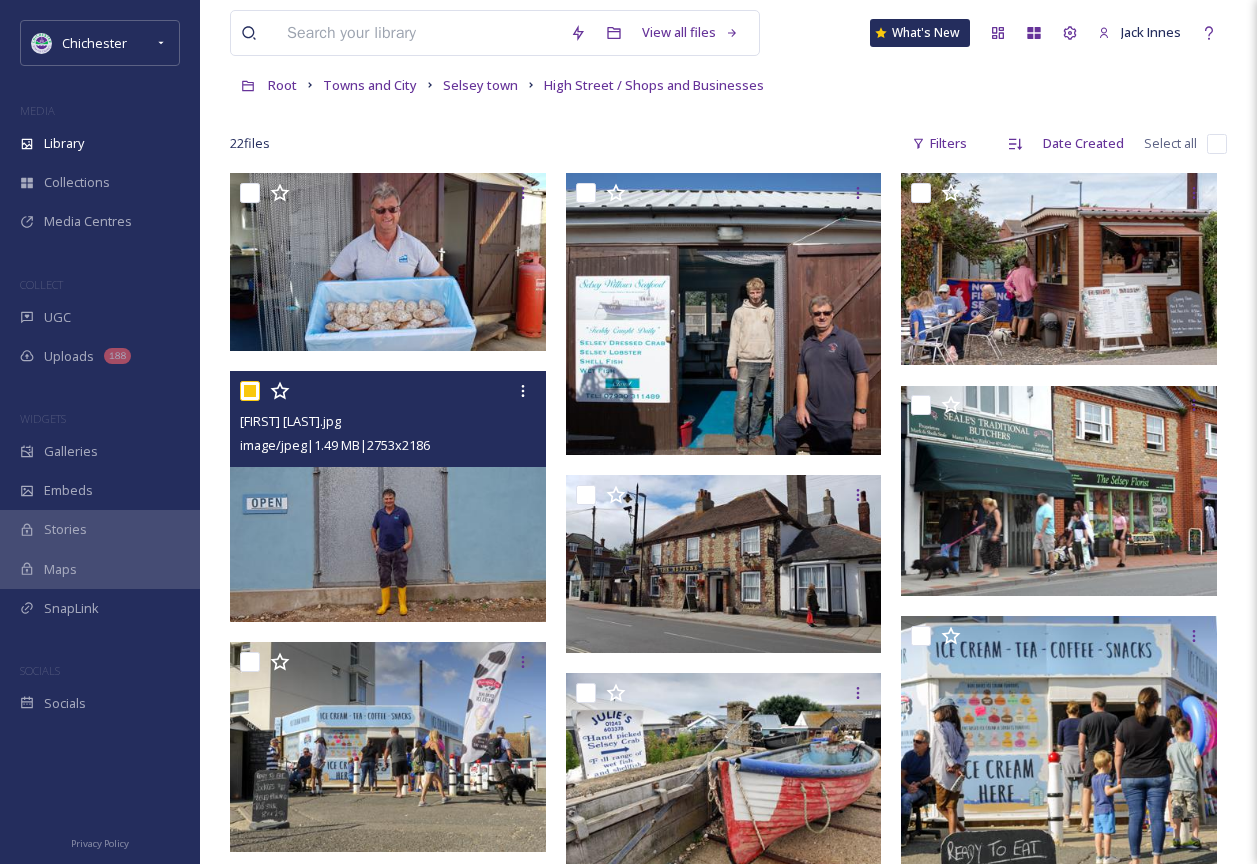 checkbox on "true" 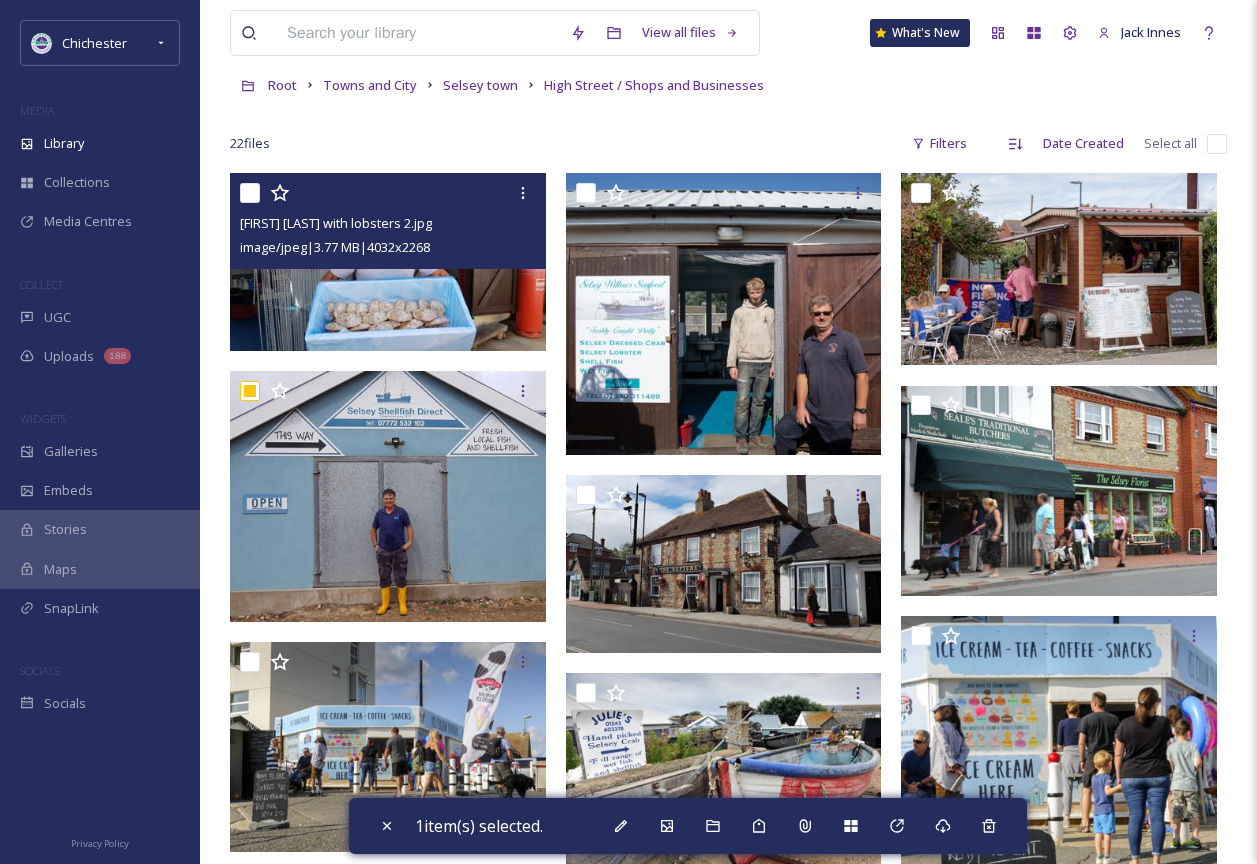 click at bounding box center [390, 193] 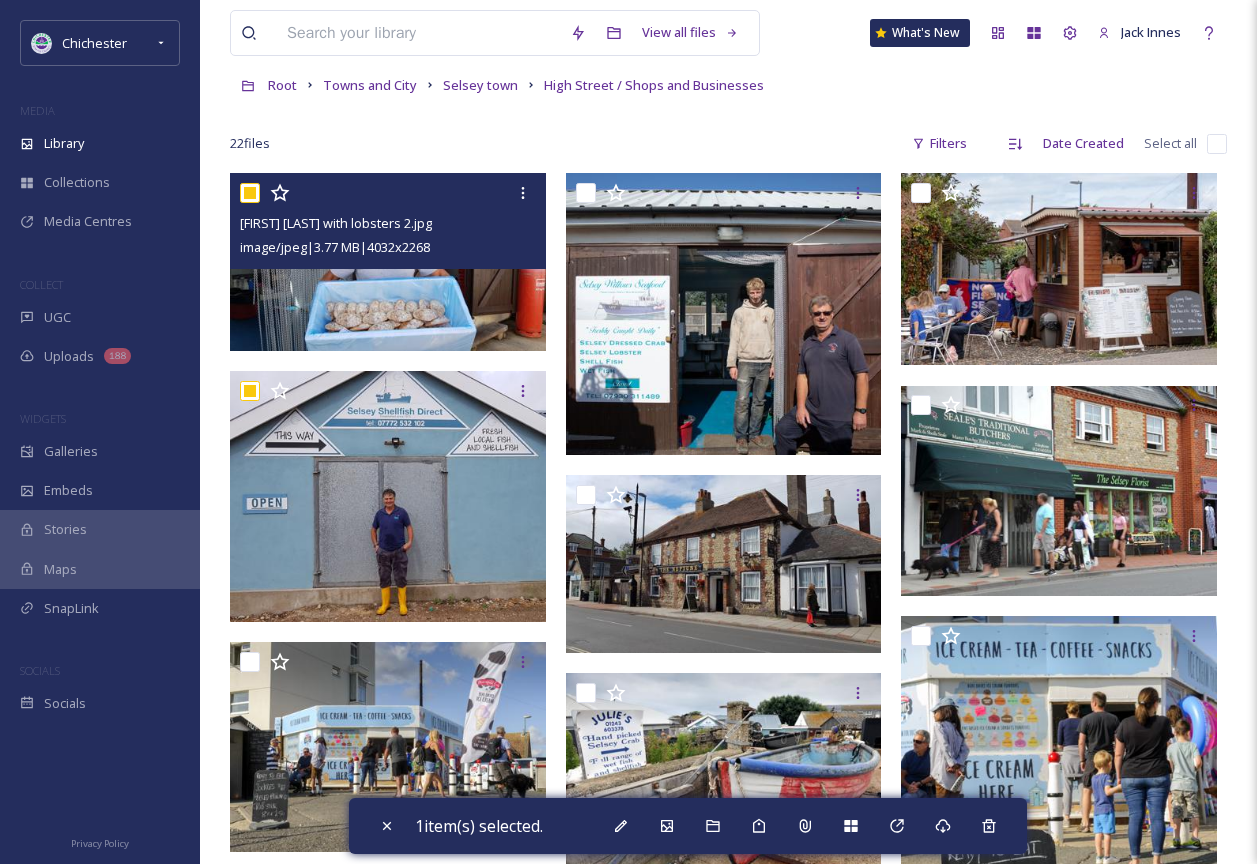 checkbox on "true" 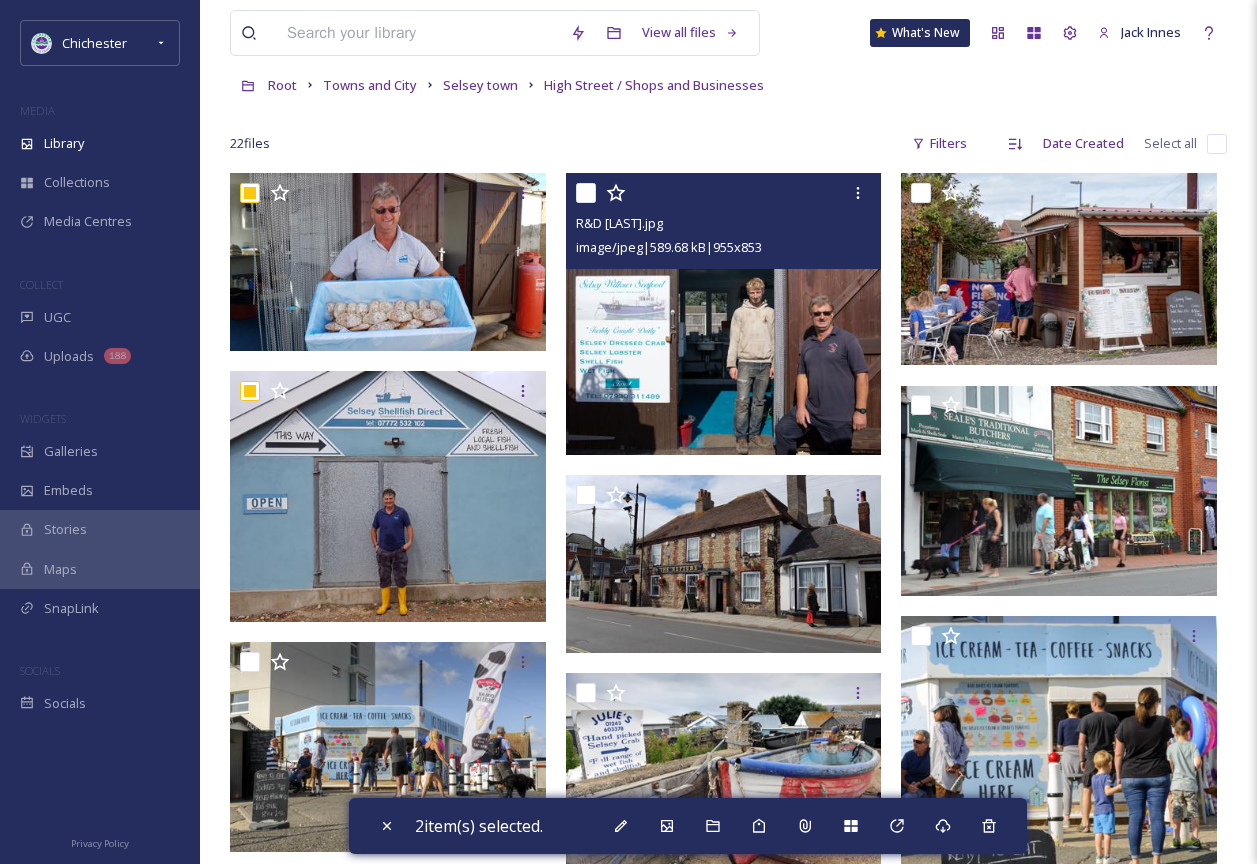 click at bounding box center (586, 193) 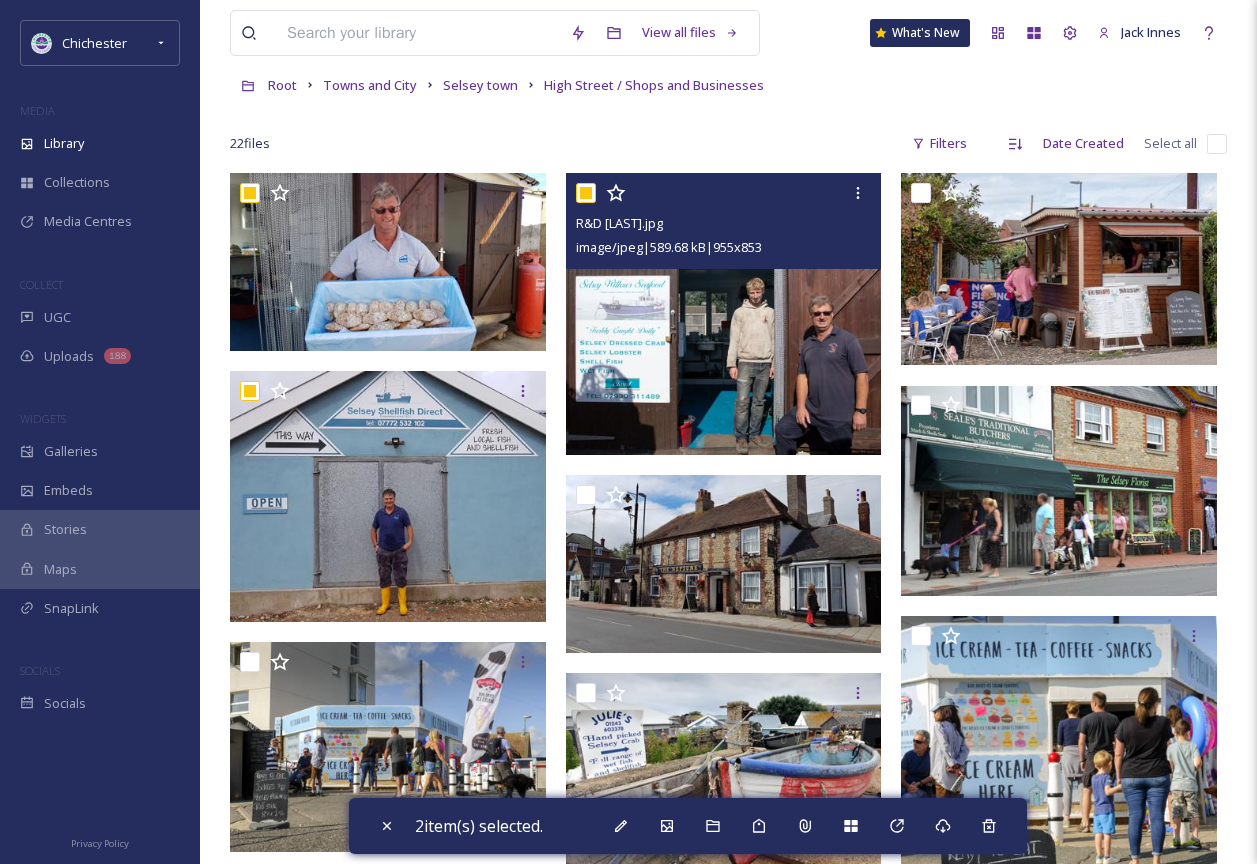 checkbox on "true" 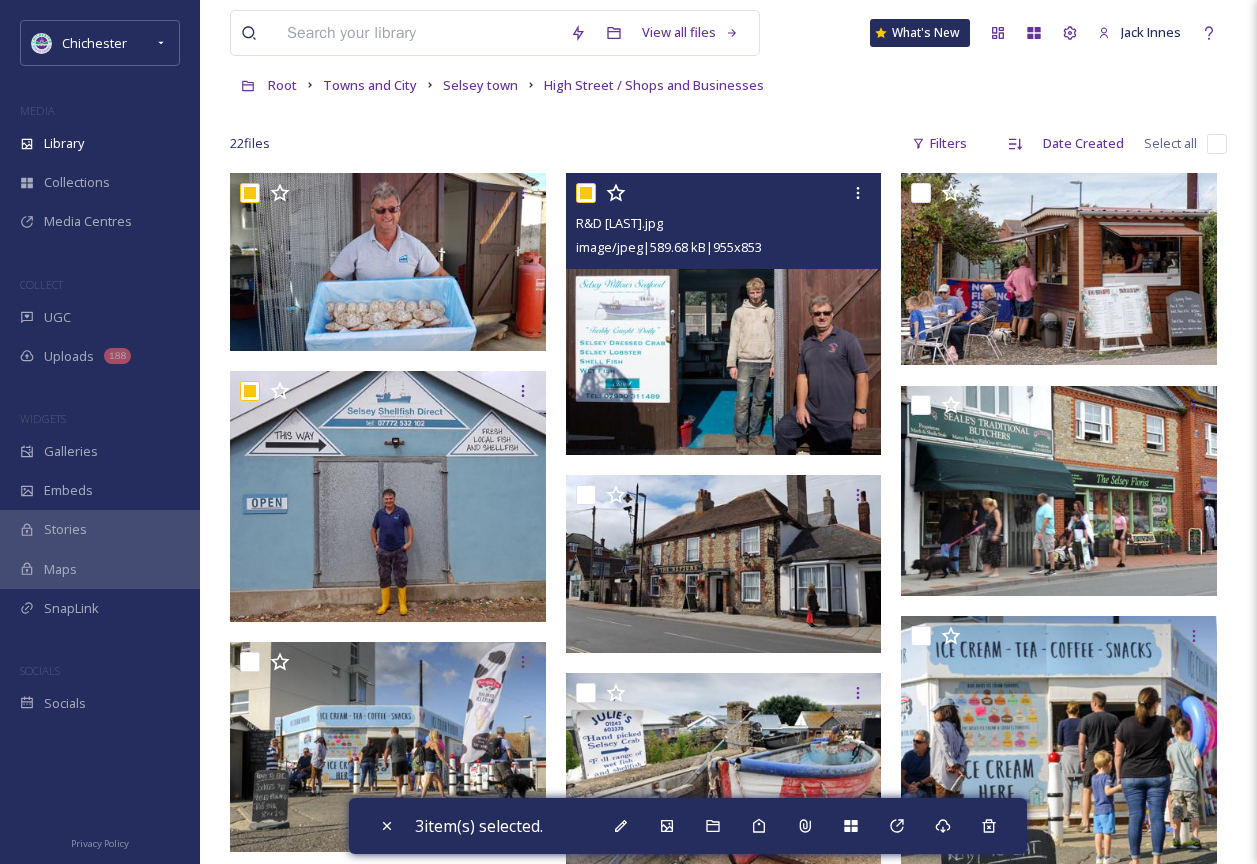 click at bounding box center [724, 314] 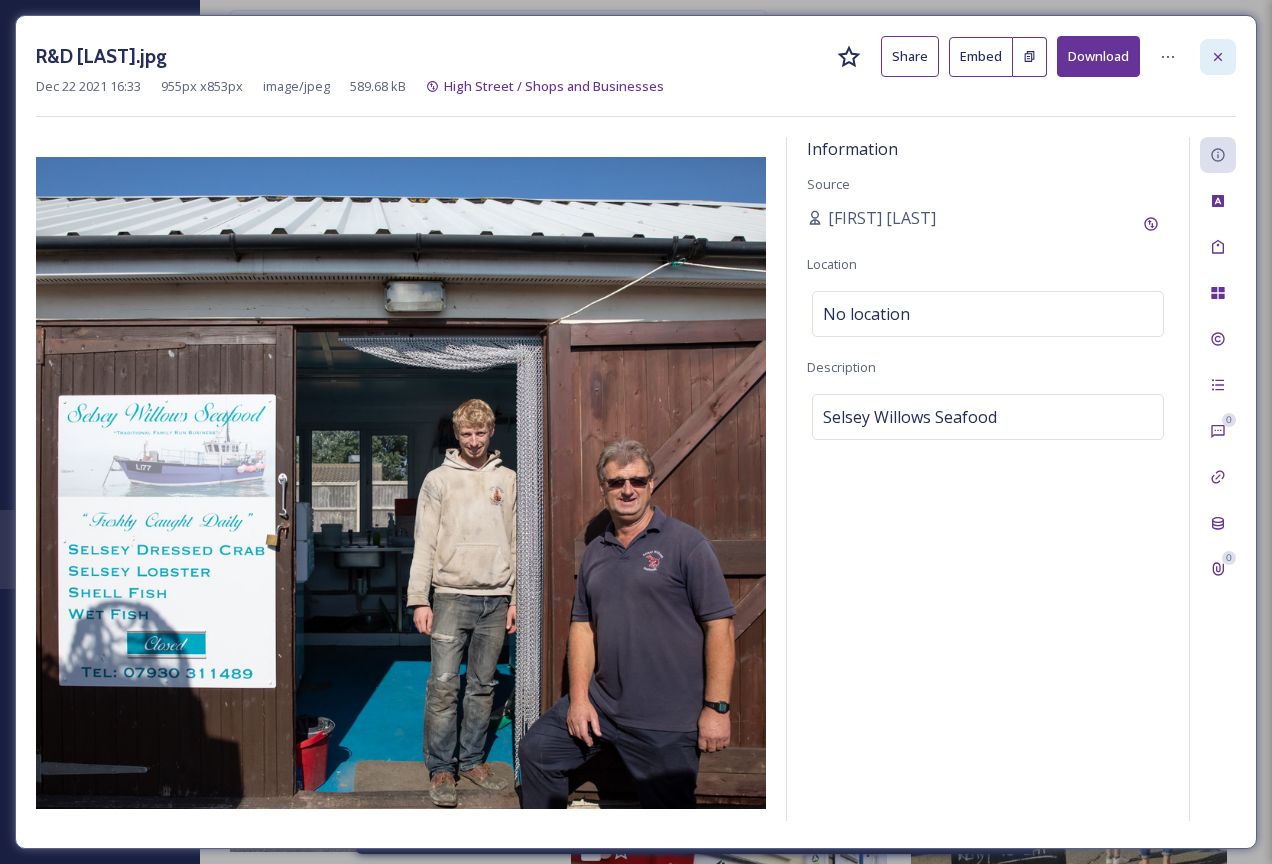 click 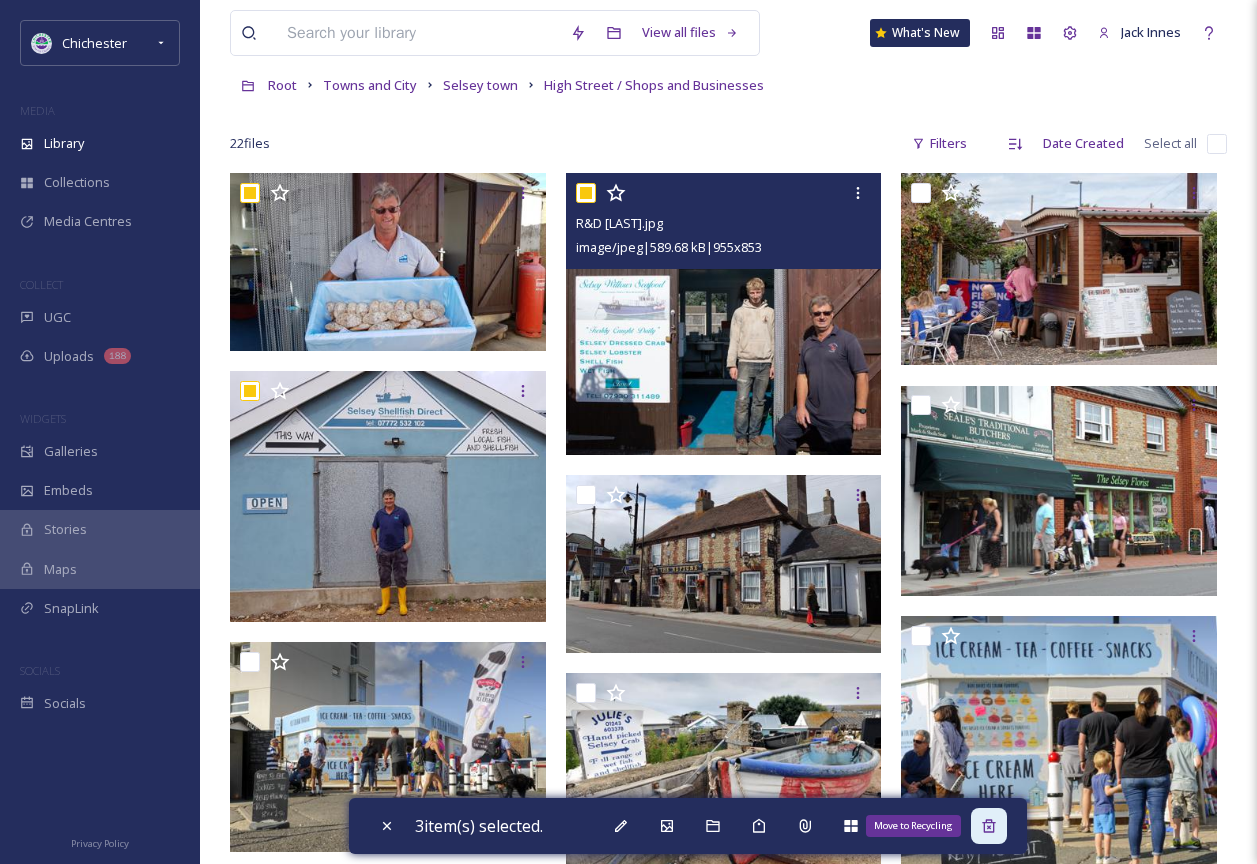 click on "Move to Recycling" at bounding box center [989, 826] 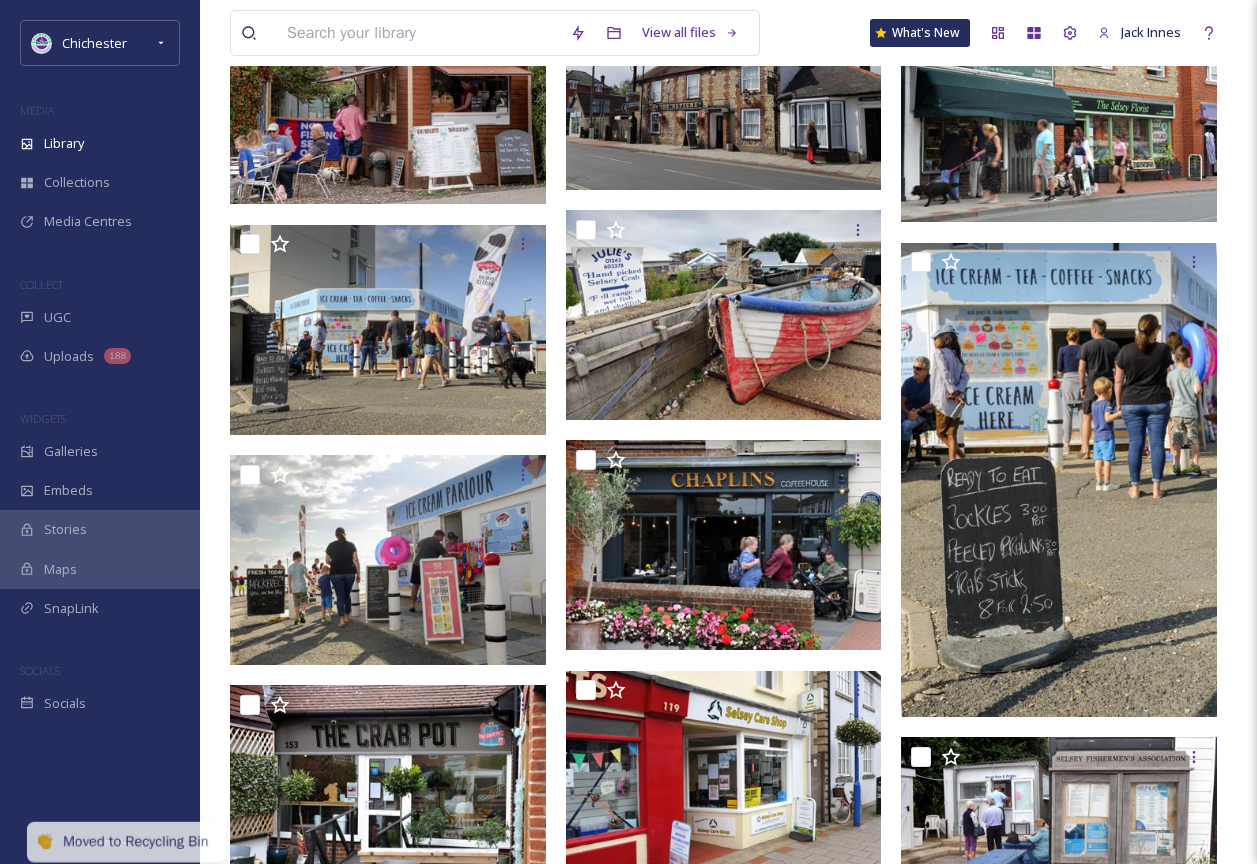 scroll, scrollTop: 64, scrollLeft: 0, axis: vertical 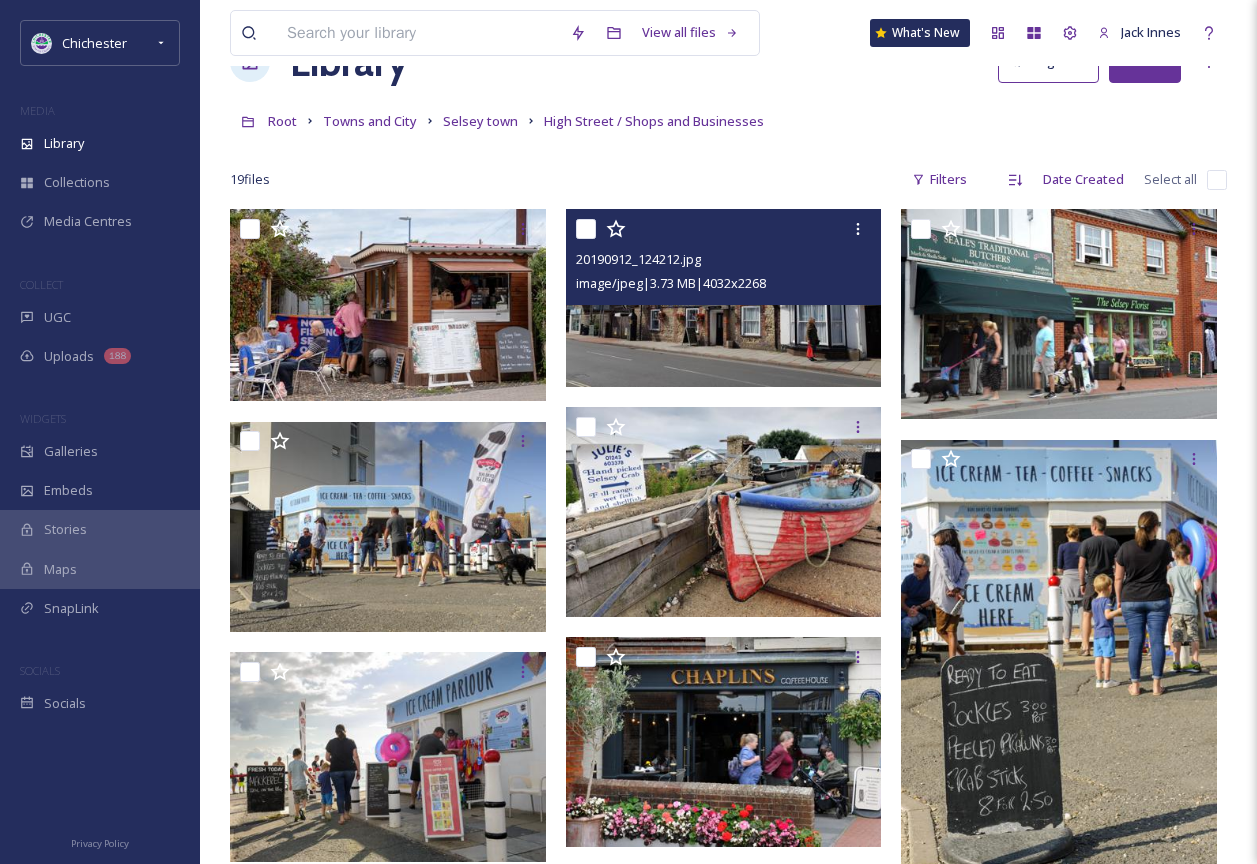 click at bounding box center [724, 298] 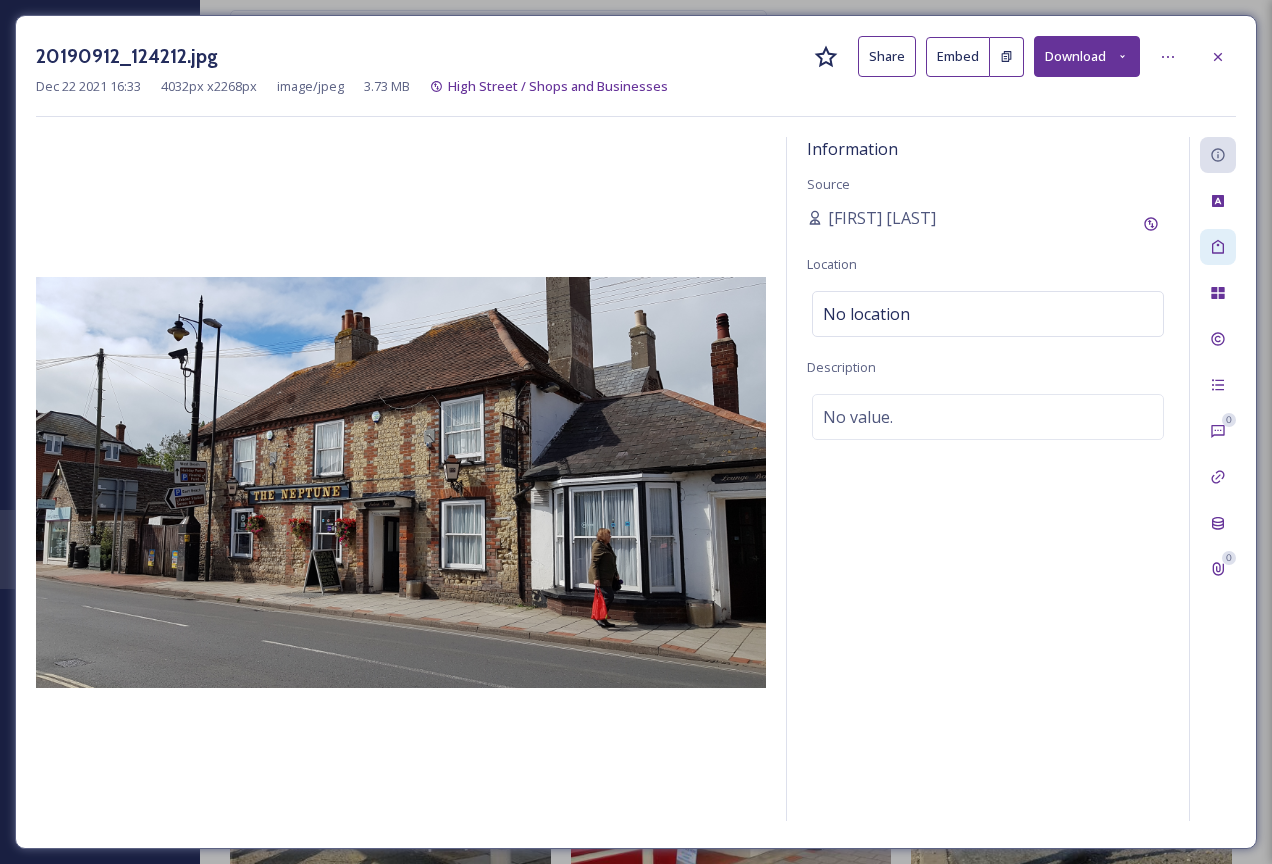 click at bounding box center (1218, 247) 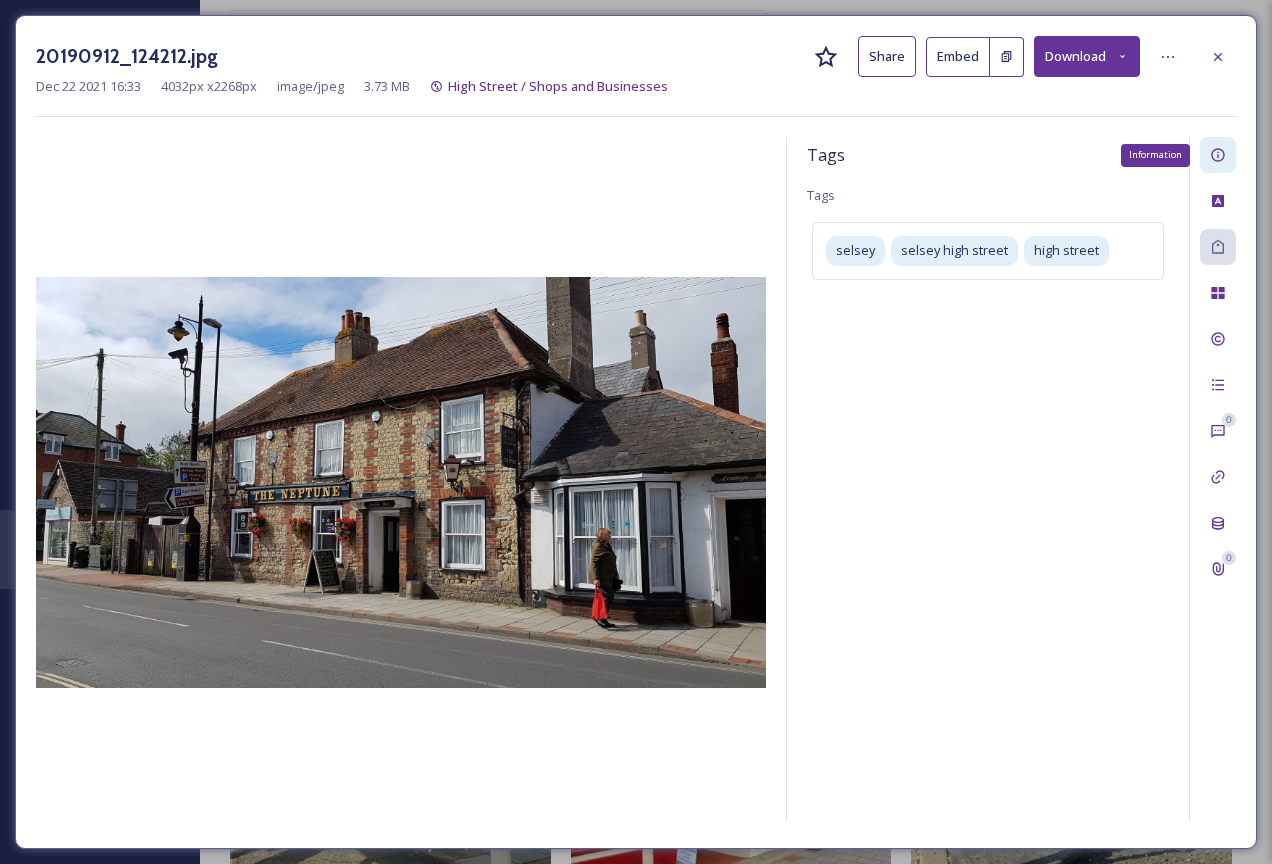 click on "Information" at bounding box center [1218, 155] 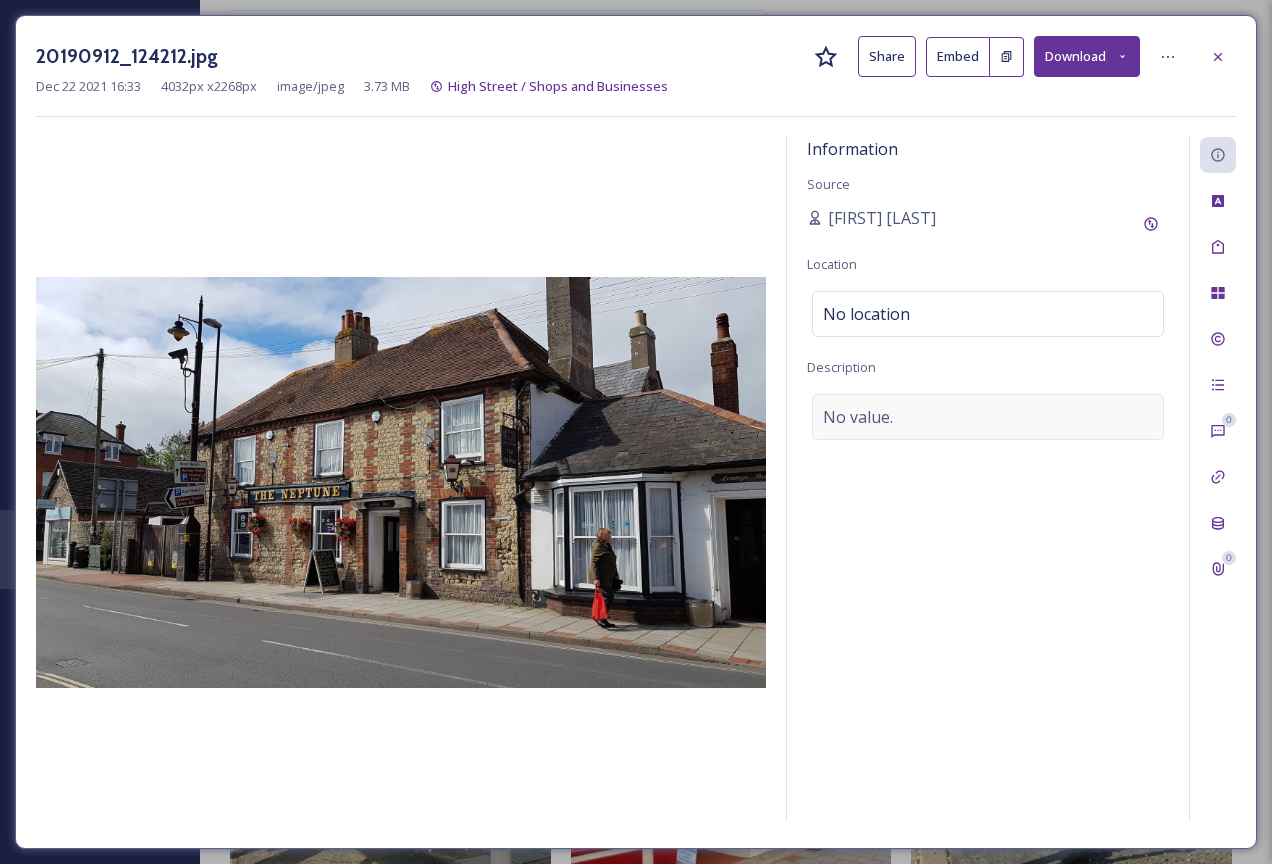 click on "No value." at bounding box center [858, 417] 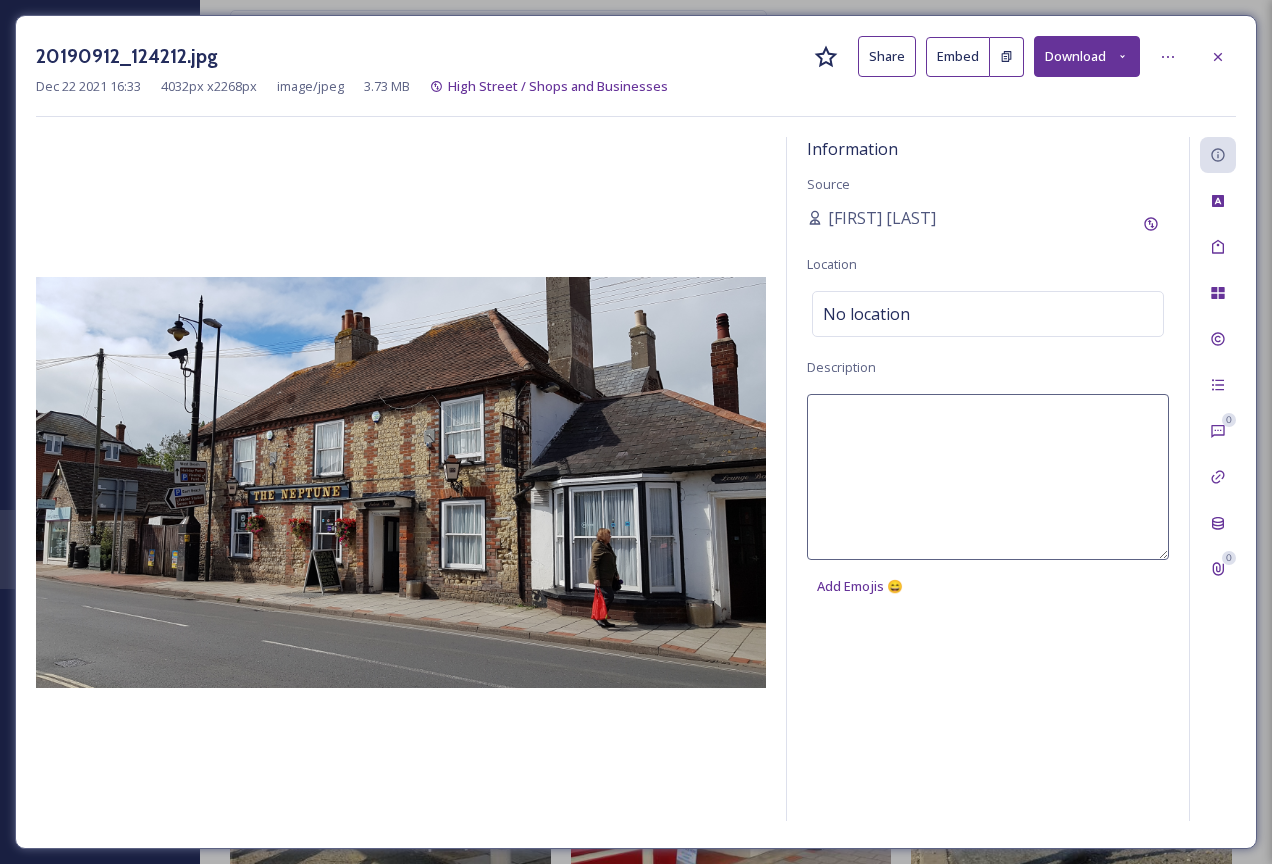 click at bounding box center (988, 477) 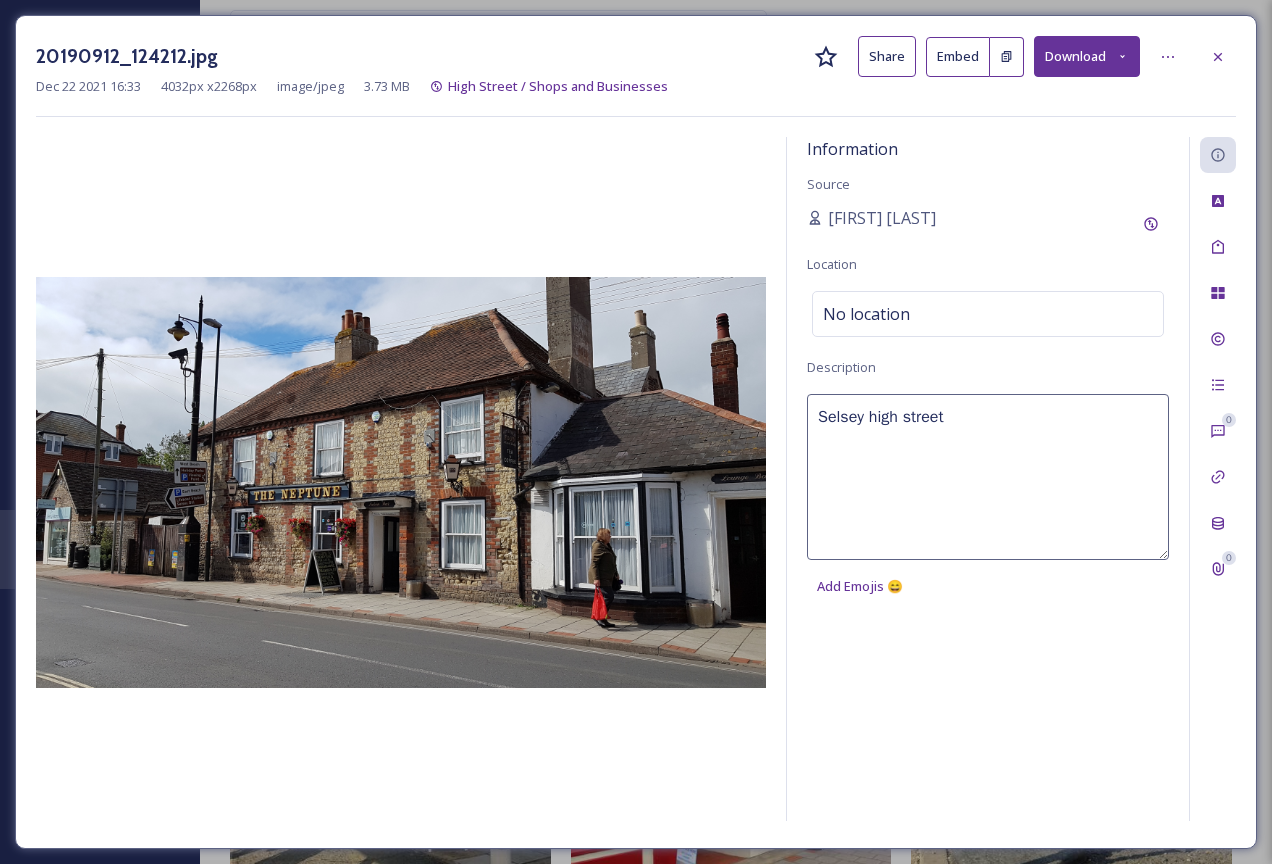 type on "Selsey high street" 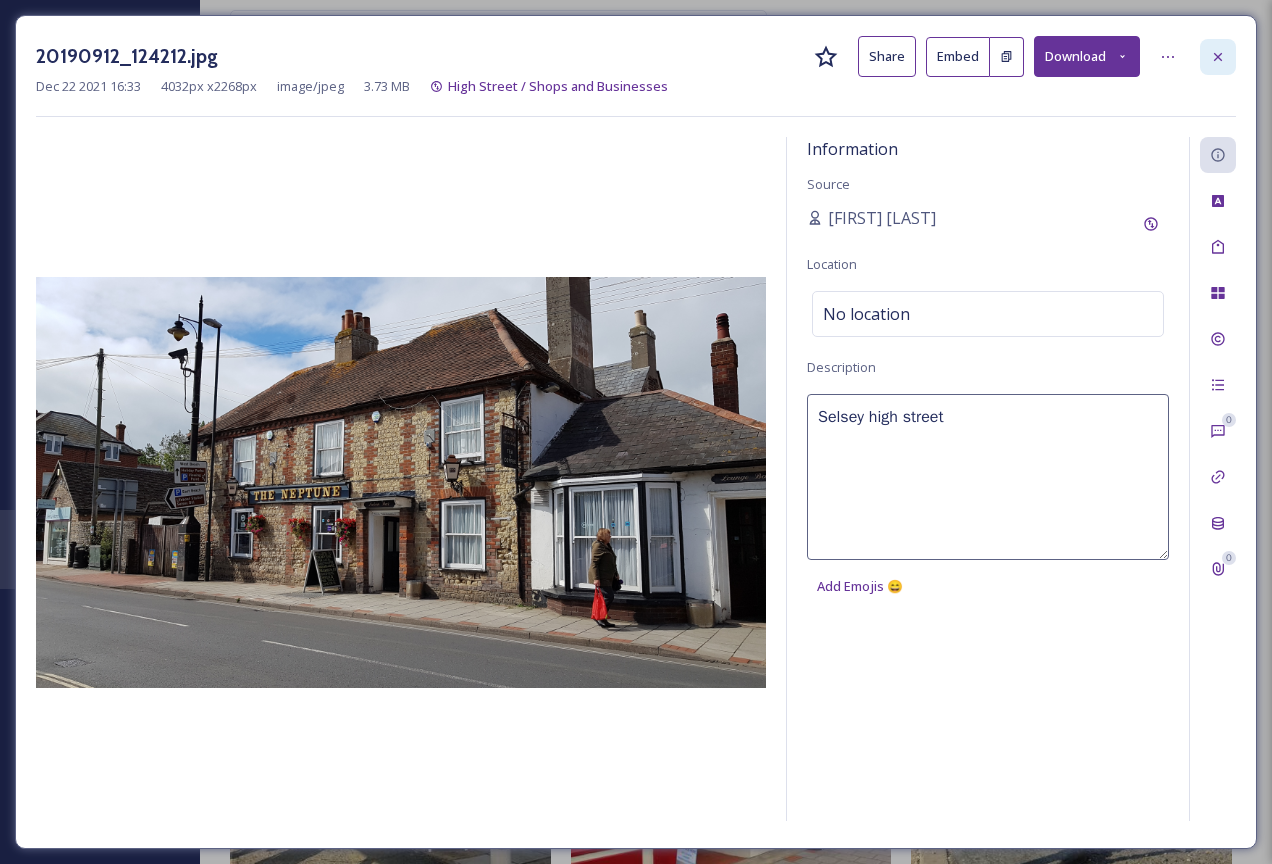 click 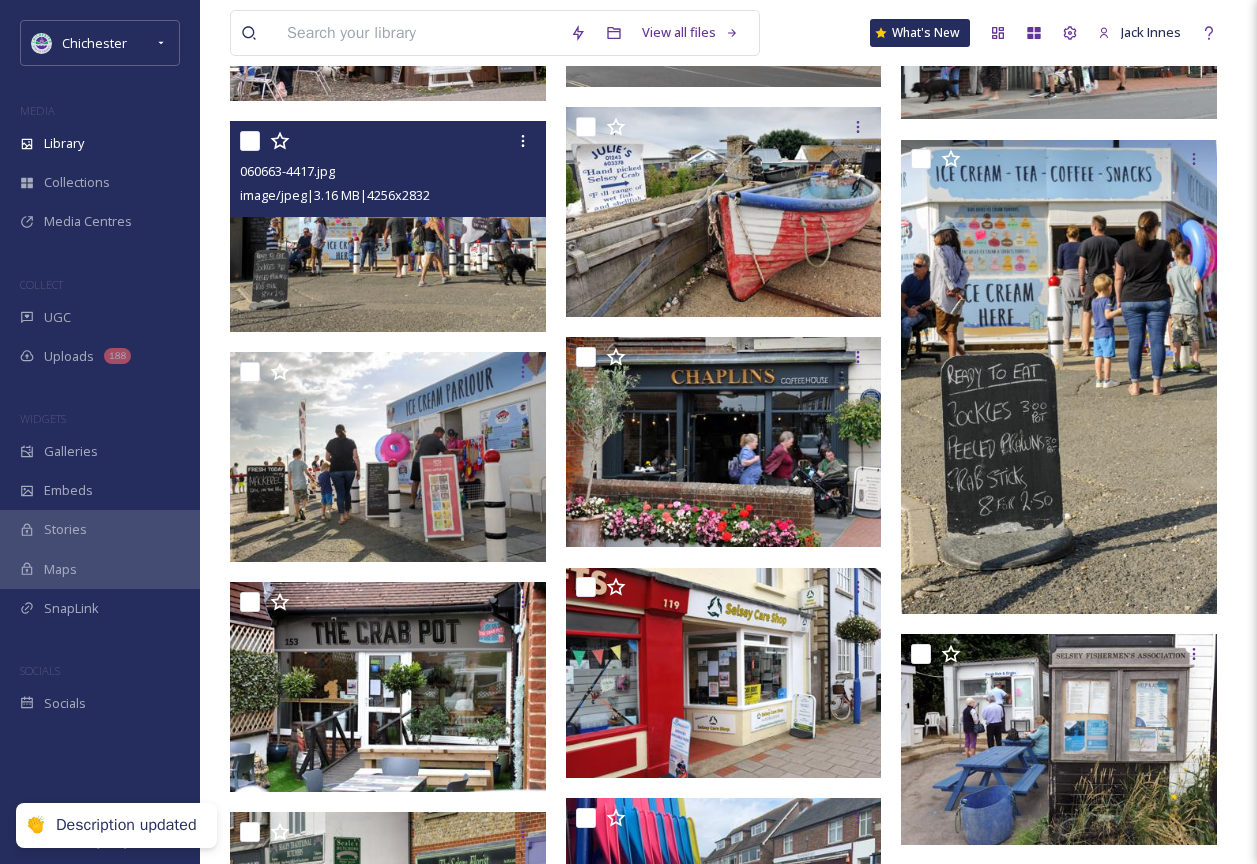 scroll, scrollTop: 664, scrollLeft: 0, axis: vertical 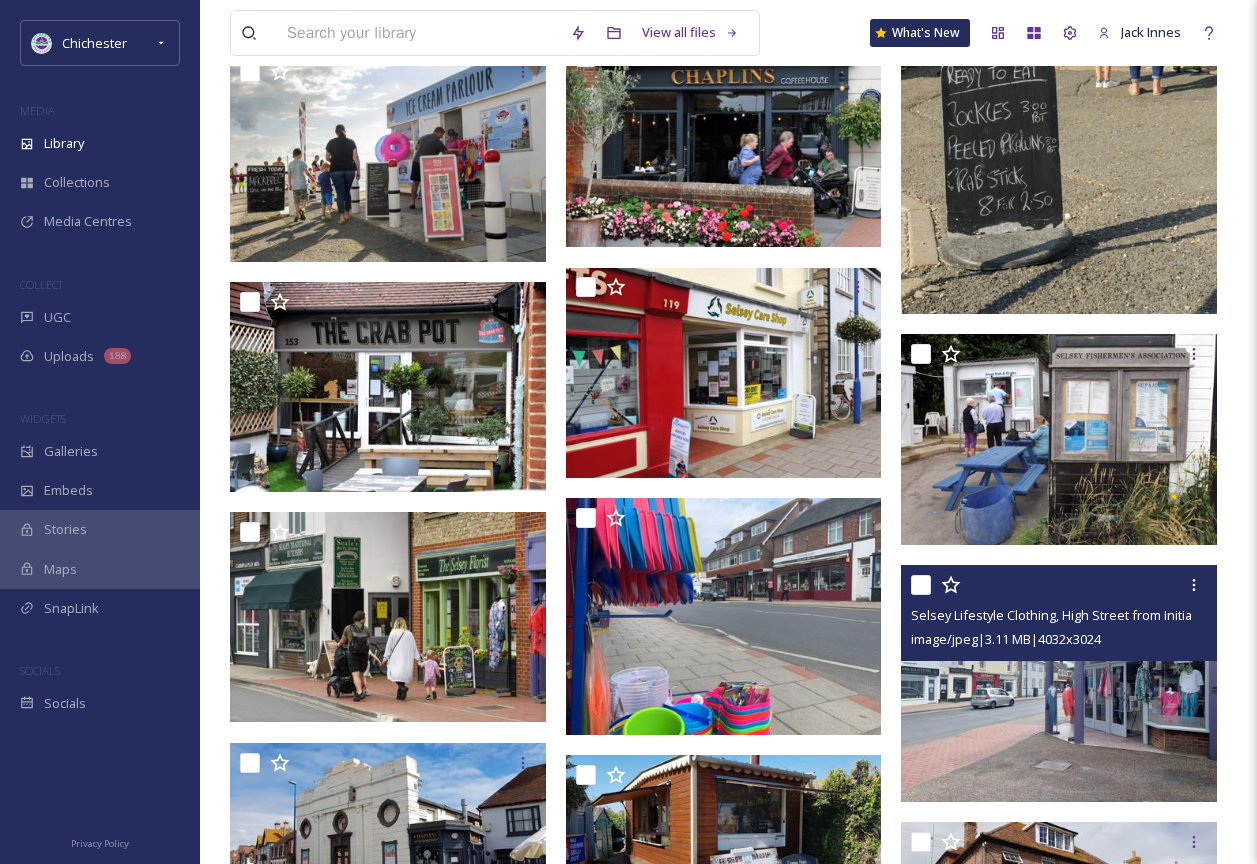 click at bounding box center (921, 585) 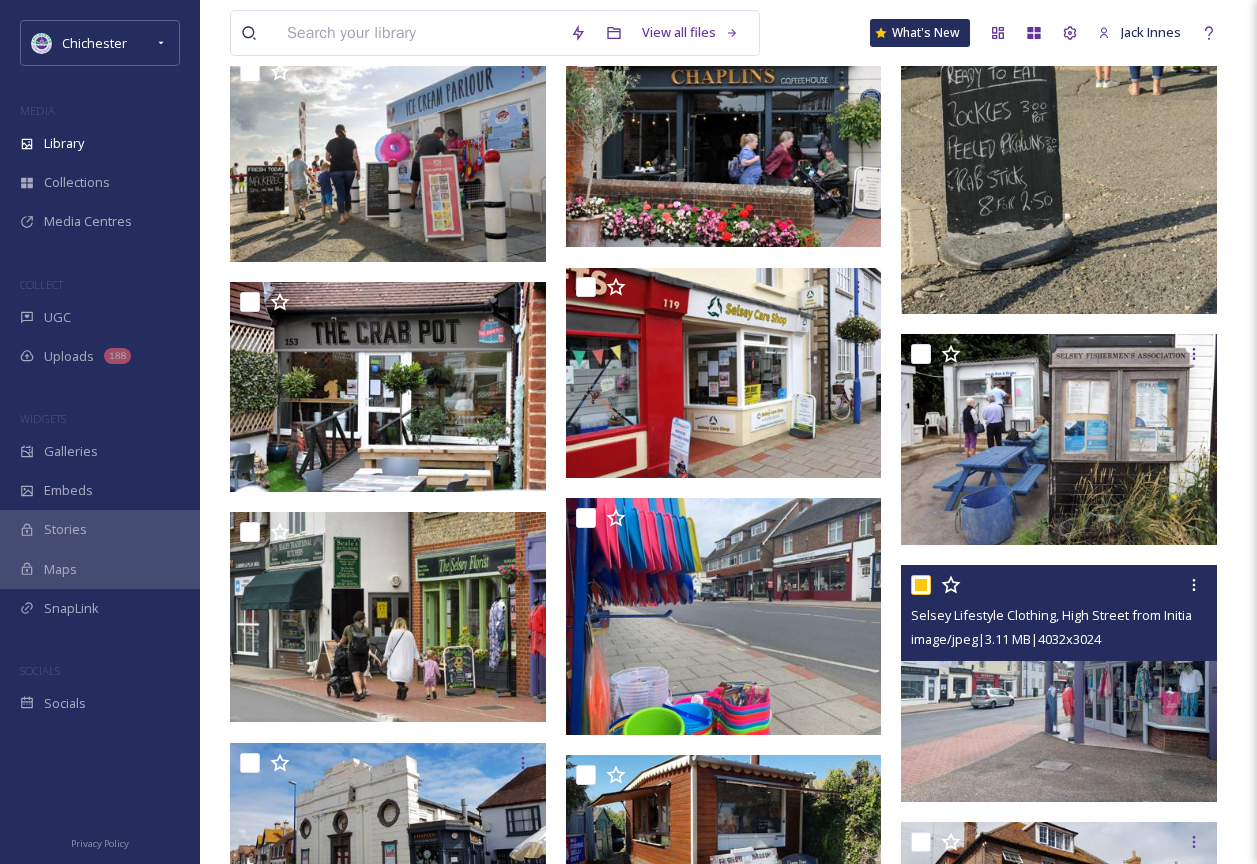 checkbox on "true" 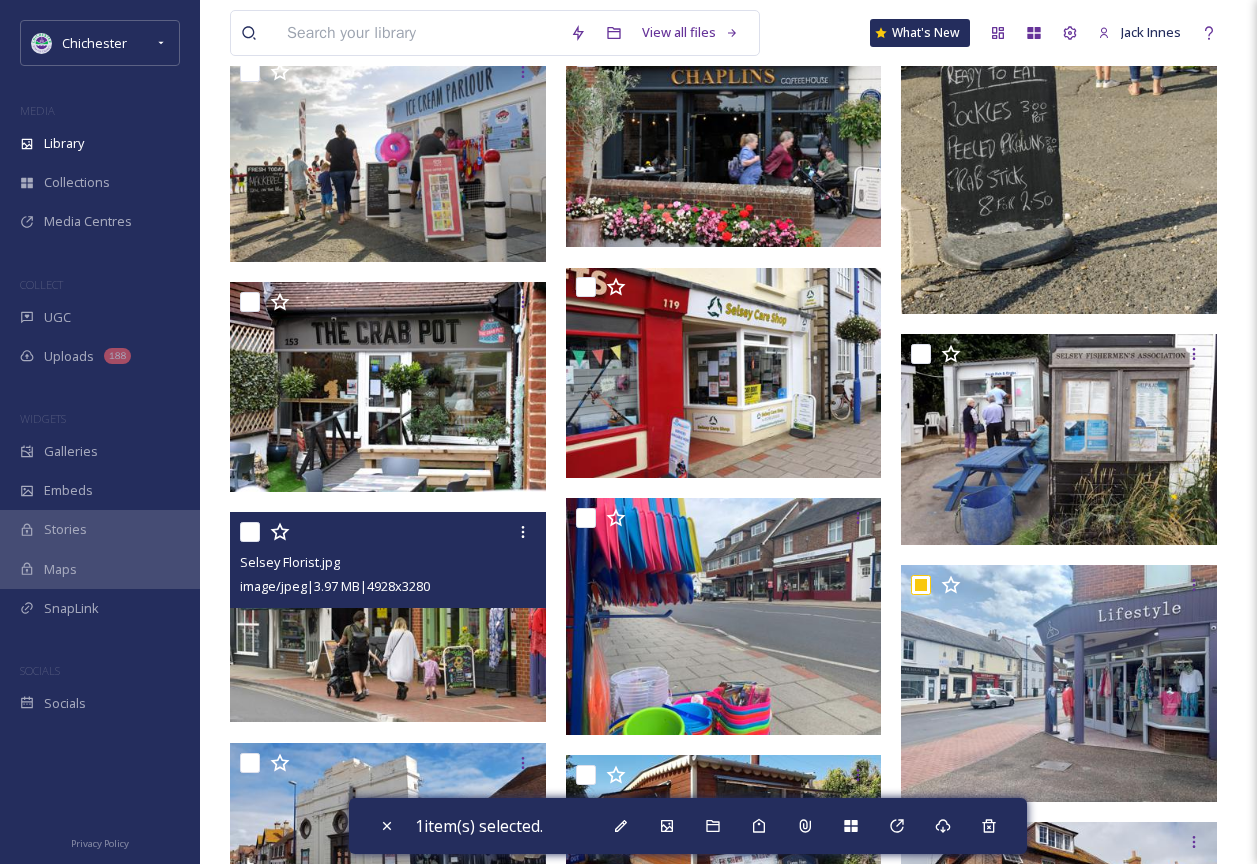 click at bounding box center [250, 532] 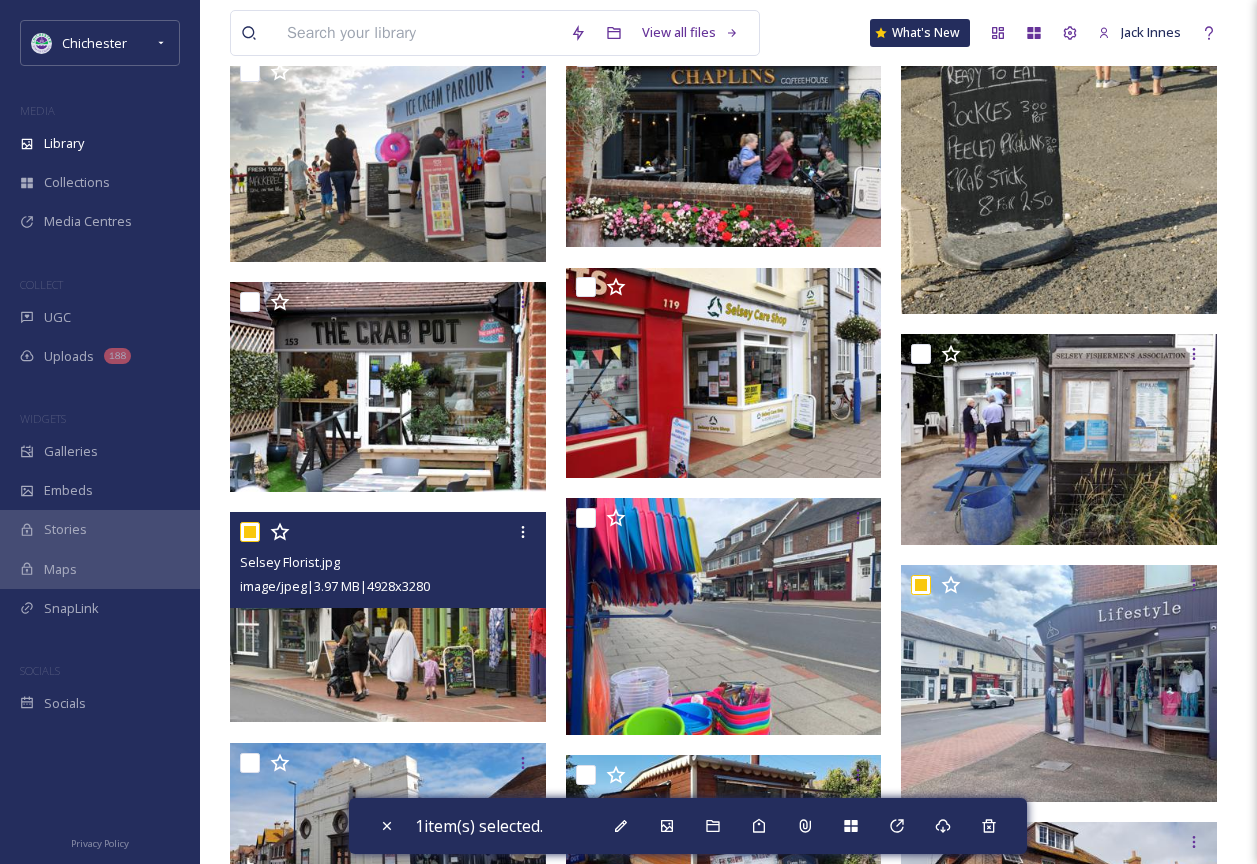 checkbox on "true" 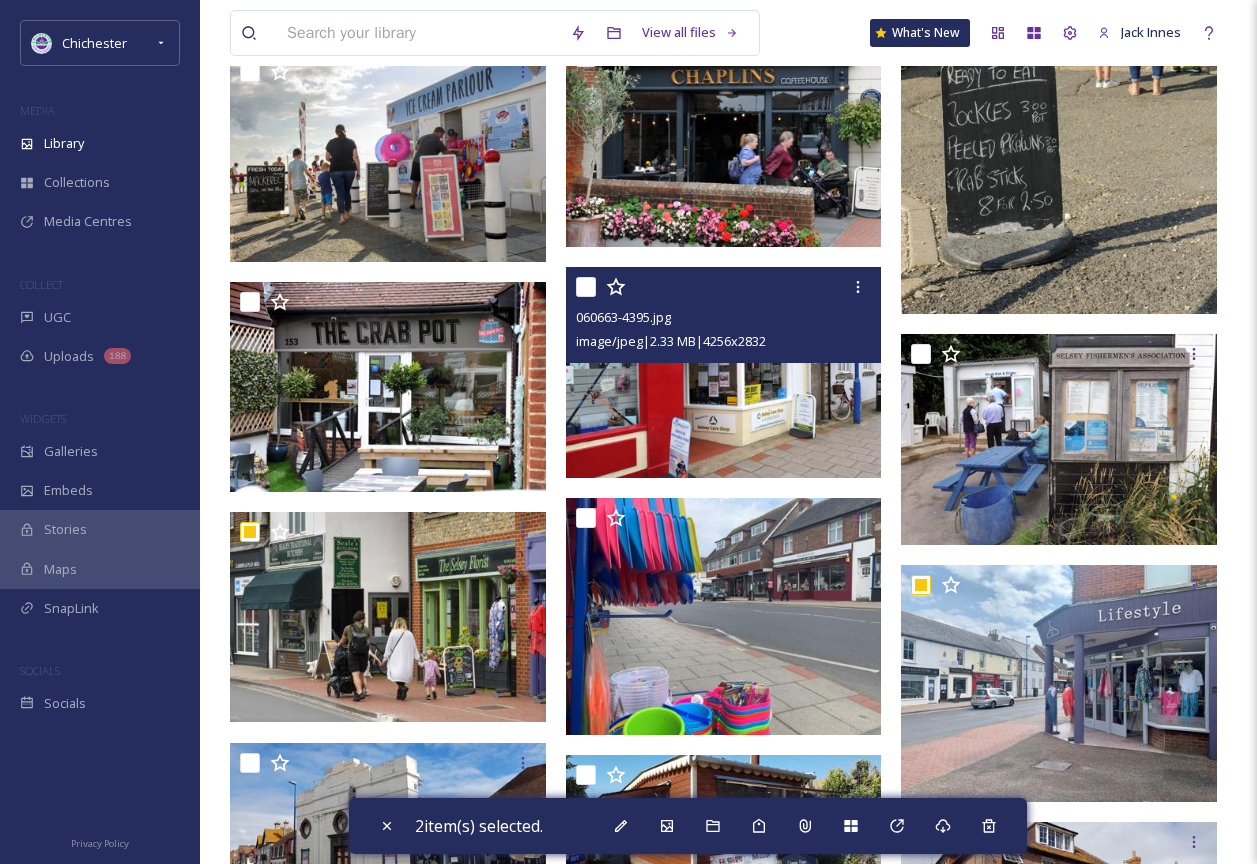 click at bounding box center (586, 287) 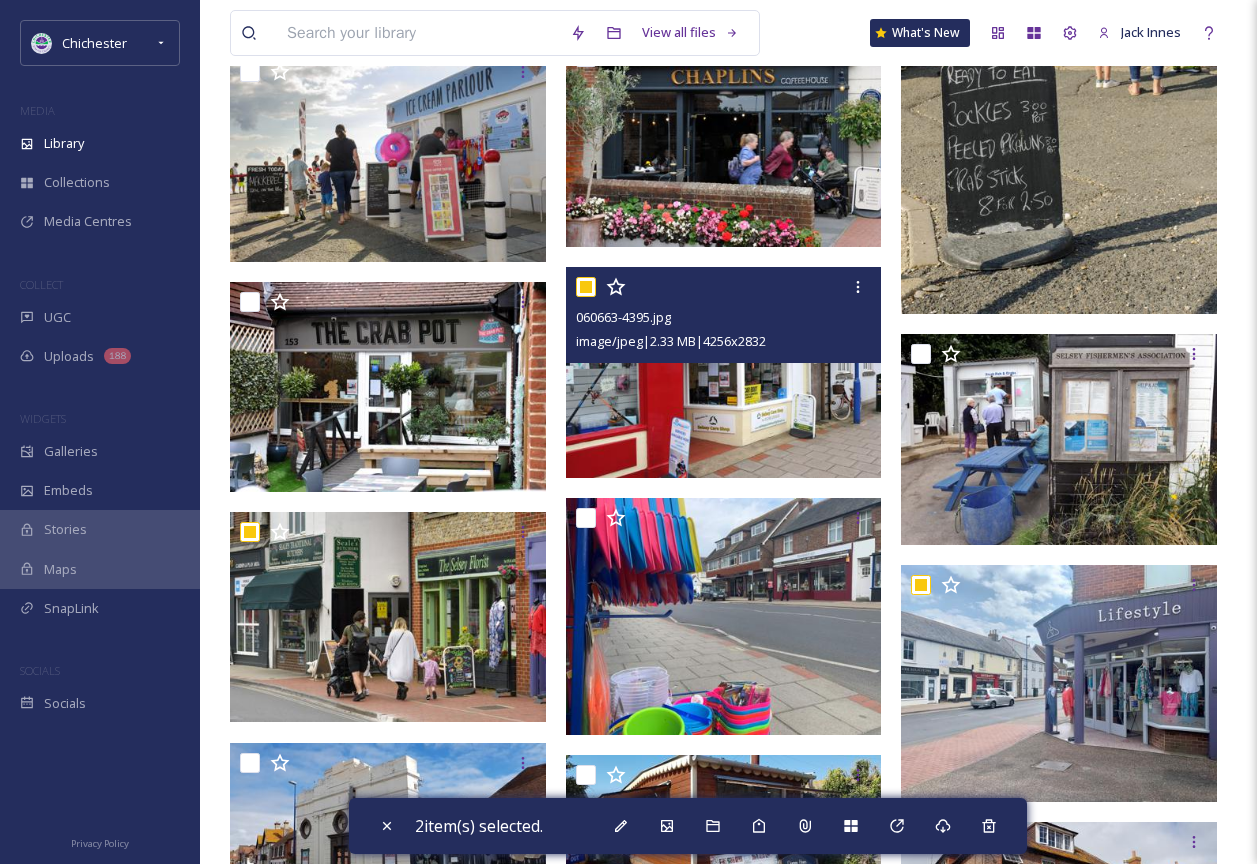 checkbox on "true" 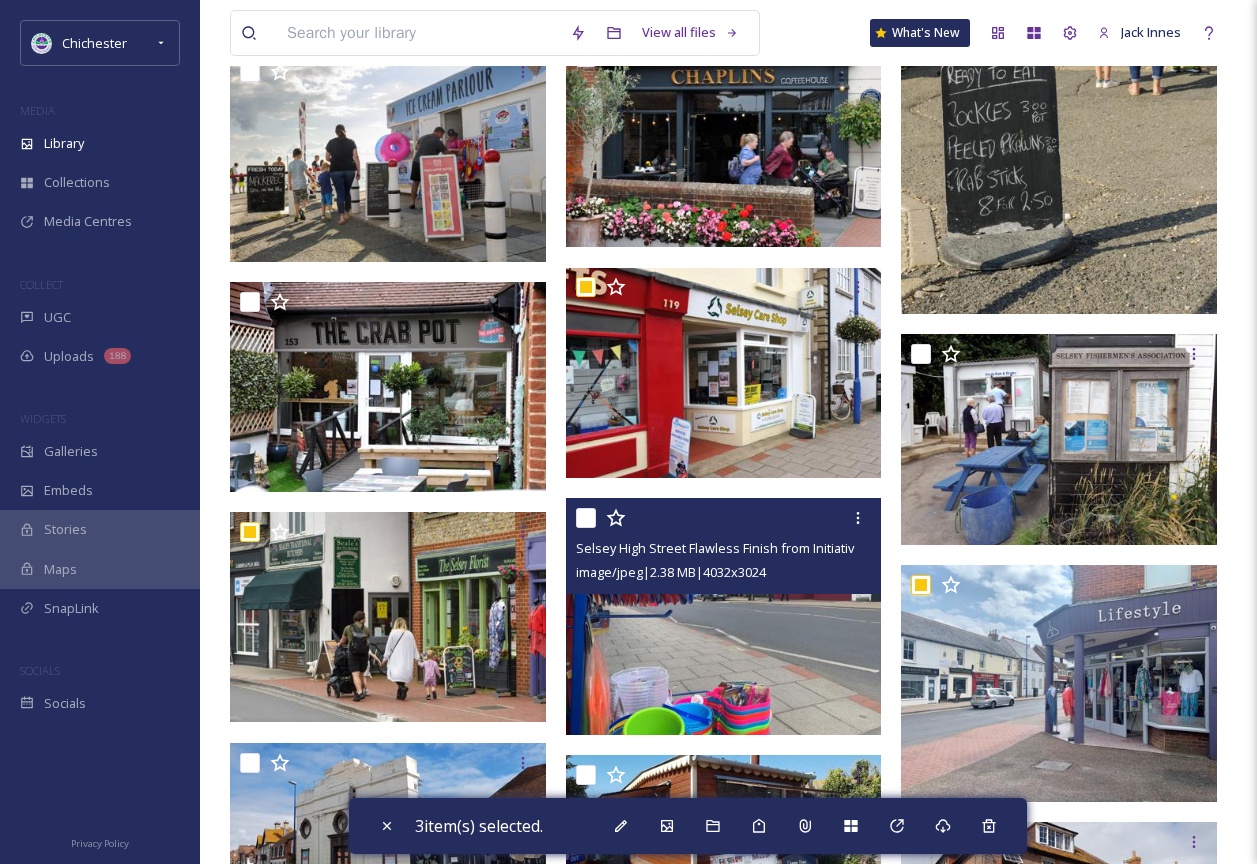 click at bounding box center [586, 518] 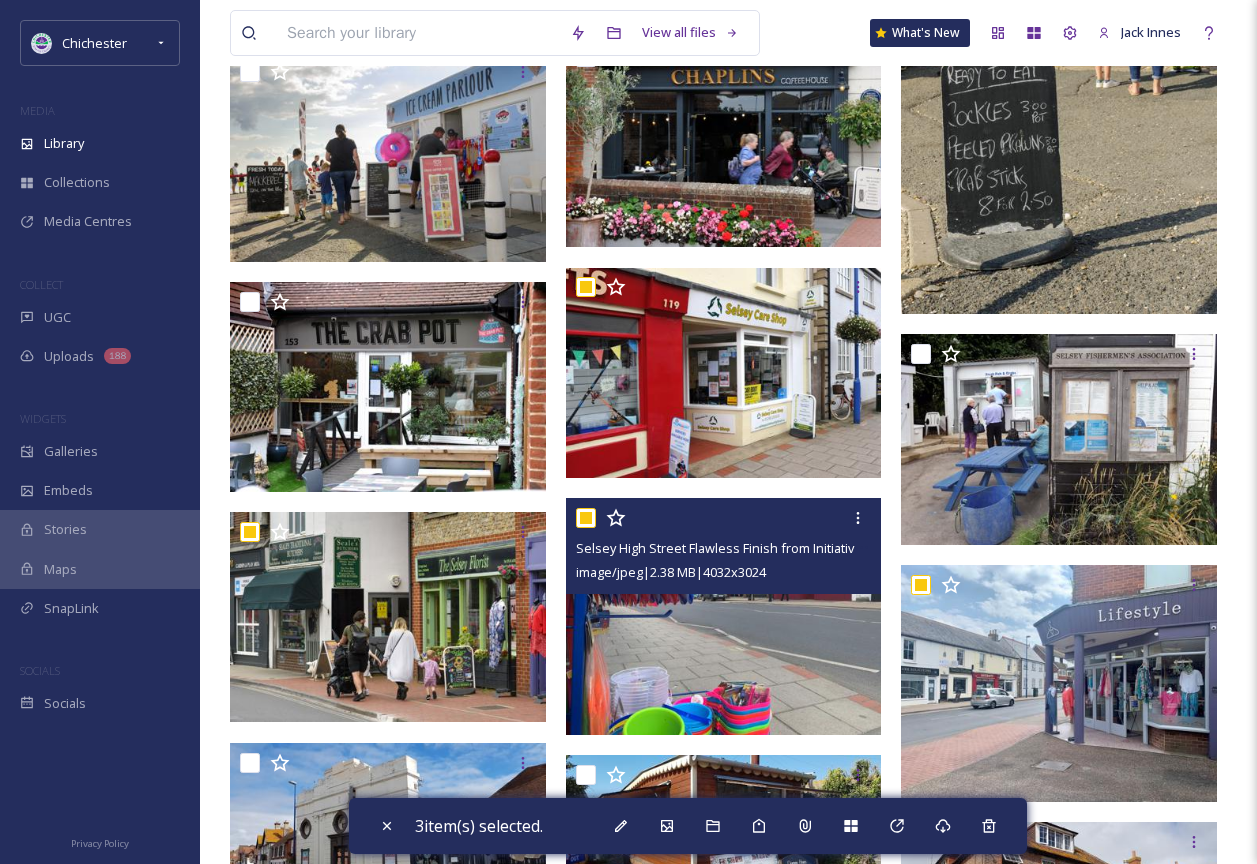 checkbox on "true" 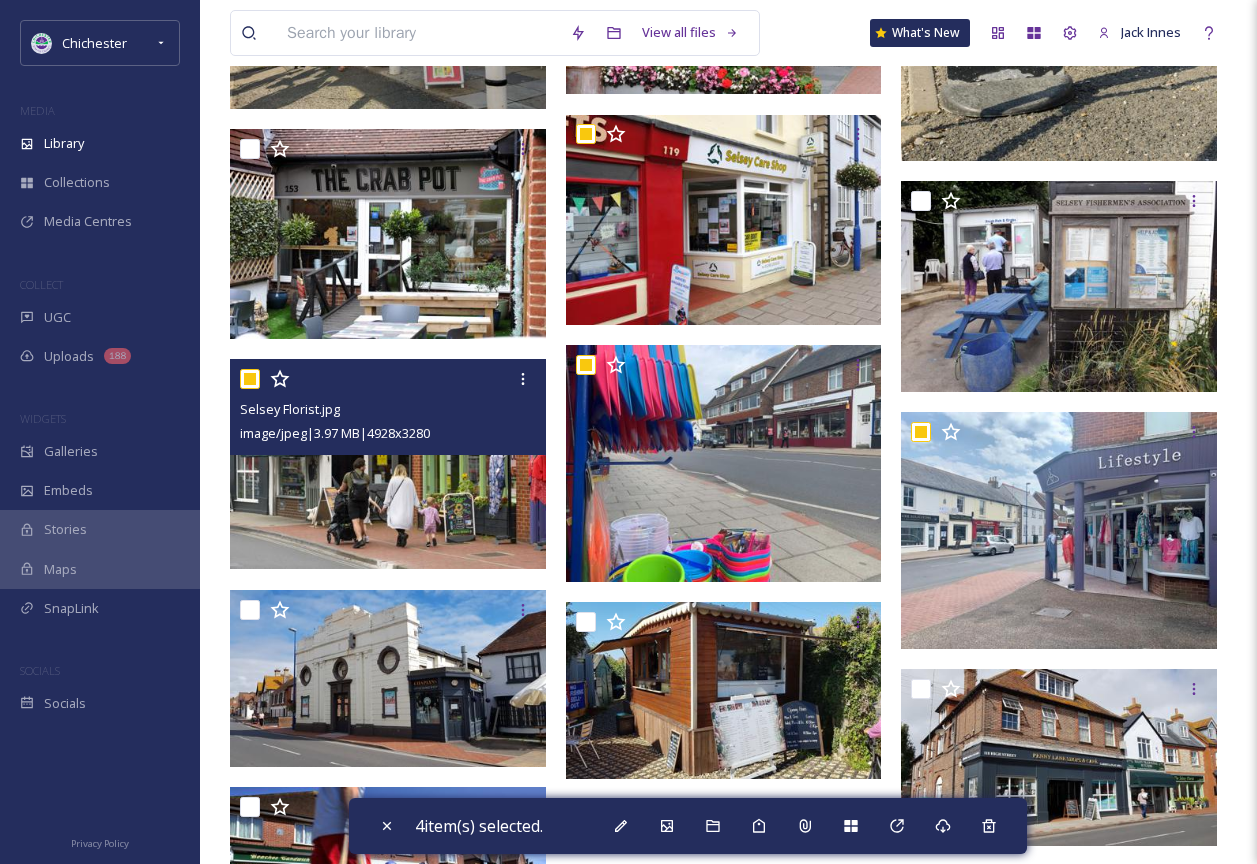 scroll, scrollTop: 964, scrollLeft: 0, axis: vertical 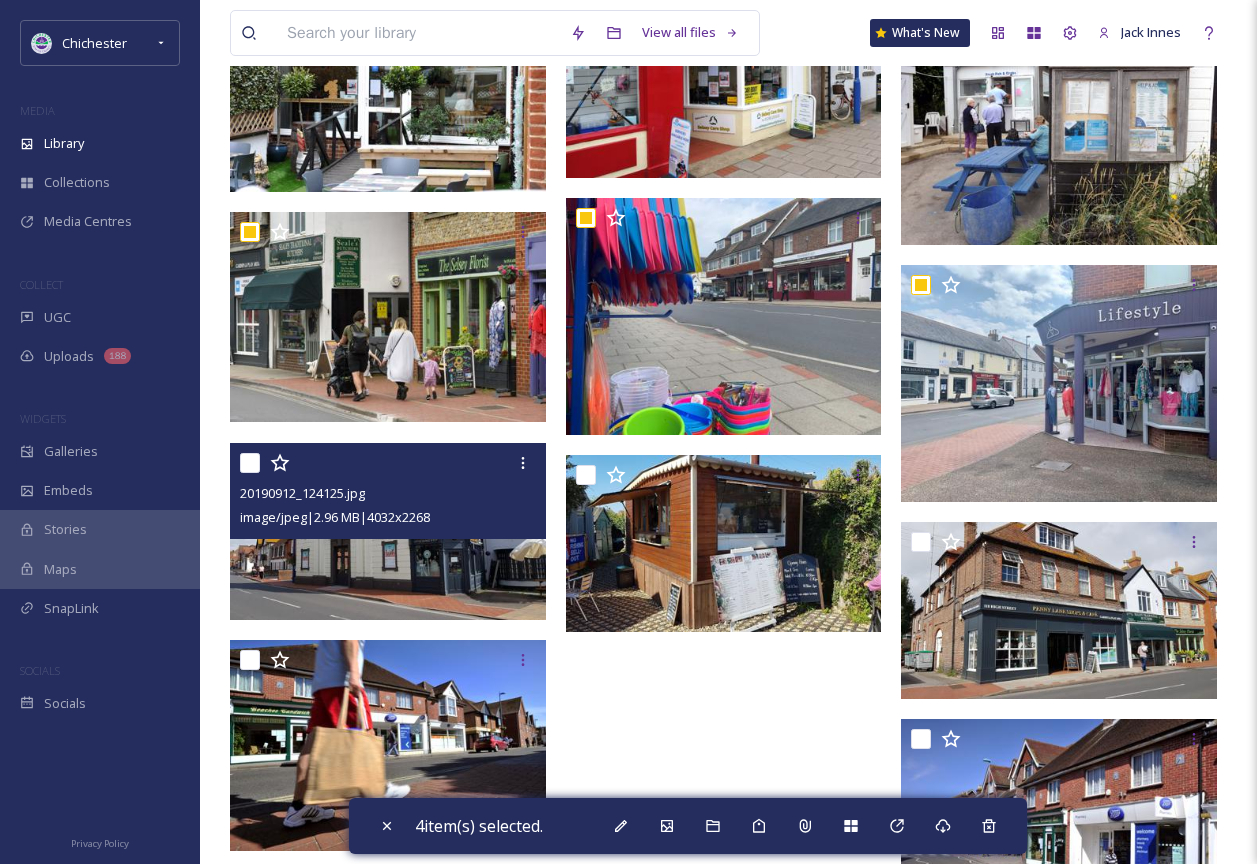 click at bounding box center (250, 463) 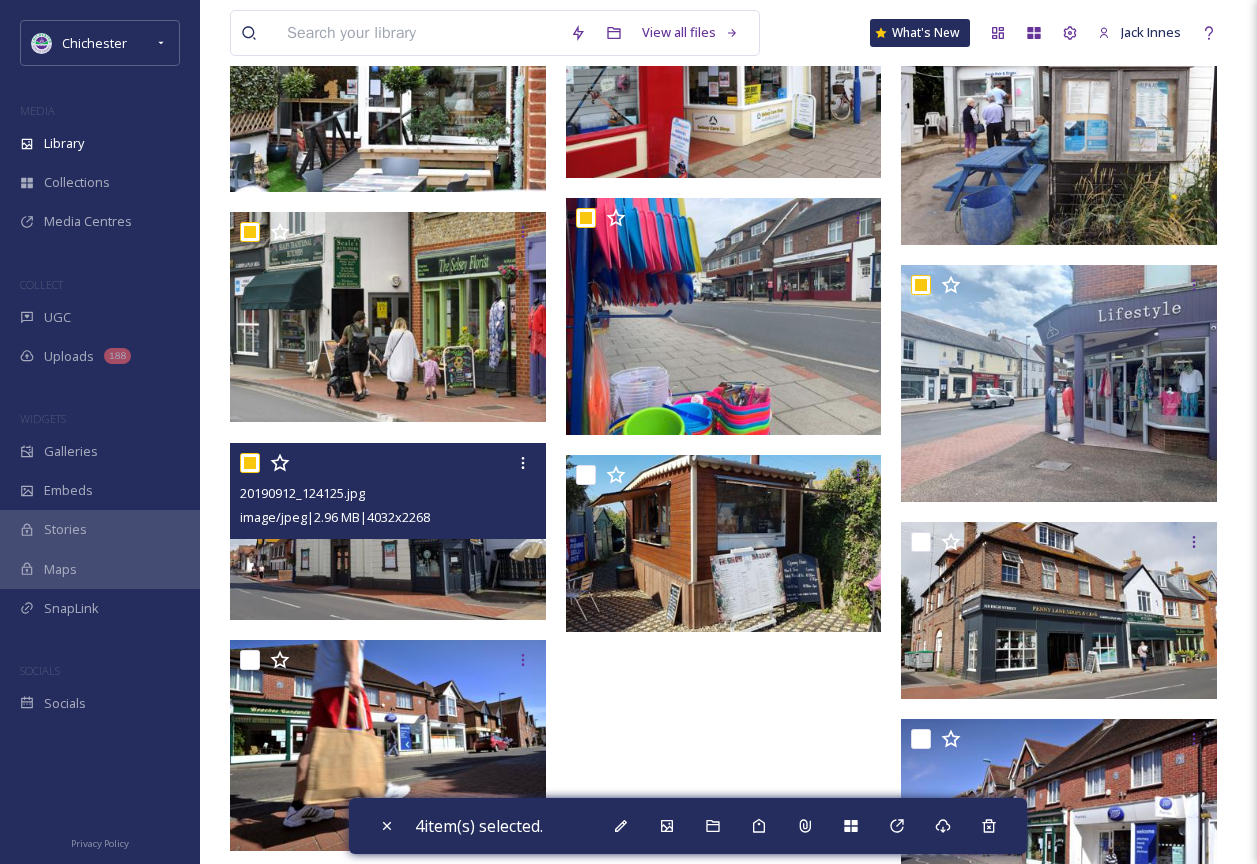 checkbox on "true" 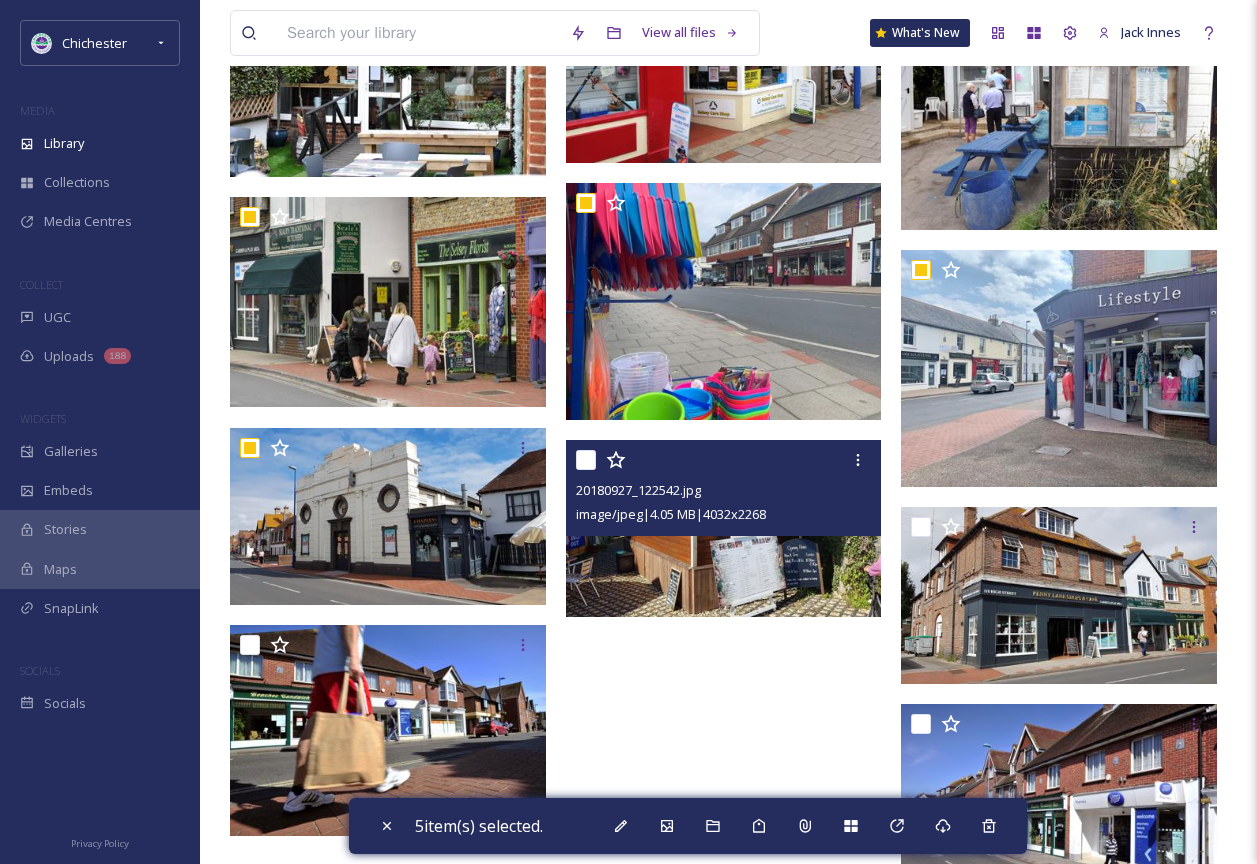 scroll, scrollTop: 1064, scrollLeft: 0, axis: vertical 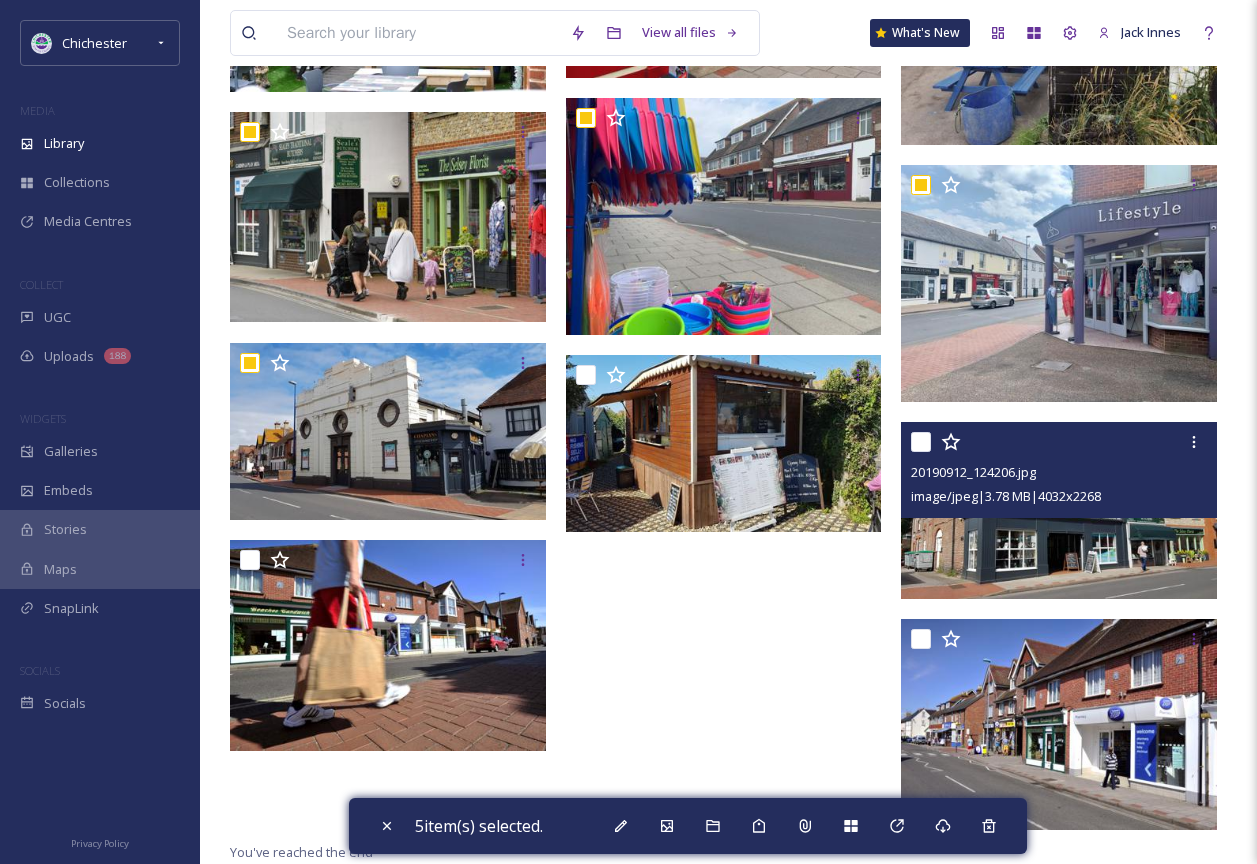 click at bounding box center (921, 442) 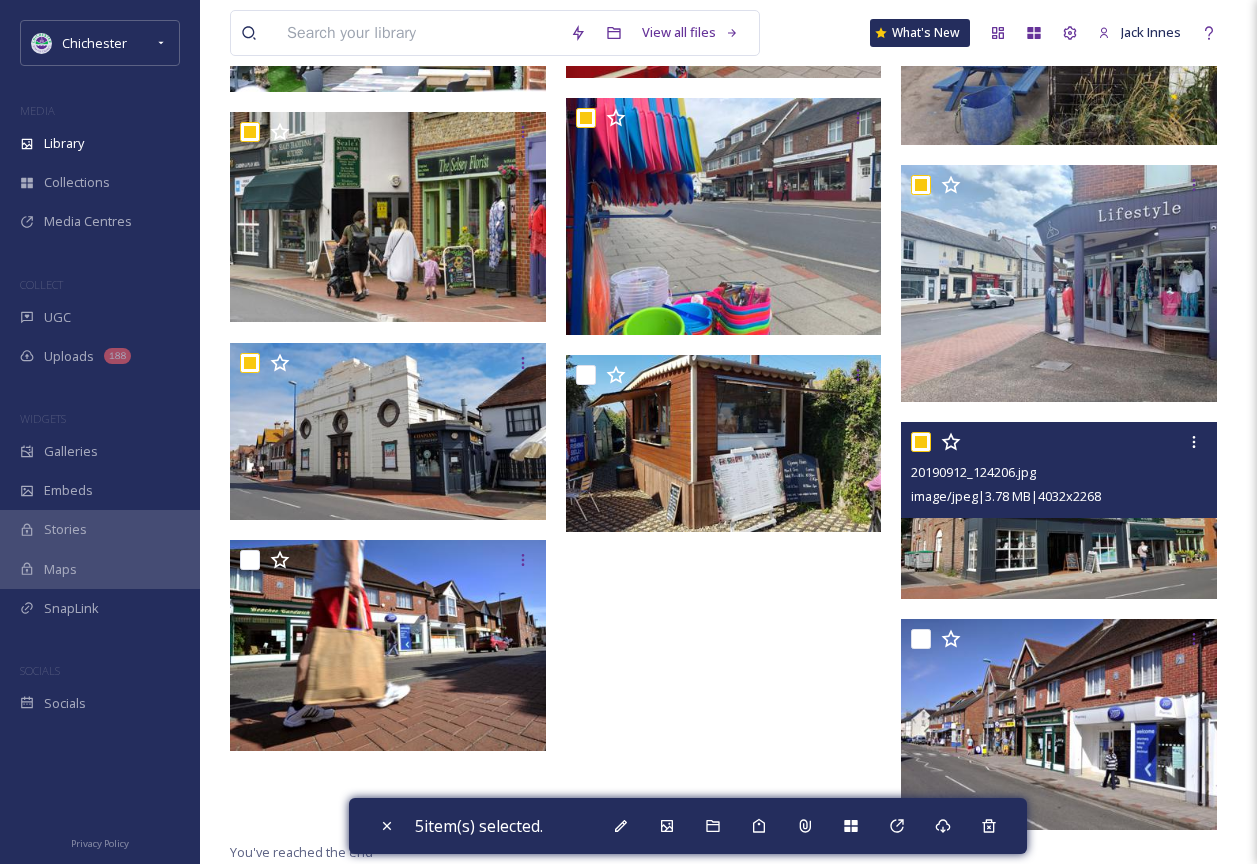 checkbox on "true" 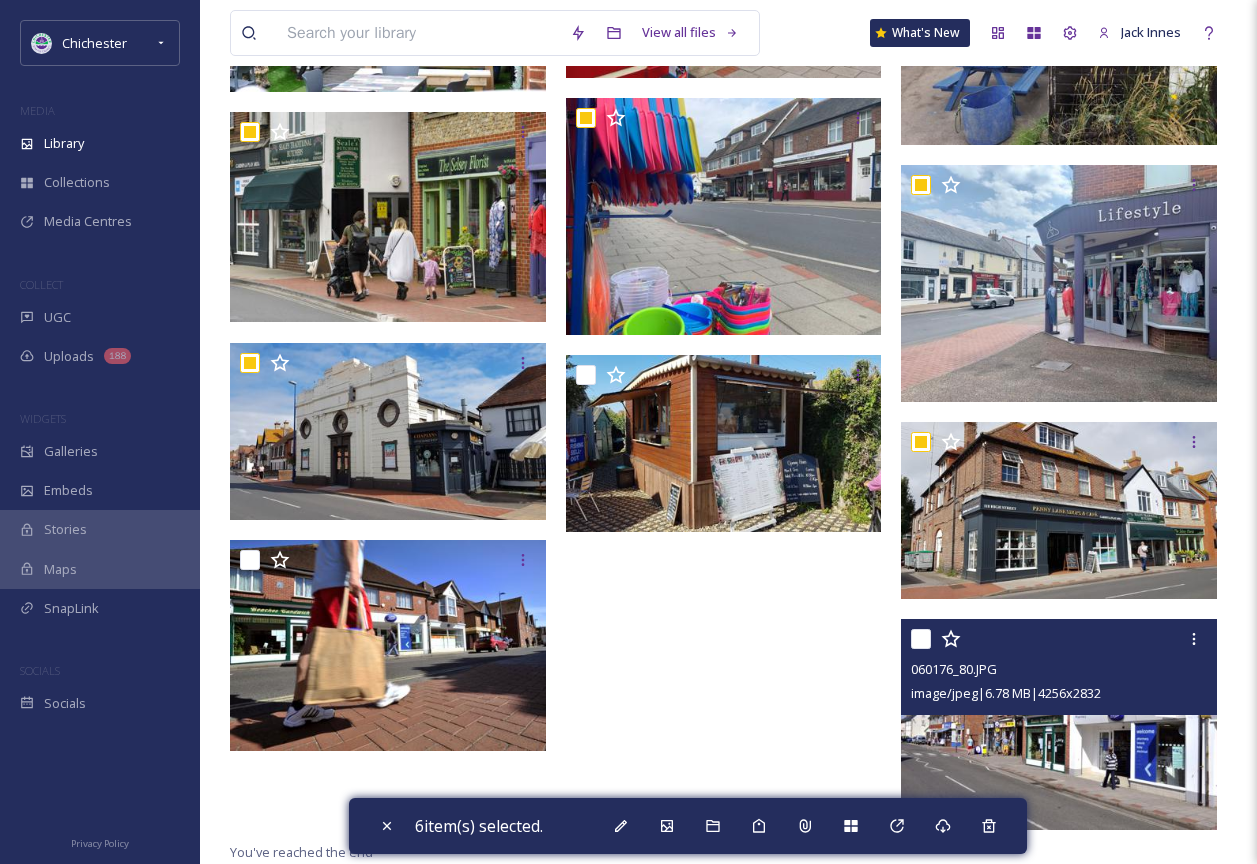 click at bounding box center (921, 639) 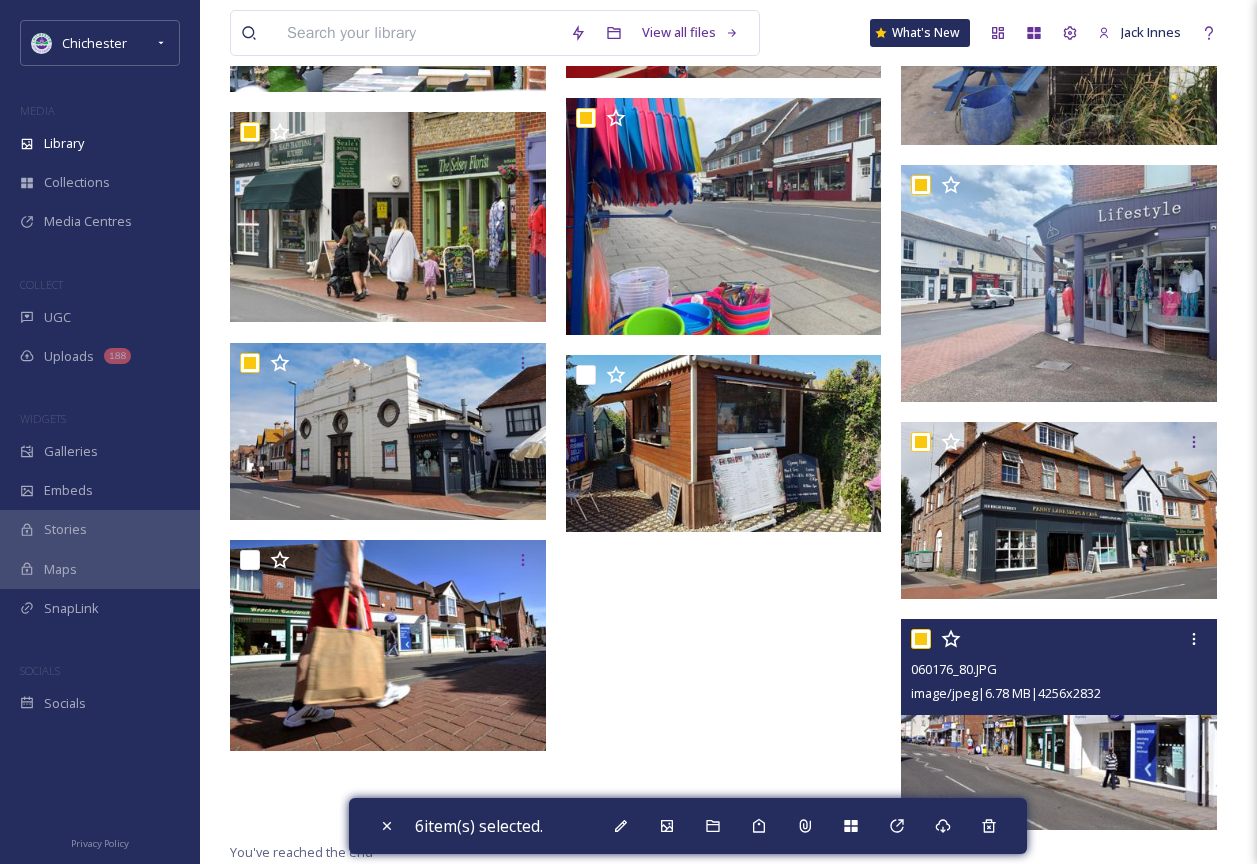checkbox on "true" 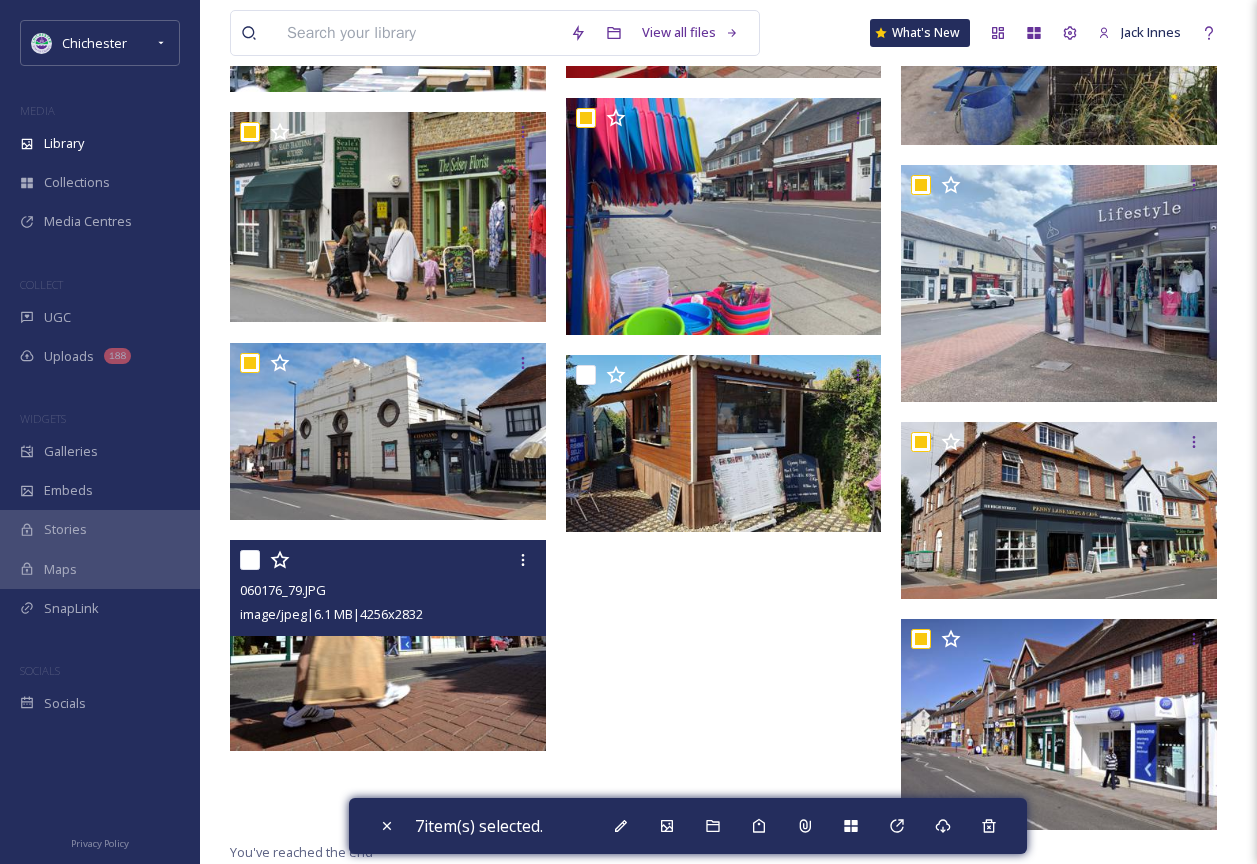 click at bounding box center [250, 560] 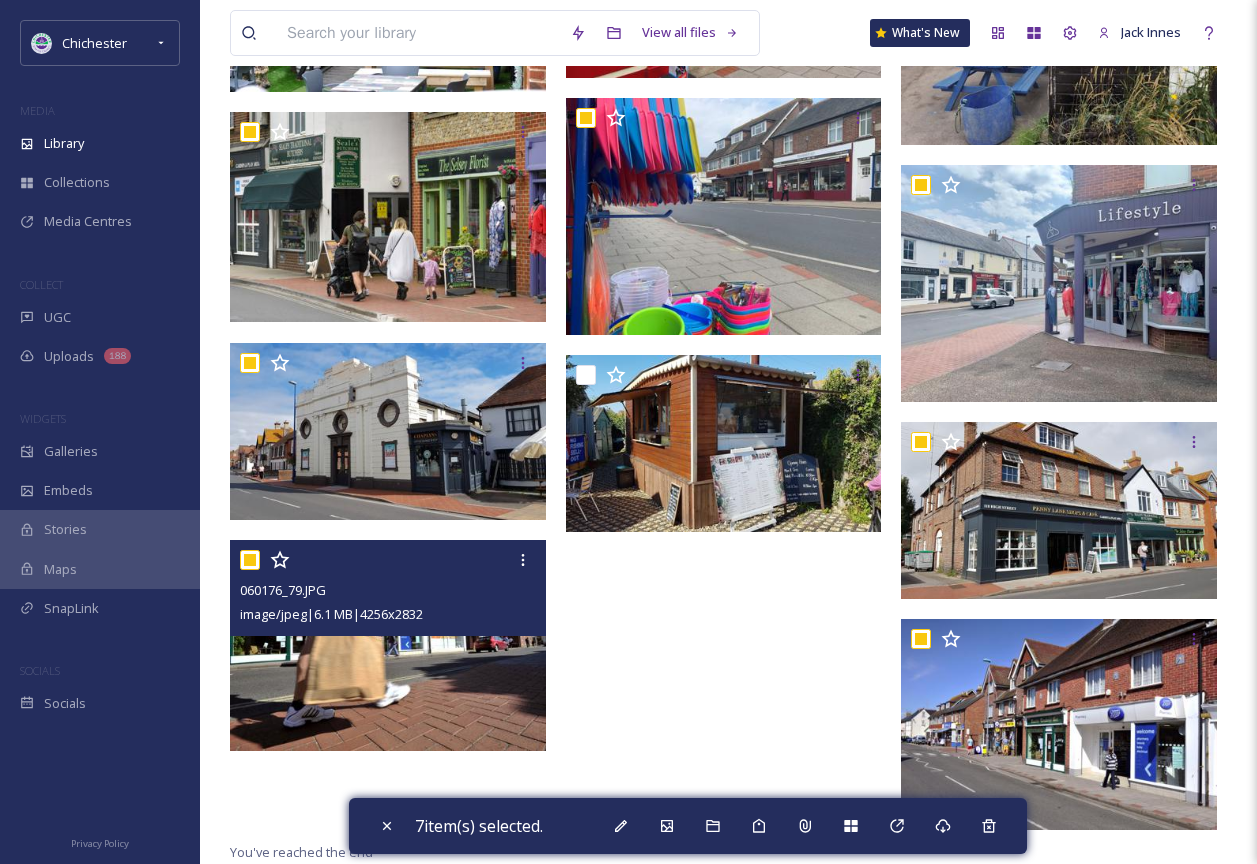 checkbox on "true" 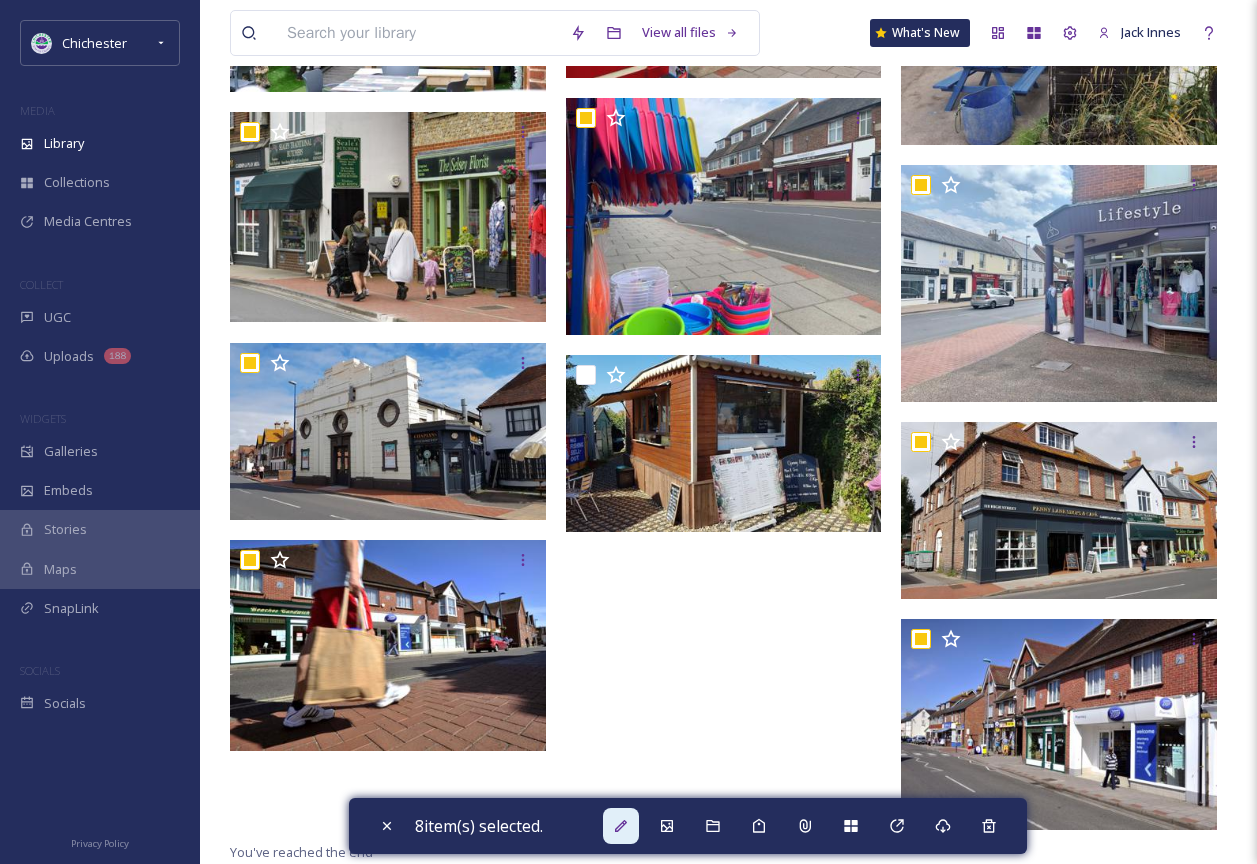 click at bounding box center (621, 826) 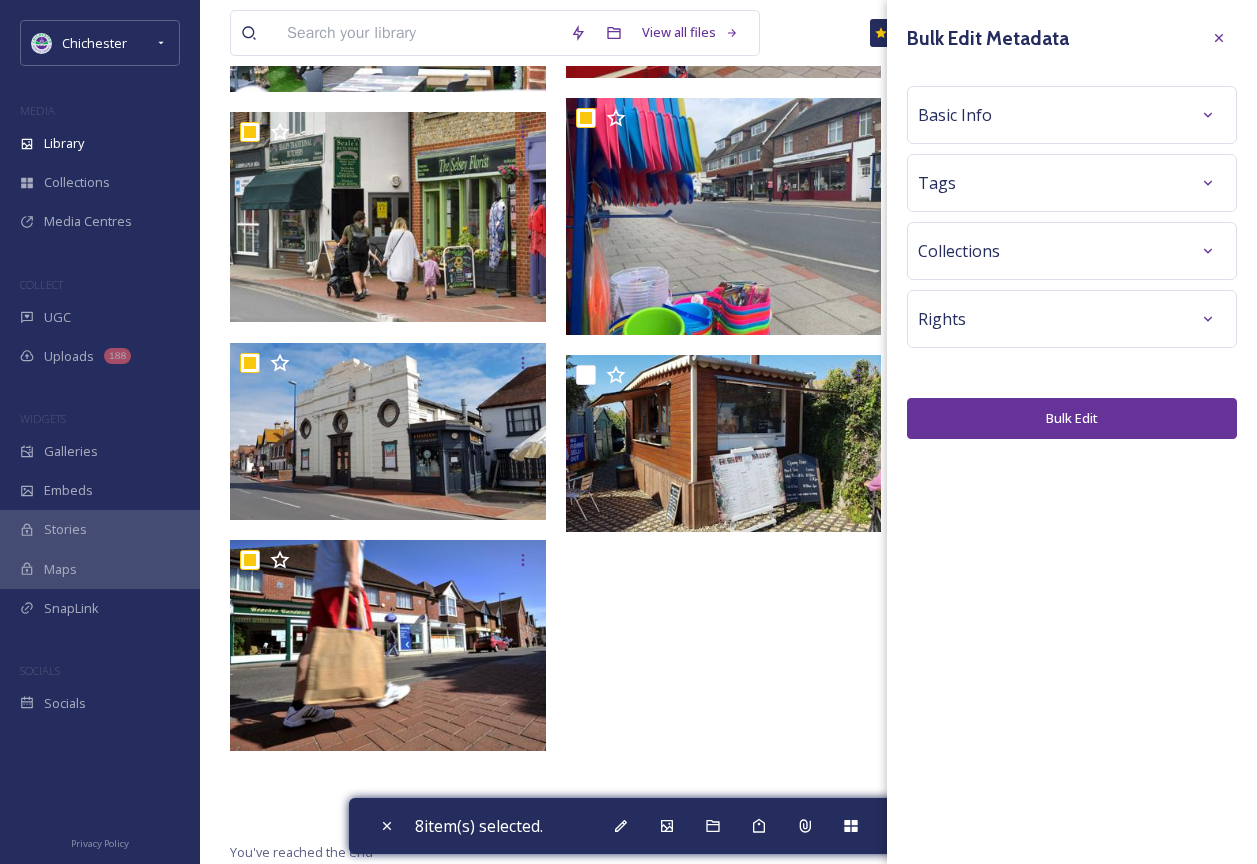click on "Basic Info" at bounding box center [1072, 115] 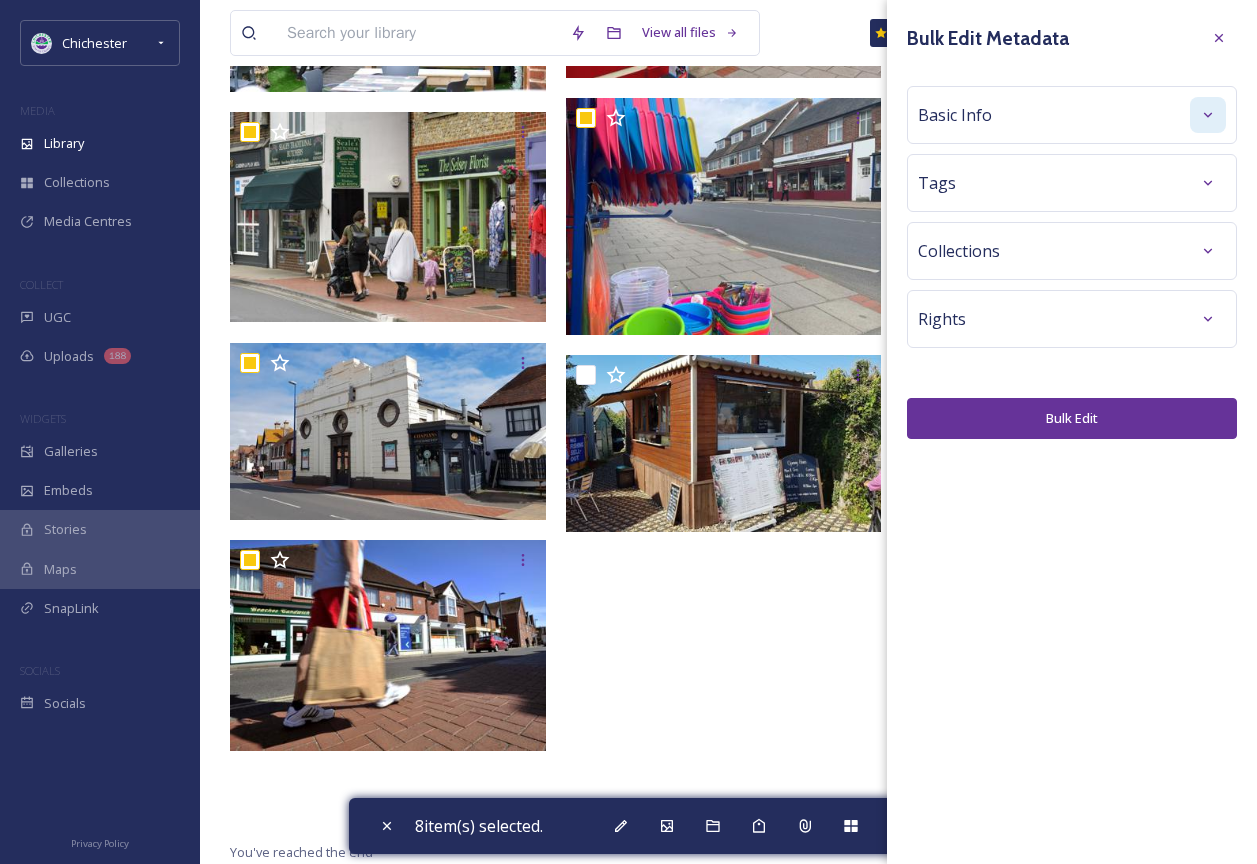 click 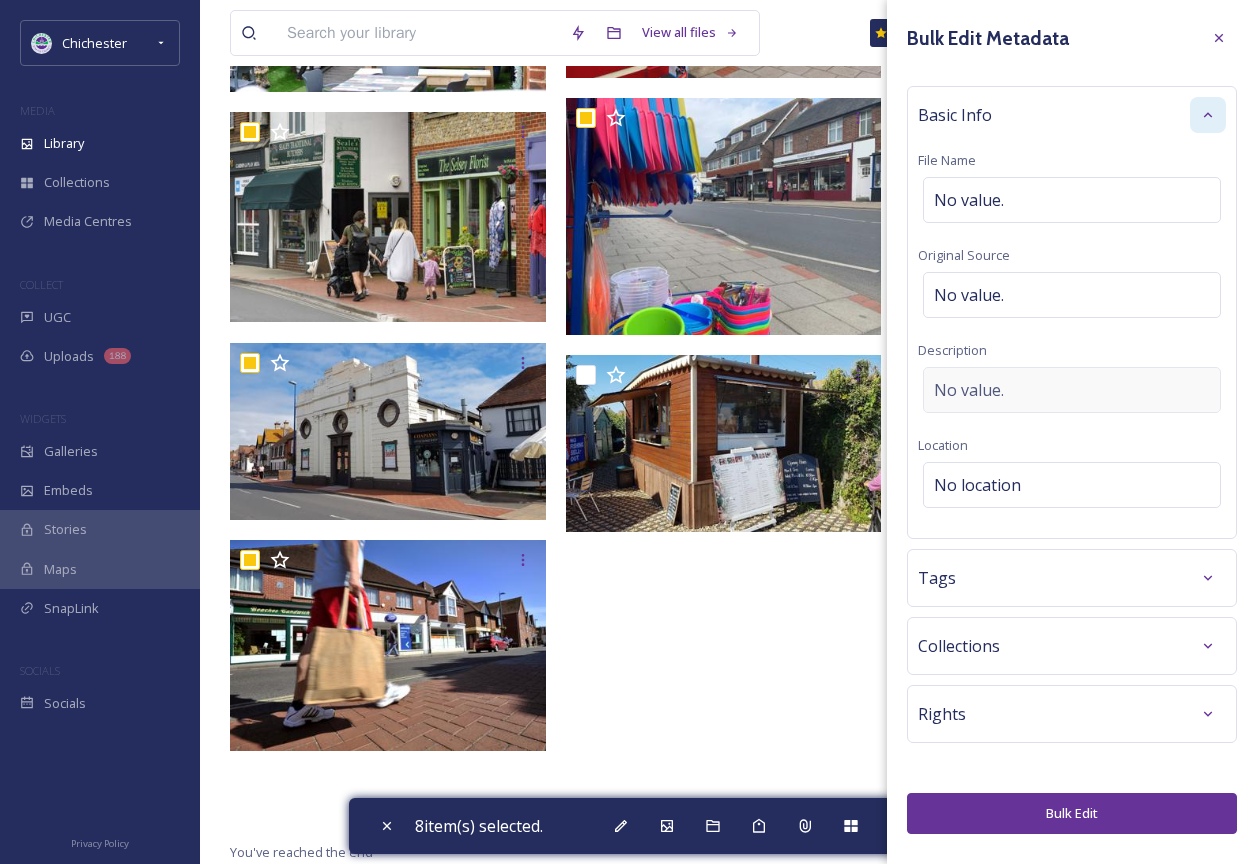 click on "No value." at bounding box center [969, 390] 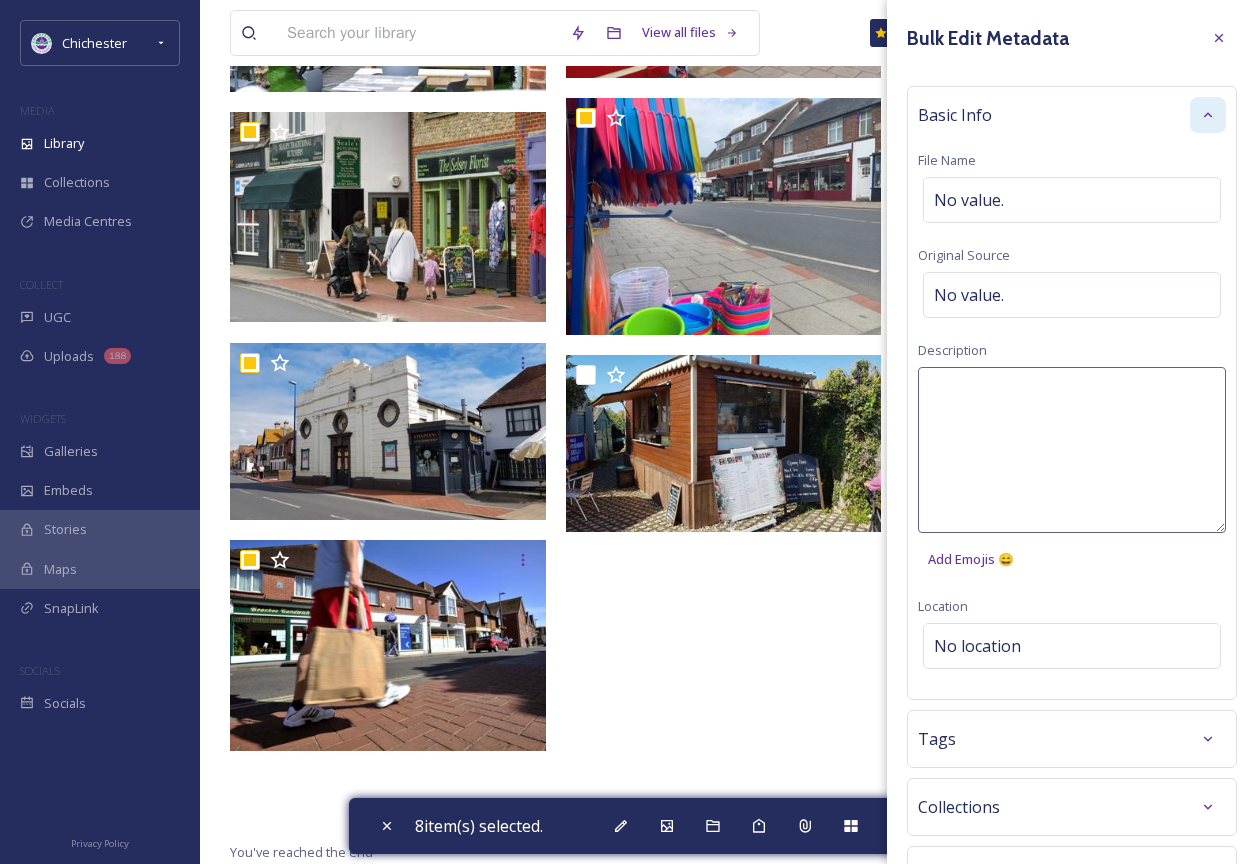 click at bounding box center [1072, 450] 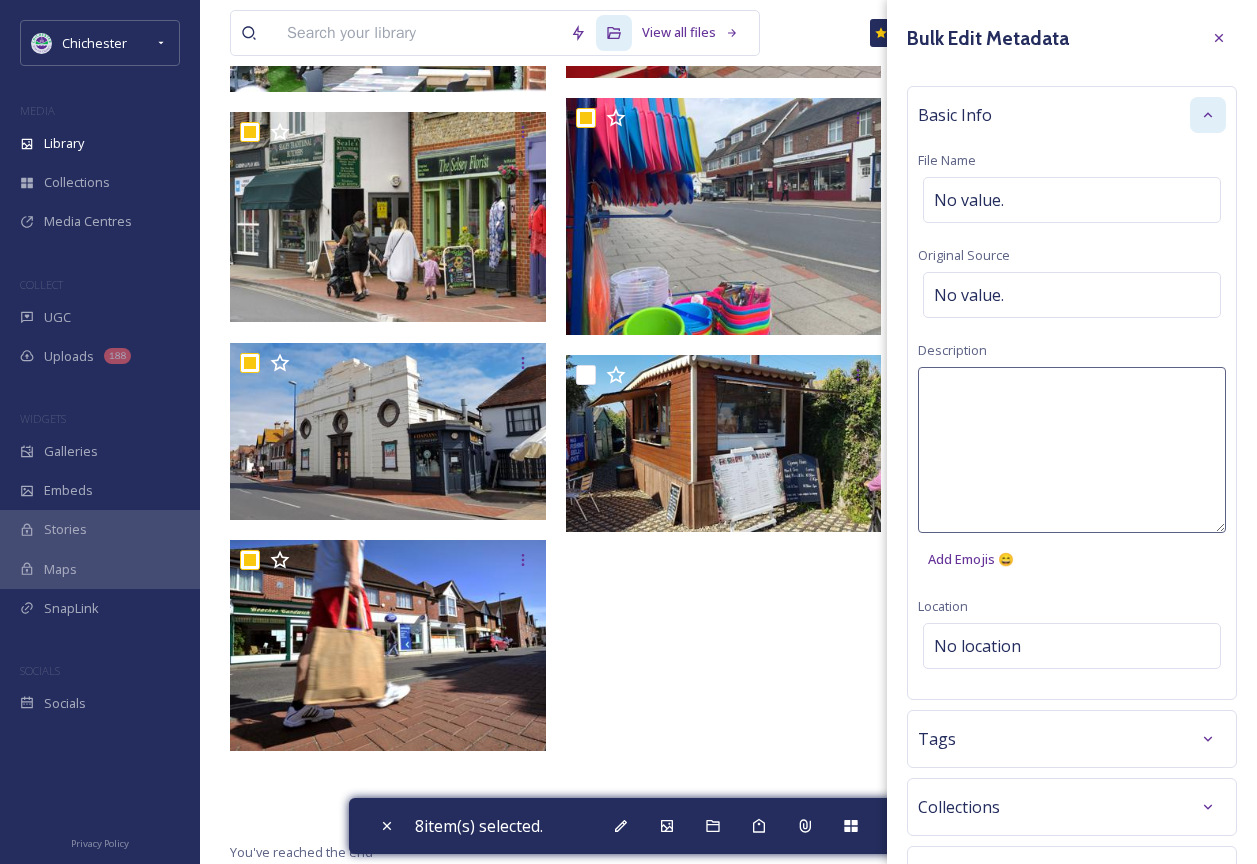 paste on "Selsey high street" 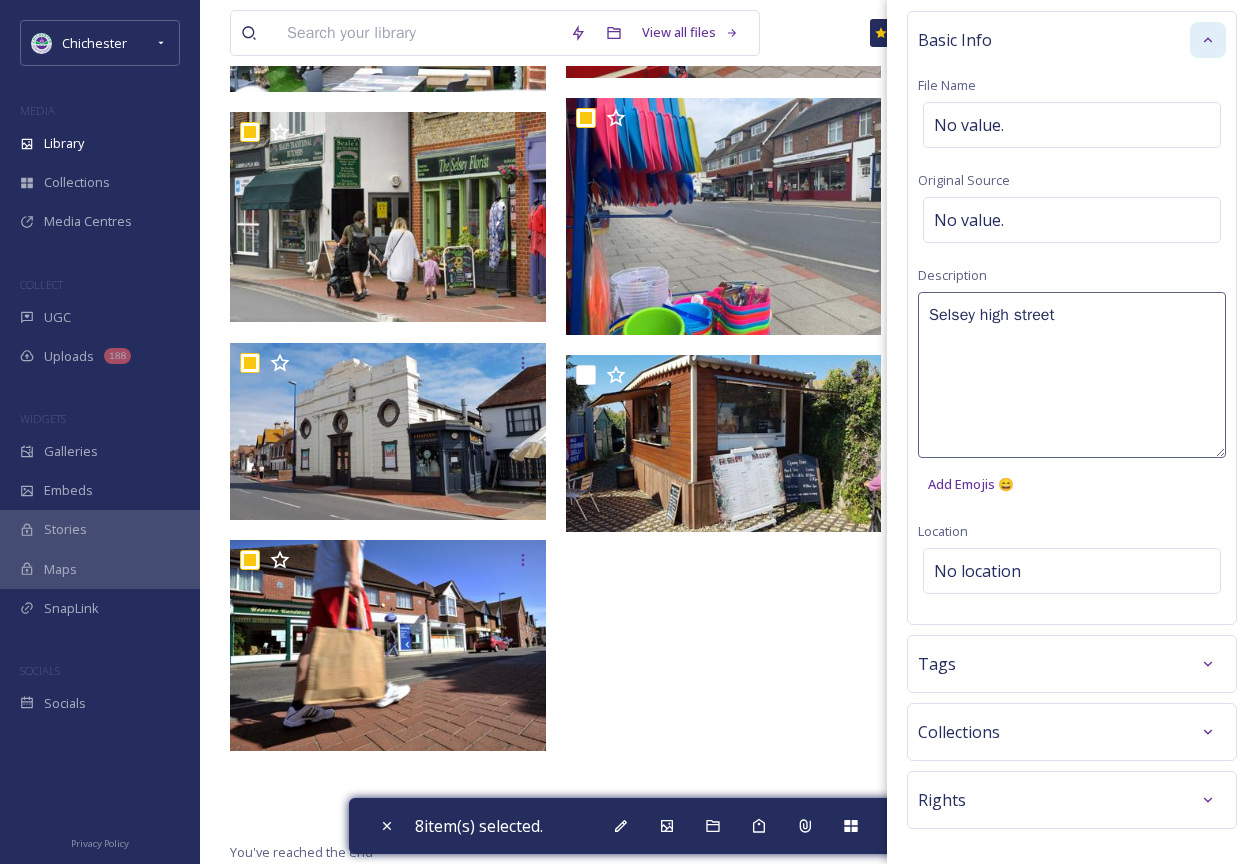 scroll, scrollTop: 150, scrollLeft: 0, axis: vertical 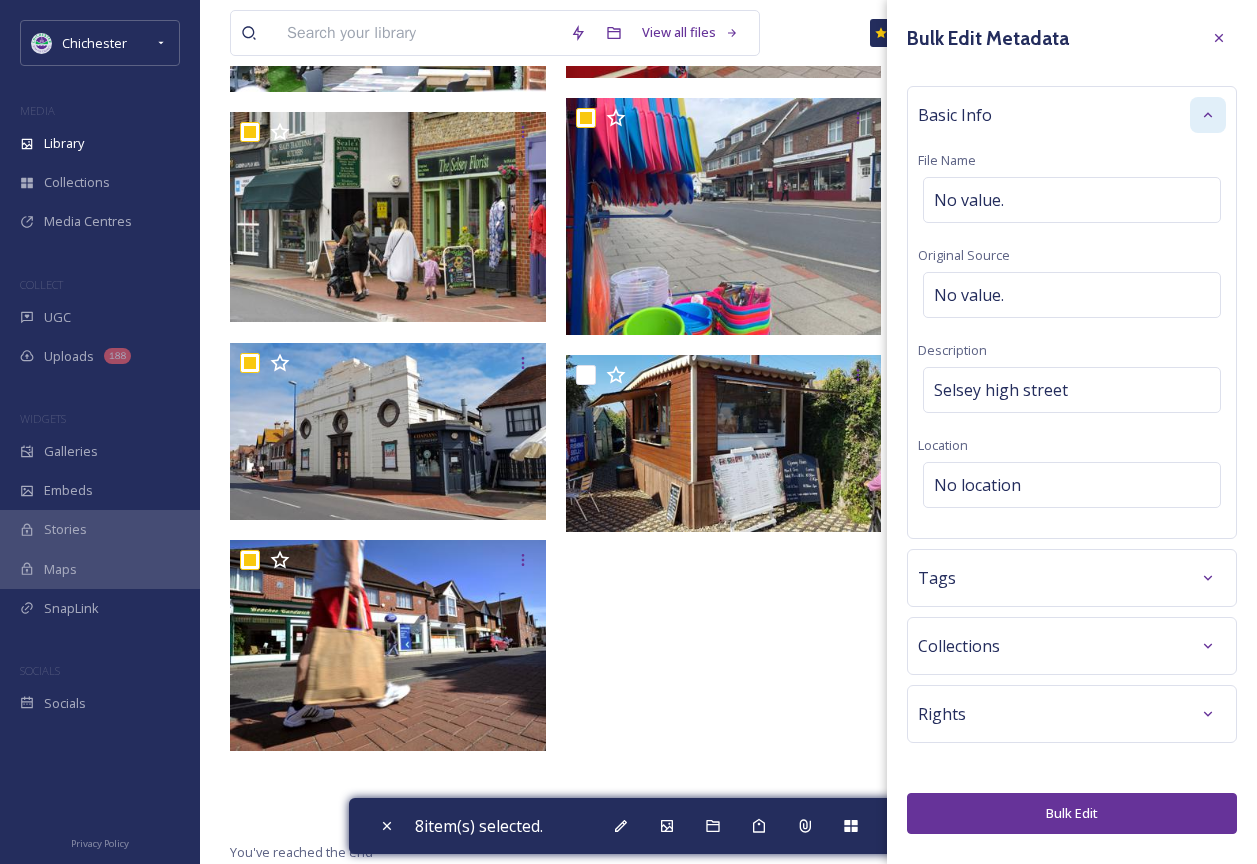 click on "Bulk Edit" at bounding box center [1072, 813] 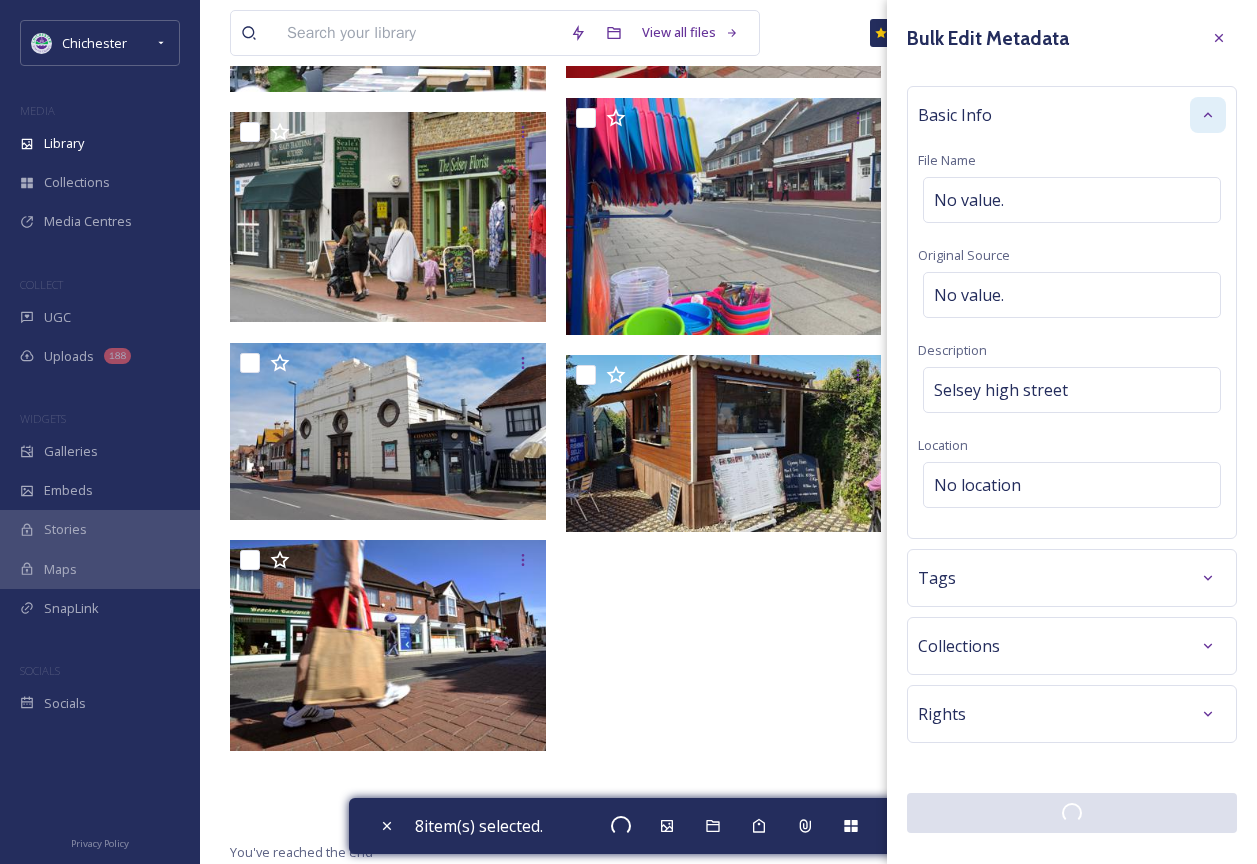 checkbox on "false" 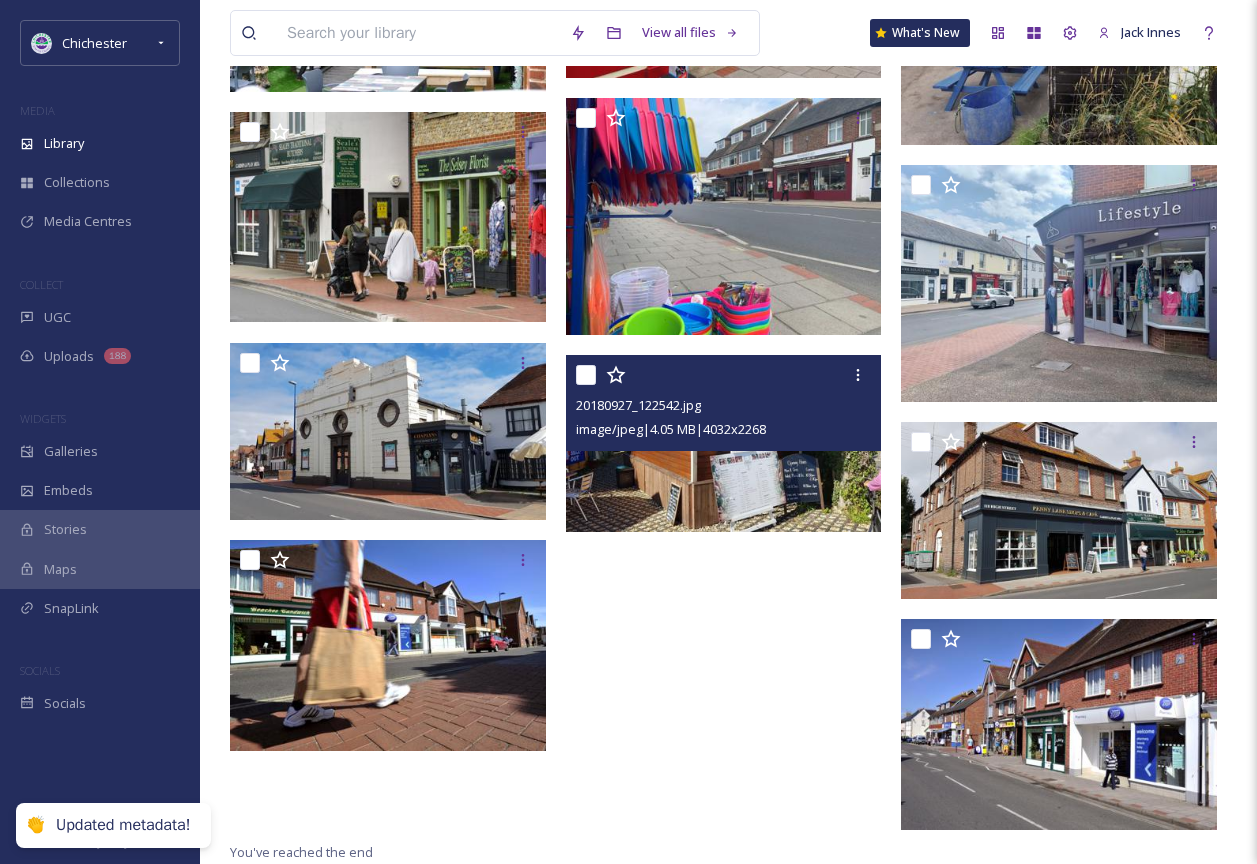 click at bounding box center [724, 444] 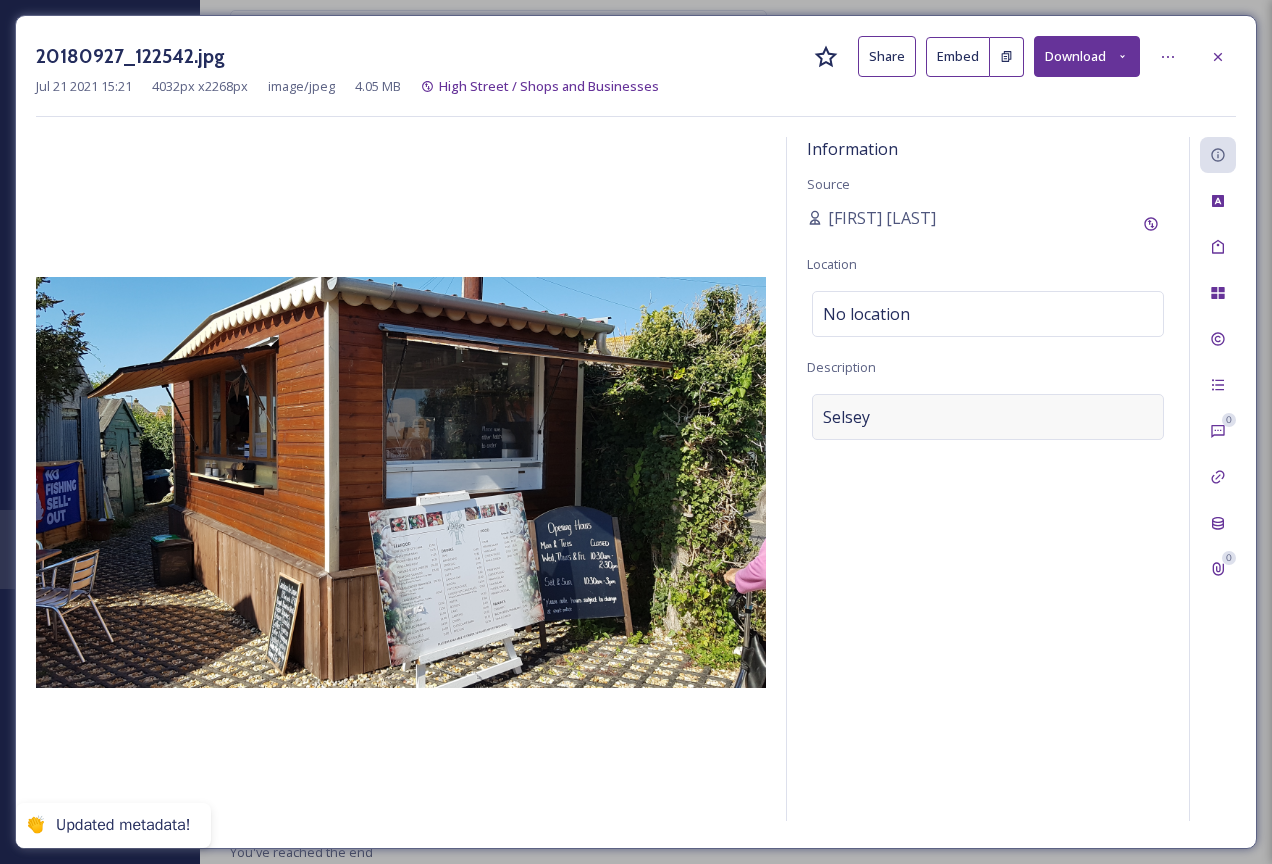 click on "Selsey" at bounding box center [988, 417] 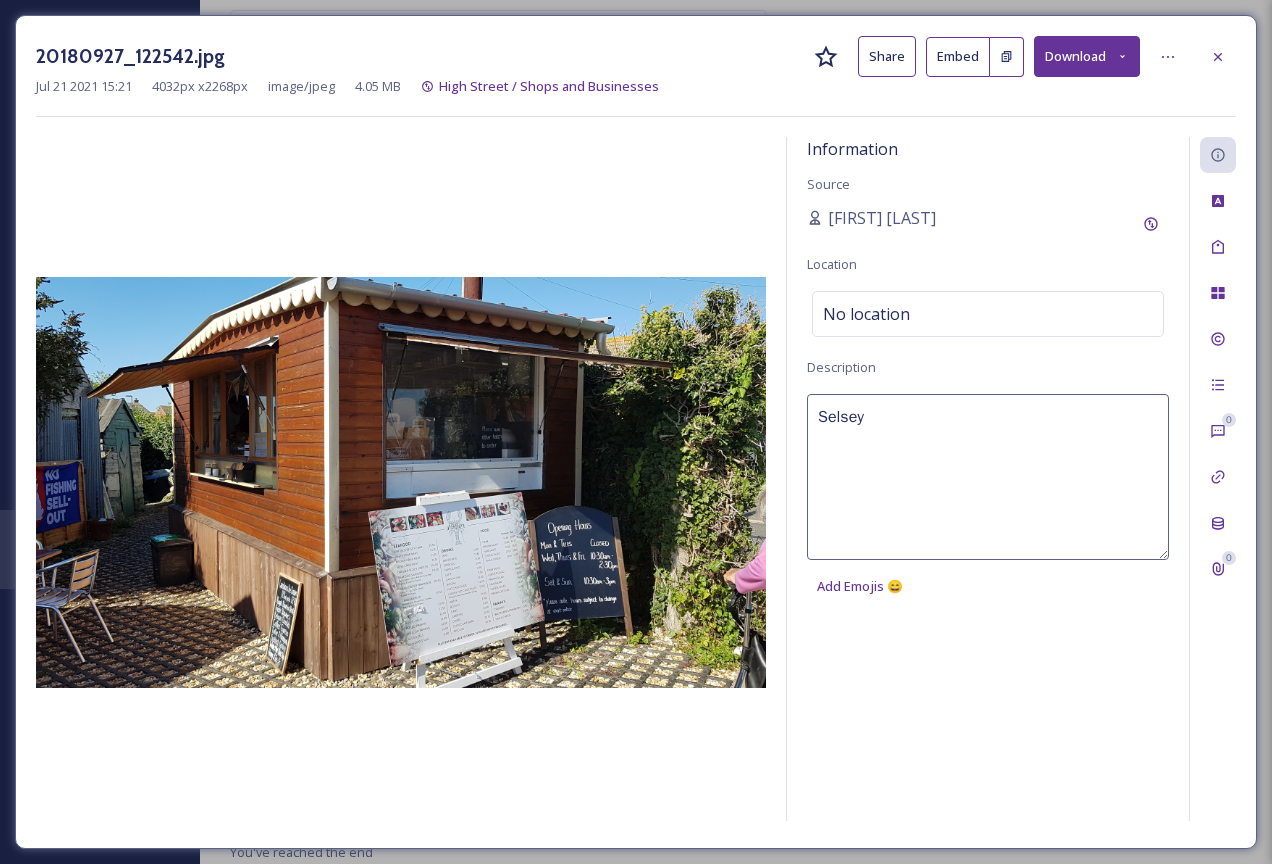 drag, startPoint x: 919, startPoint y: 426, endPoint x: 655, endPoint y: 437, distance: 264.22906 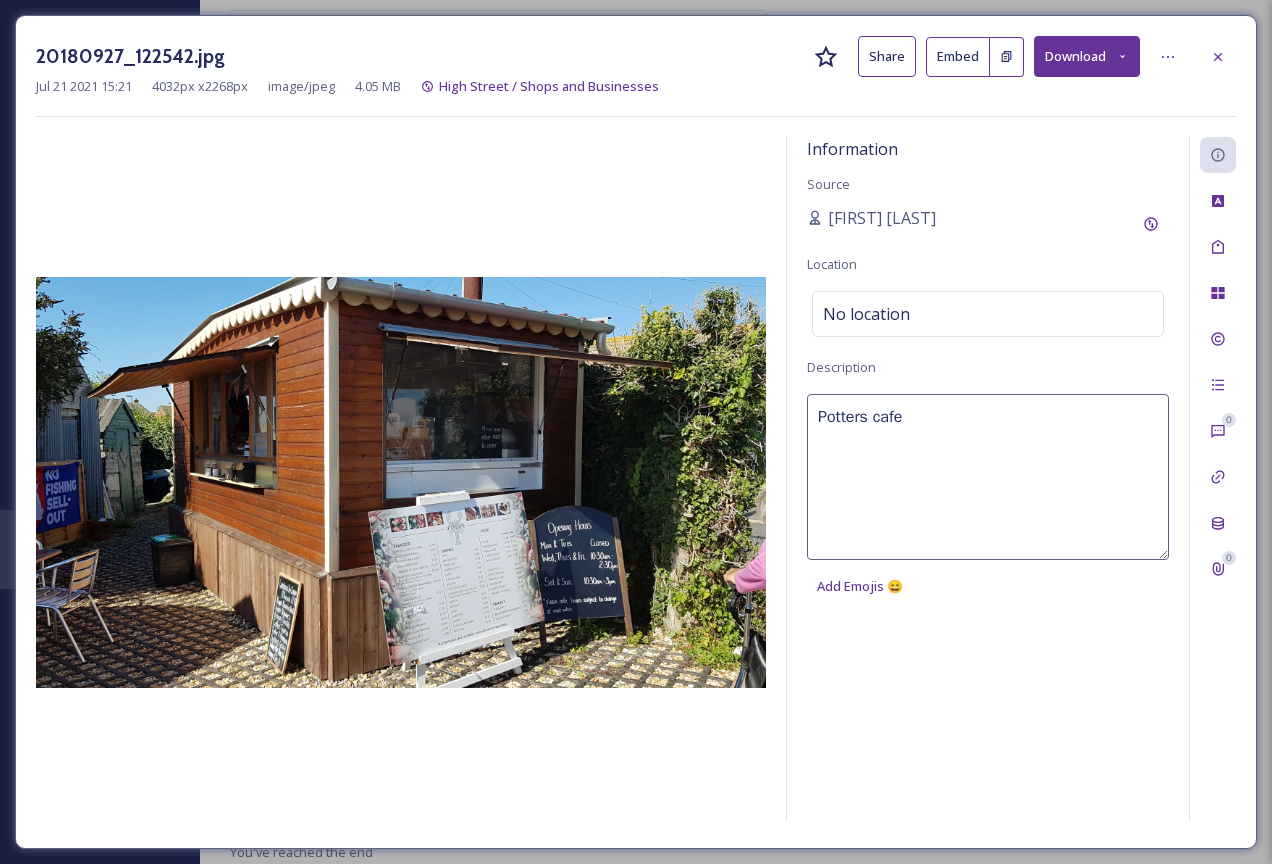 type on "Potters cafe" 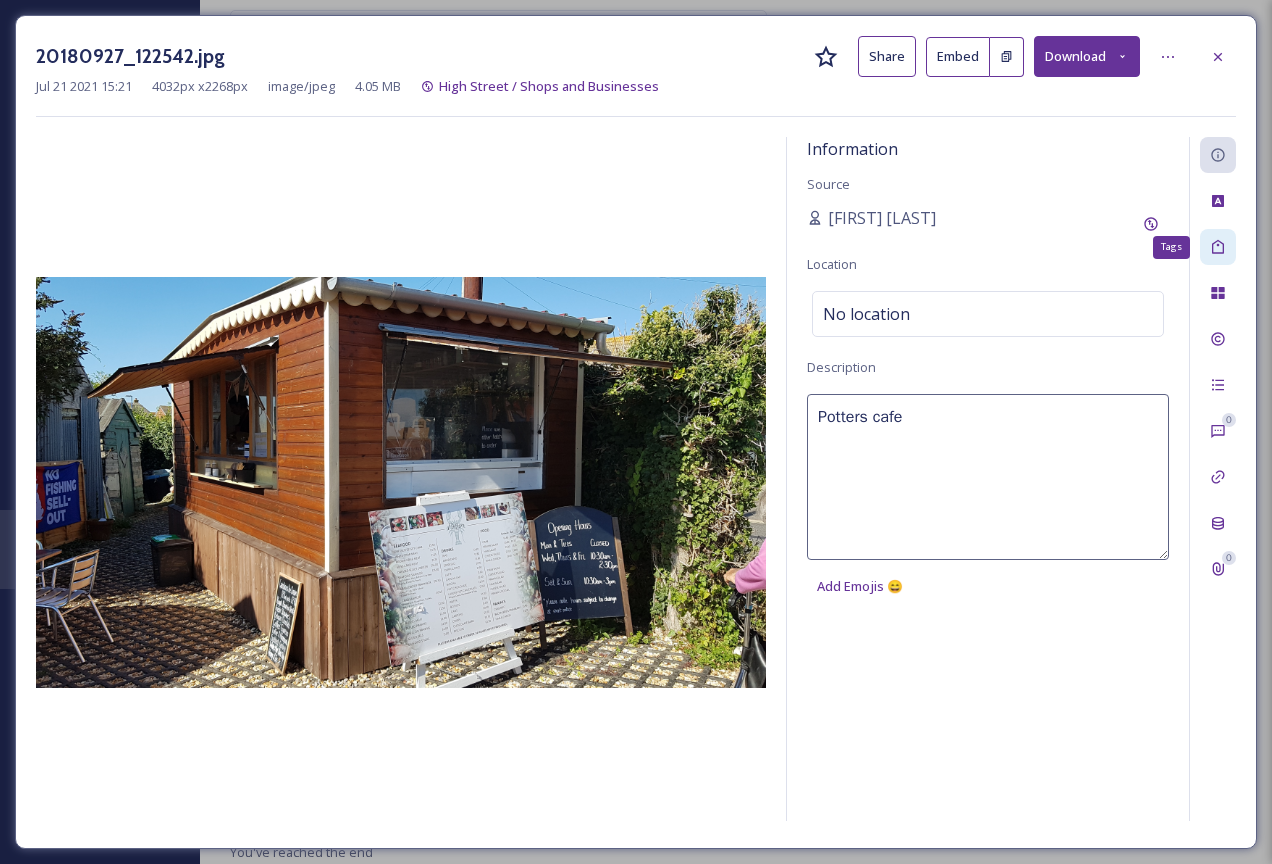 click on "Tags" at bounding box center (1218, 247) 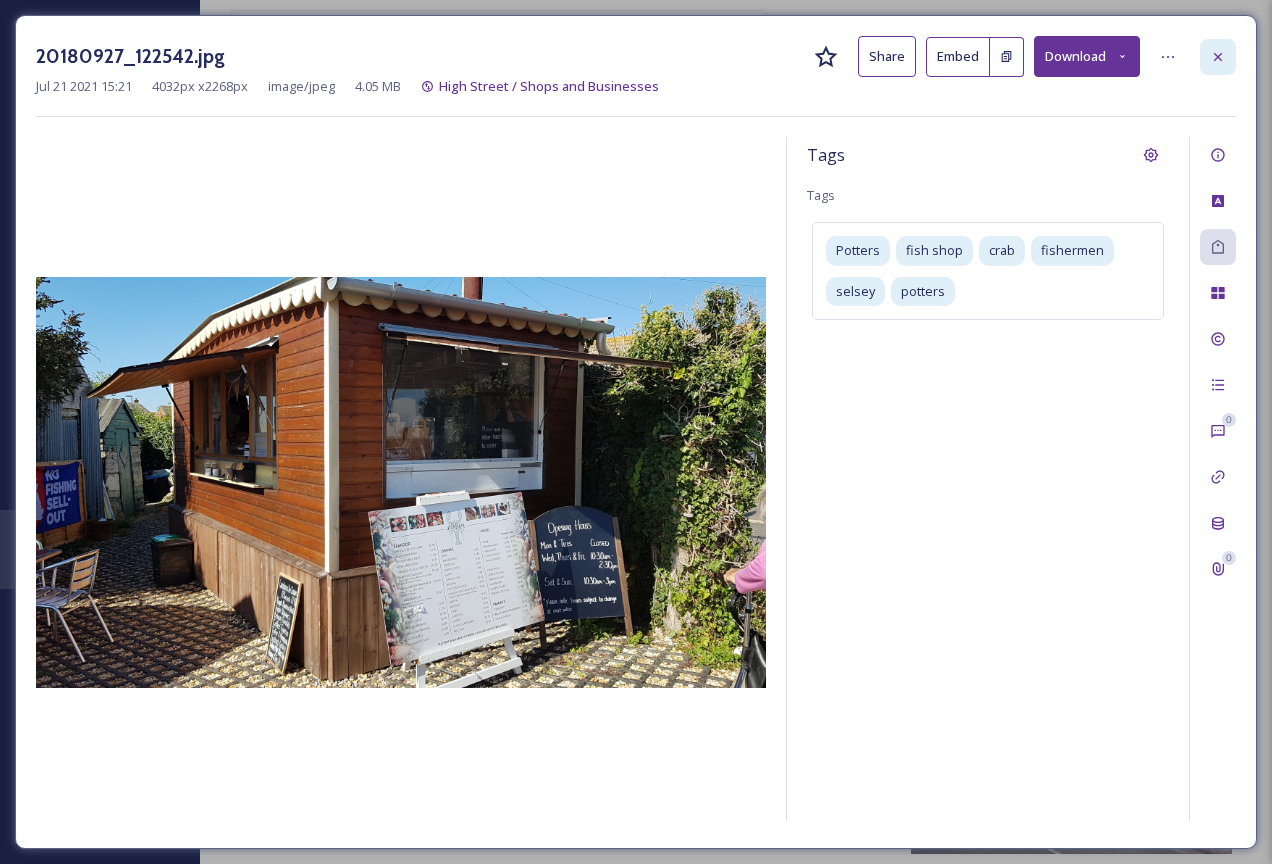 click 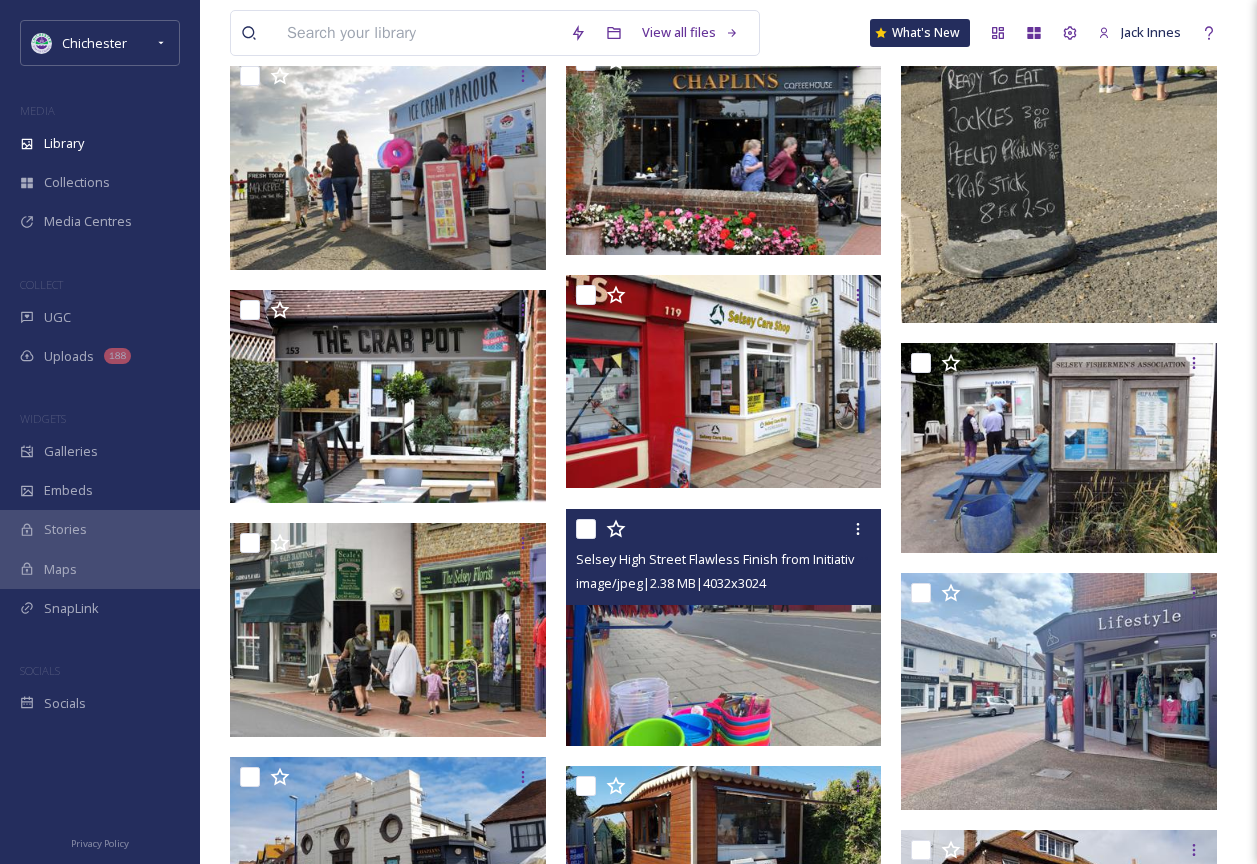 scroll, scrollTop: 664, scrollLeft: 0, axis: vertical 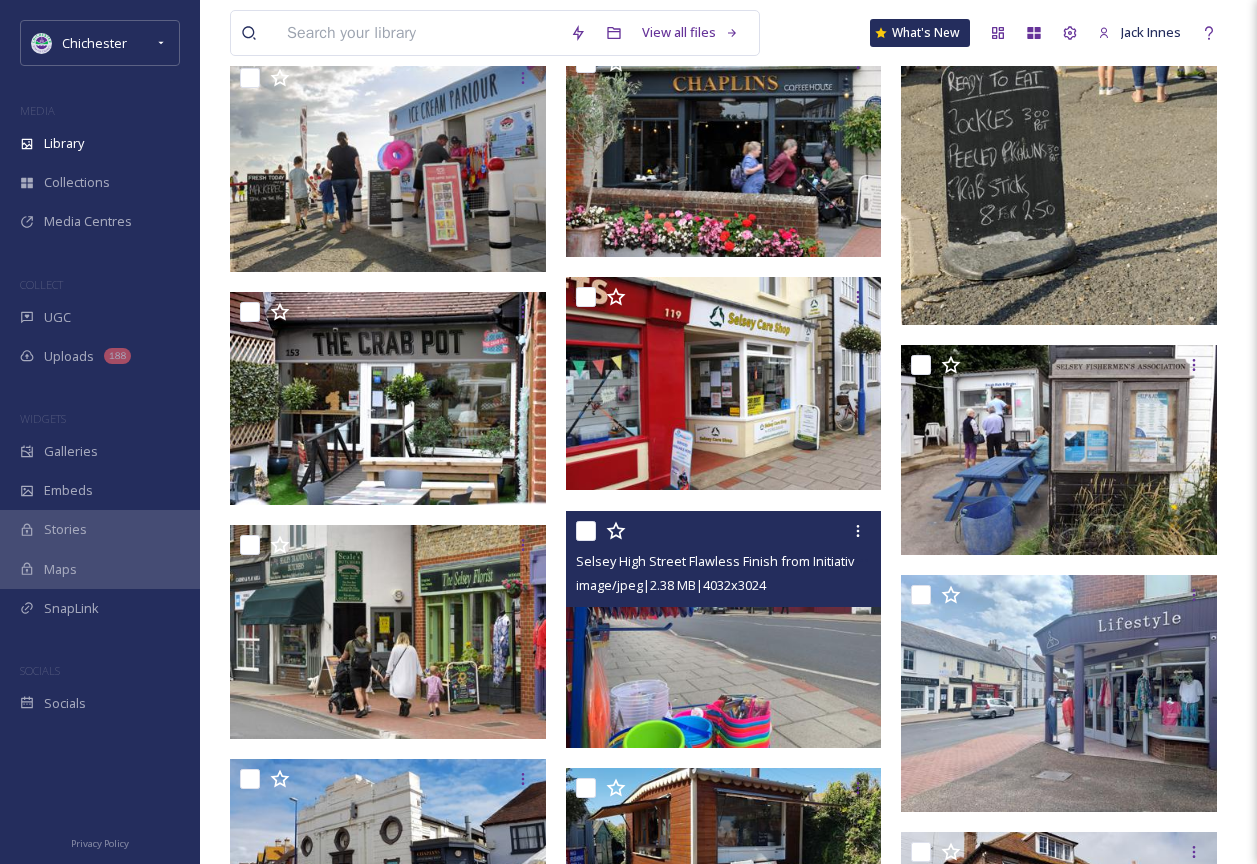 click at bounding box center [724, 629] 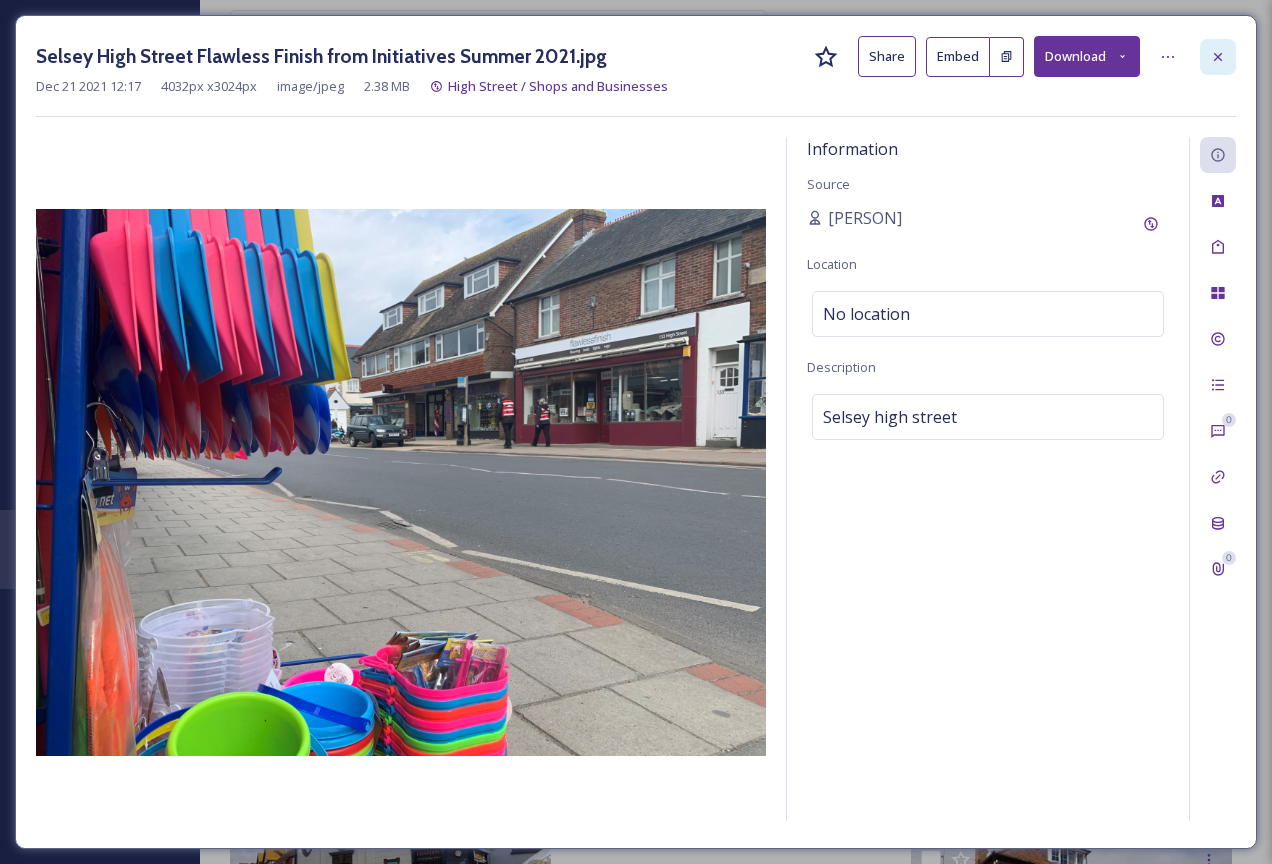 click at bounding box center (1218, 57) 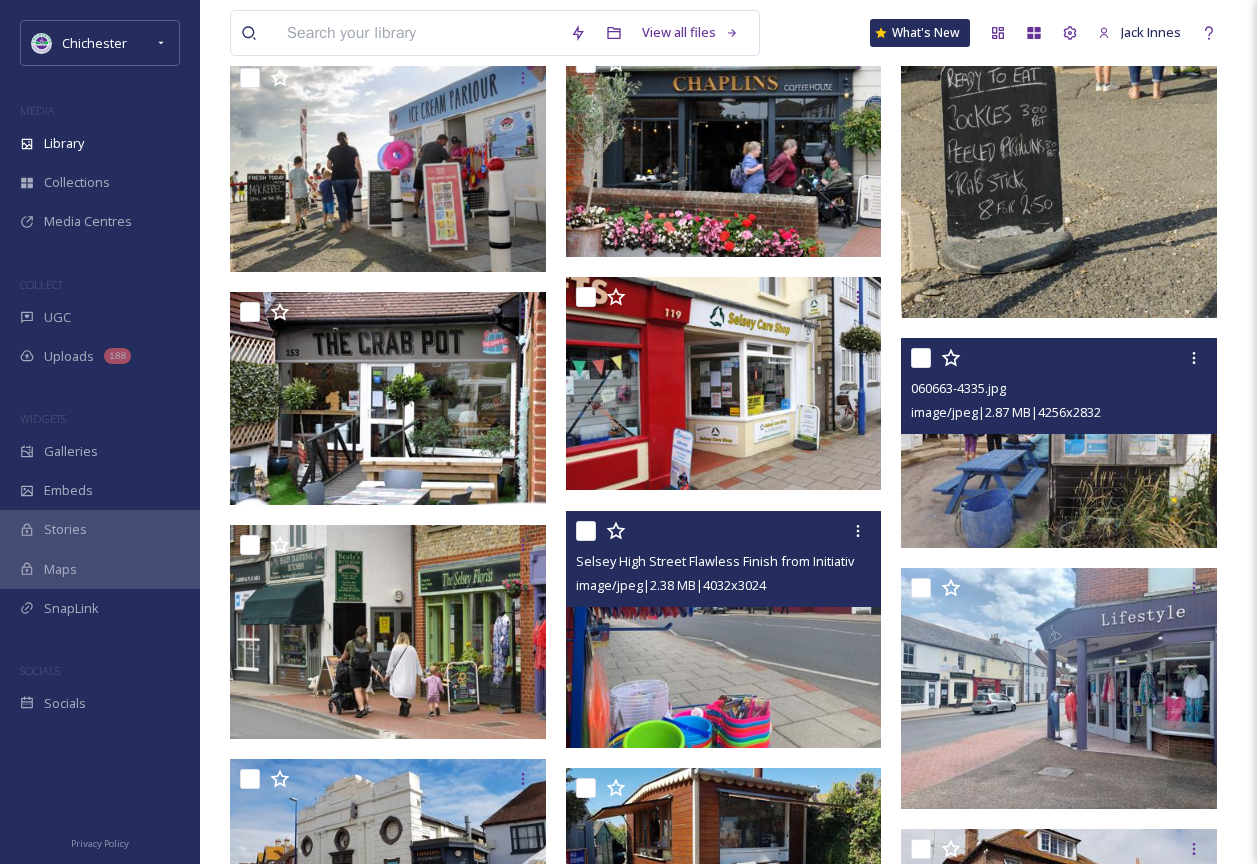 click at bounding box center (1059, 443) 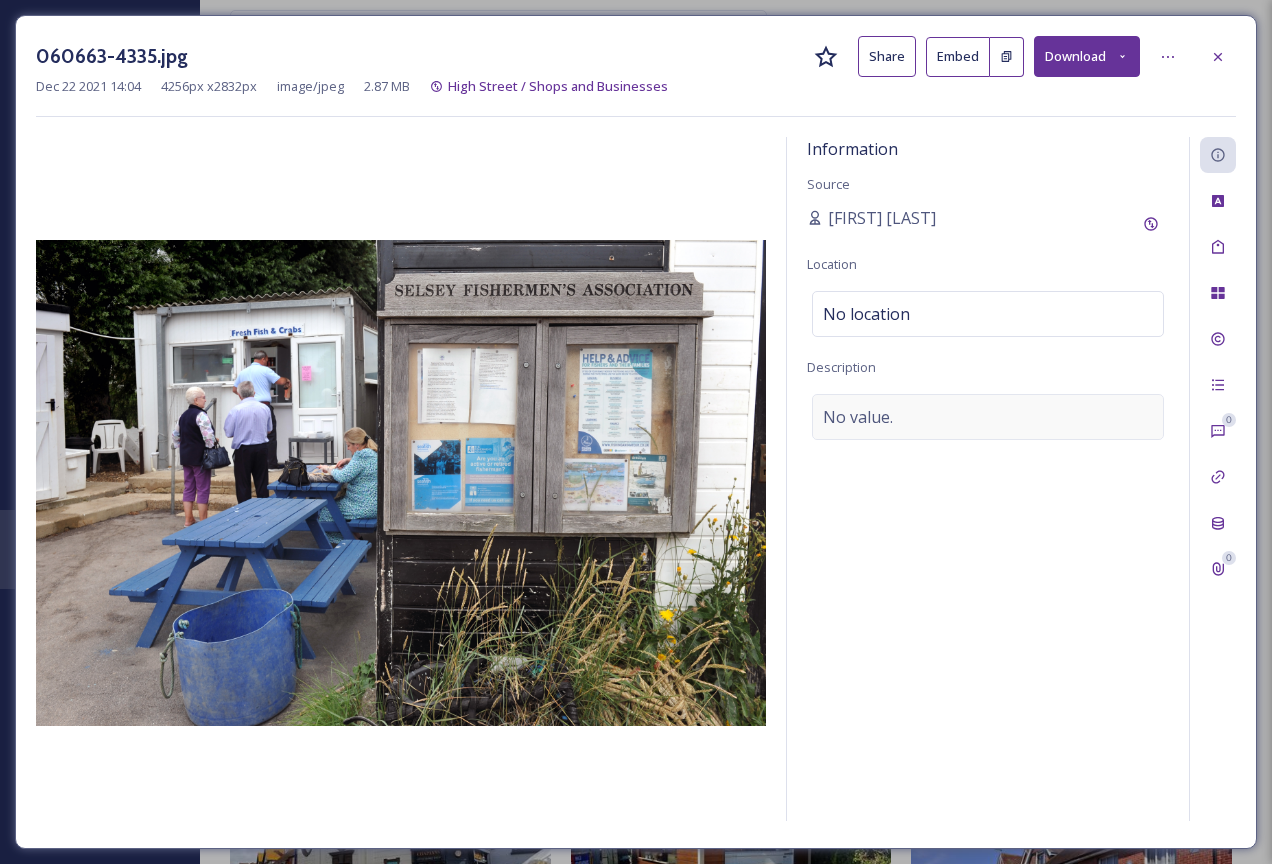 click on "No value." at bounding box center [988, 417] 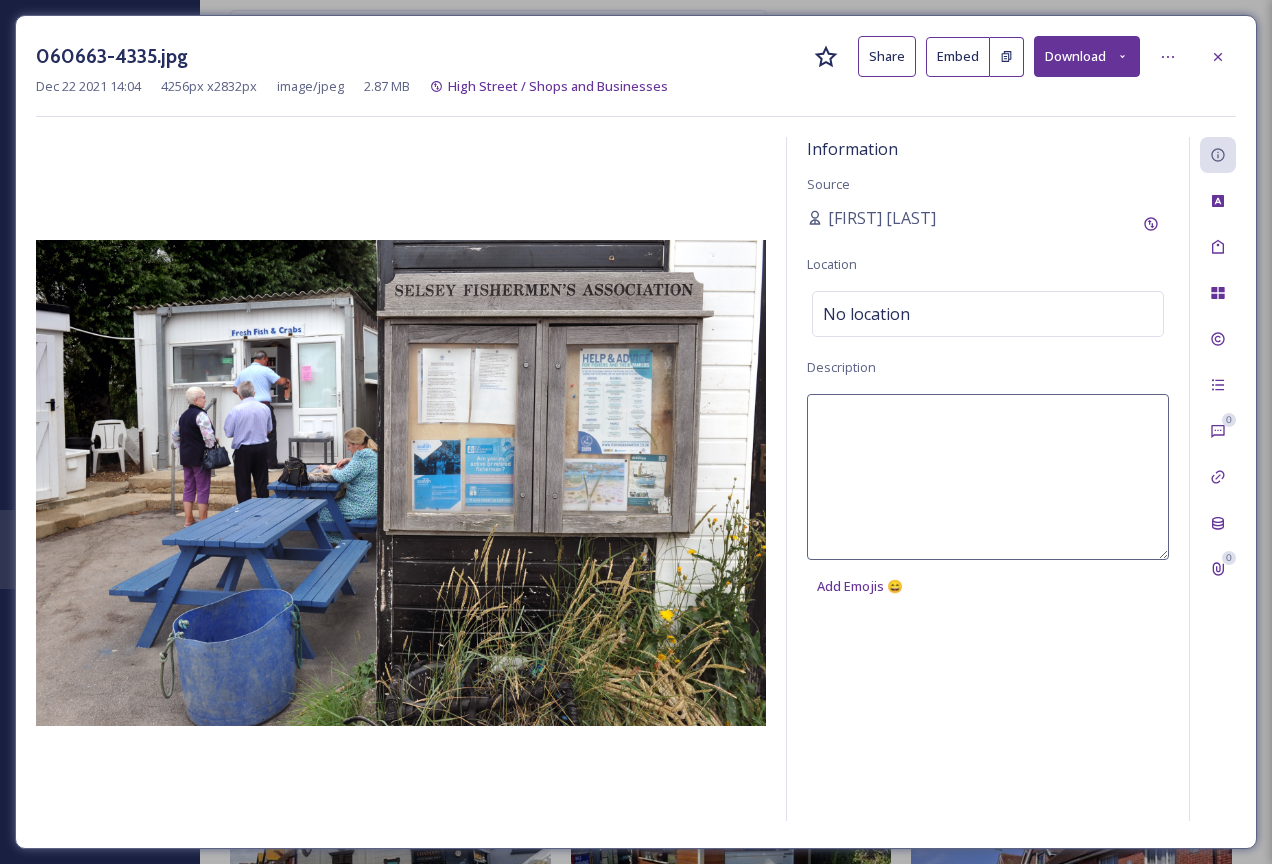 click at bounding box center (988, 477) 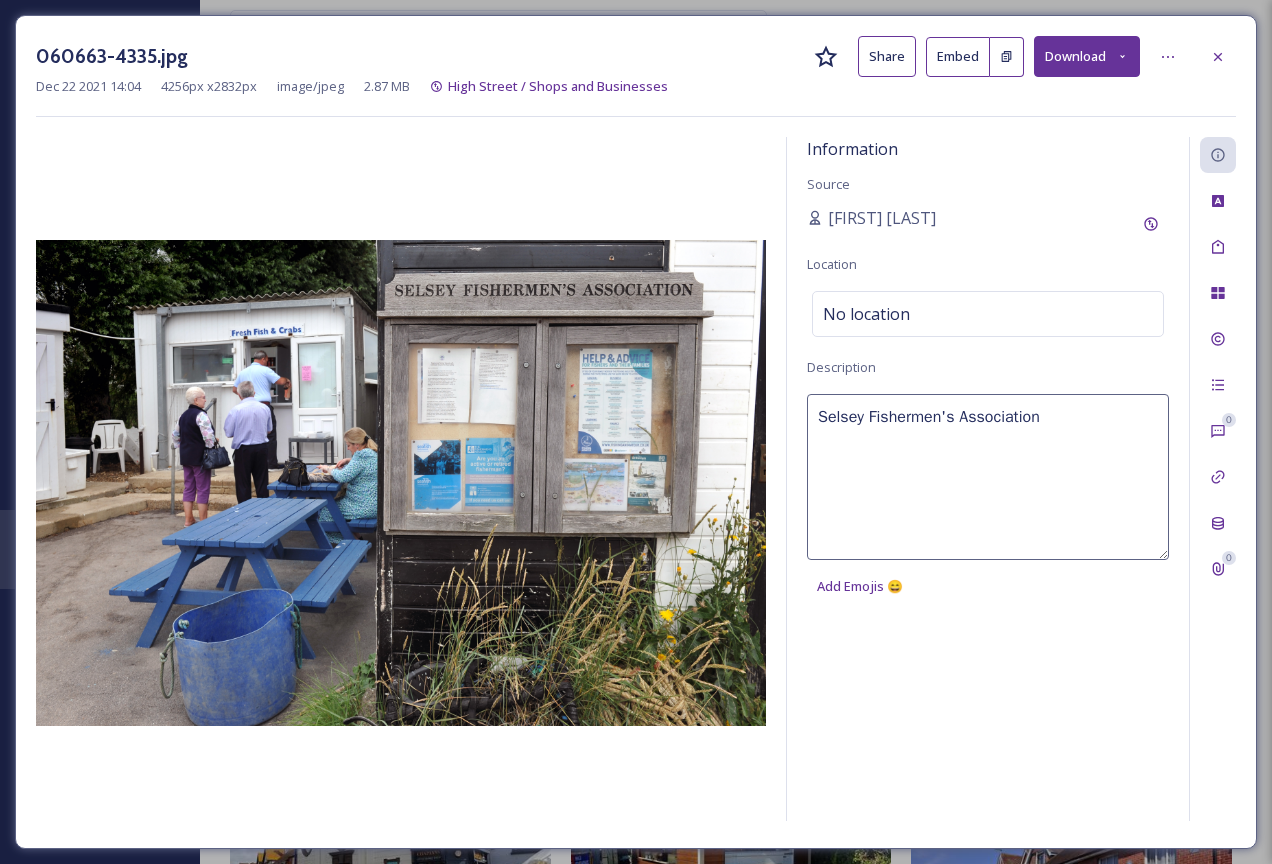 type on "Selsey Fishermen's Association" 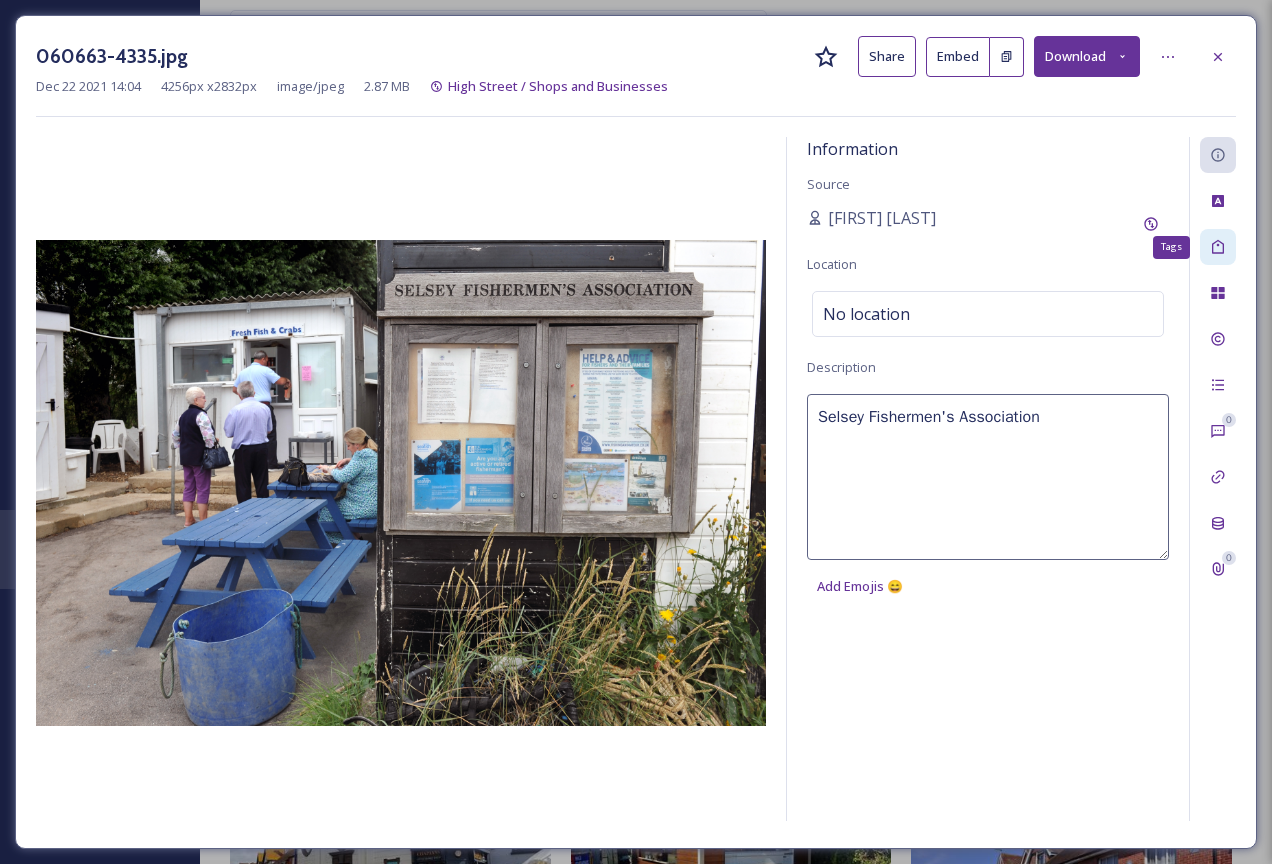 click on "Tags" at bounding box center (1218, 247) 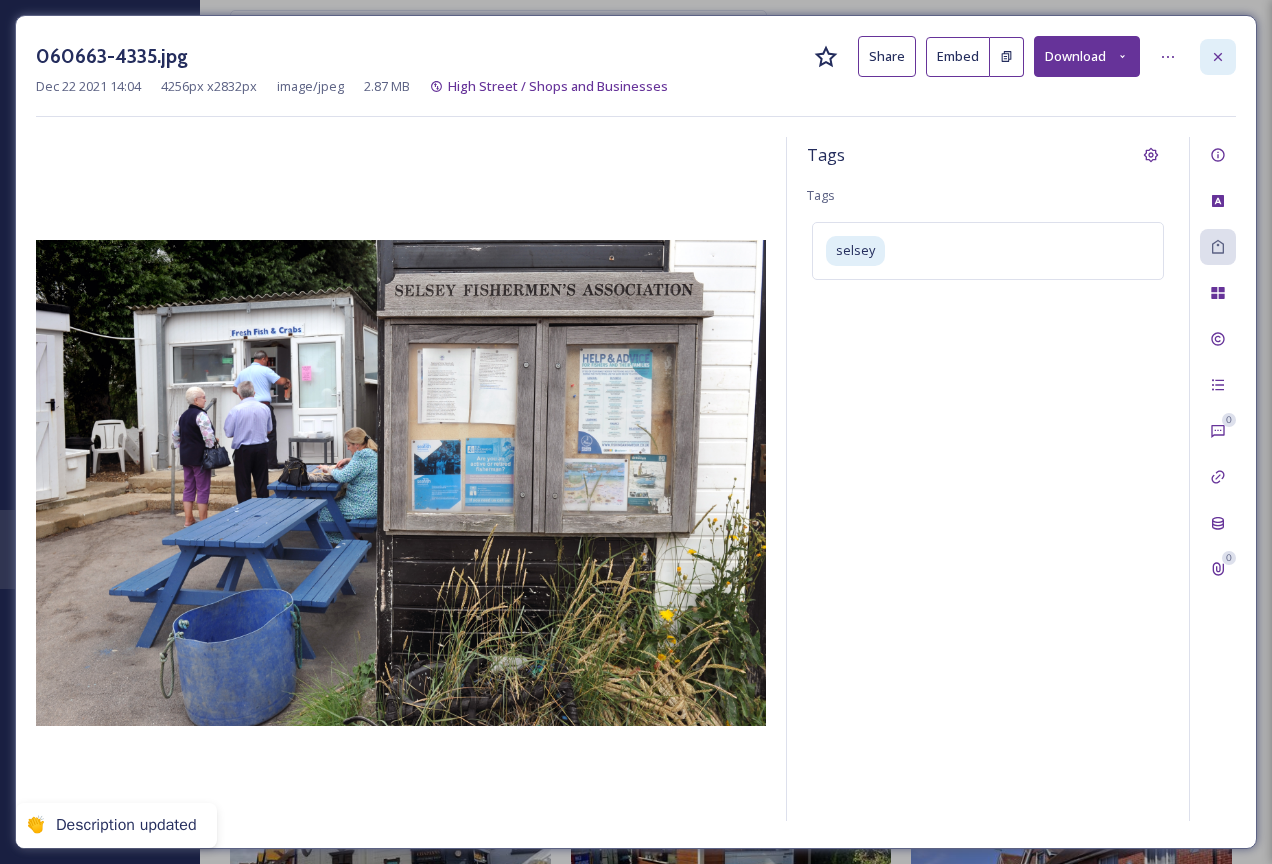 click at bounding box center (1218, 57) 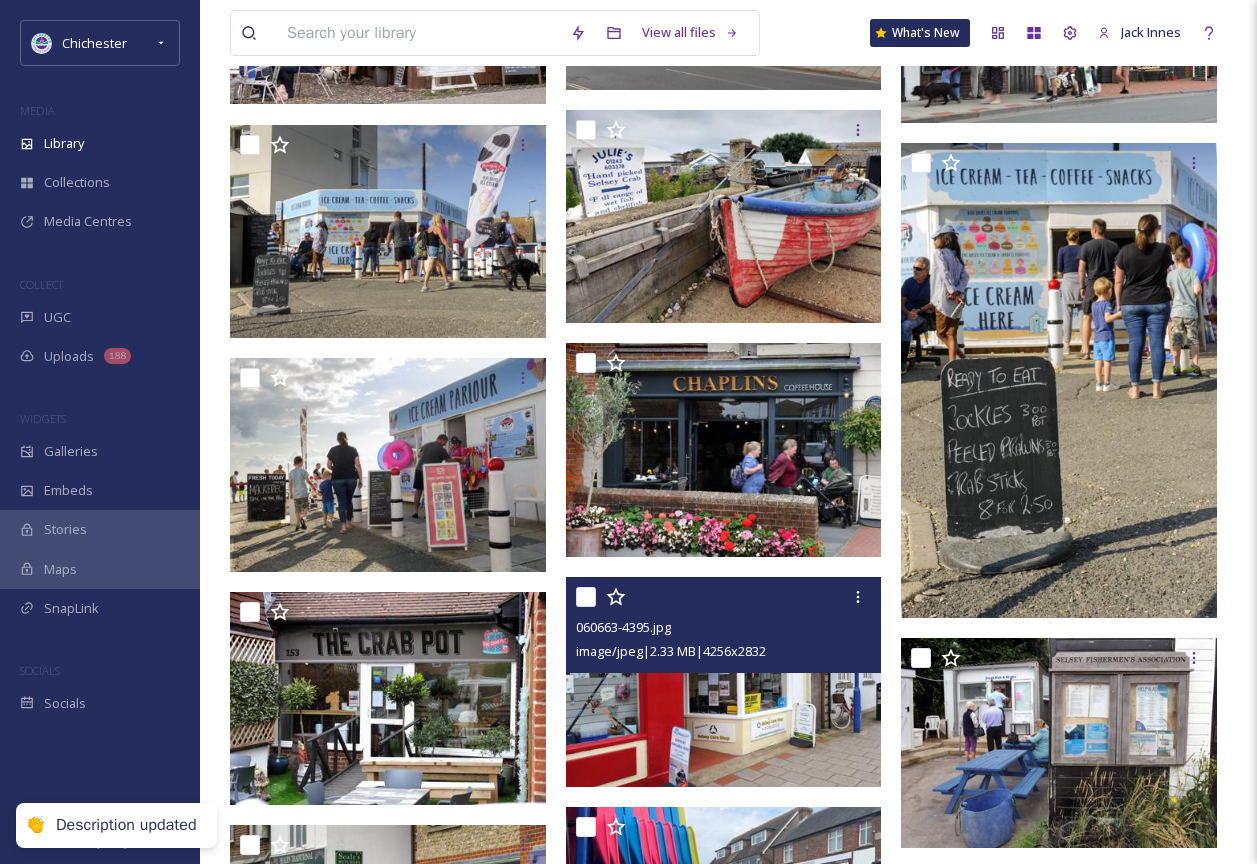 scroll, scrollTop: 264, scrollLeft: 0, axis: vertical 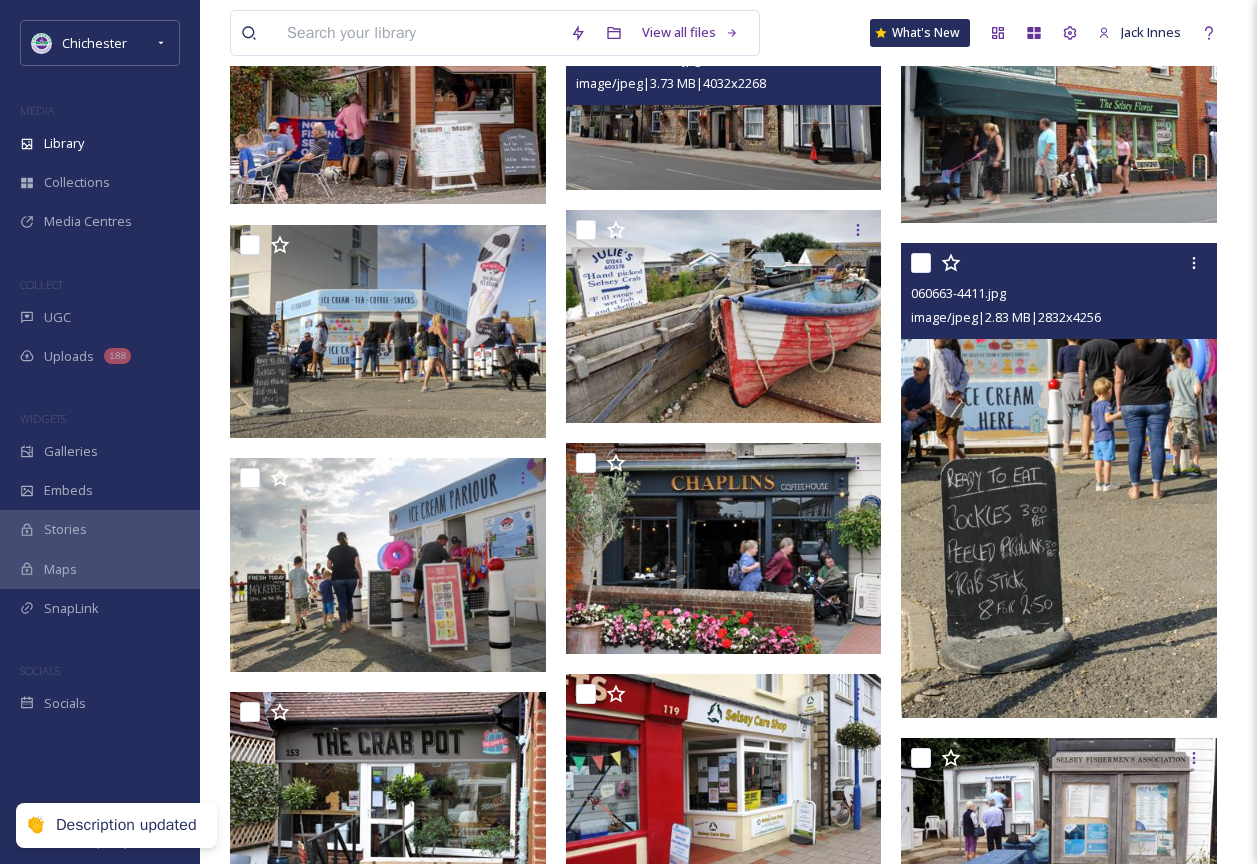 click at bounding box center (1059, 480) 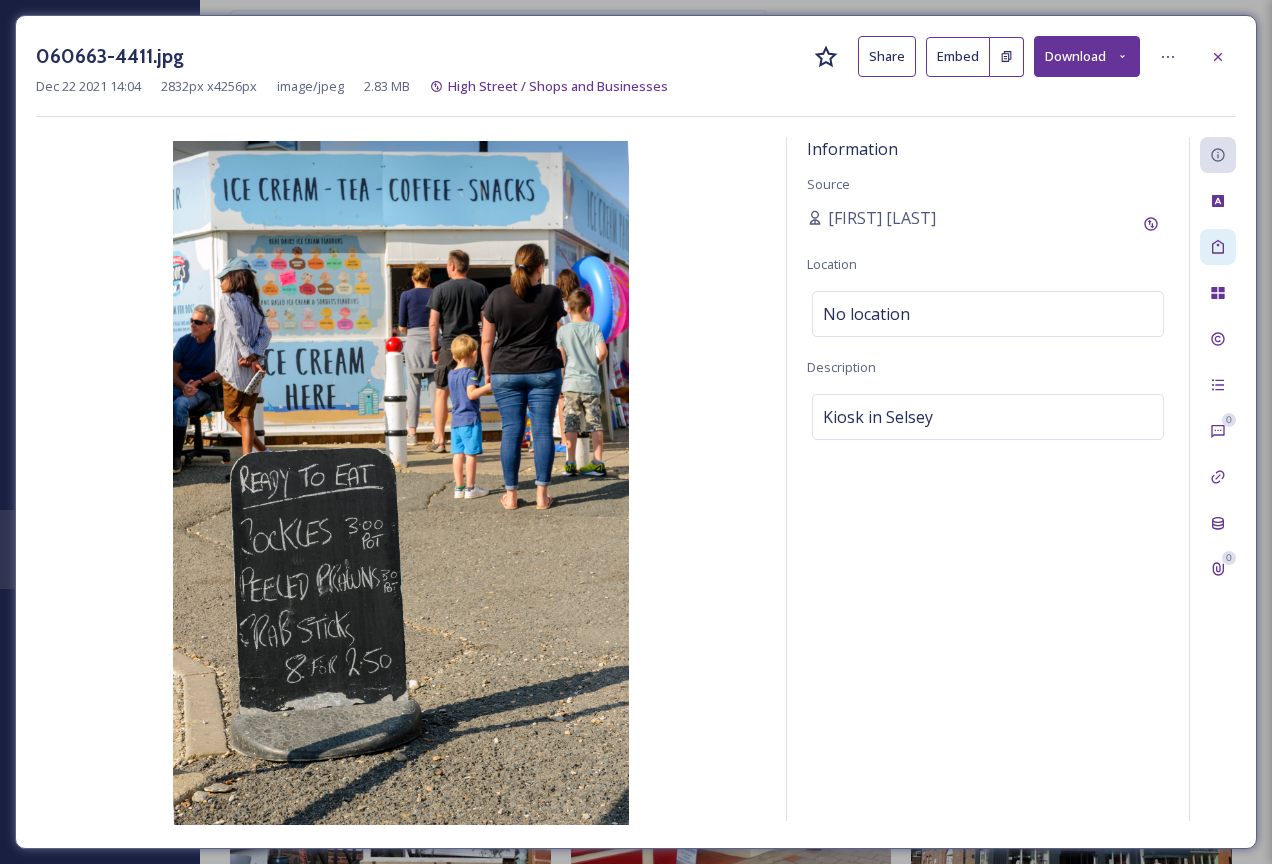 click on "0 0" at bounding box center [1212, 479] 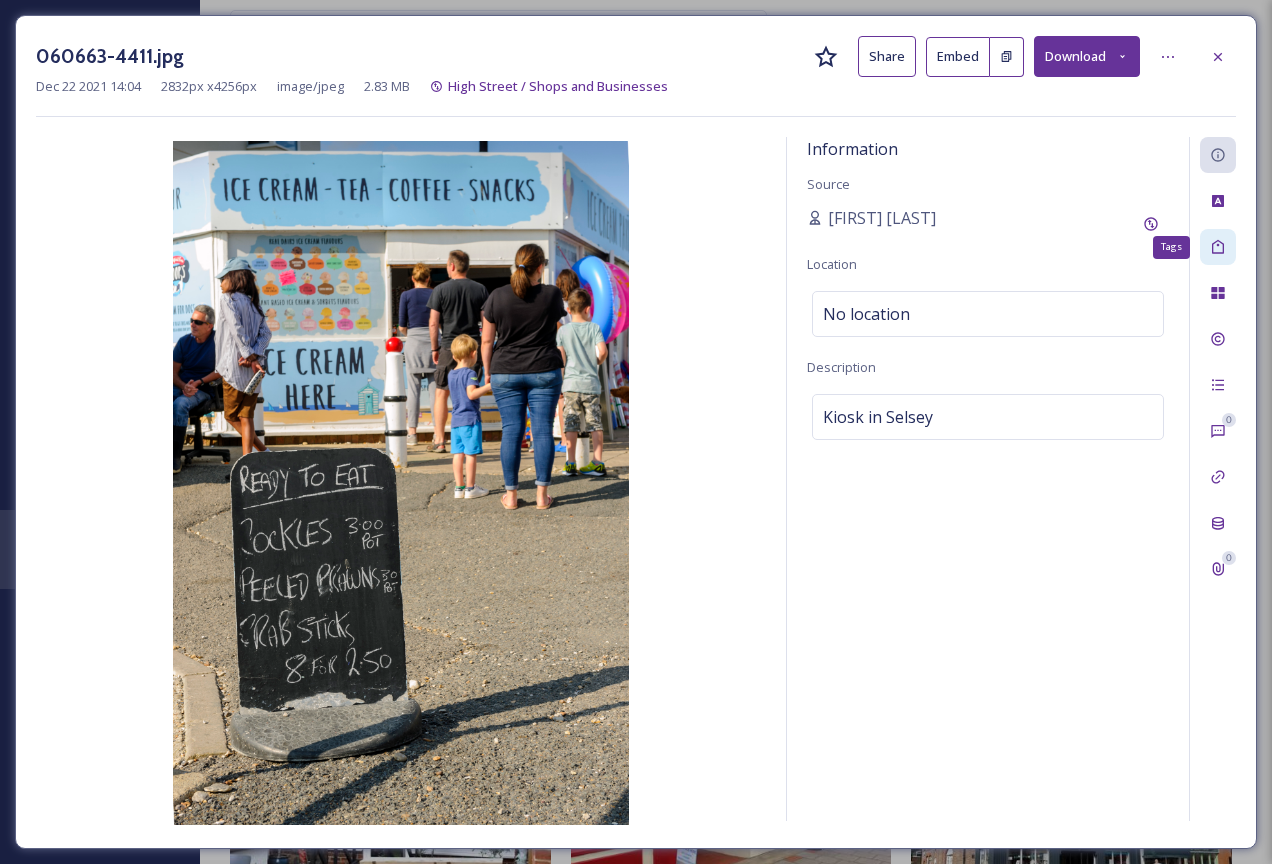 click on "Tags" at bounding box center [1218, 247] 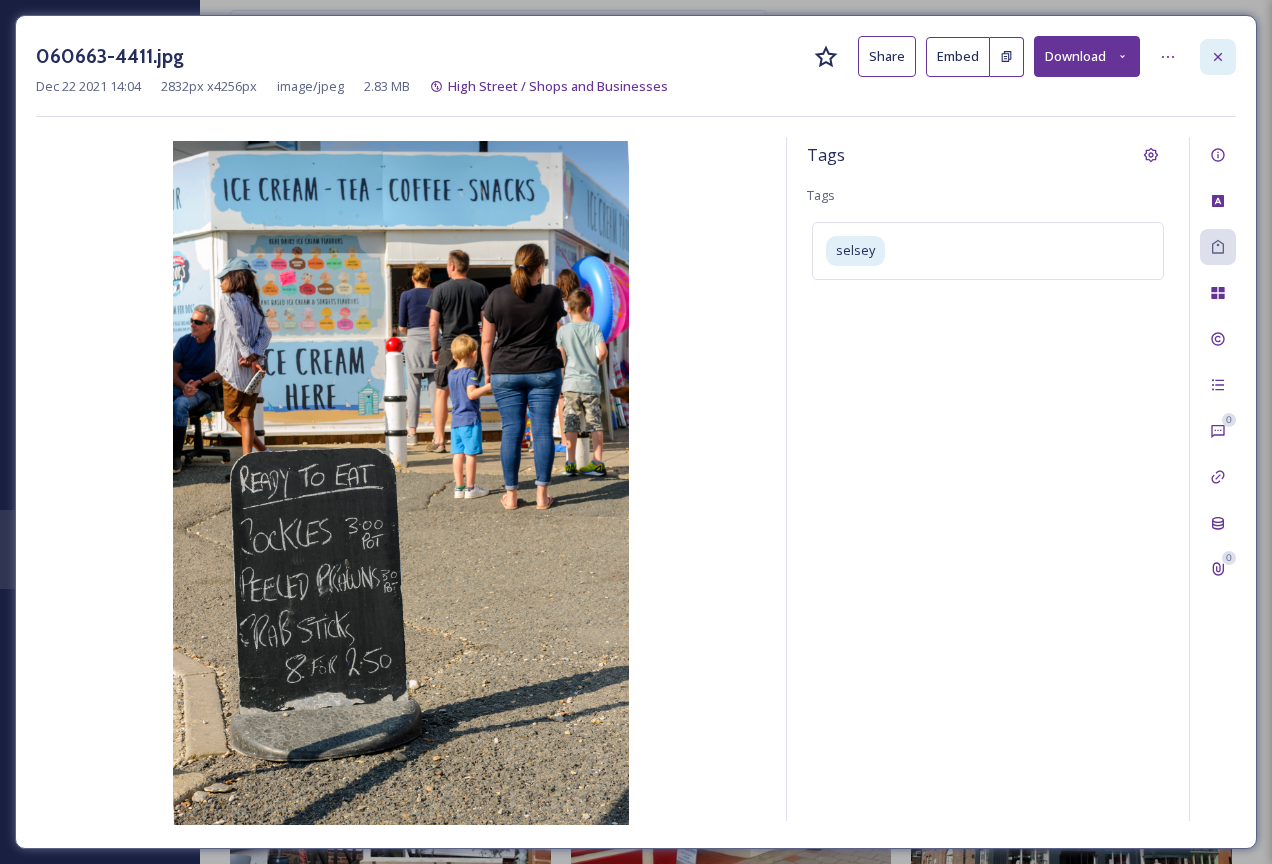 click at bounding box center [1218, 57] 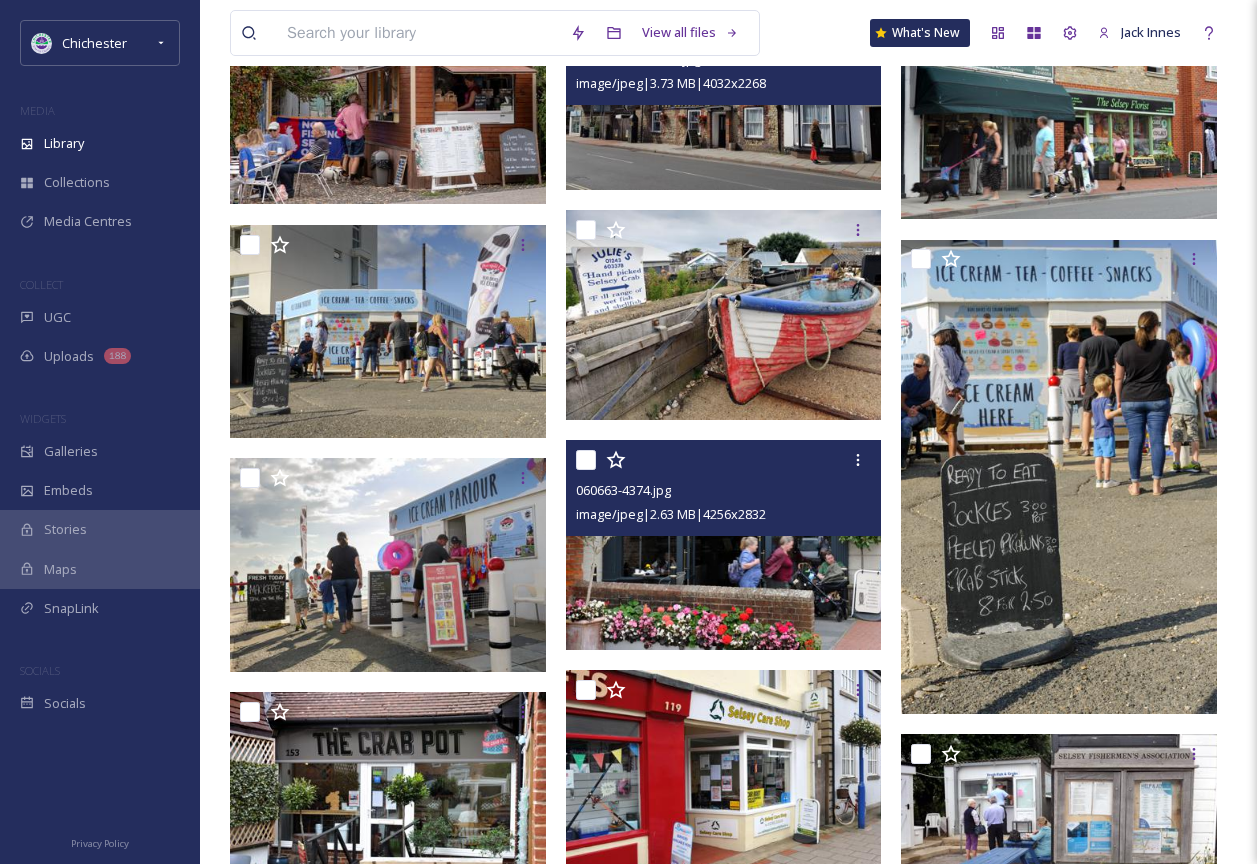 click at bounding box center [724, 545] 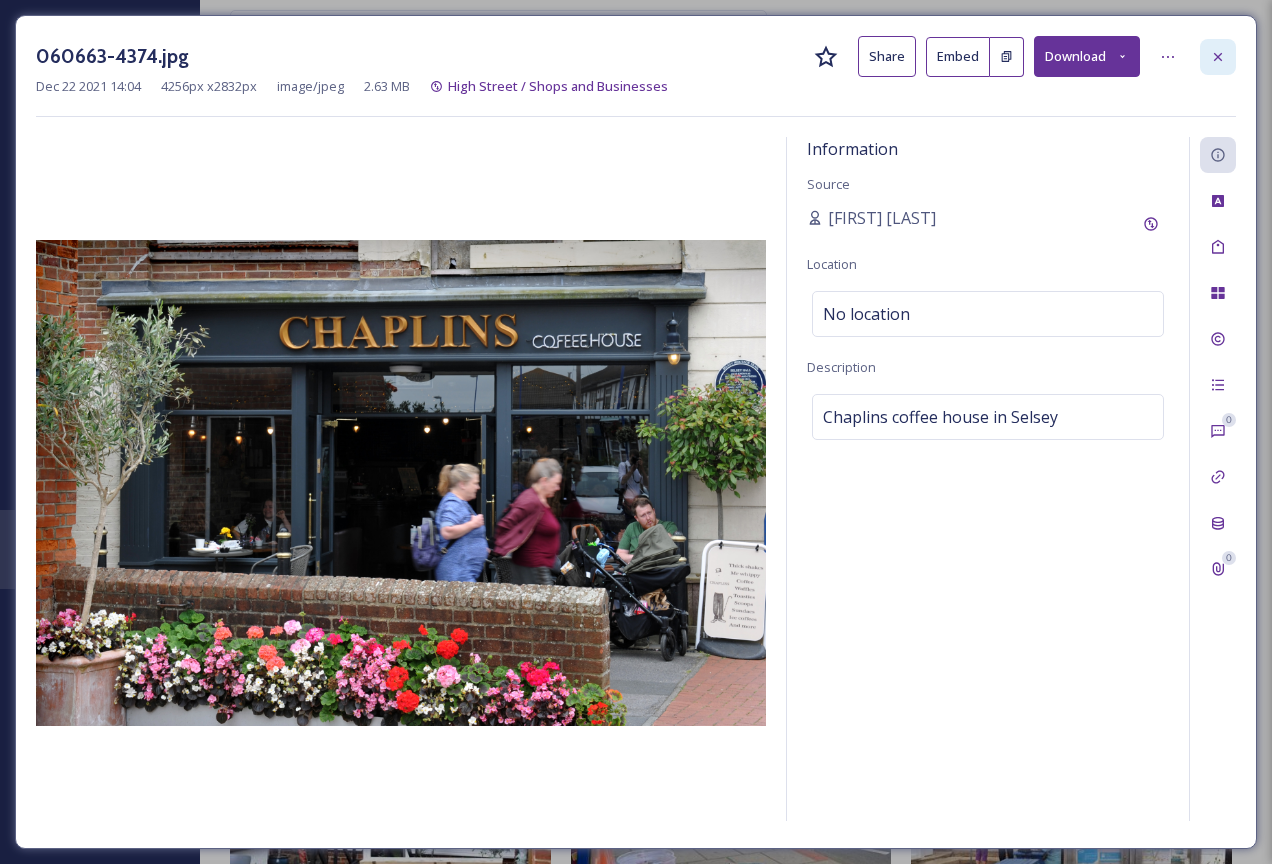 click at bounding box center (1218, 57) 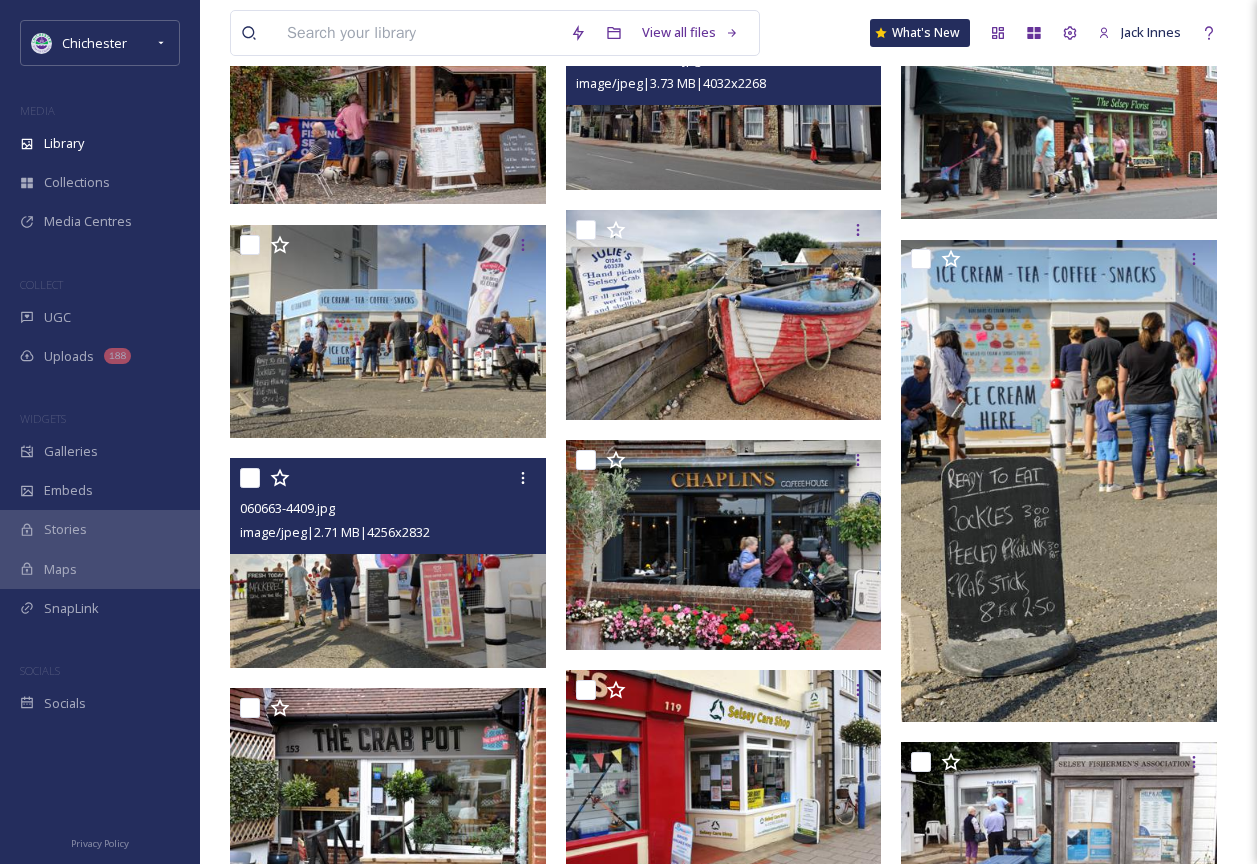 click at bounding box center (388, 563) 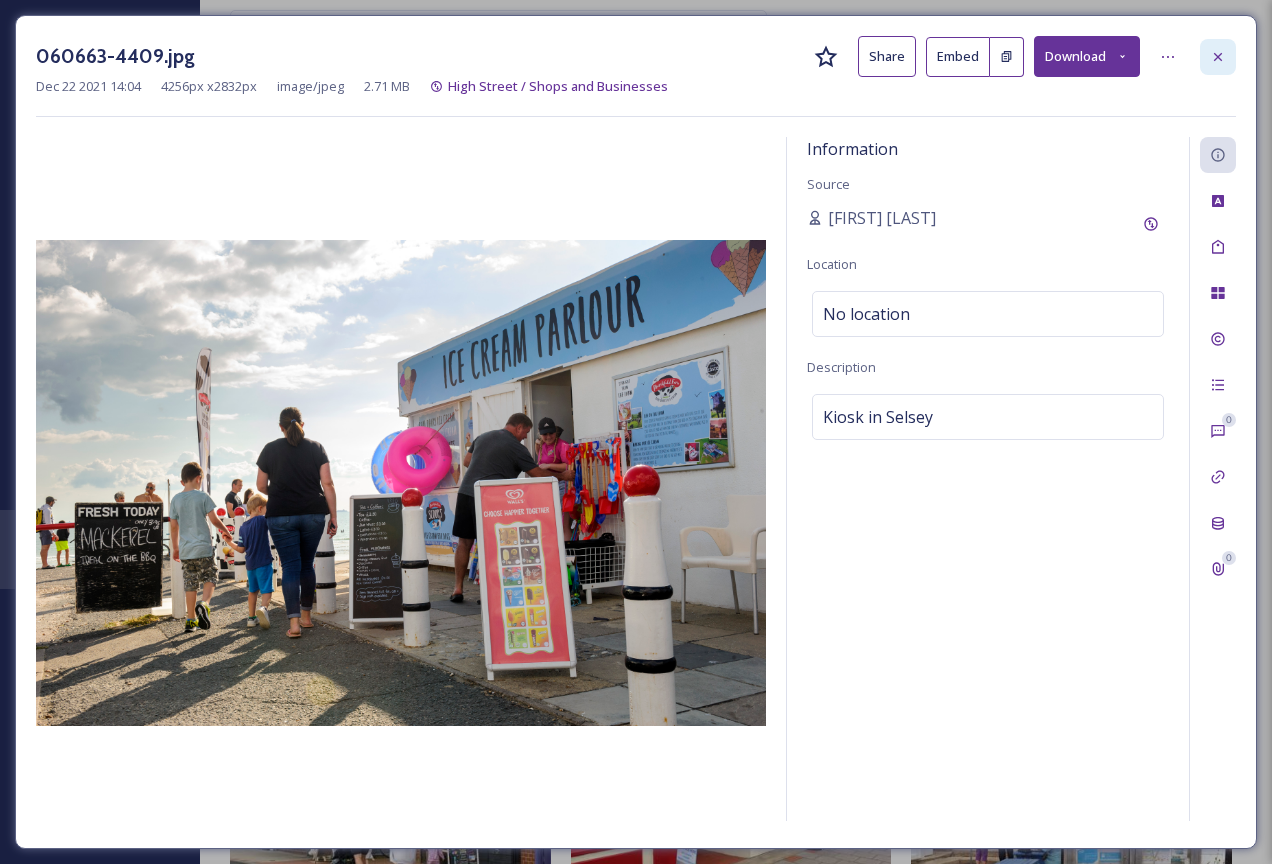 click at bounding box center [1218, 57] 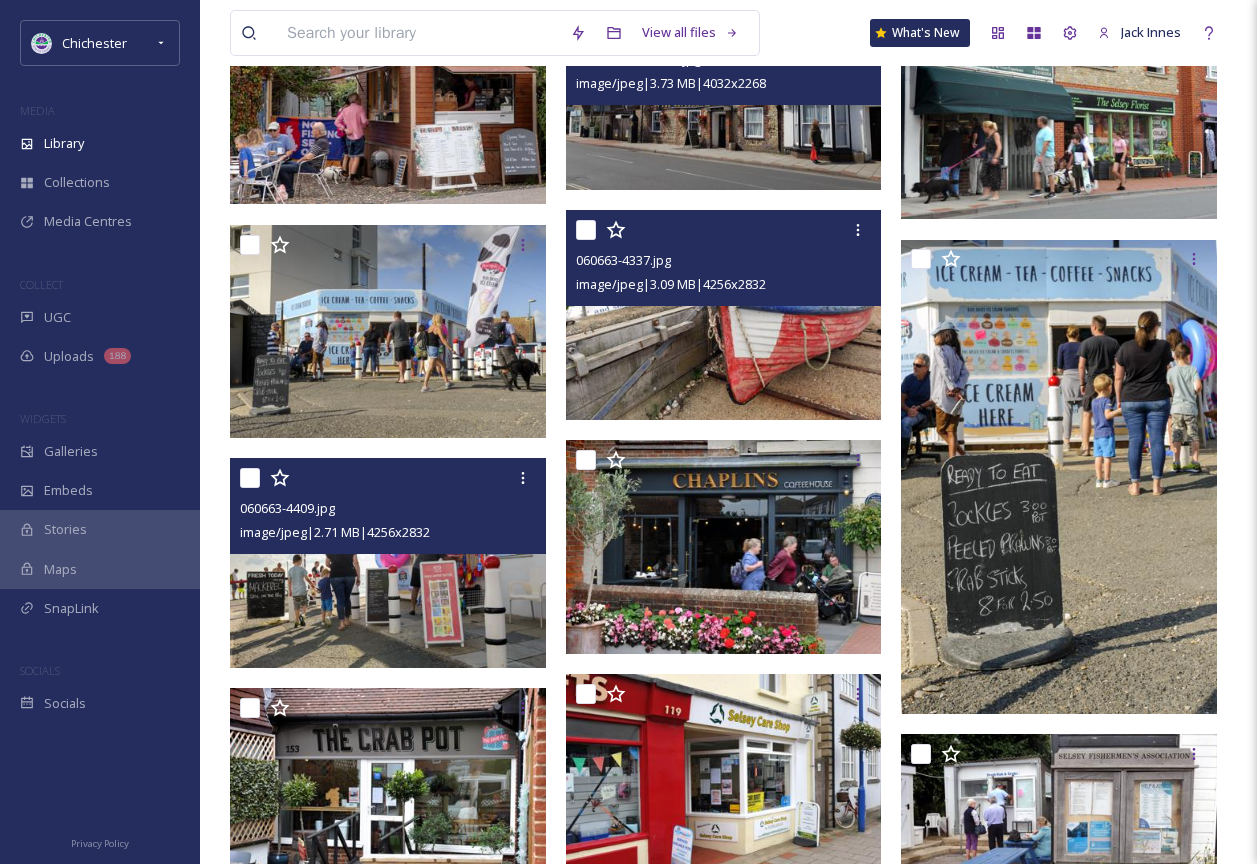 click at bounding box center (724, 315) 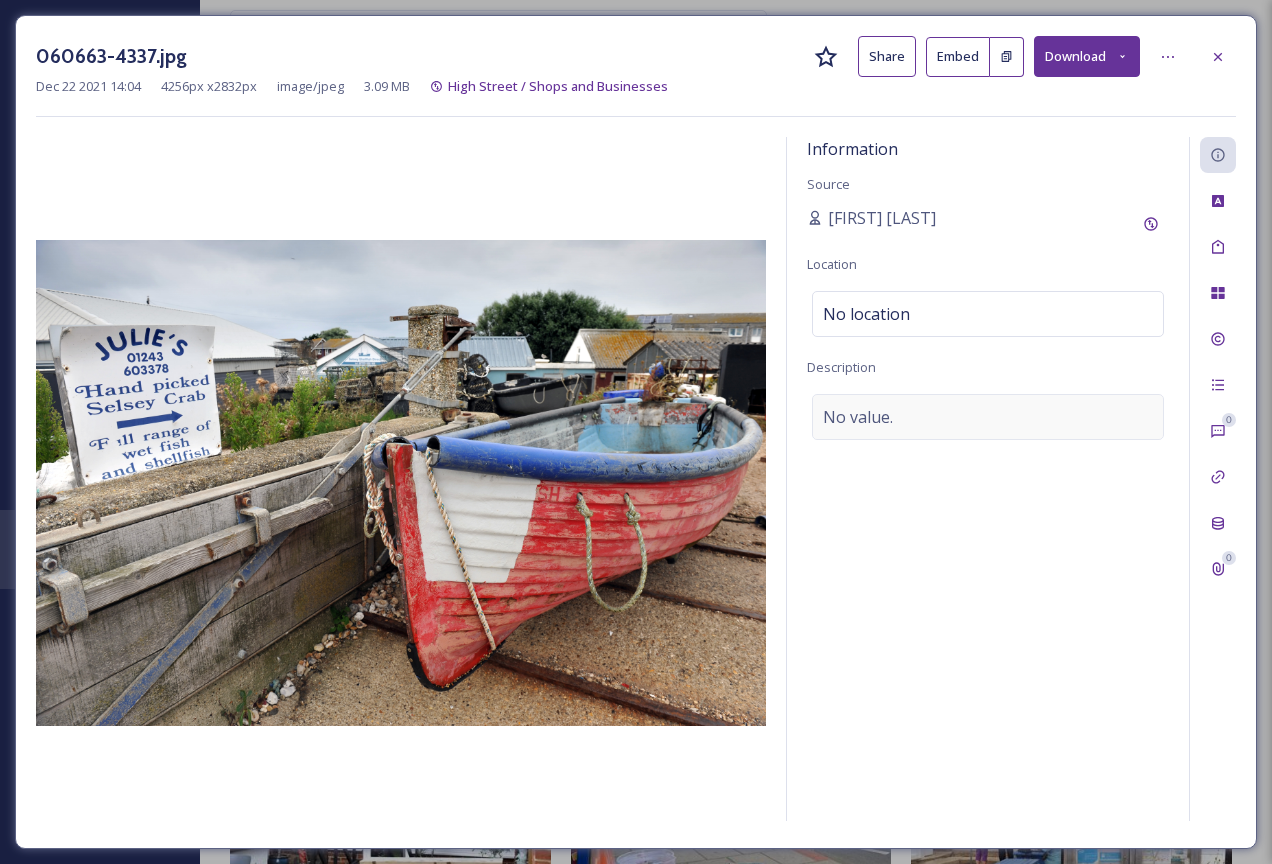 click on "No value." at bounding box center (988, 417) 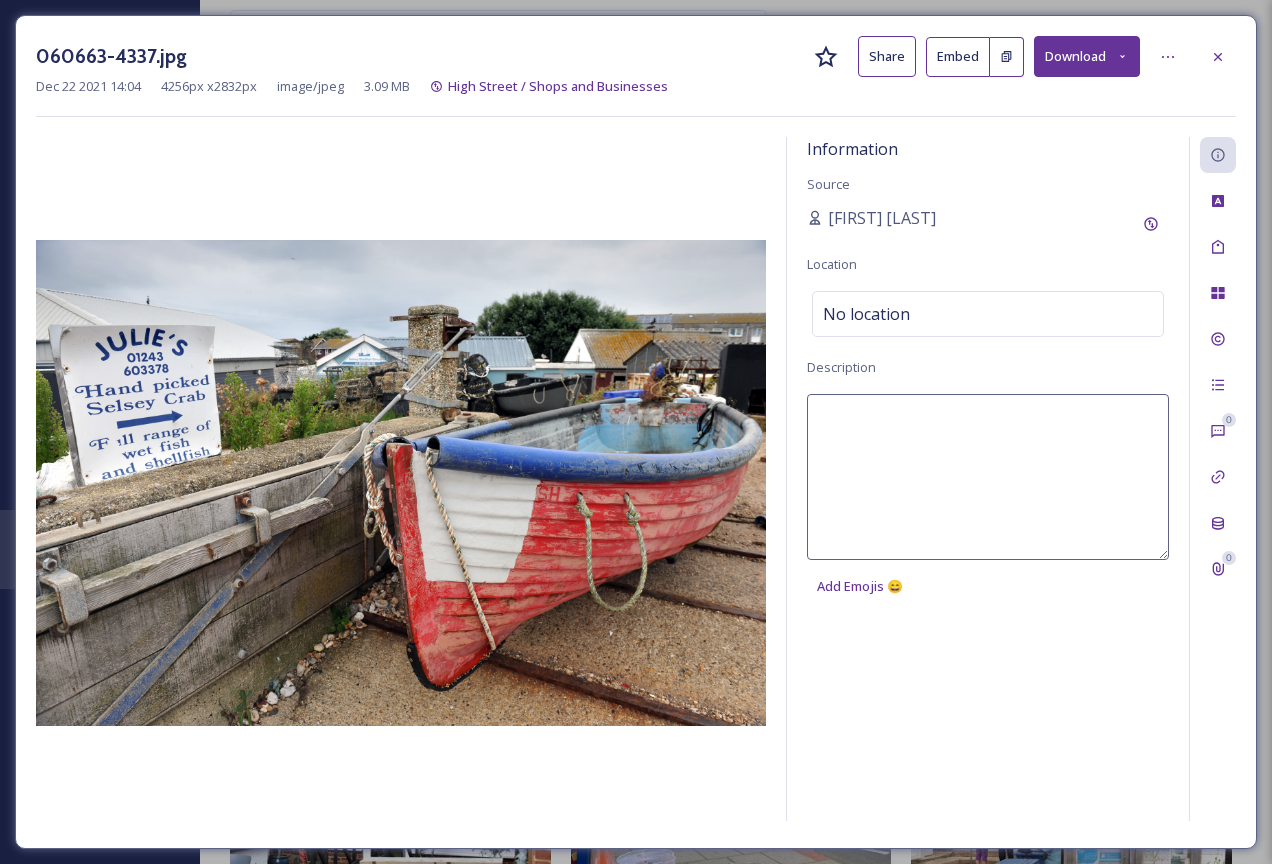 click at bounding box center [988, 477] 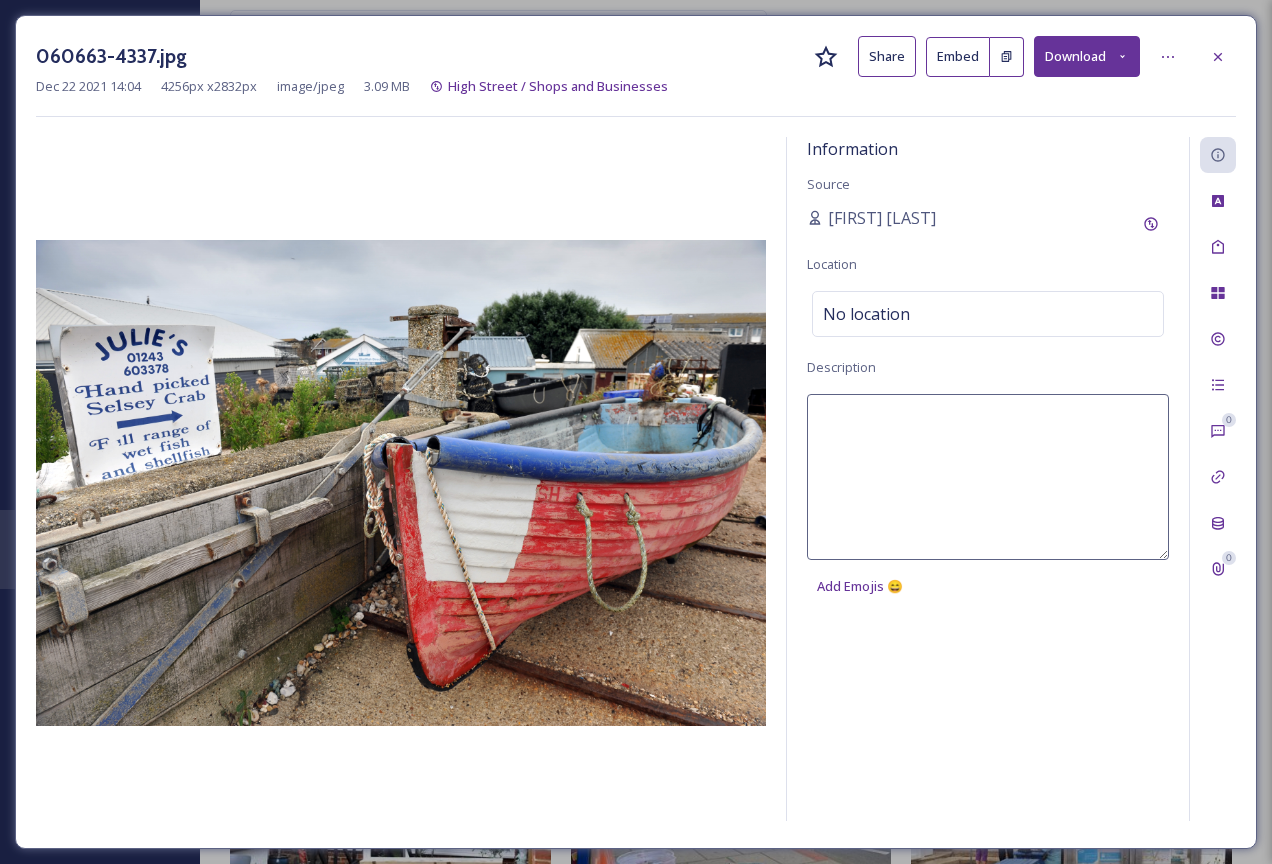 type on "a" 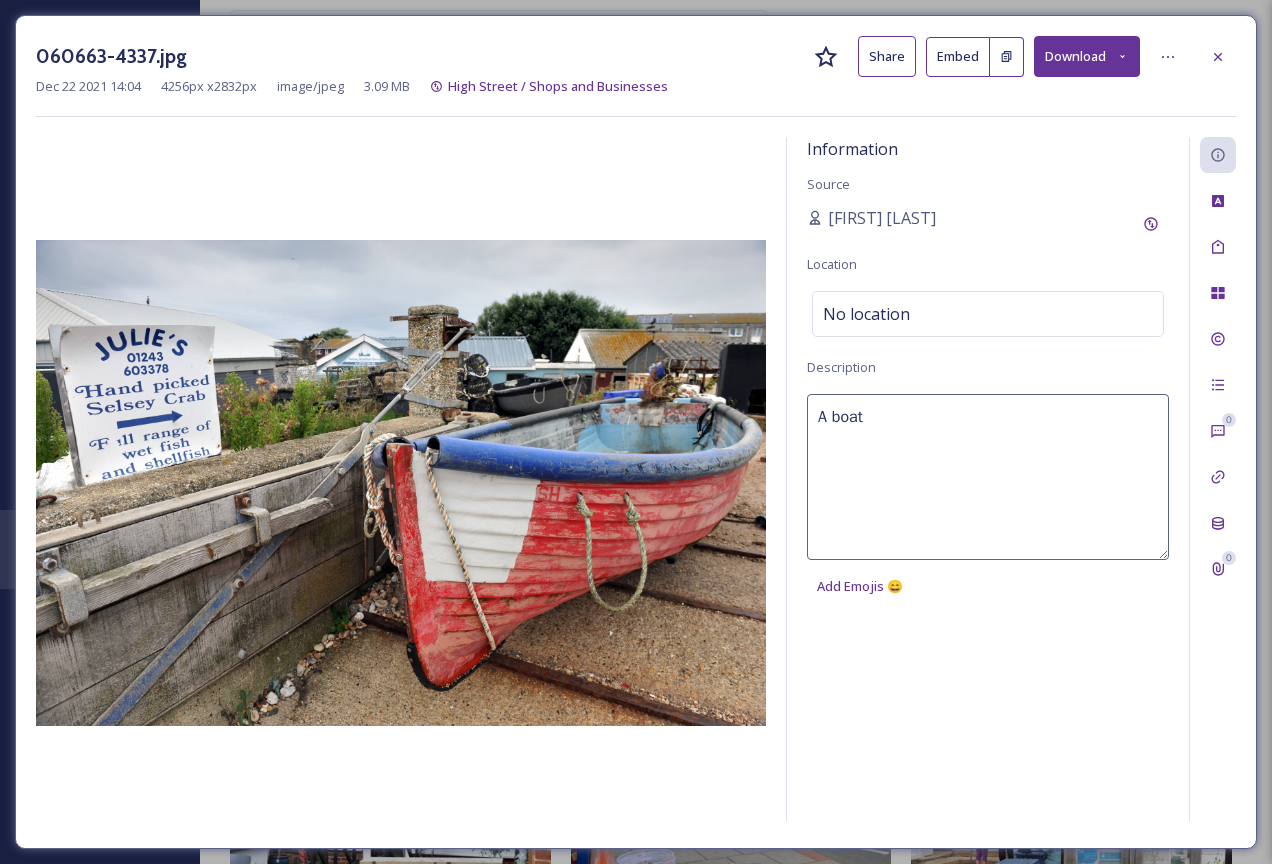 type on "A boat" 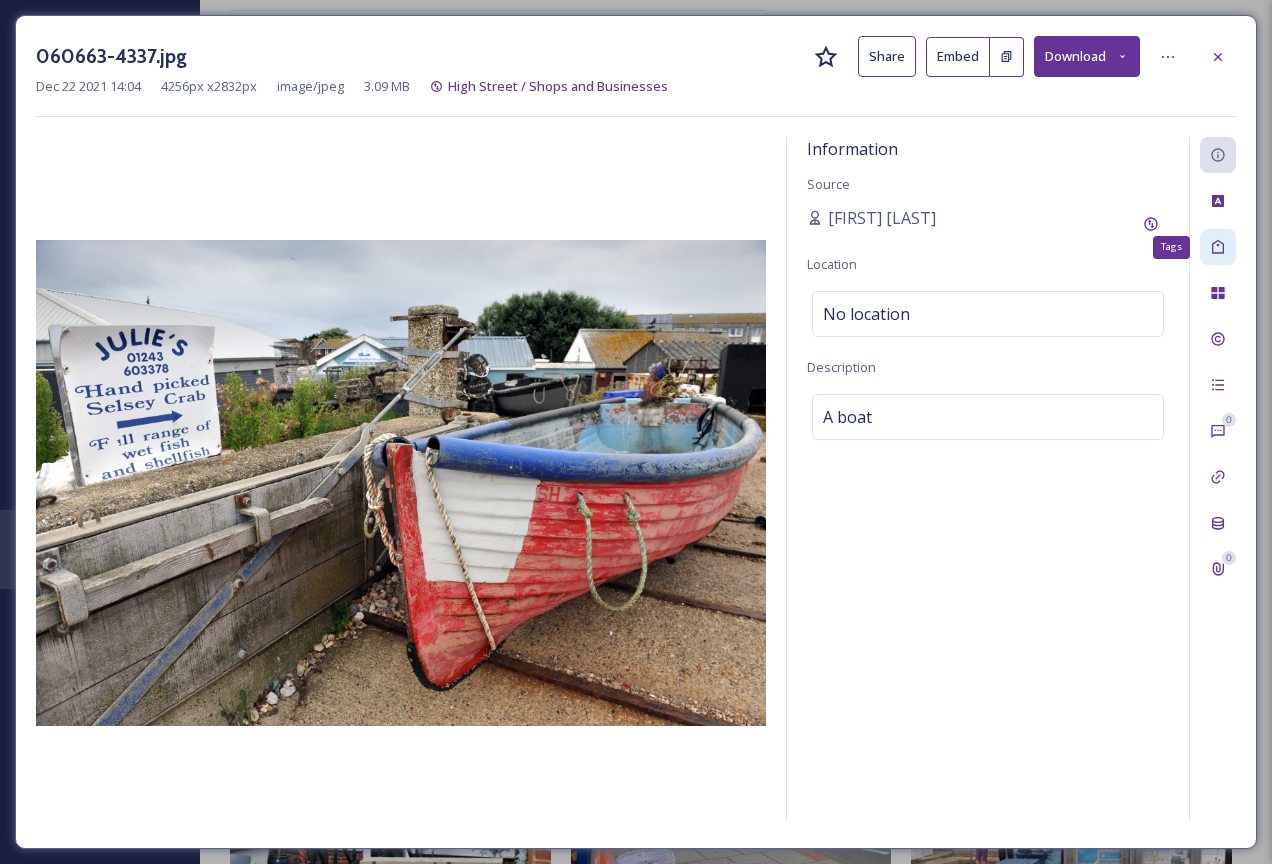 click 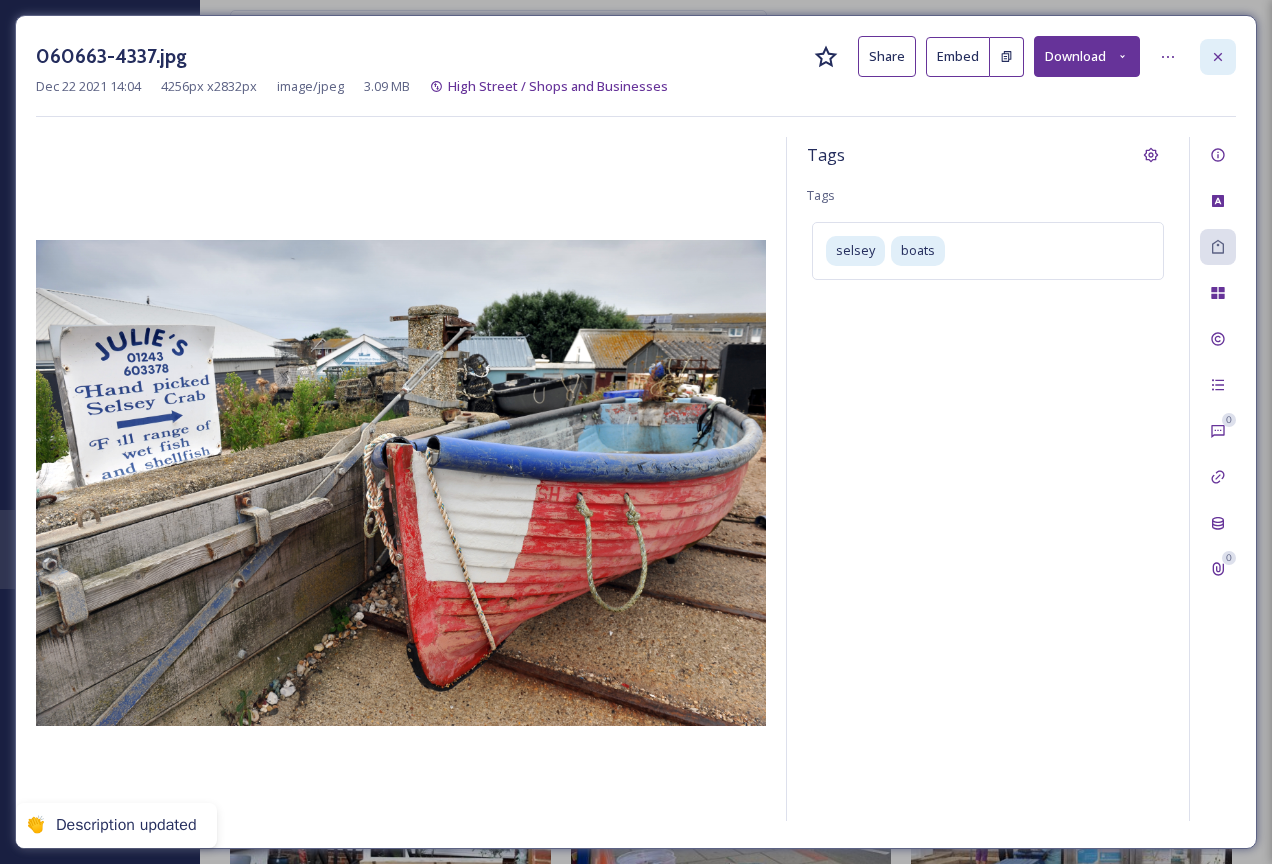 click 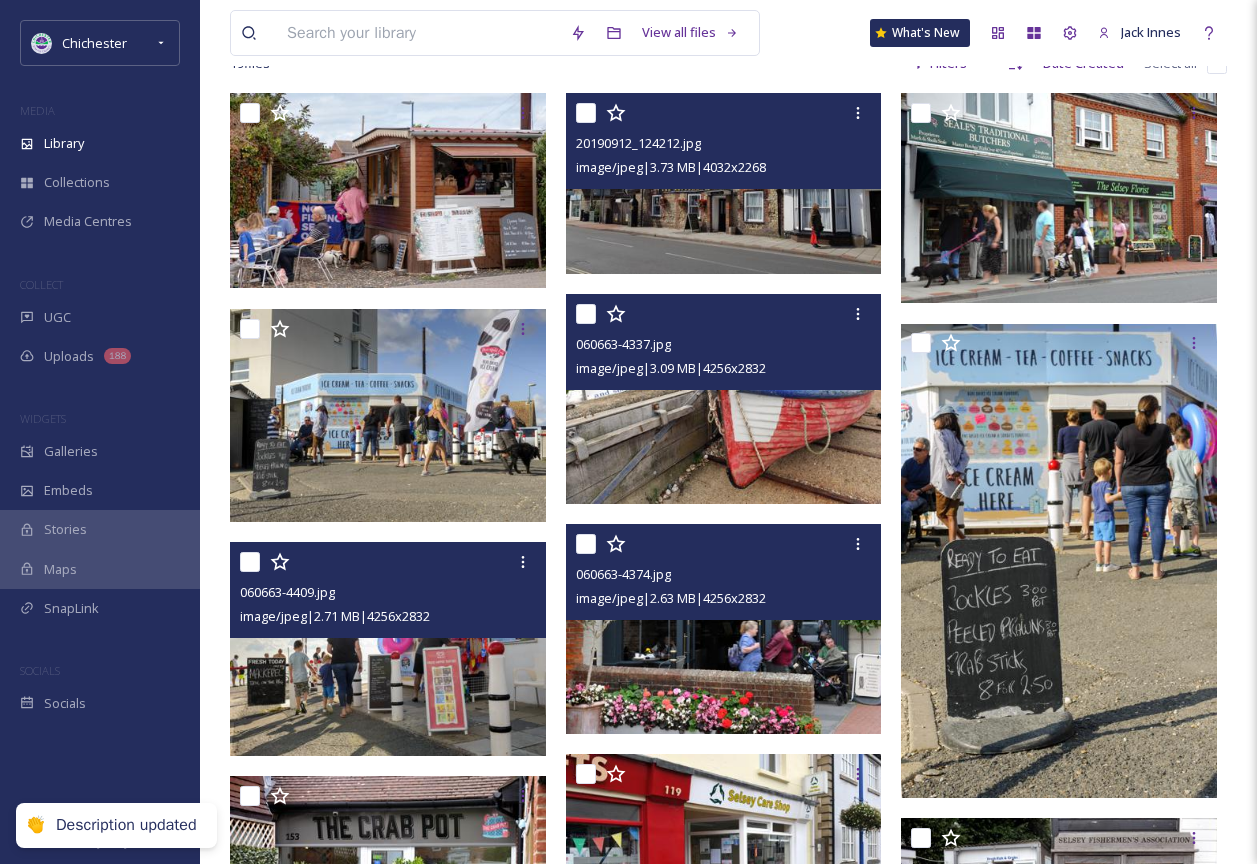 scroll, scrollTop: 64, scrollLeft: 0, axis: vertical 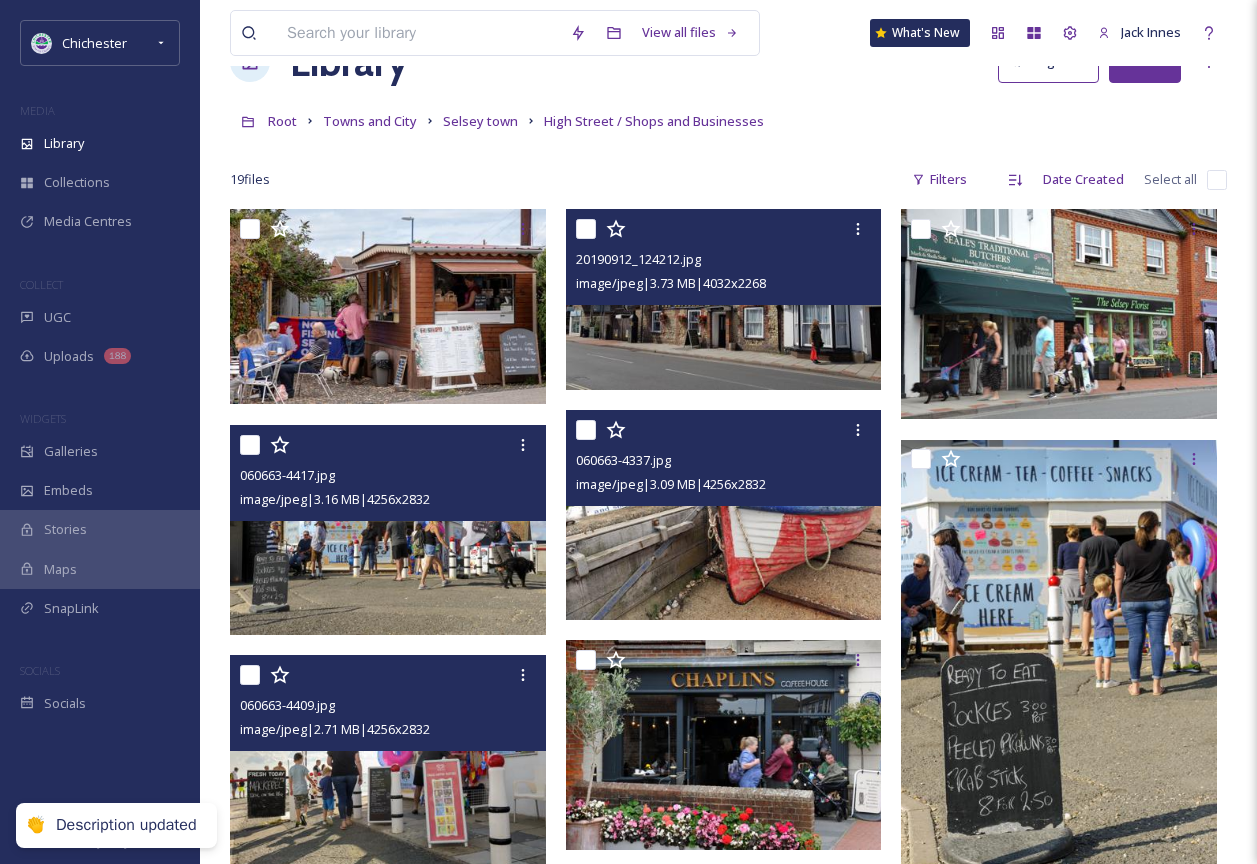click at bounding box center [388, 530] 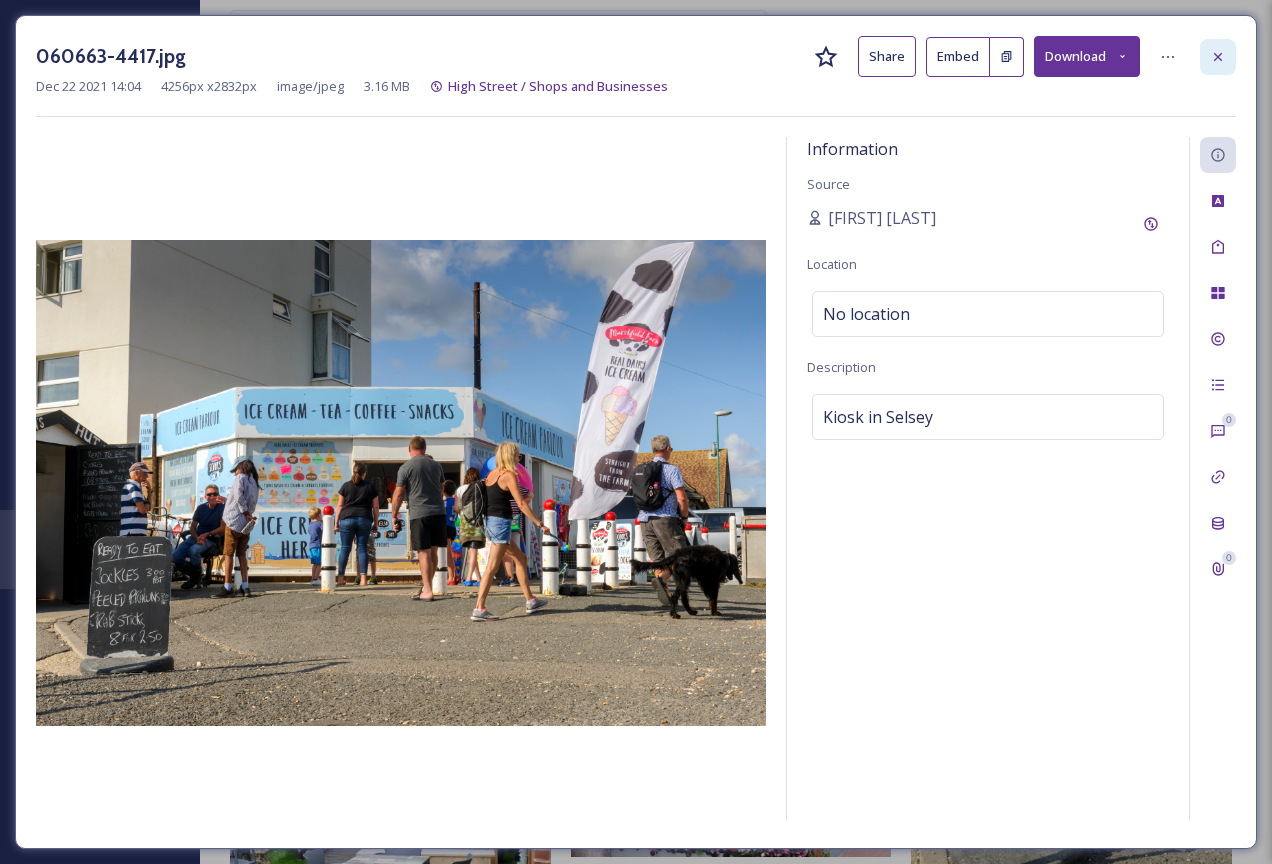 click at bounding box center (1218, 57) 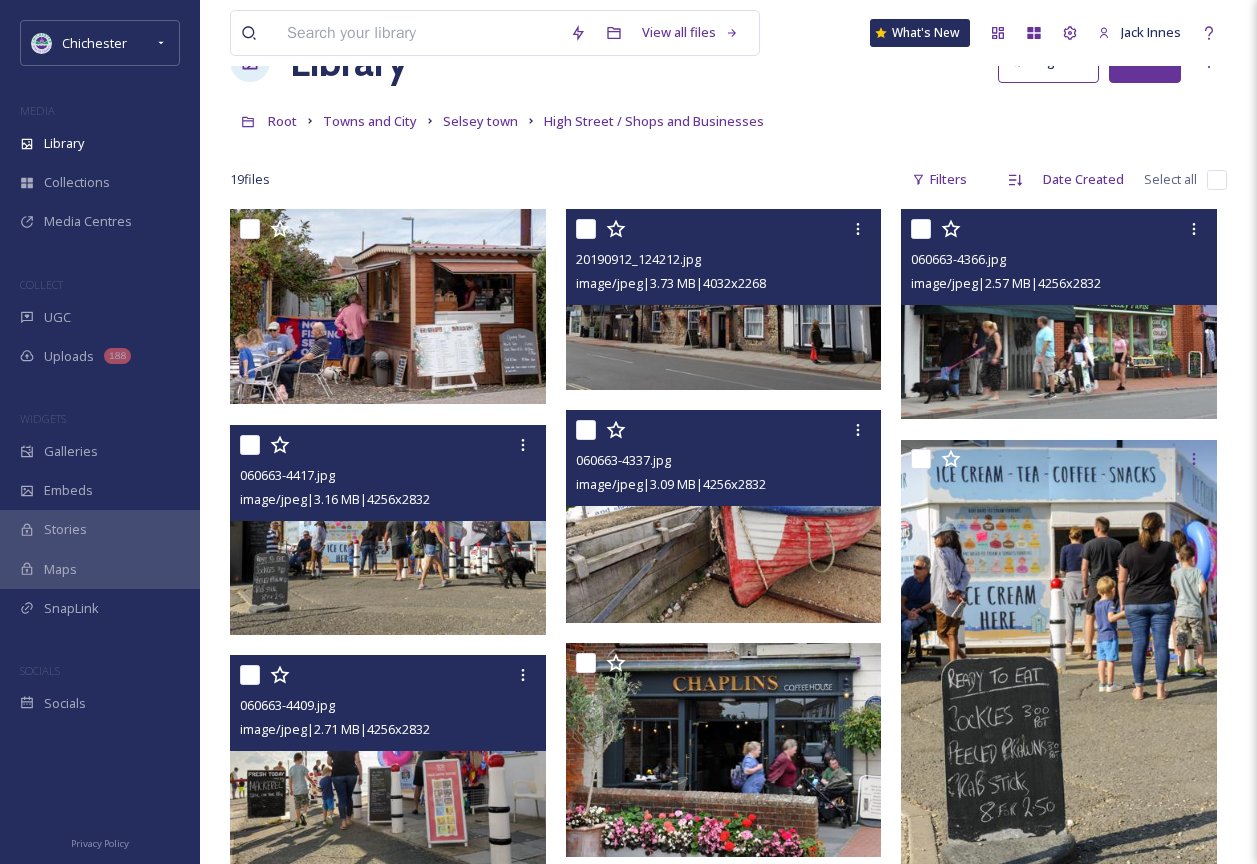 click at bounding box center (1059, 314) 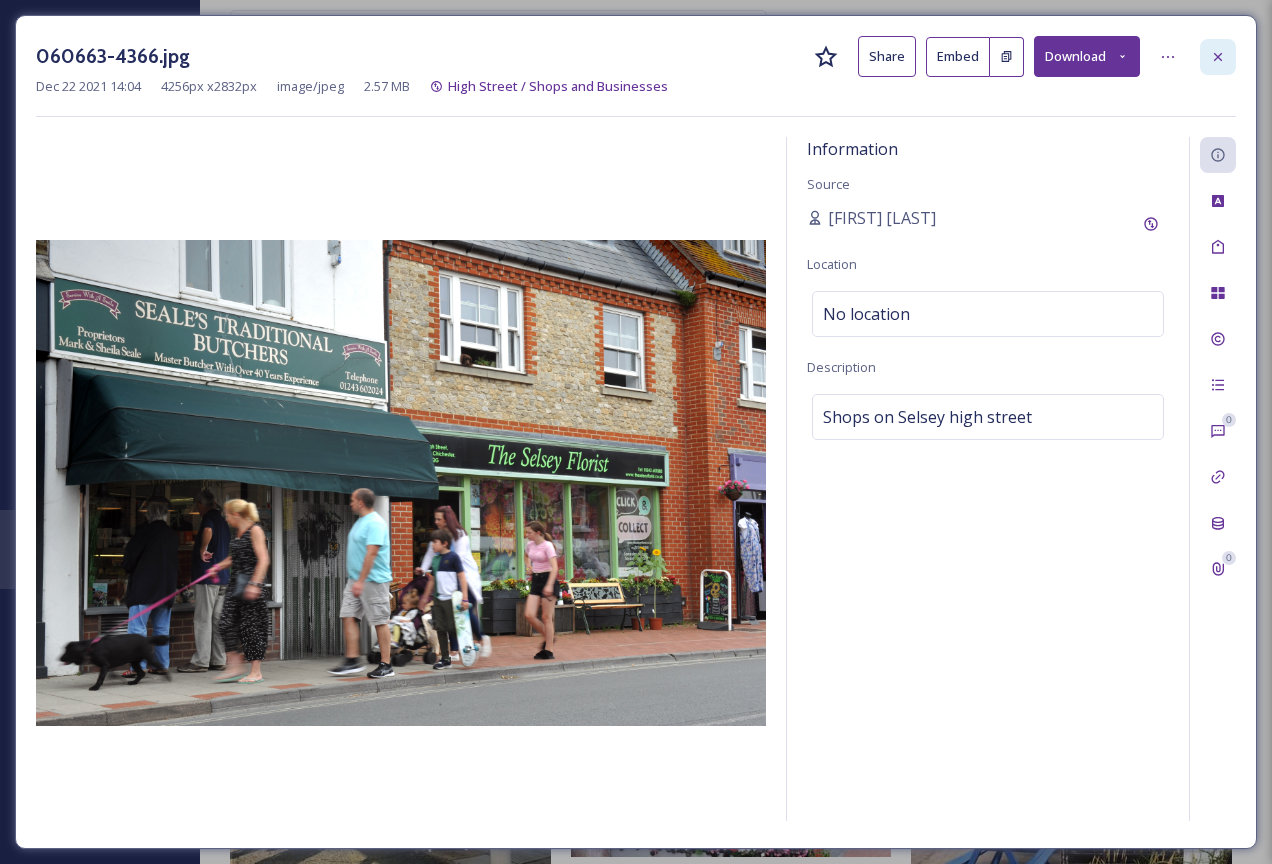 click 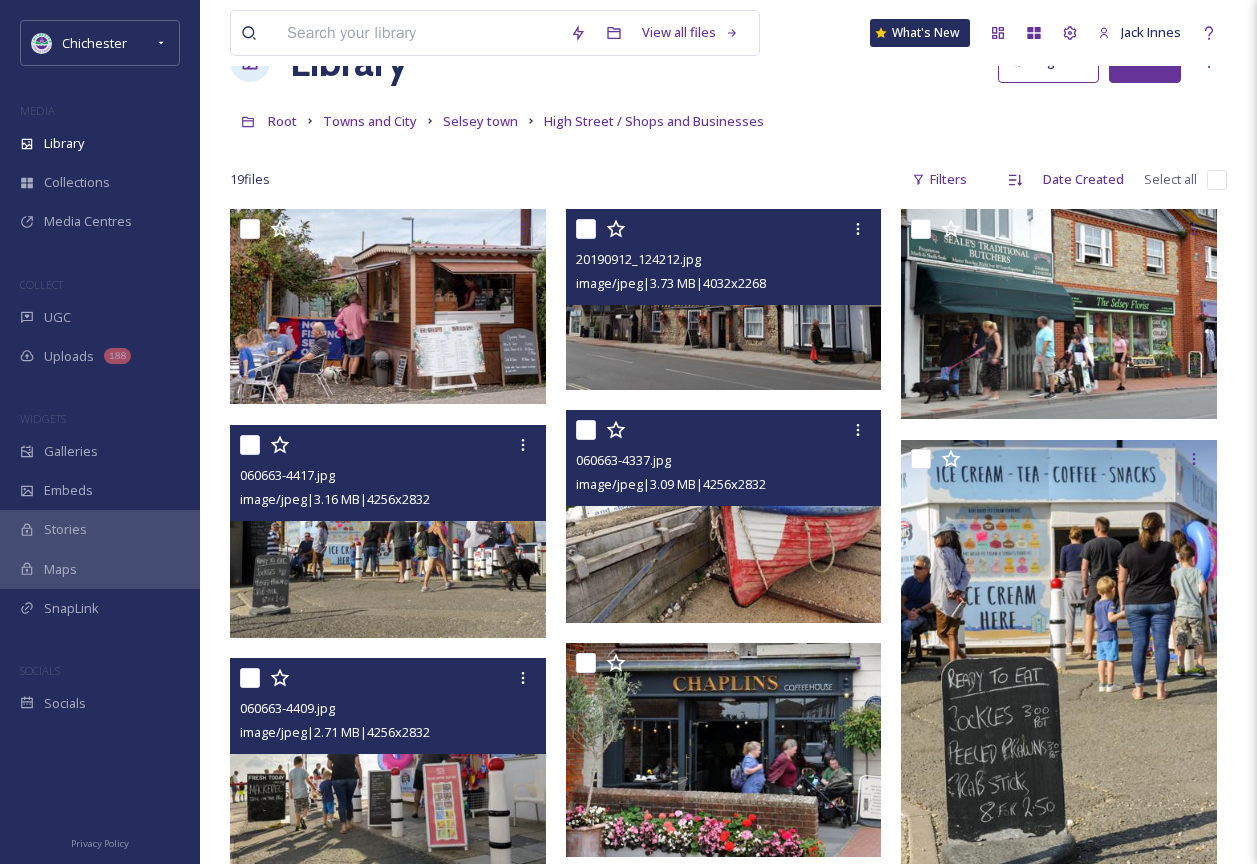 click at bounding box center (726, 299) 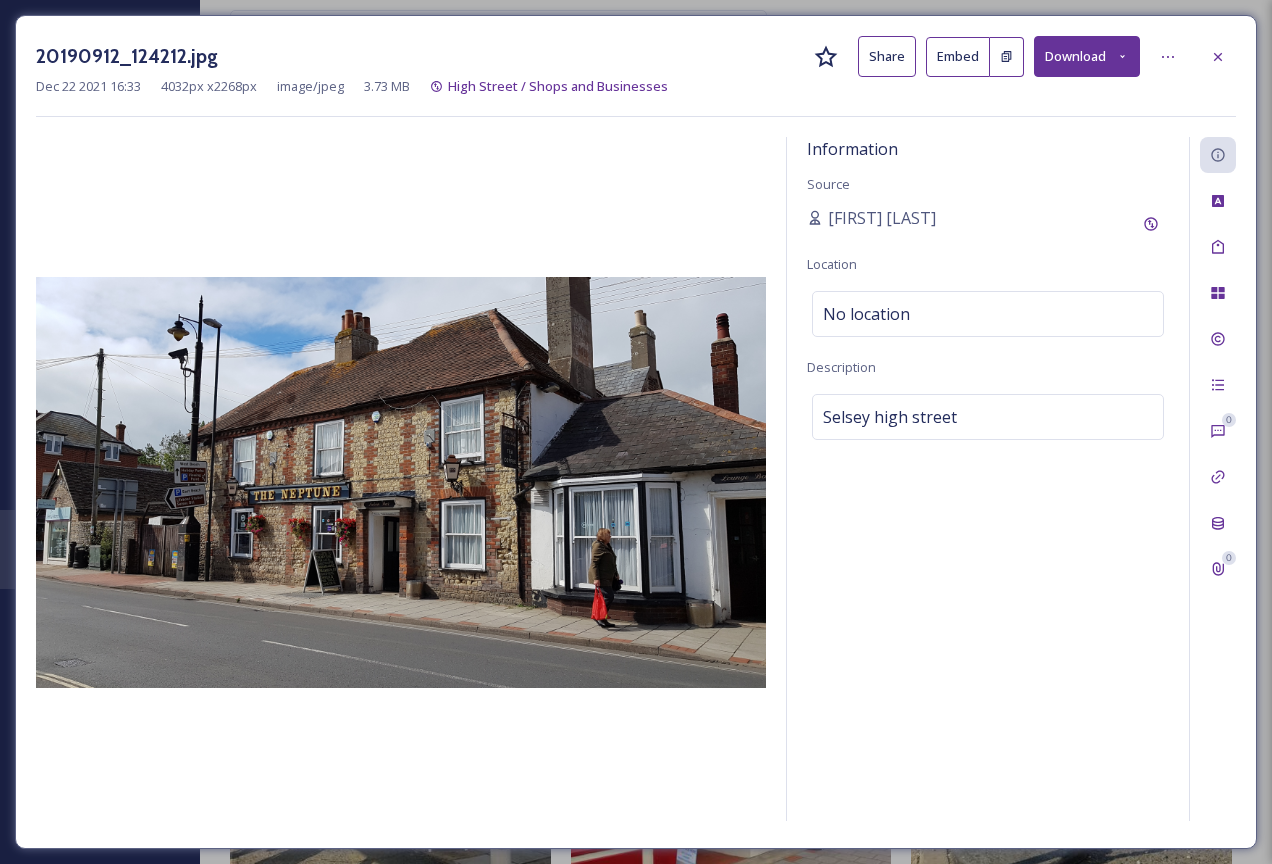 drag, startPoint x: 1219, startPoint y: 53, endPoint x: 1197, endPoint y: 81, distance: 35.608986 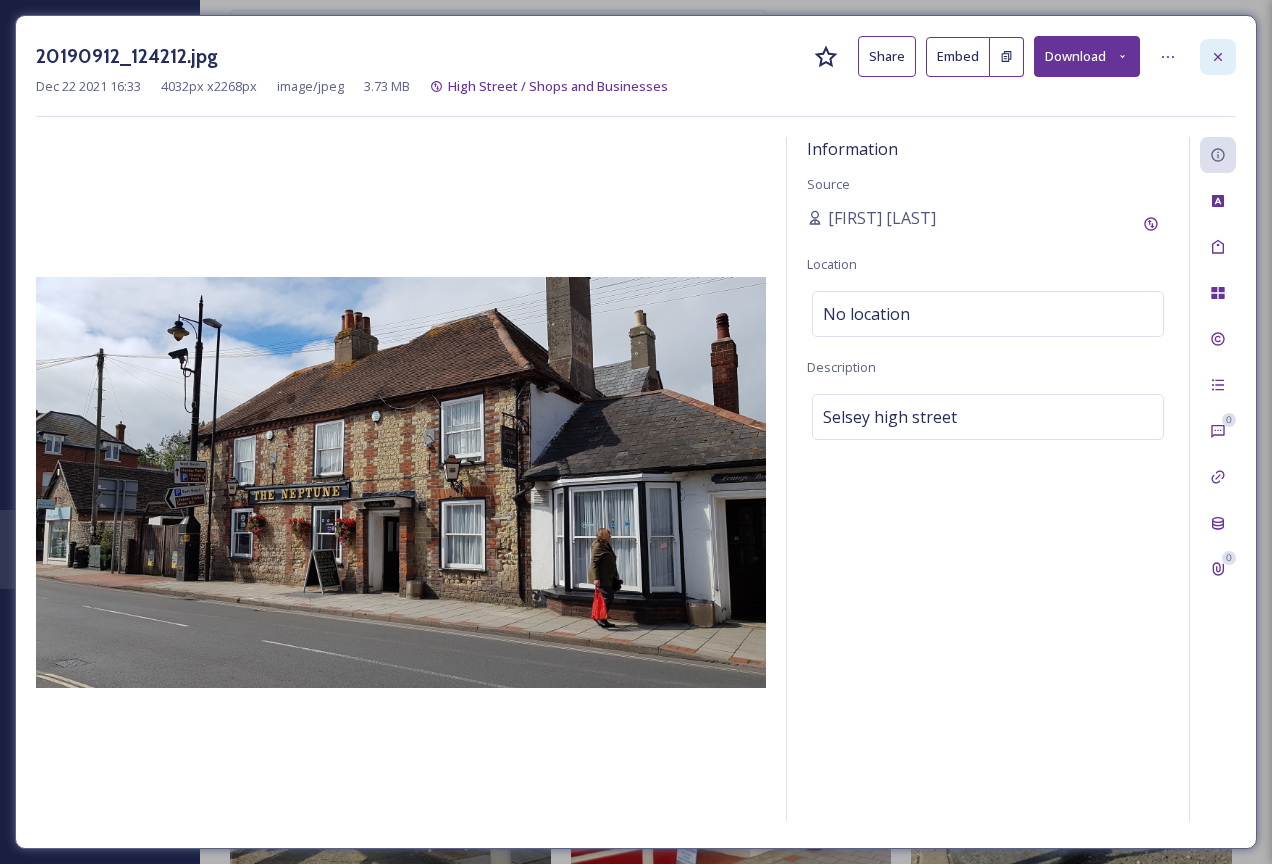 click at bounding box center [1218, 57] 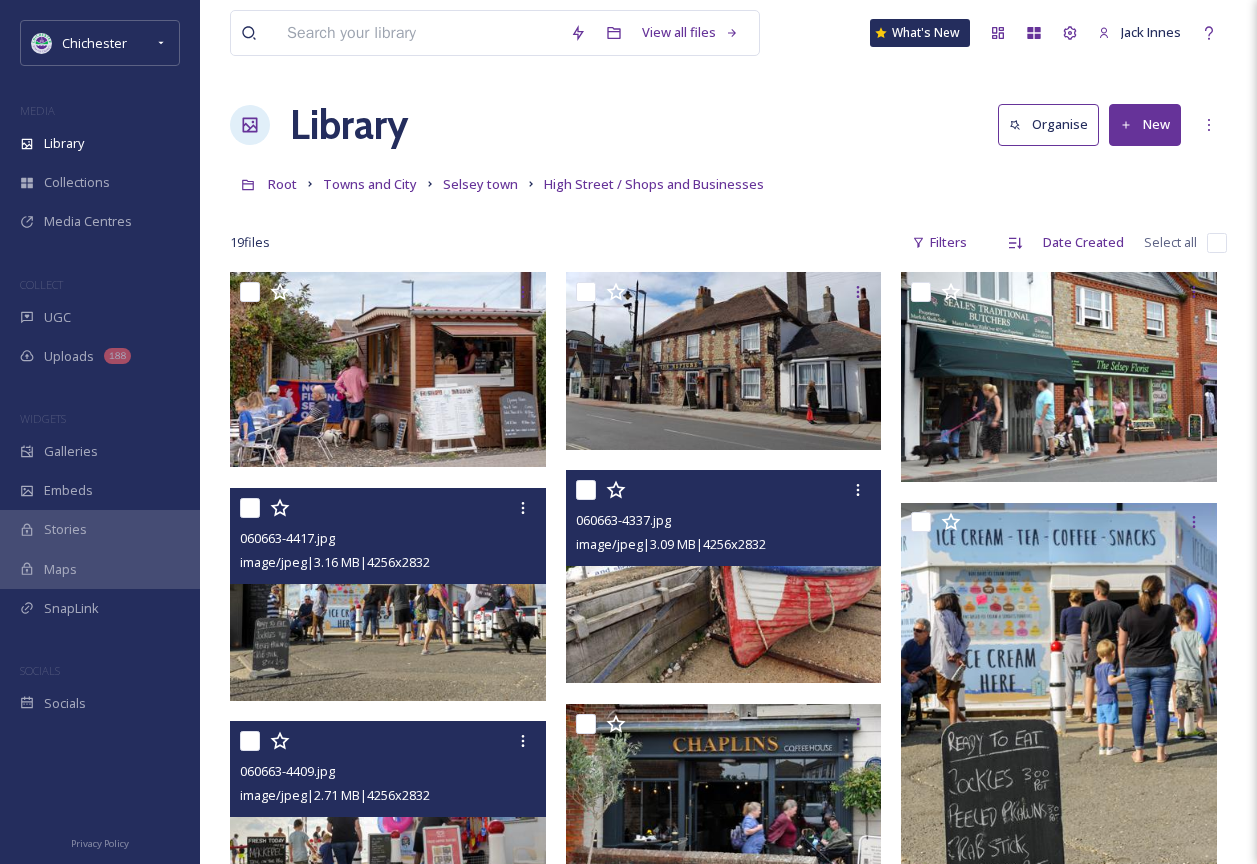 scroll, scrollTop: 0, scrollLeft: 0, axis: both 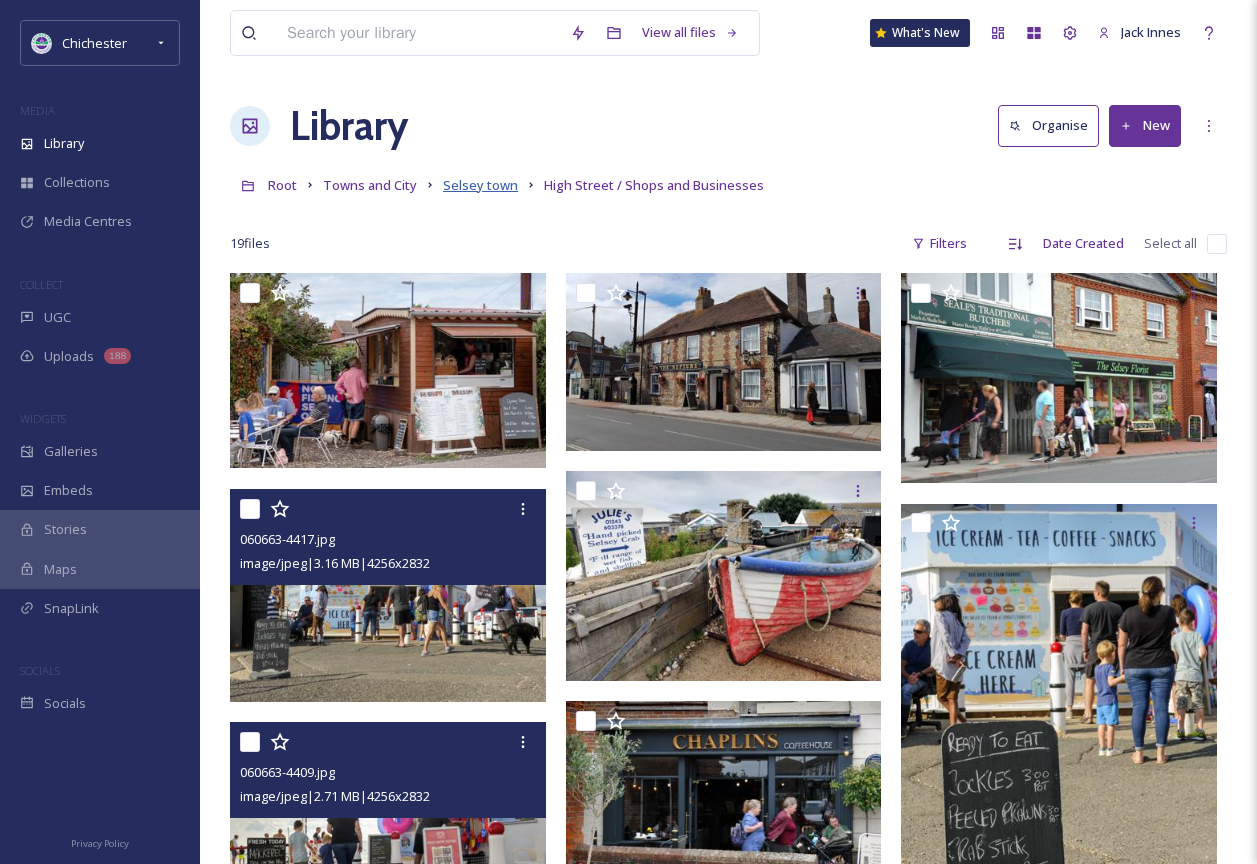 click on "Selsey town" at bounding box center [480, 185] 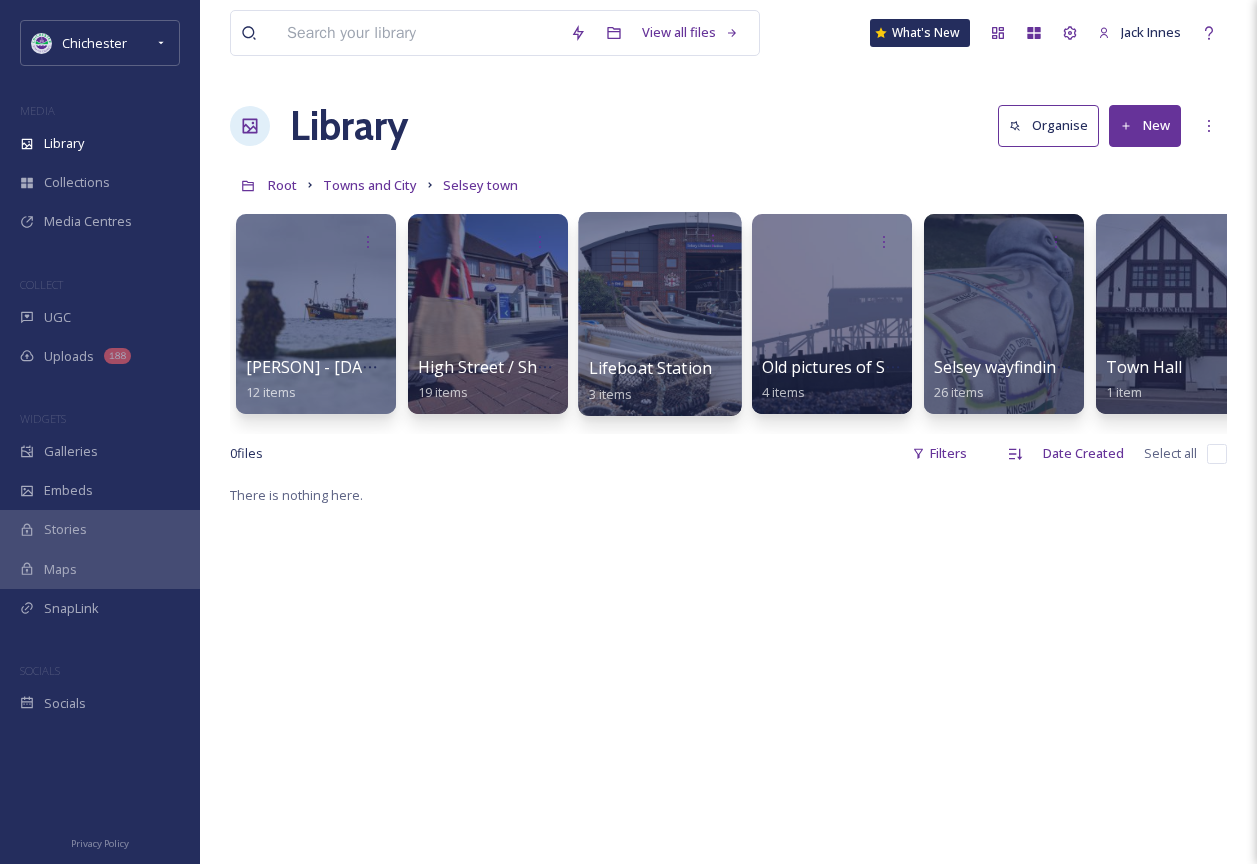 click at bounding box center (659, 314) 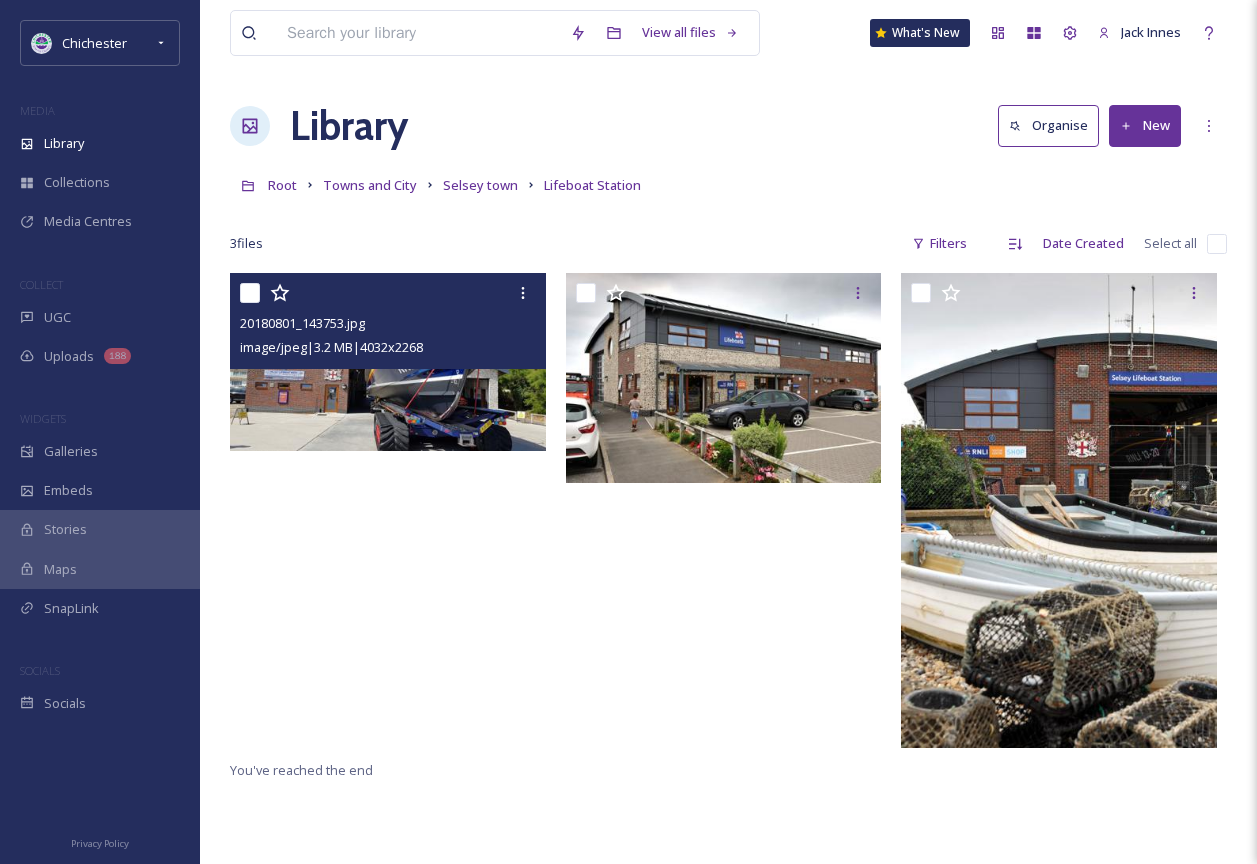 click at bounding box center [388, 362] 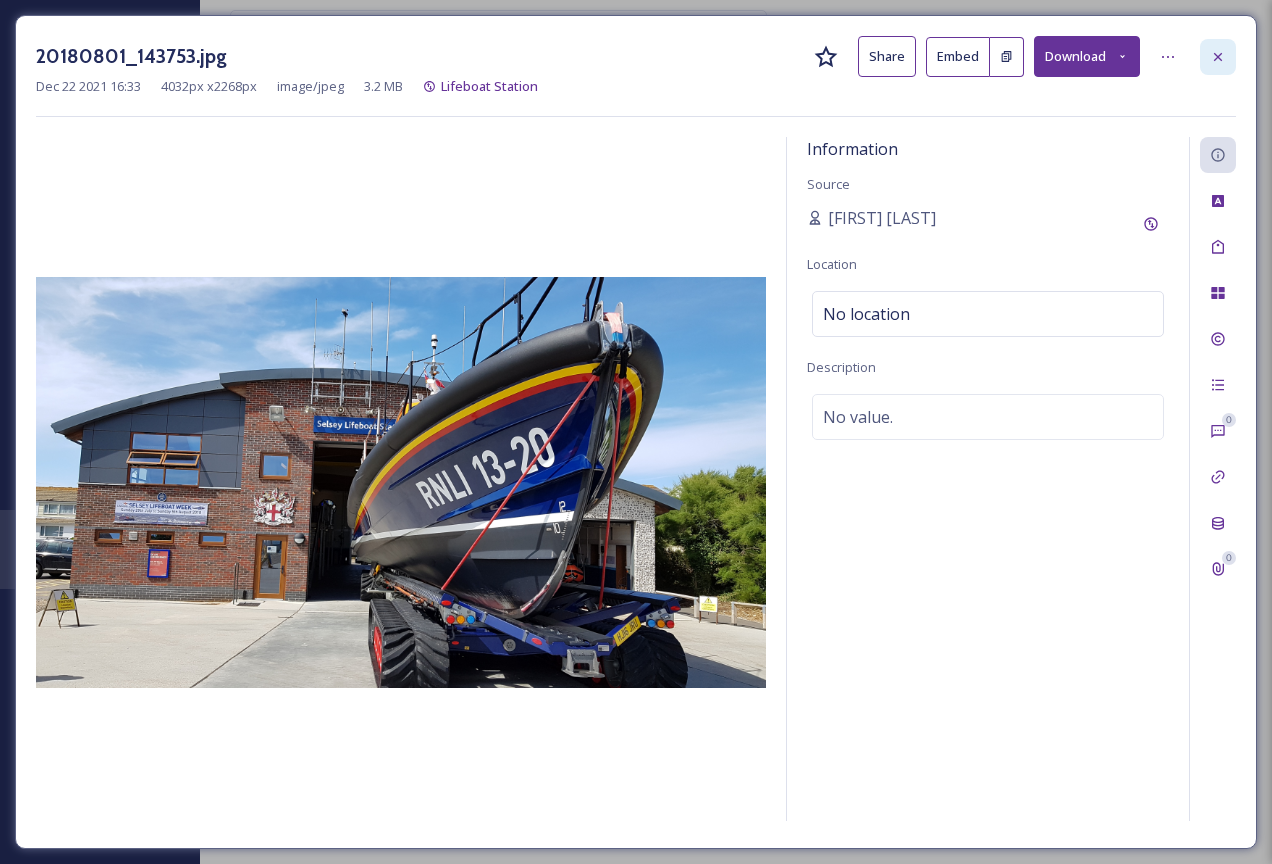 click 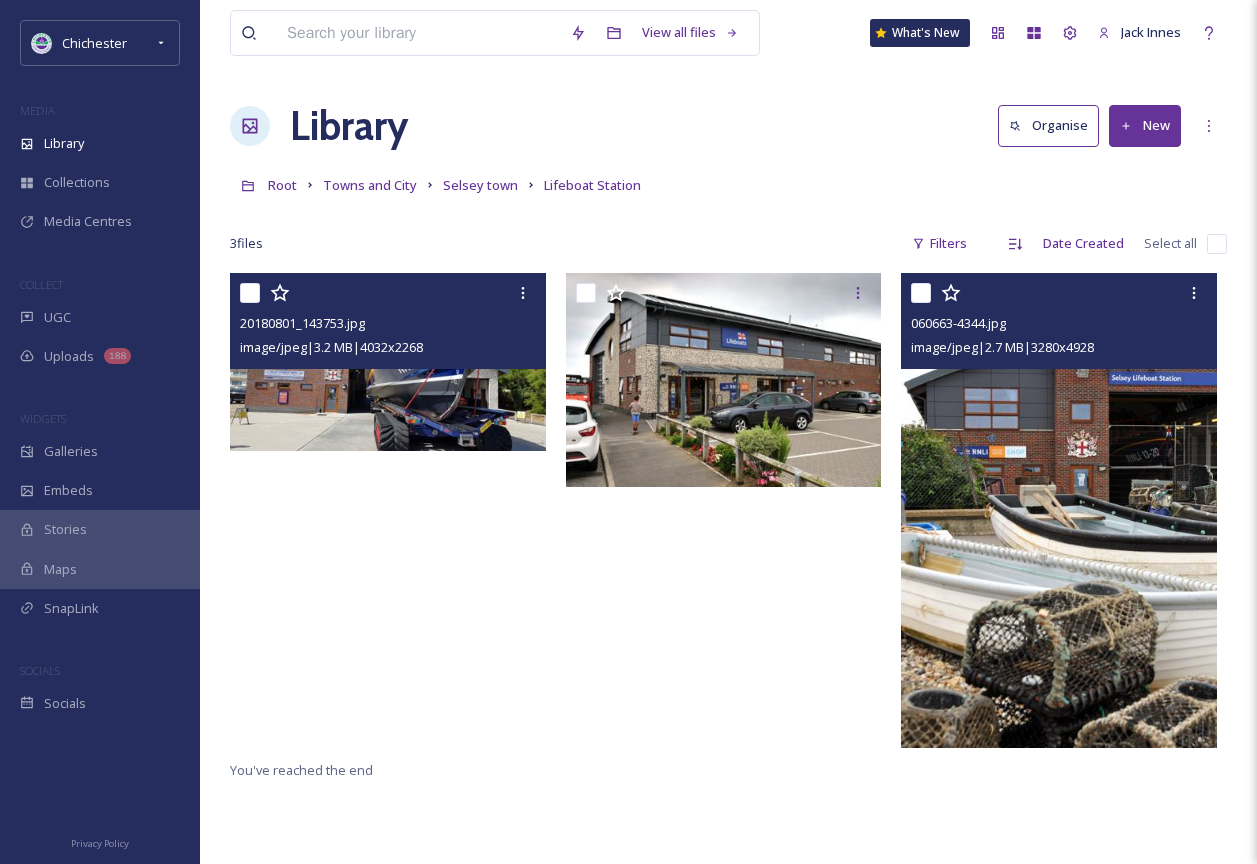 click at bounding box center (1059, 510) 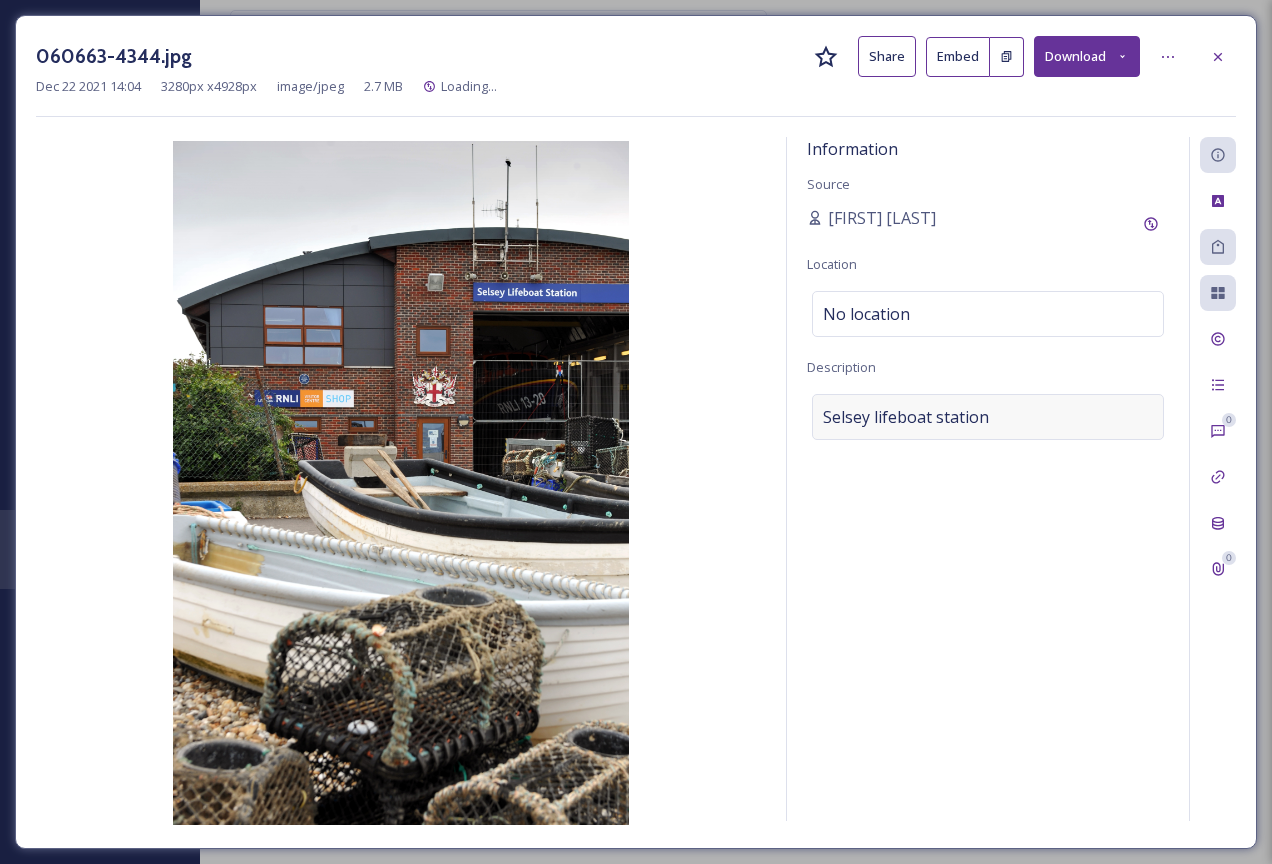 click on "Selsey lifeboat station" at bounding box center (988, 417) 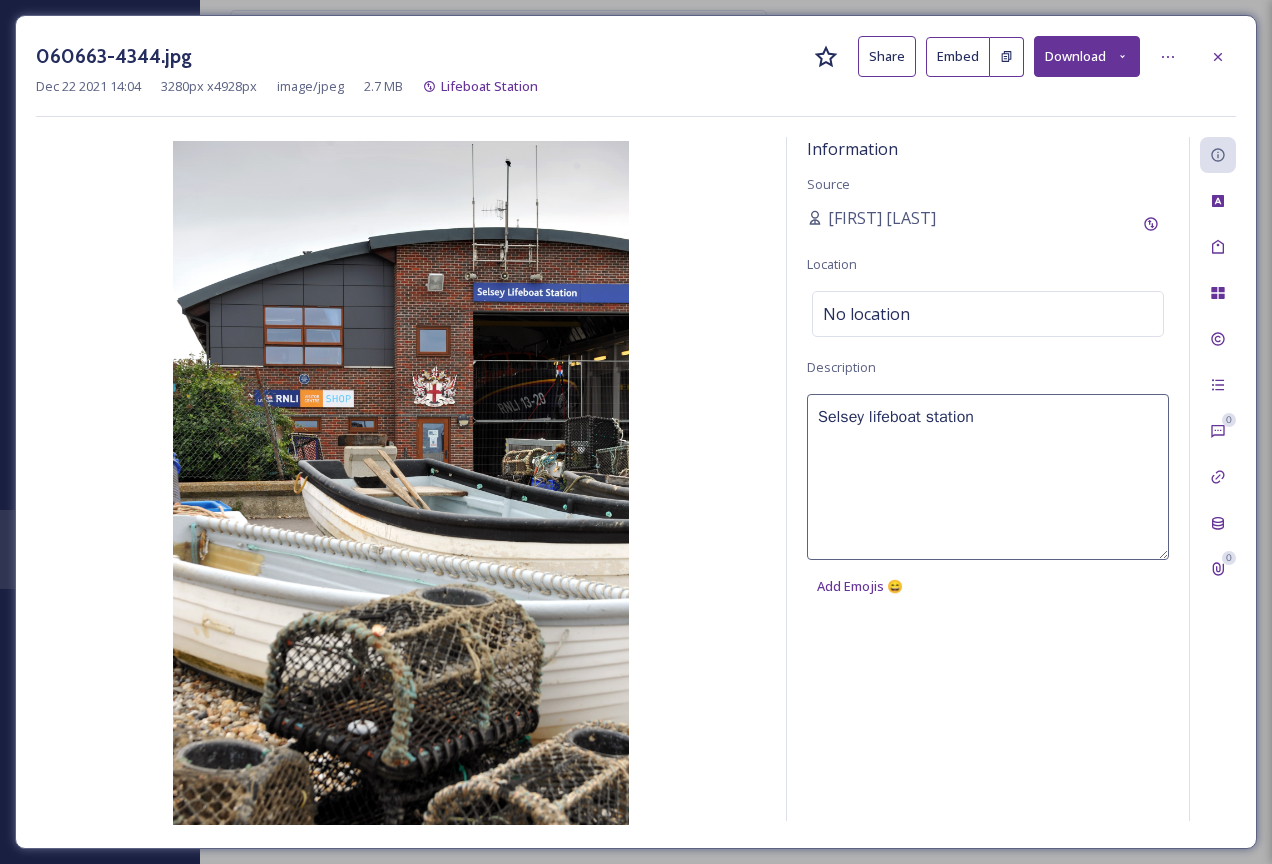 drag, startPoint x: 1036, startPoint y: 433, endPoint x: 796, endPoint y: 433, distance: 240 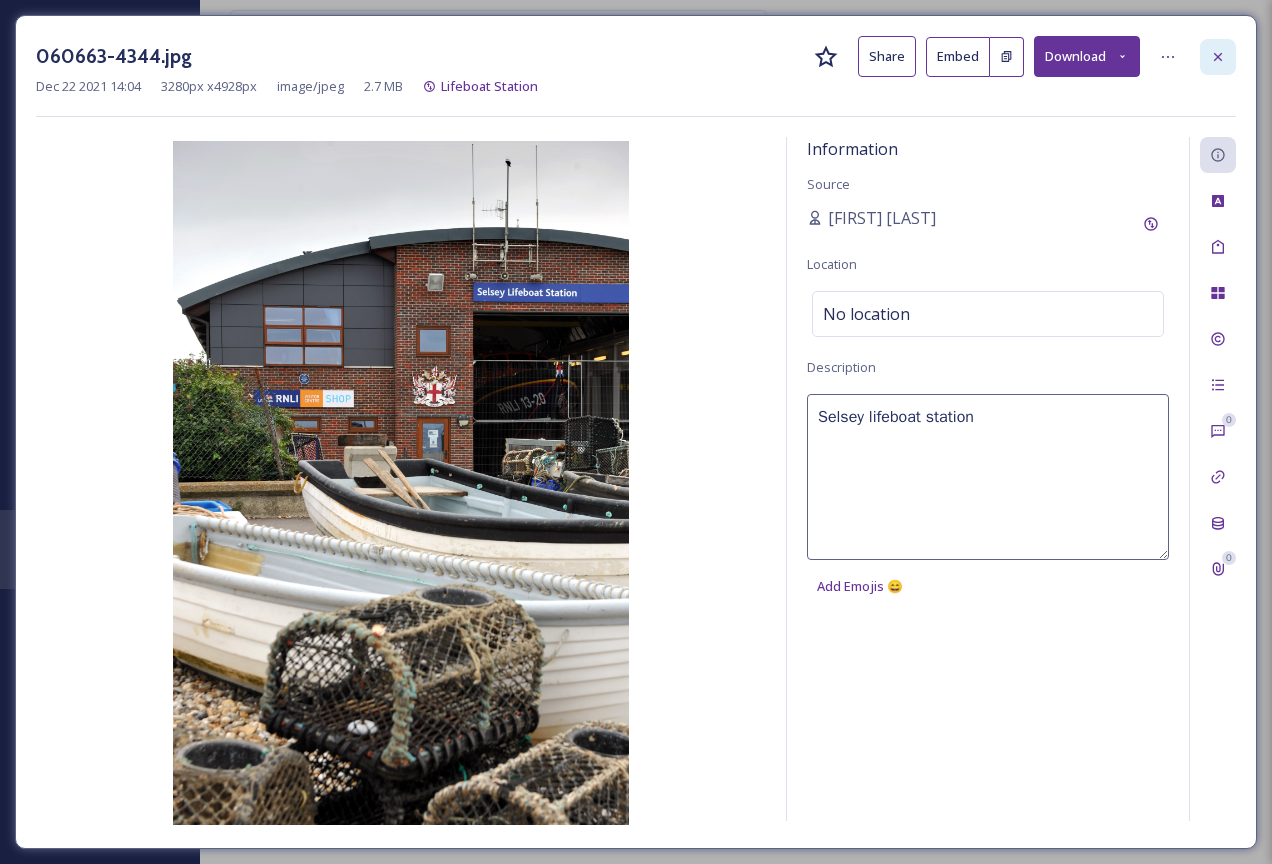 click at bounding box center (1218, 57) 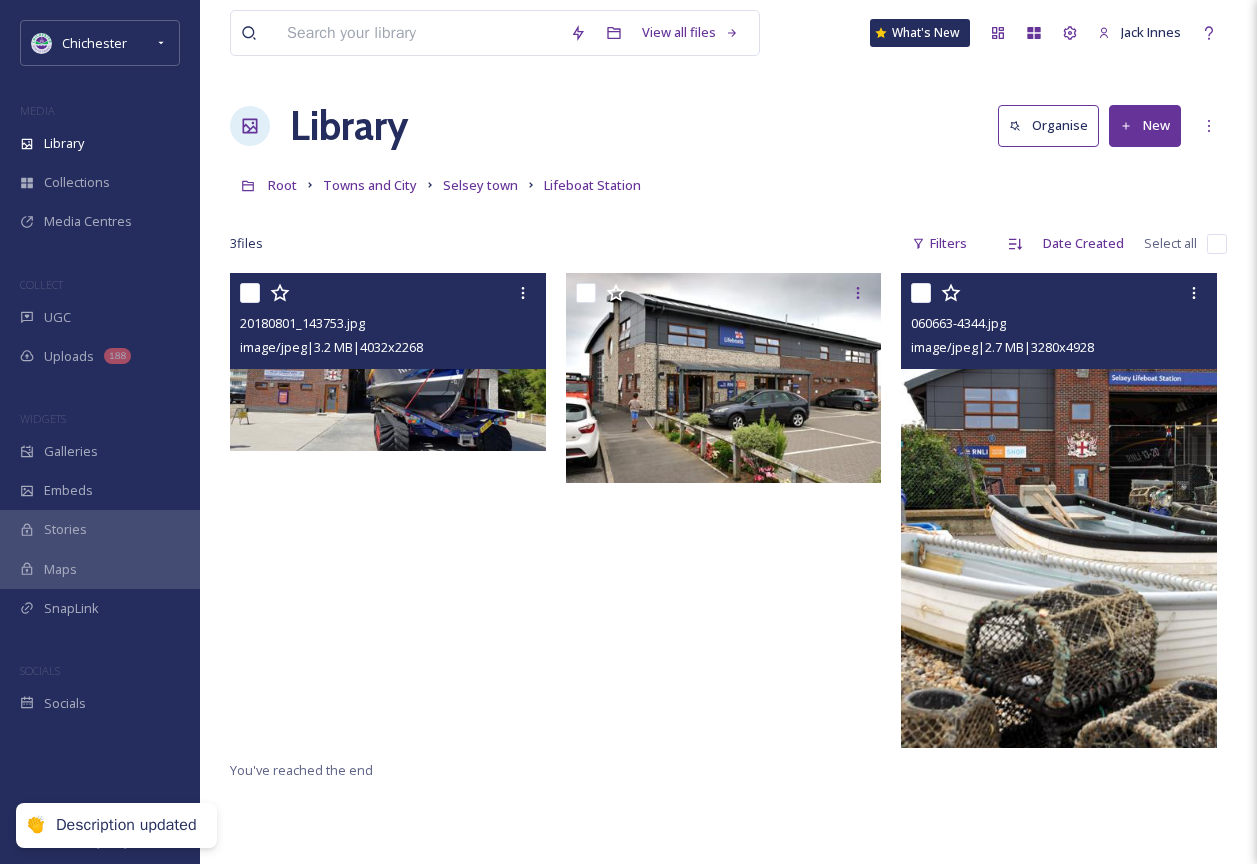 click at bounding box center (1217, 244) 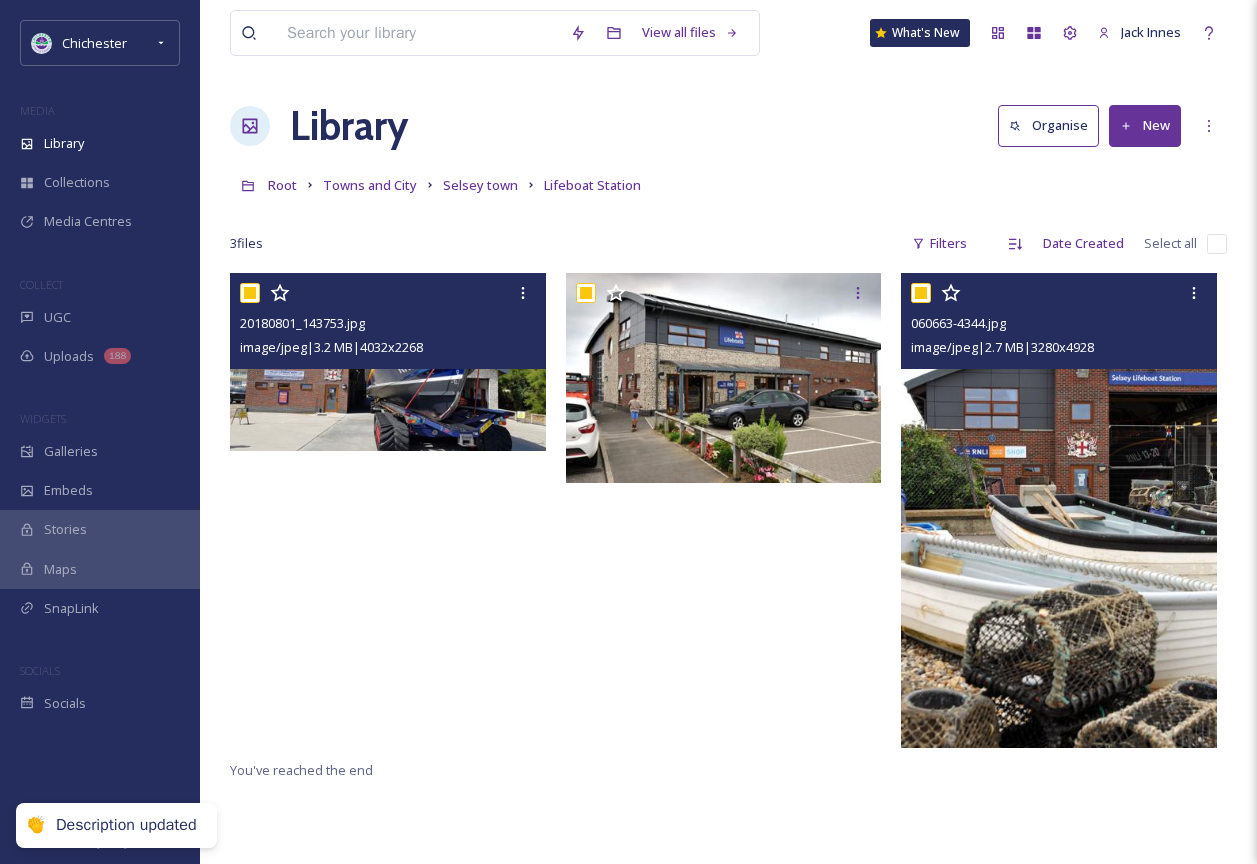 checkbox on "true" 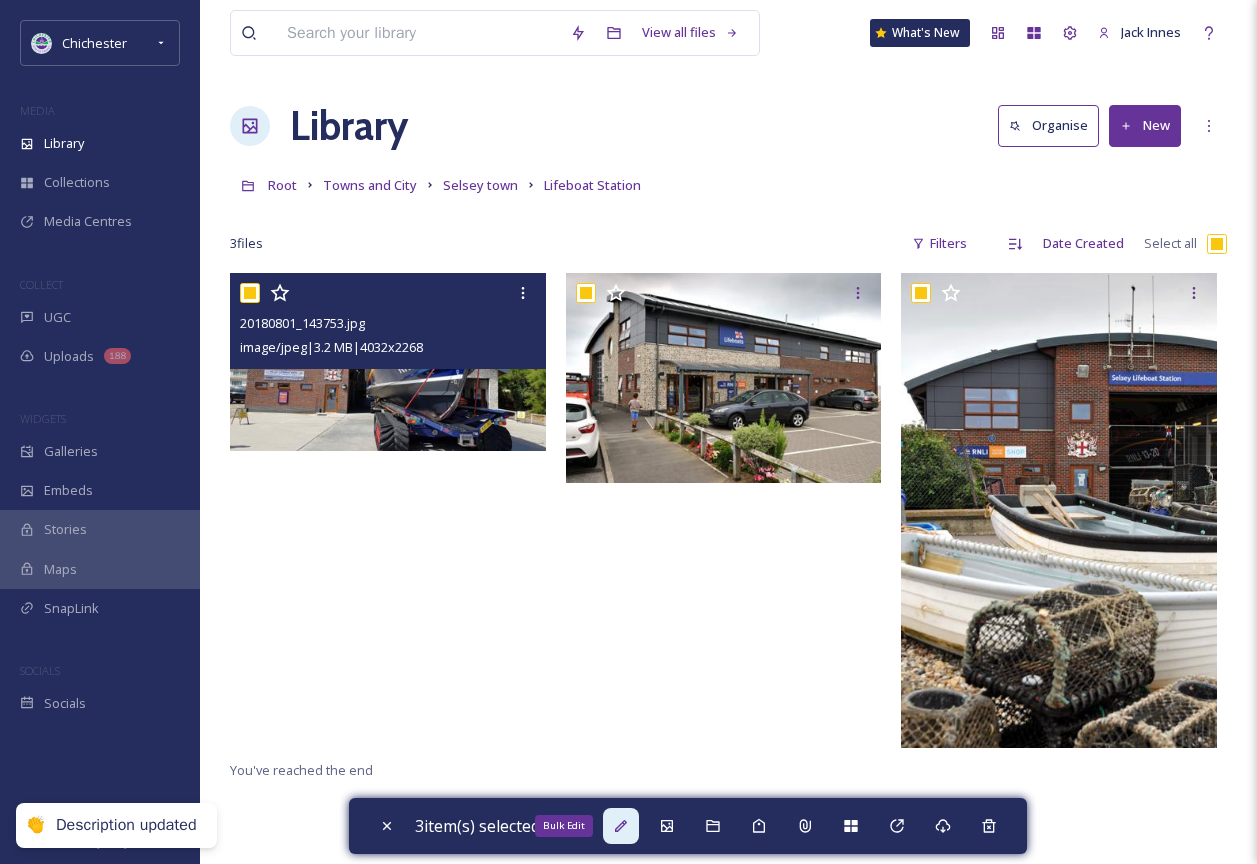 click on "Bulk Edit" at bounding box center (621, 826) 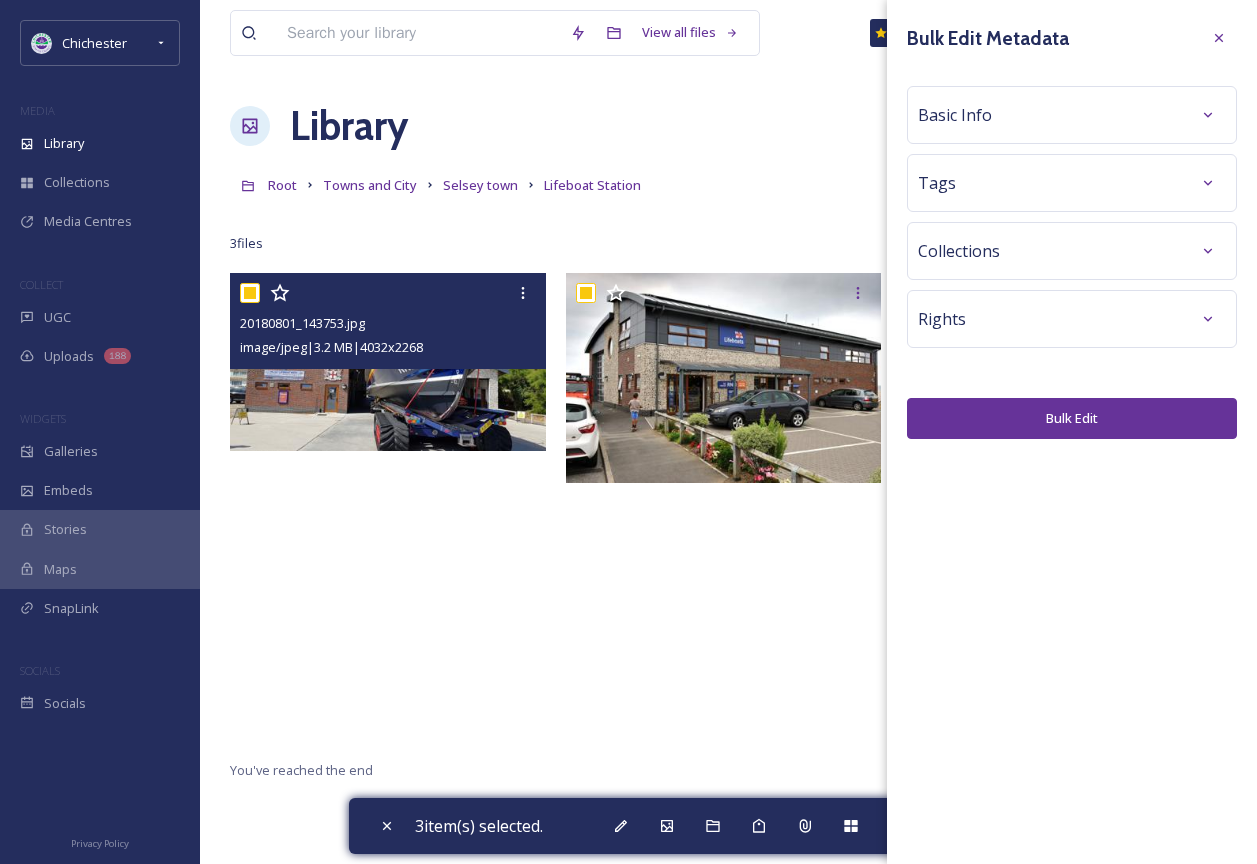 click on "Basic Info" at bounding box center [1072, 115] 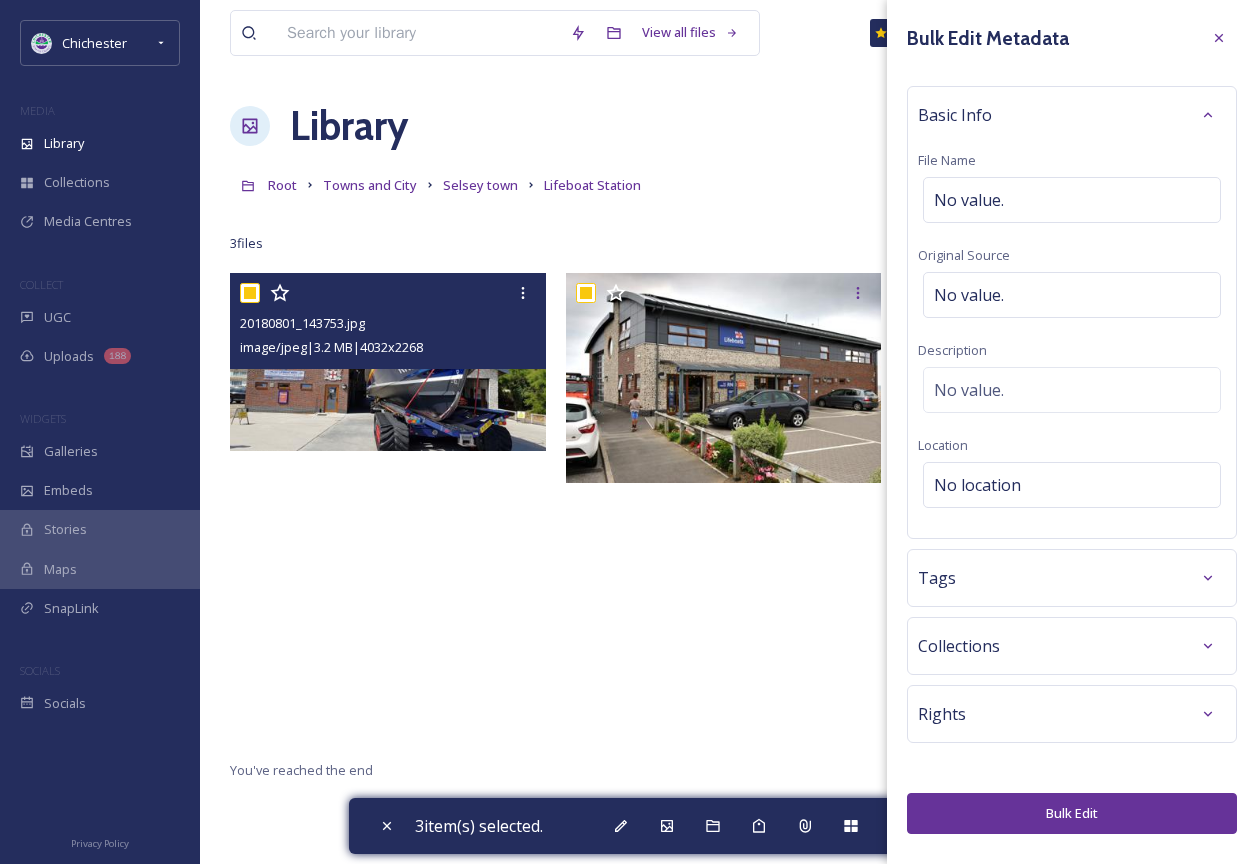click on "Basic Info" at bounding box center (1072, 115) 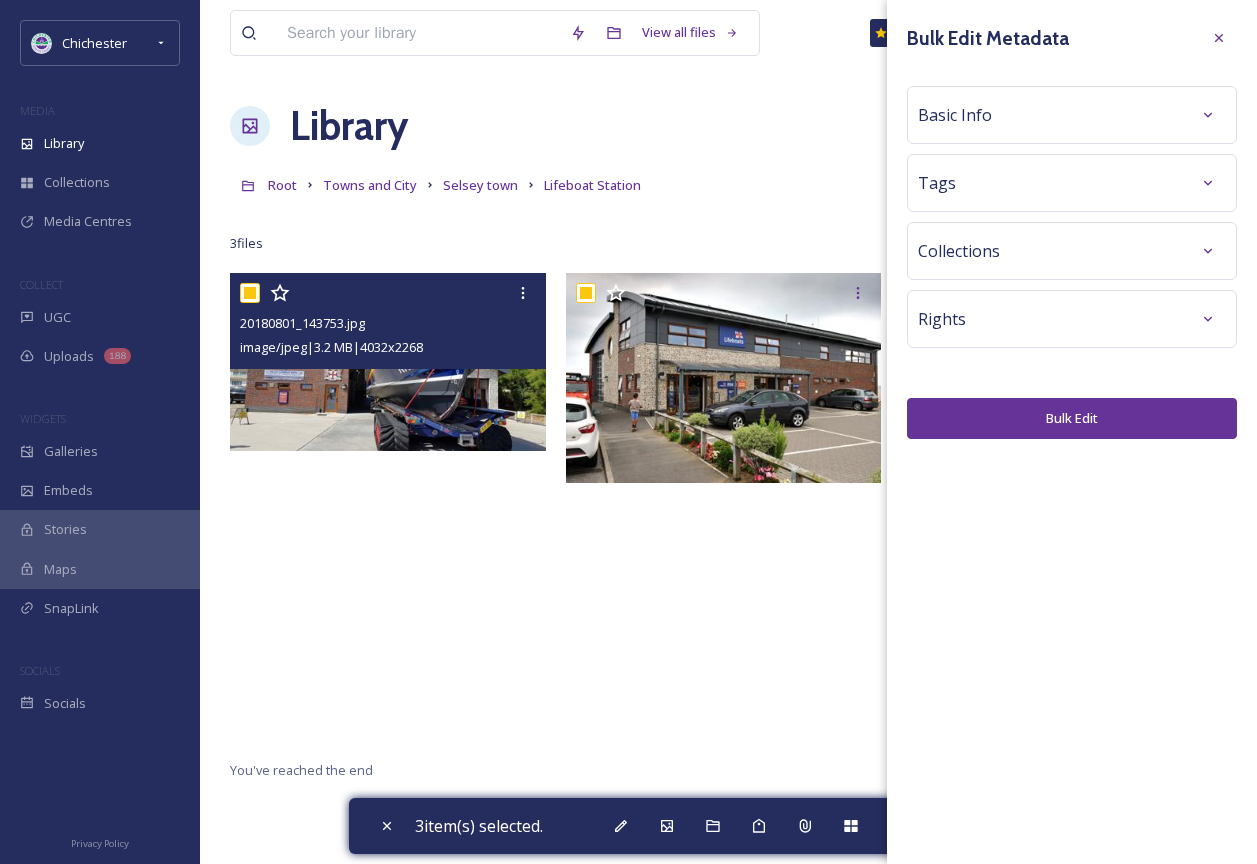 click on "Basic Info" at bounding box center (1072, 115) 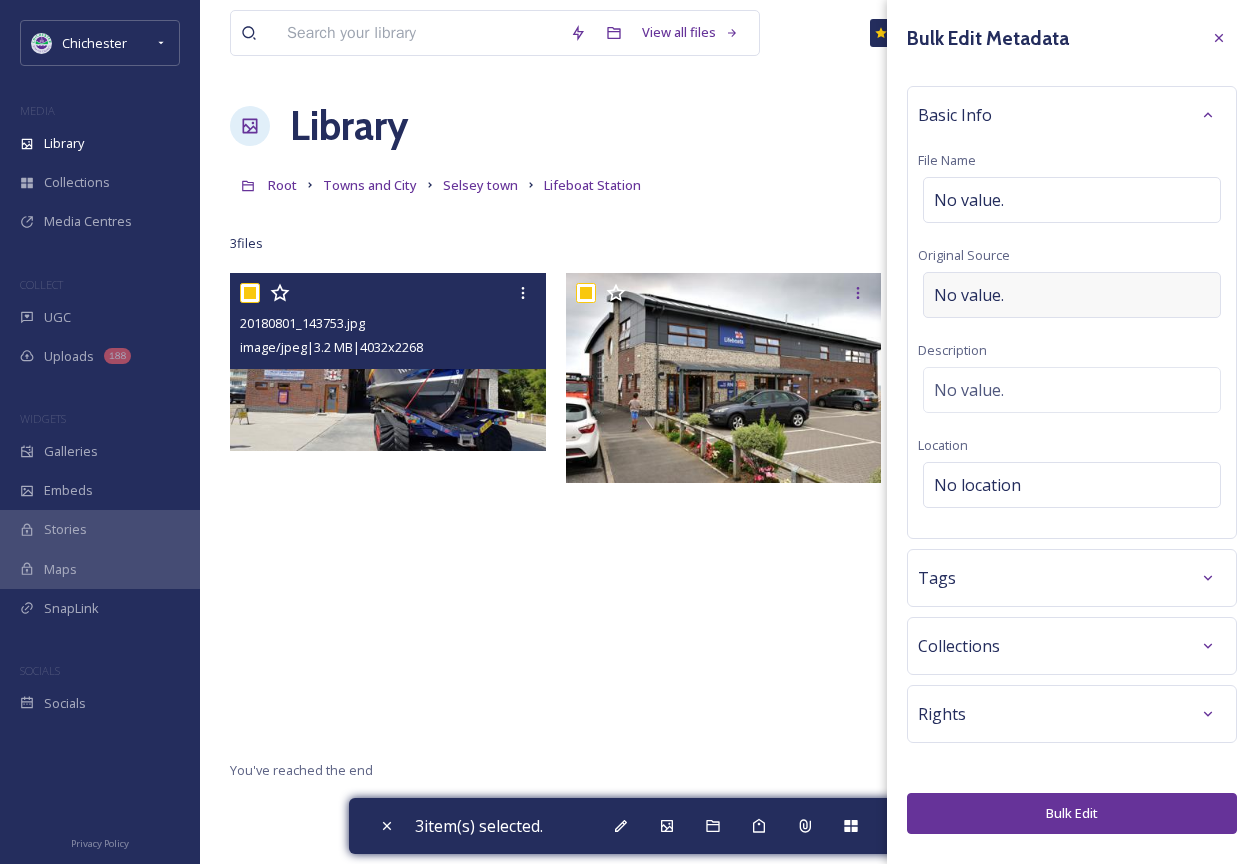 click on "No value." at bounding box center (1072, 295) 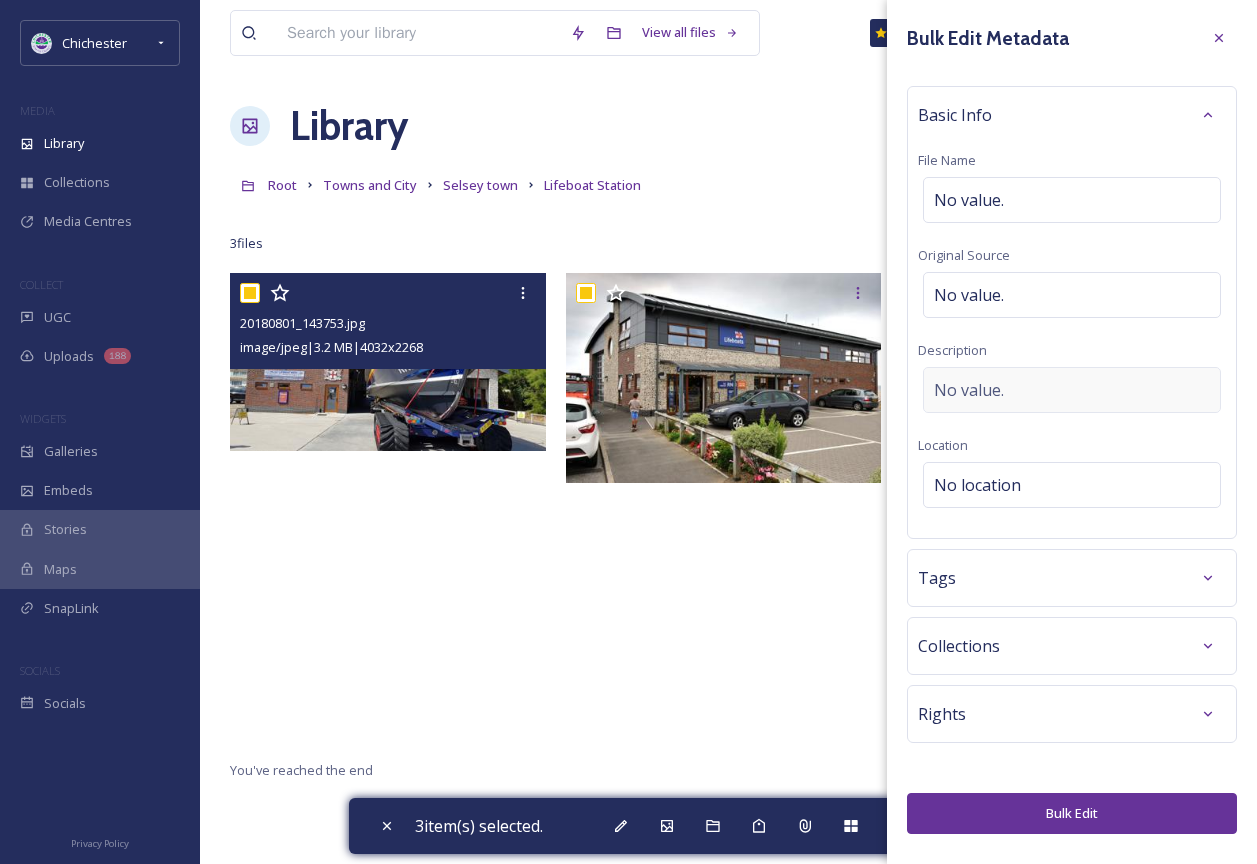 click on "No value." at bounding box center [969, 390] 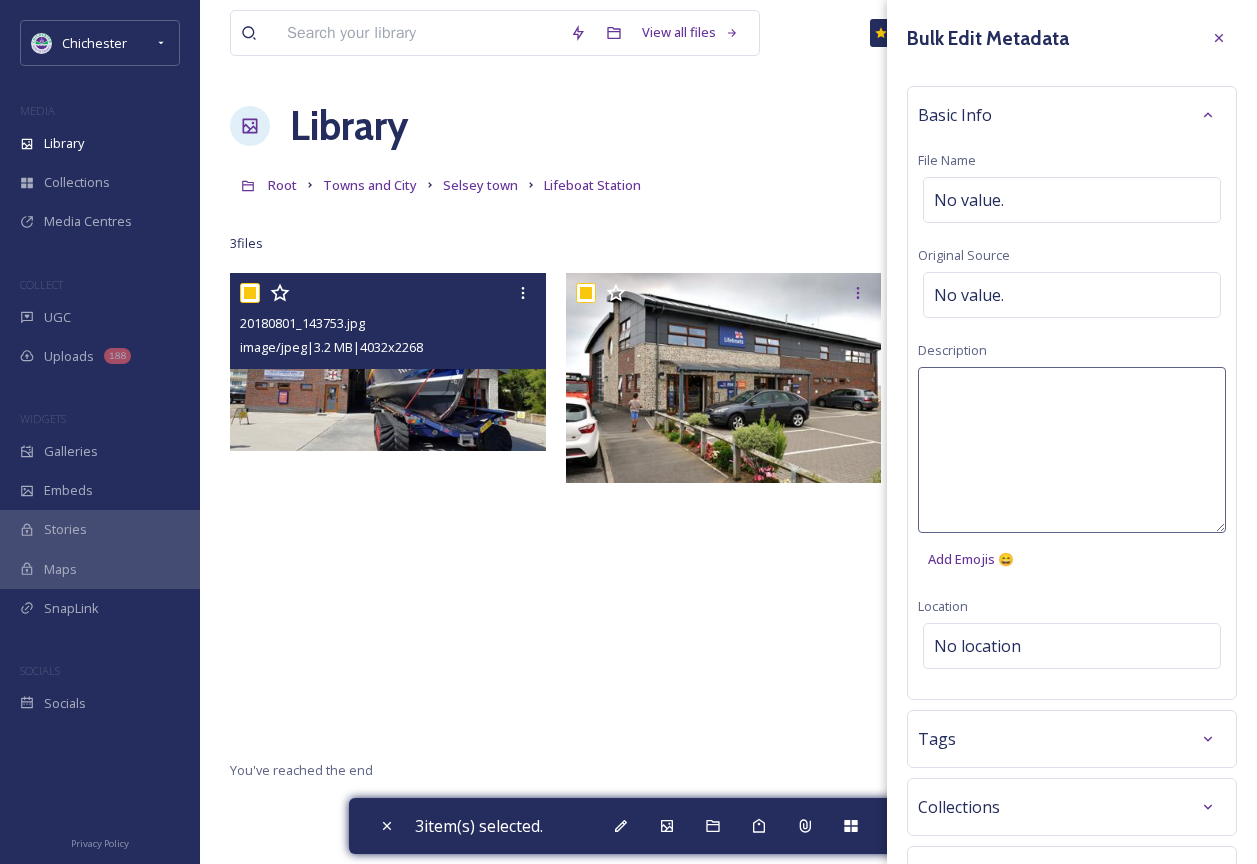 click at bounding box center [1072, 450] 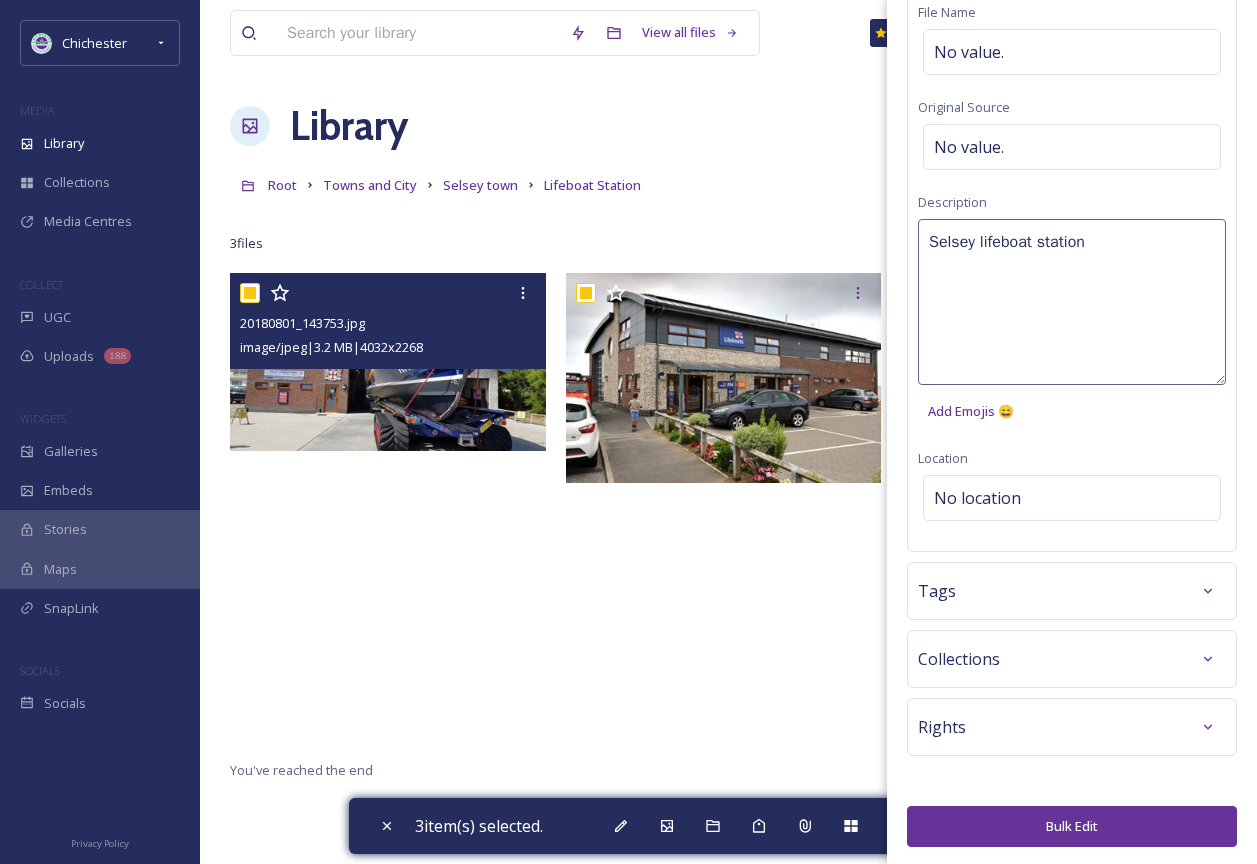 scroll, scrollTop: 150, scrollLeft: 0, axis: vertical 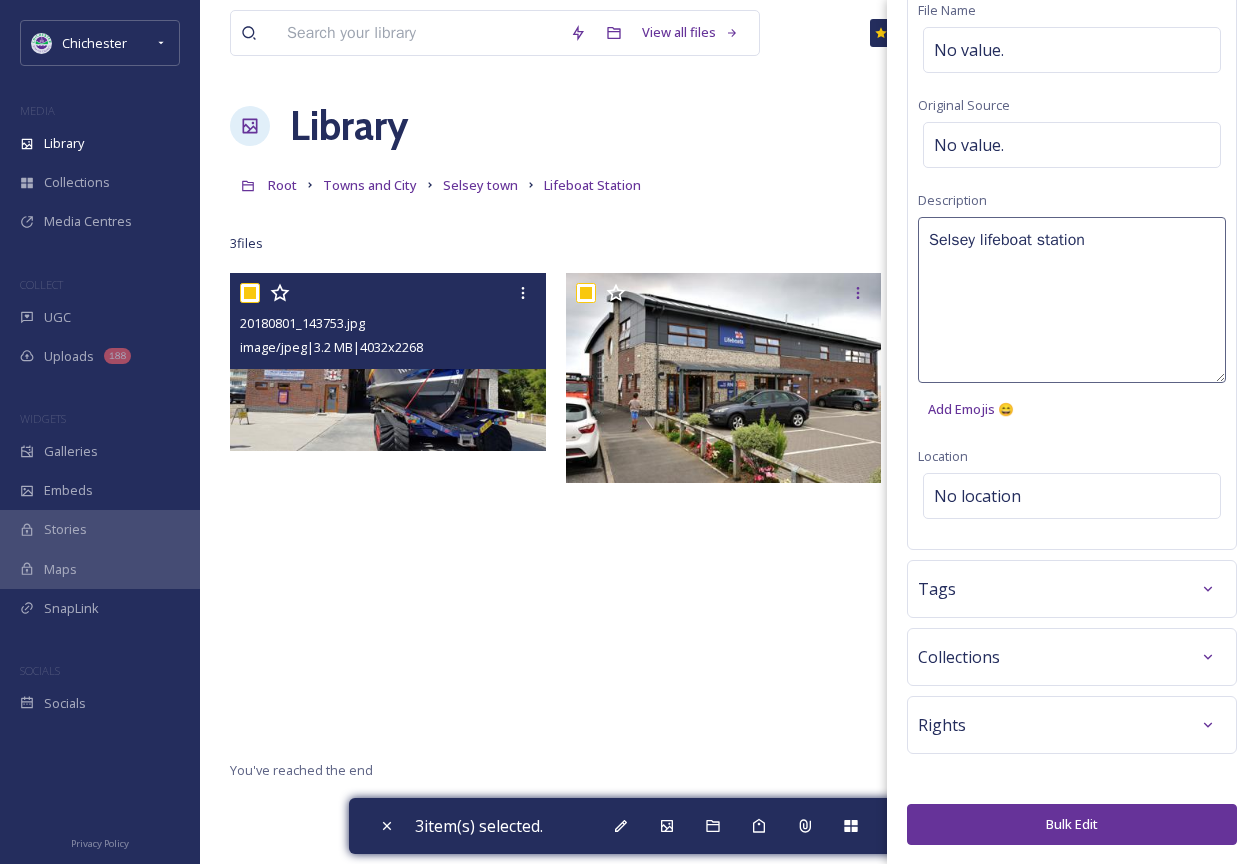 click on "Tags" at bounding box center (1072, 589) 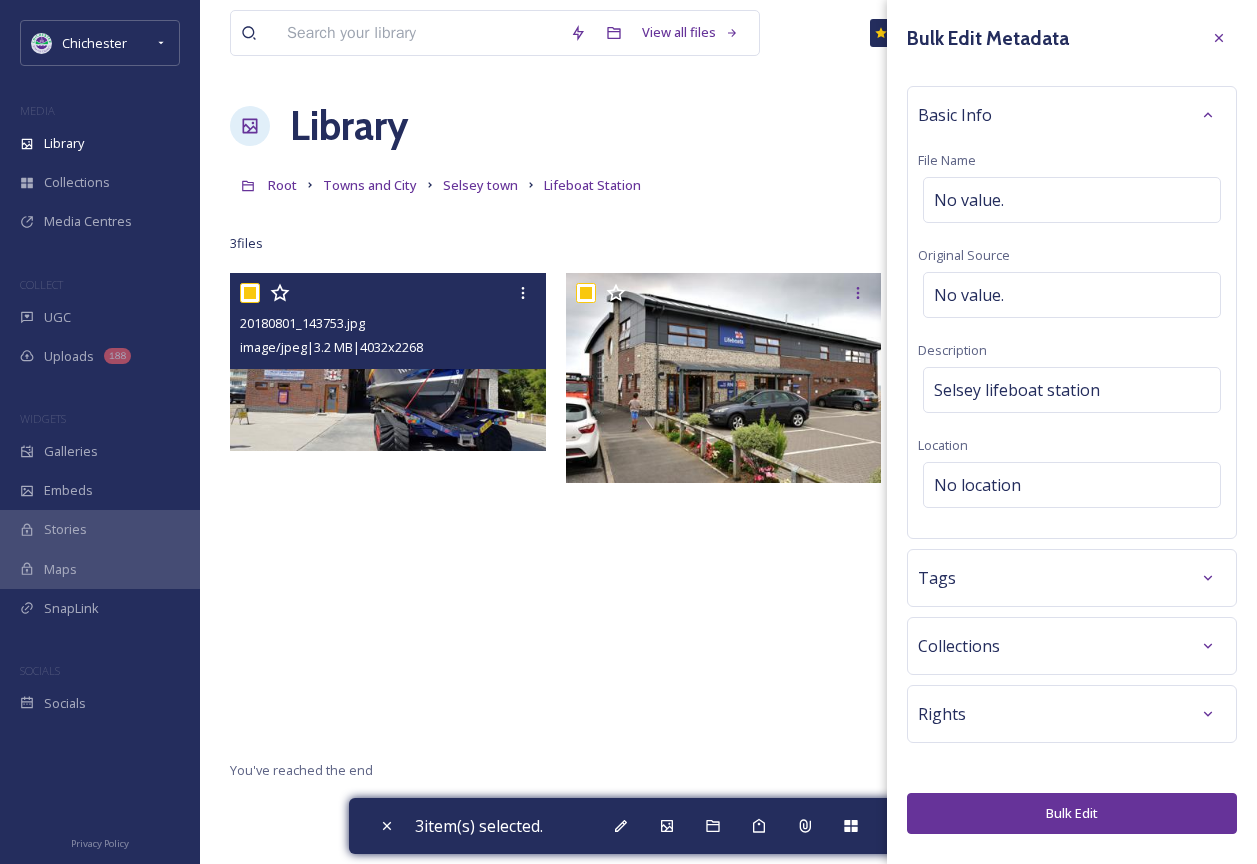 click on "Tags" at bounding box center [1072, 578] 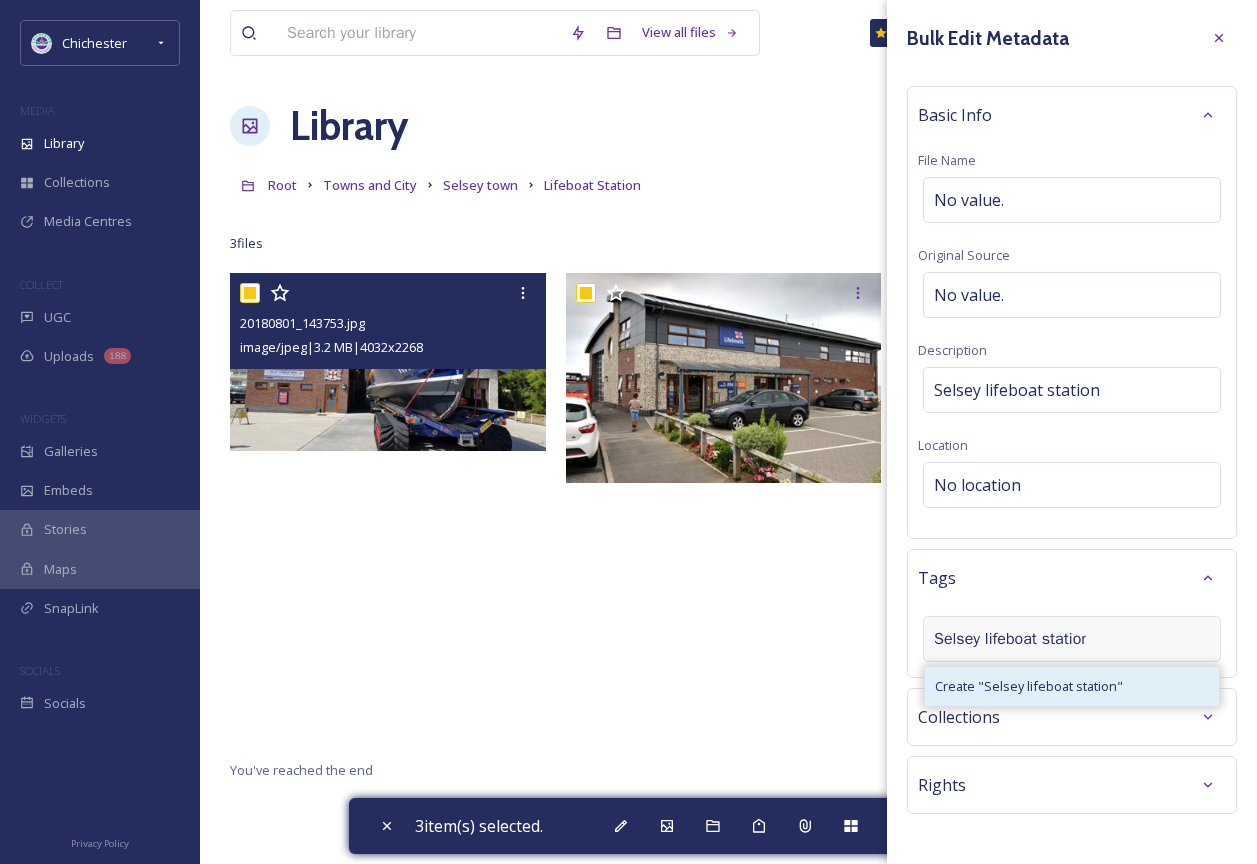 type on "Selsey lifeboat station" 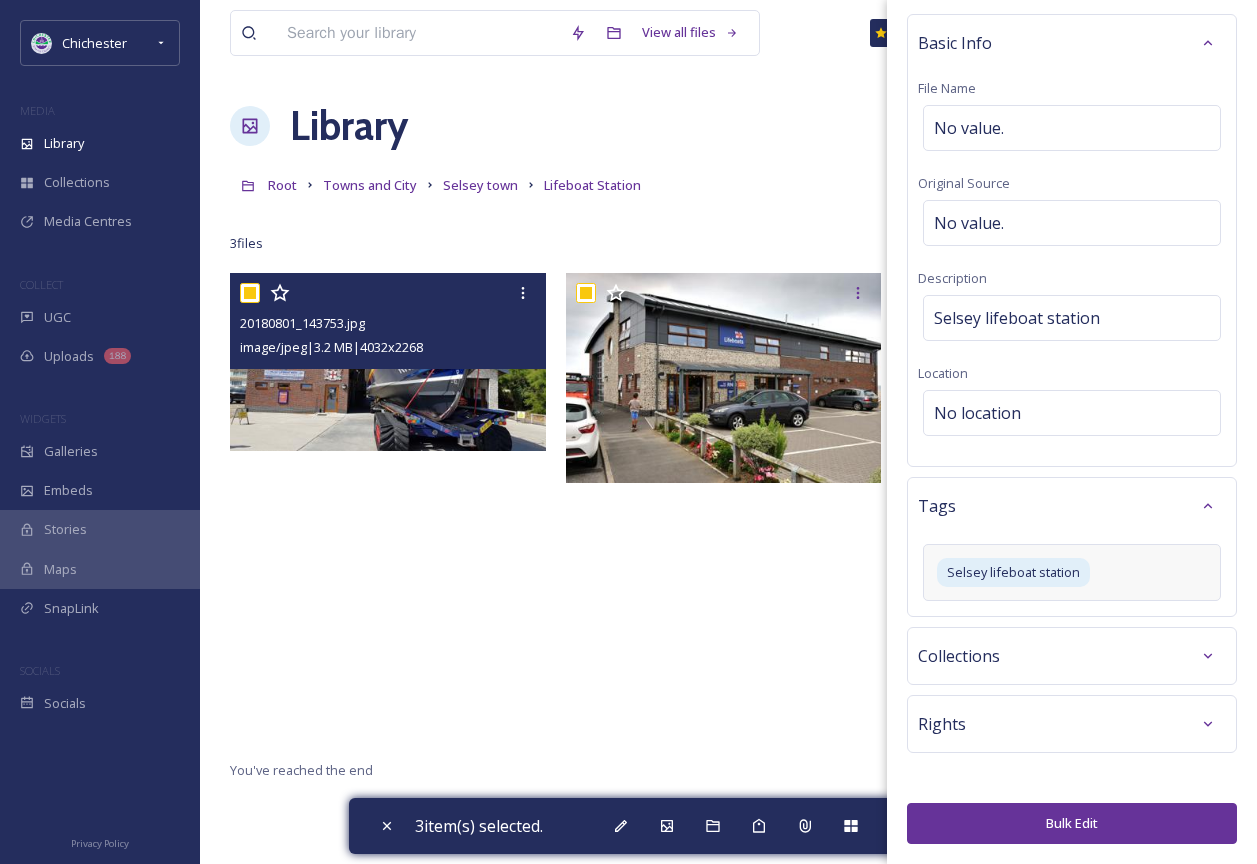 click on "Bulk Edit" at bounding box center [1072, 823] 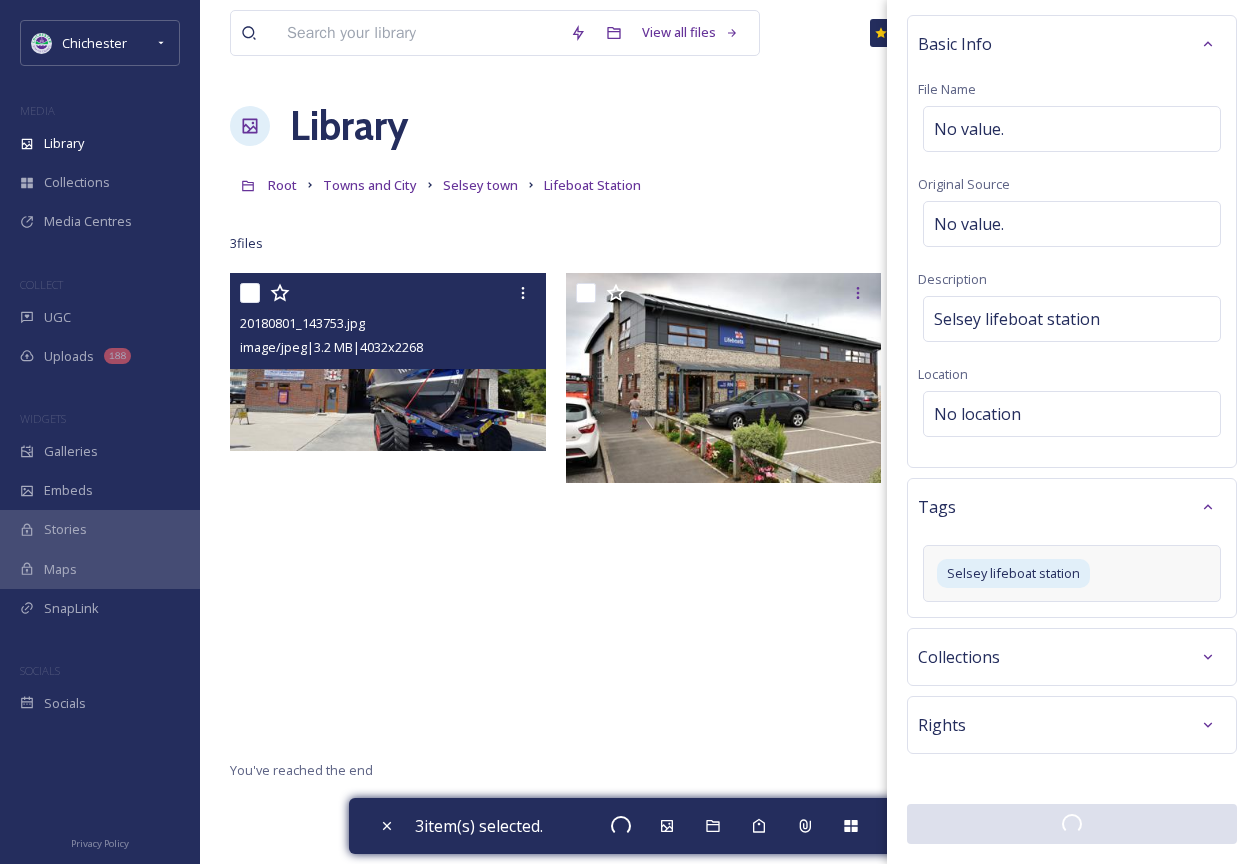 checkbox on "false" 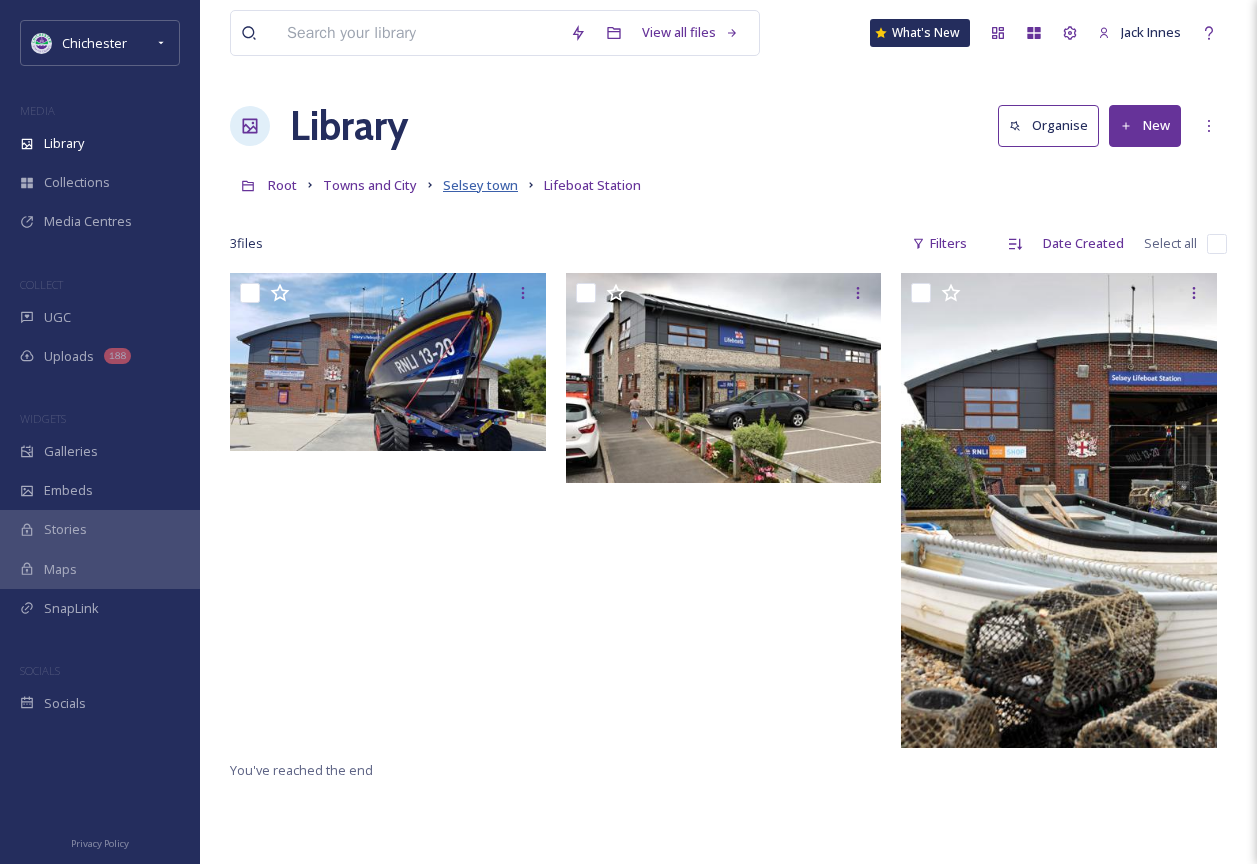 click on "Root Towns and City Selsey town Lifeboat Station" at bounding box center (728, 185) 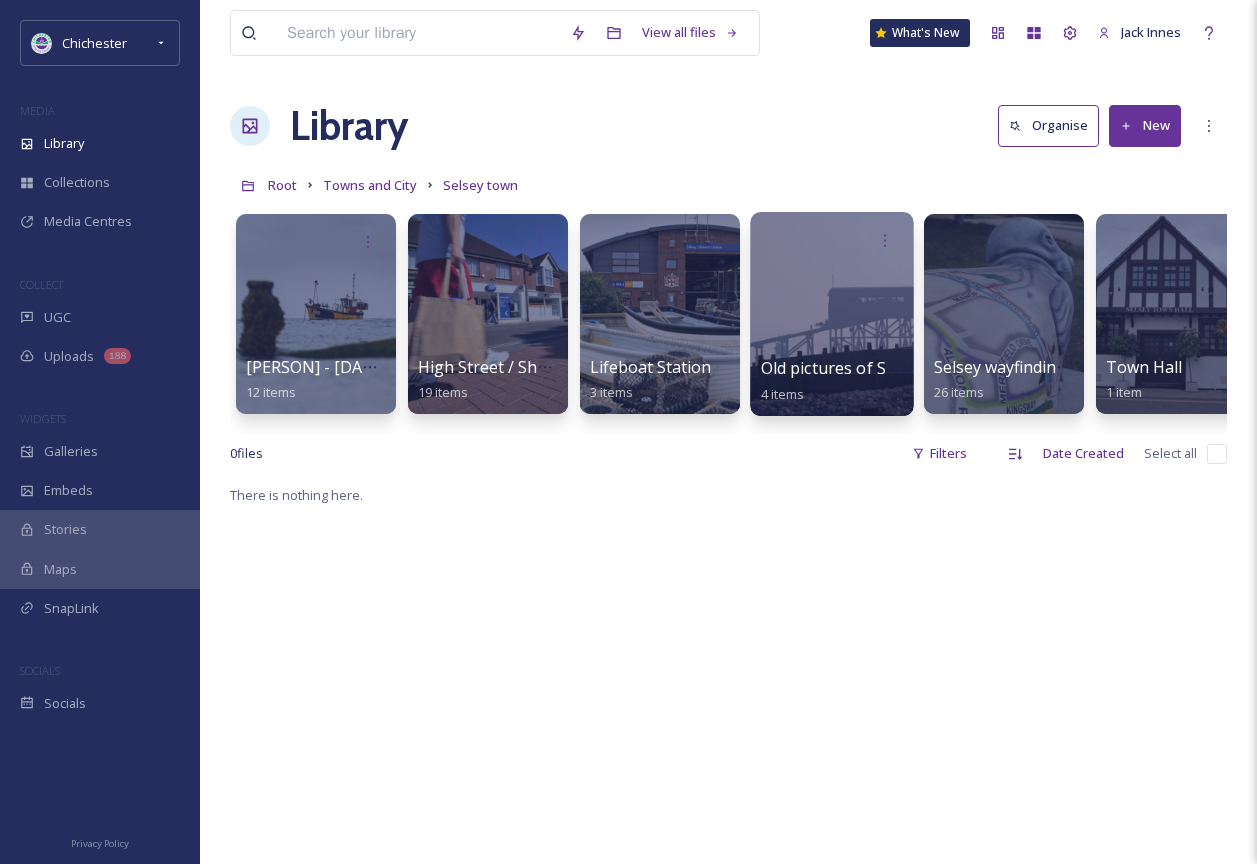 click at bounding box center (831, 314) 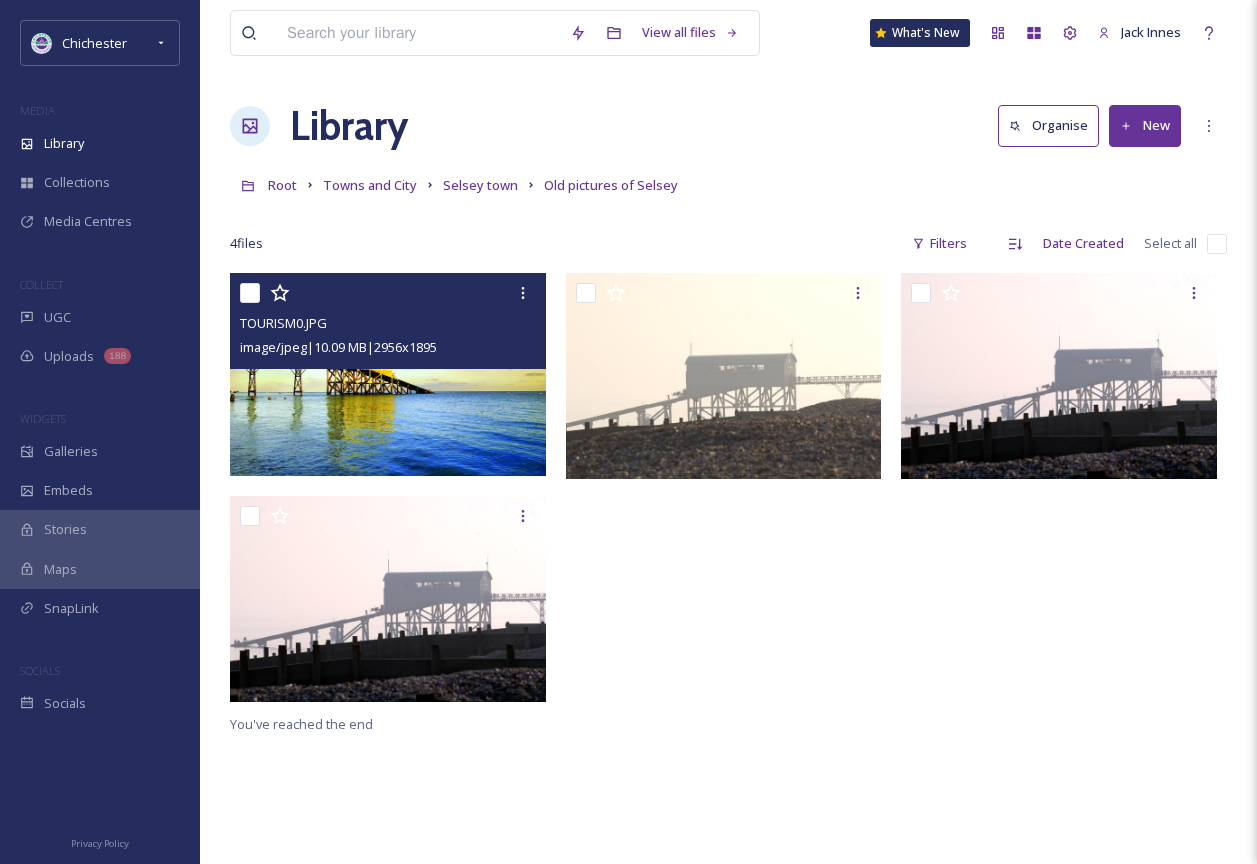 click at bounding box center (388, 374) 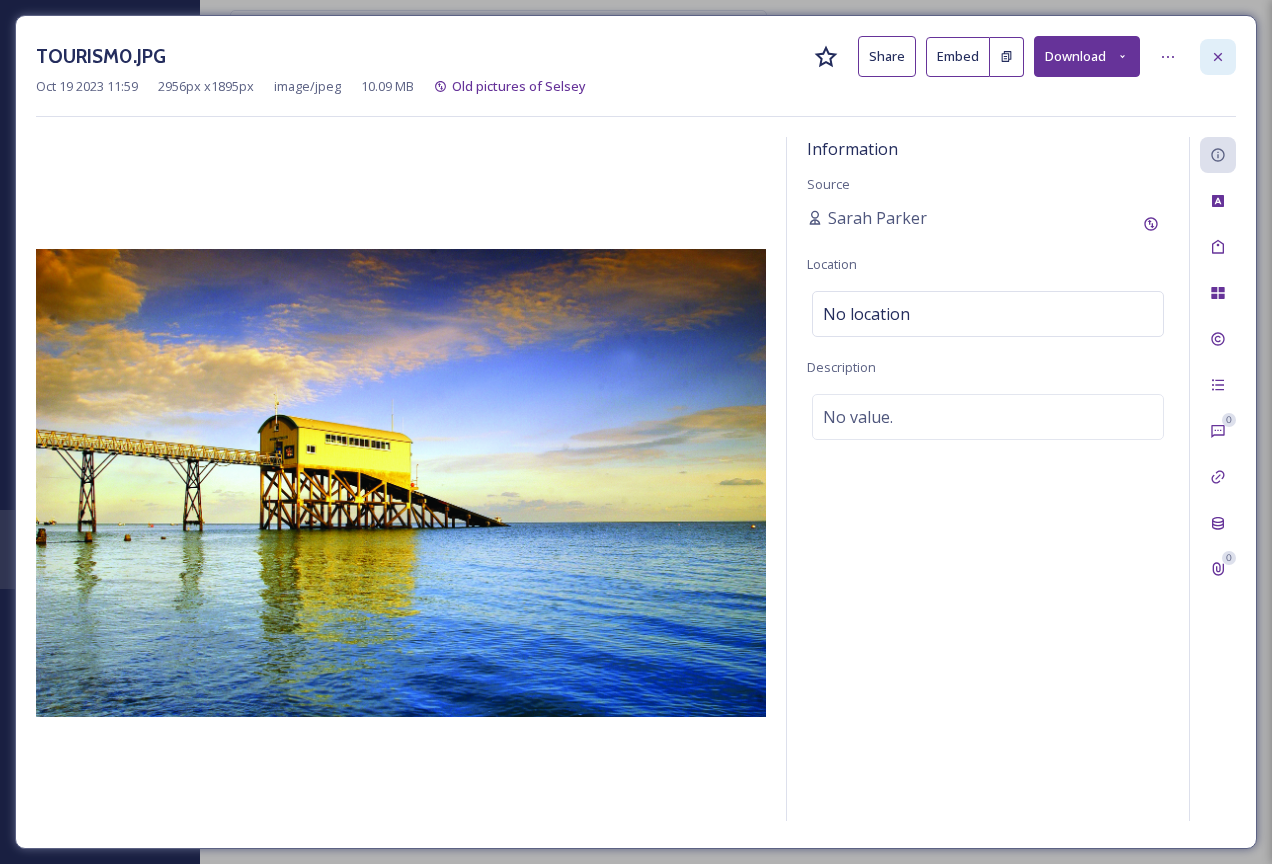 click at bounding box center [1218, 57] 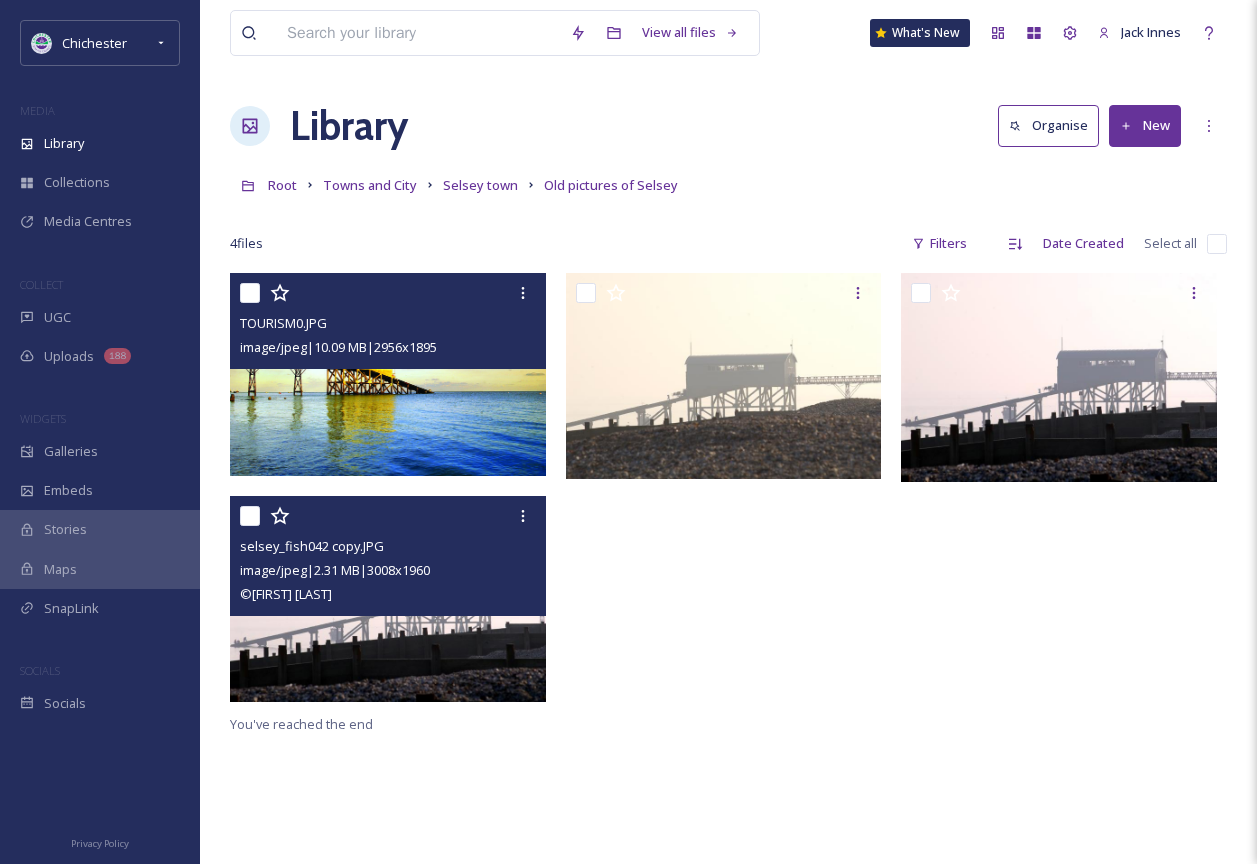 click at bounding box center [388, 599] 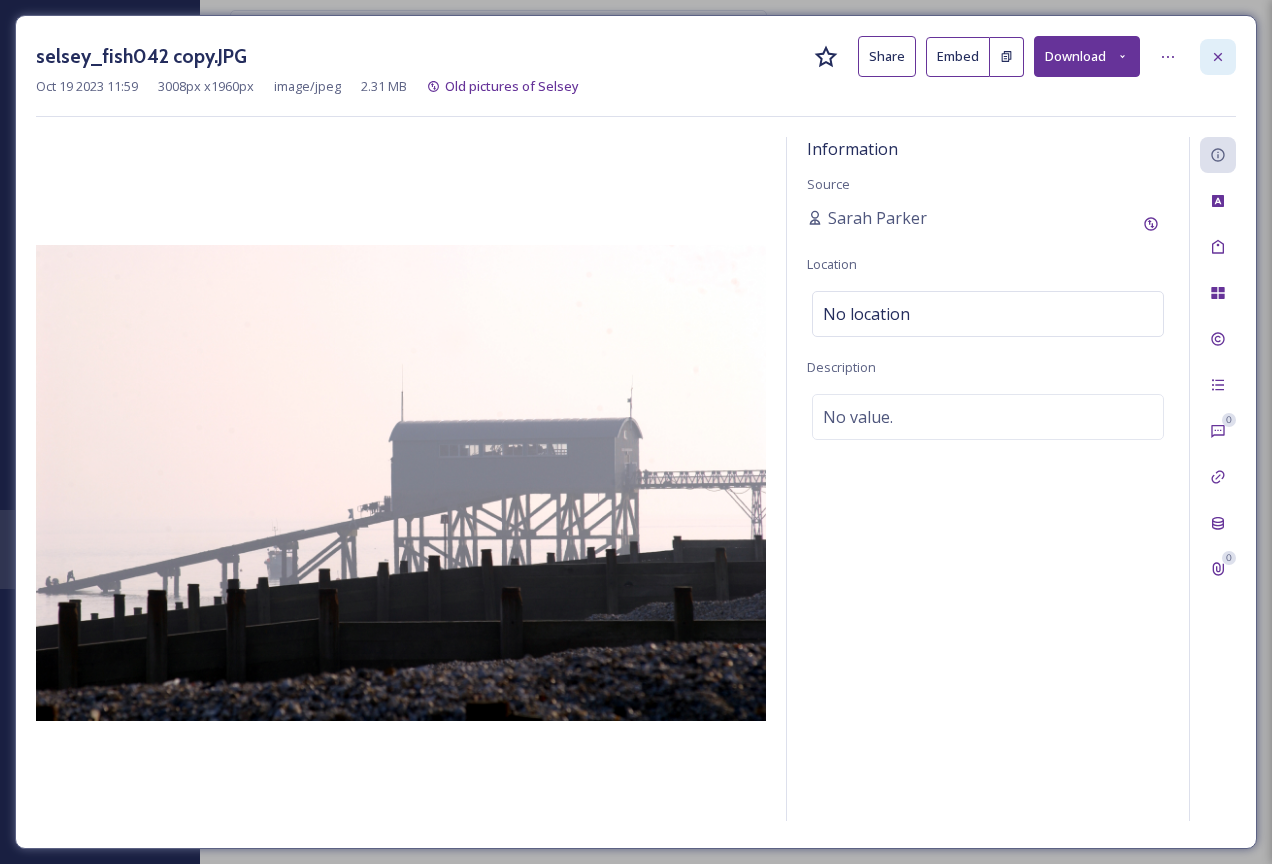 click 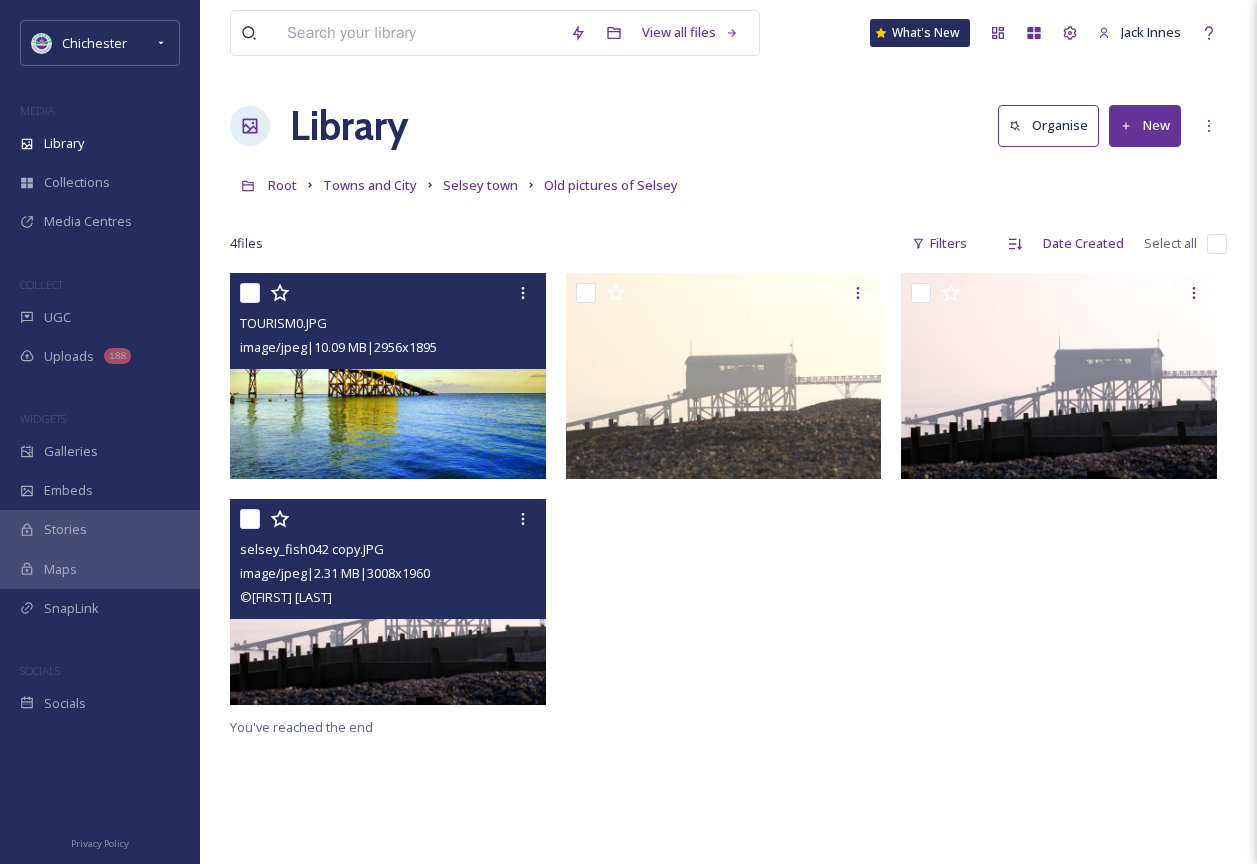 click at bounding box center (1217, 244) 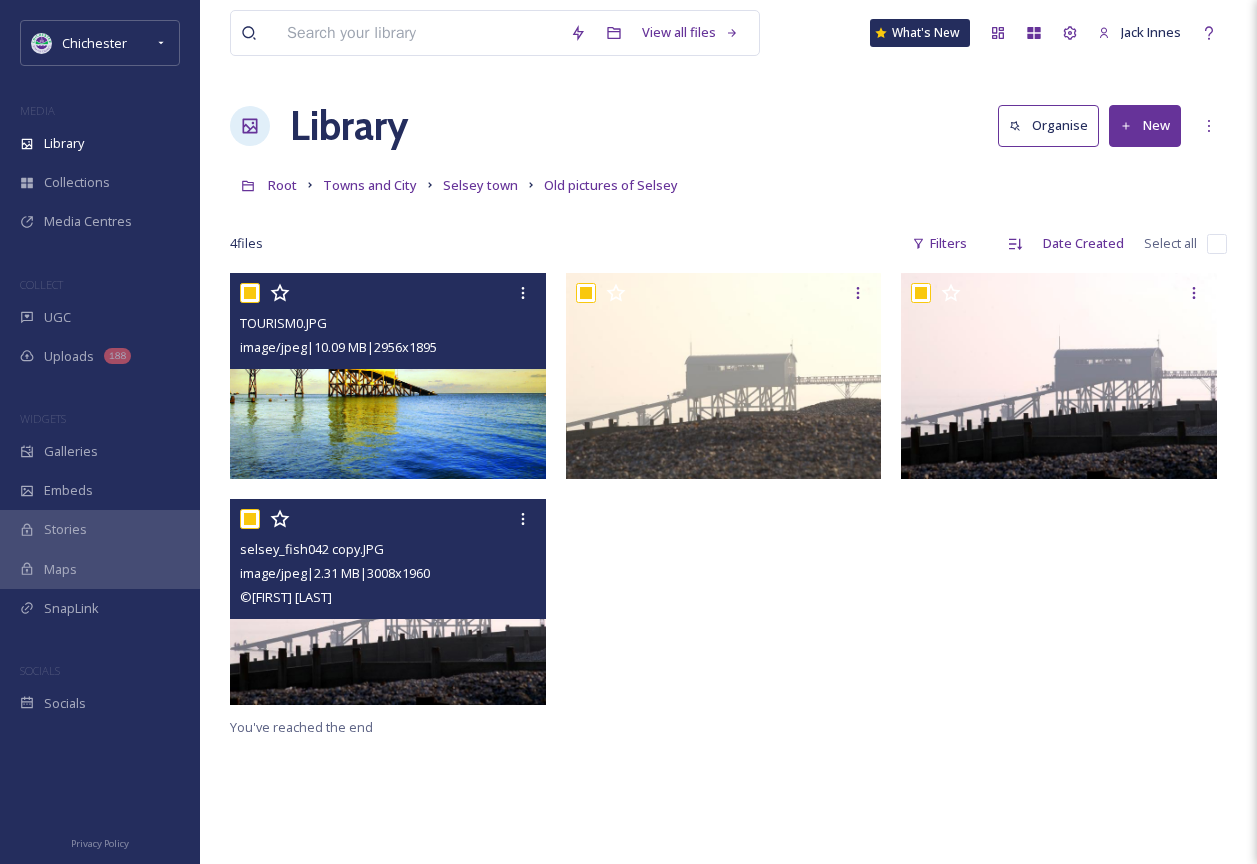 checkbox on "true" 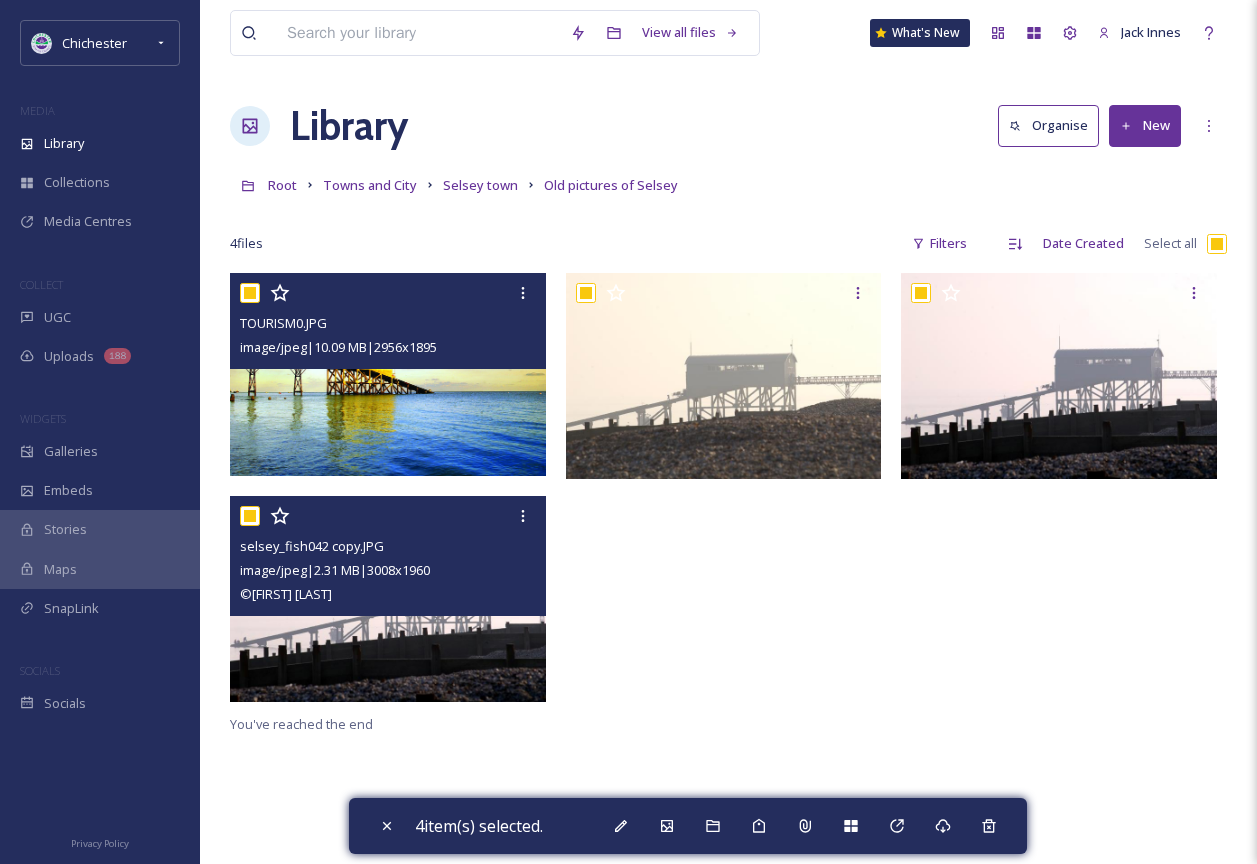 click at bounding box center (1217, 244) 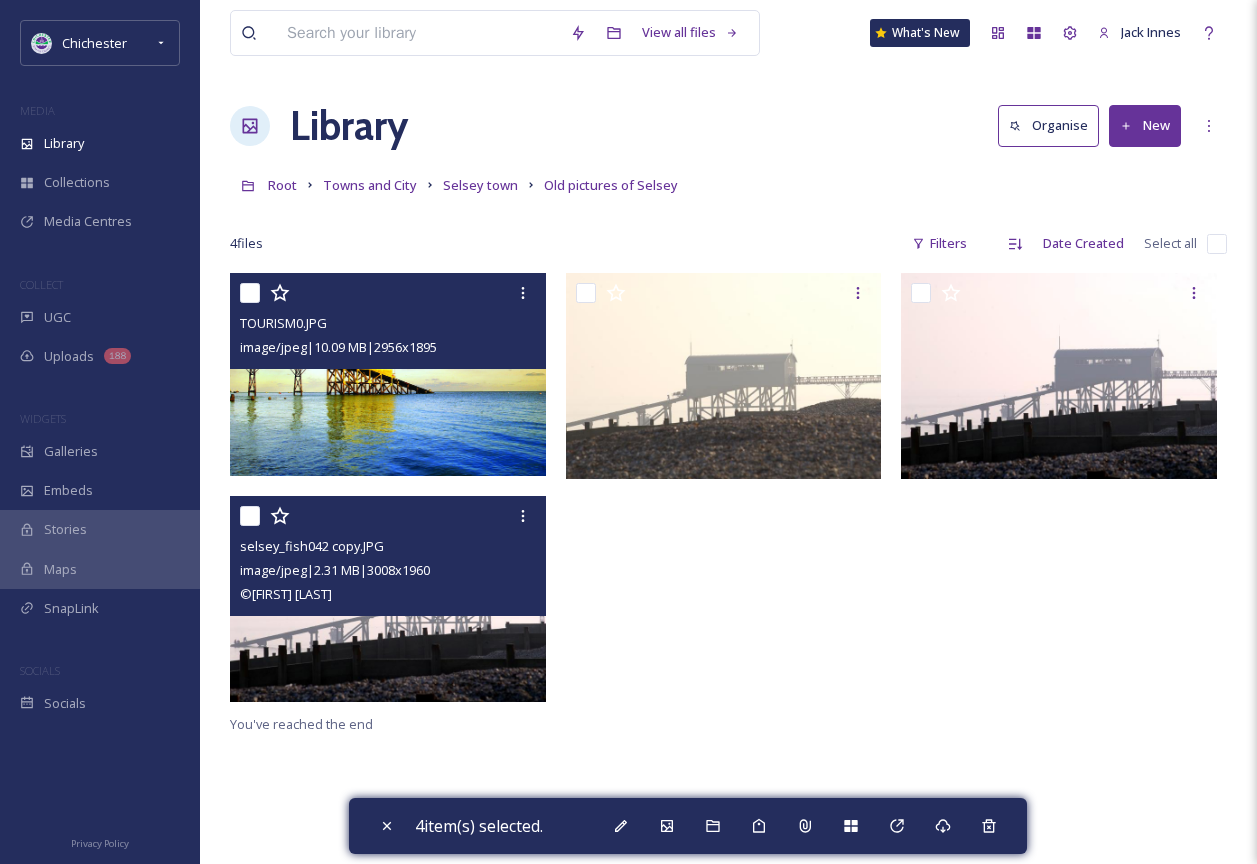 checkbox on "false" 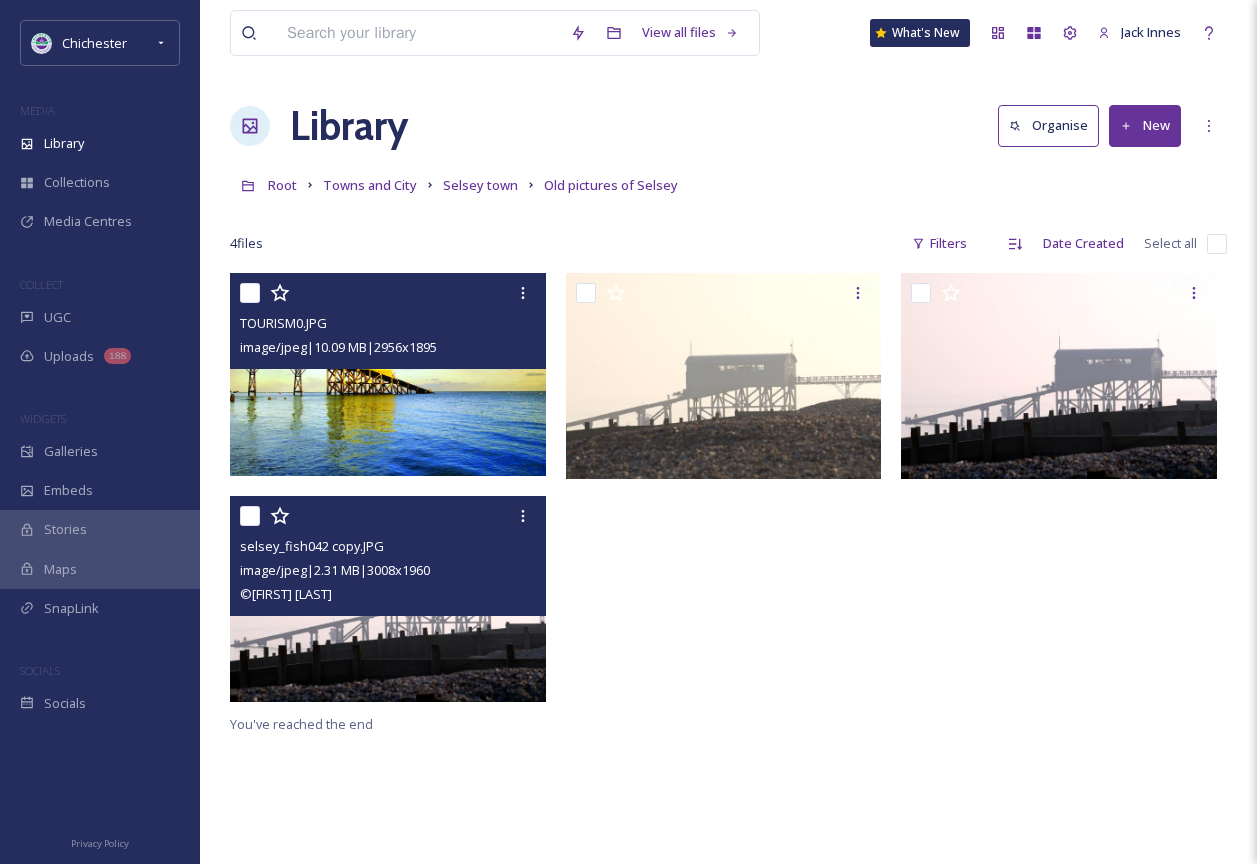 click at bounding box center [1217, 244] 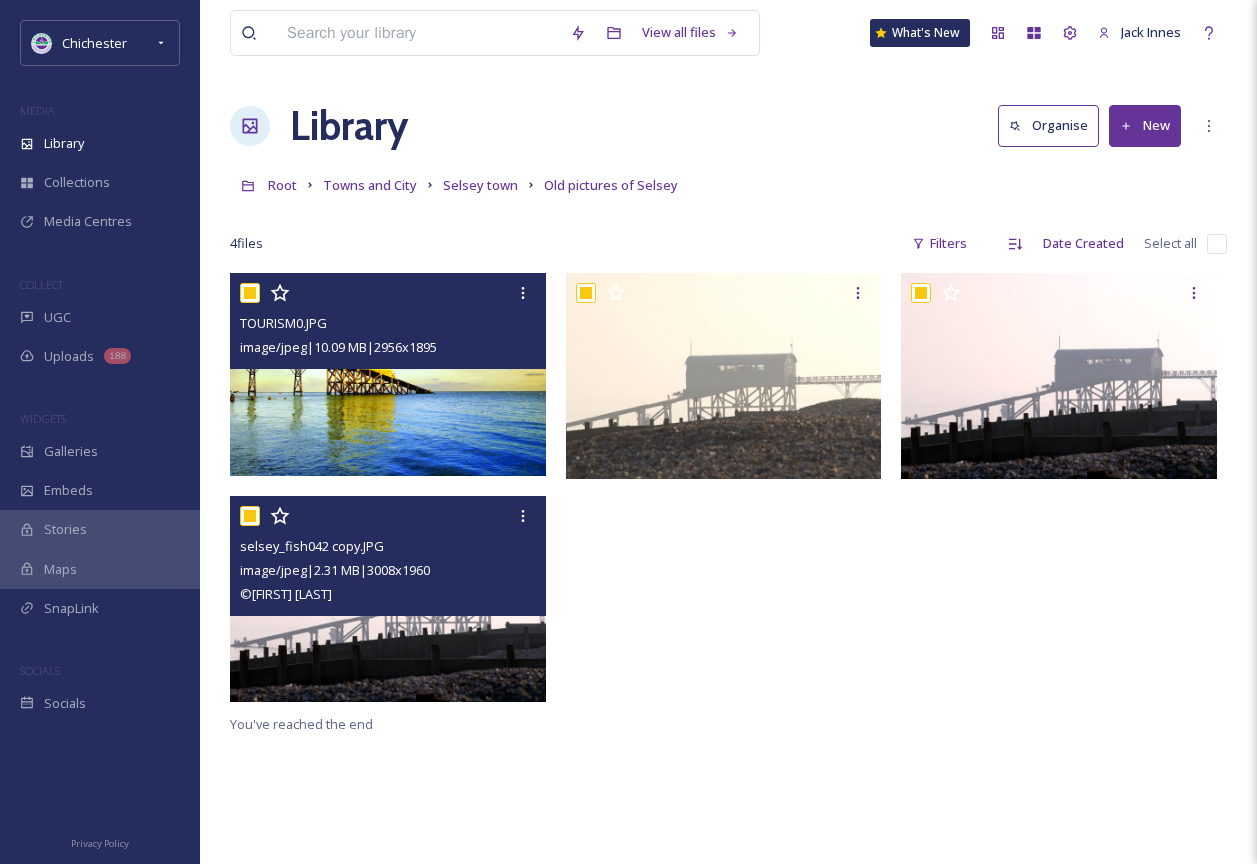checkbox on "true" 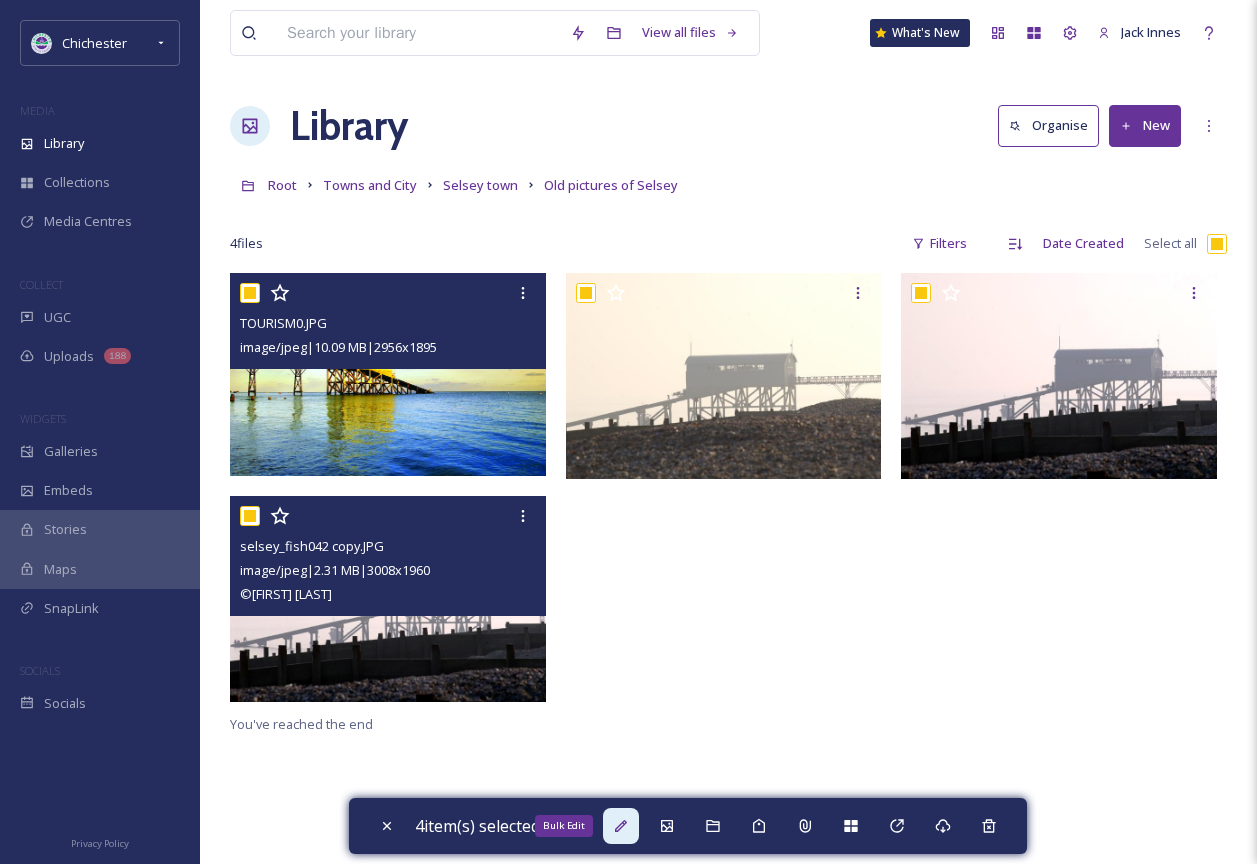 click 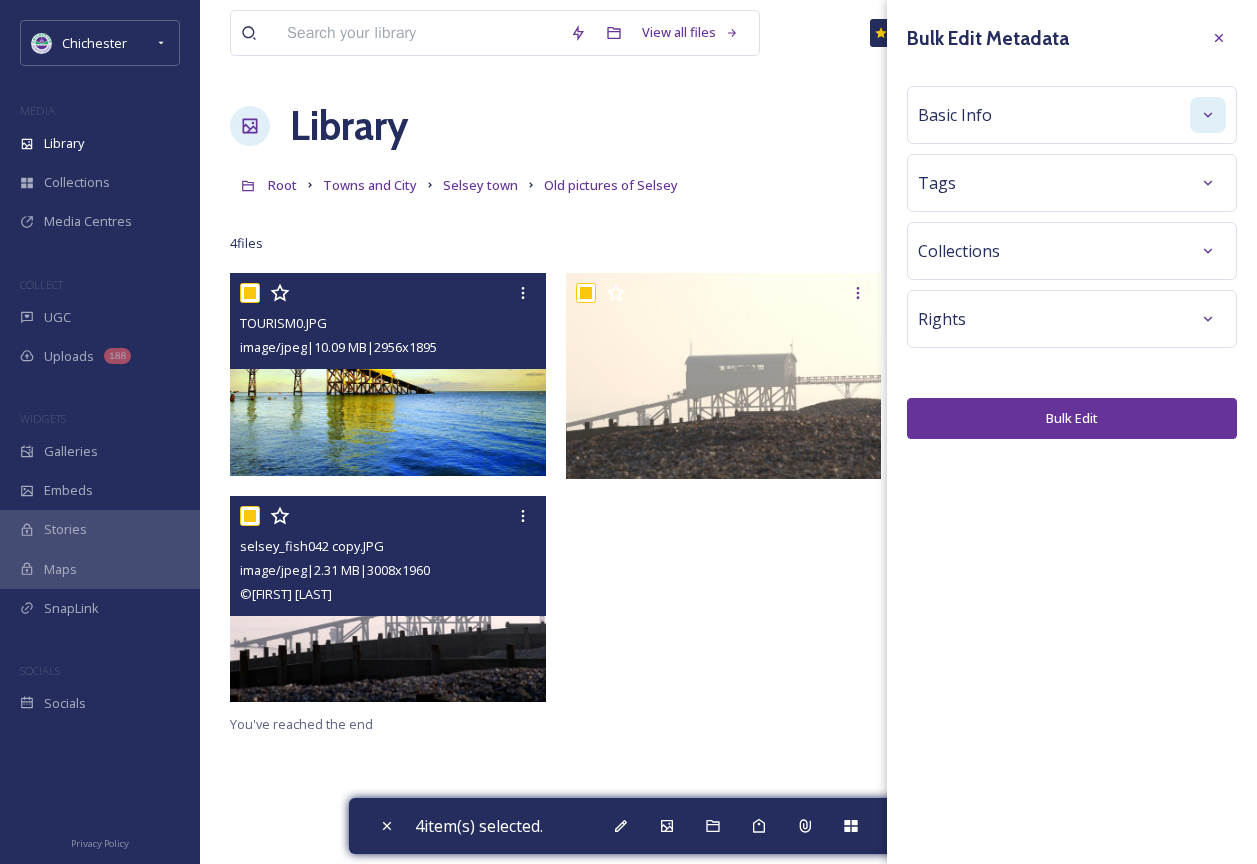 click at bounding box center [1208, 115] 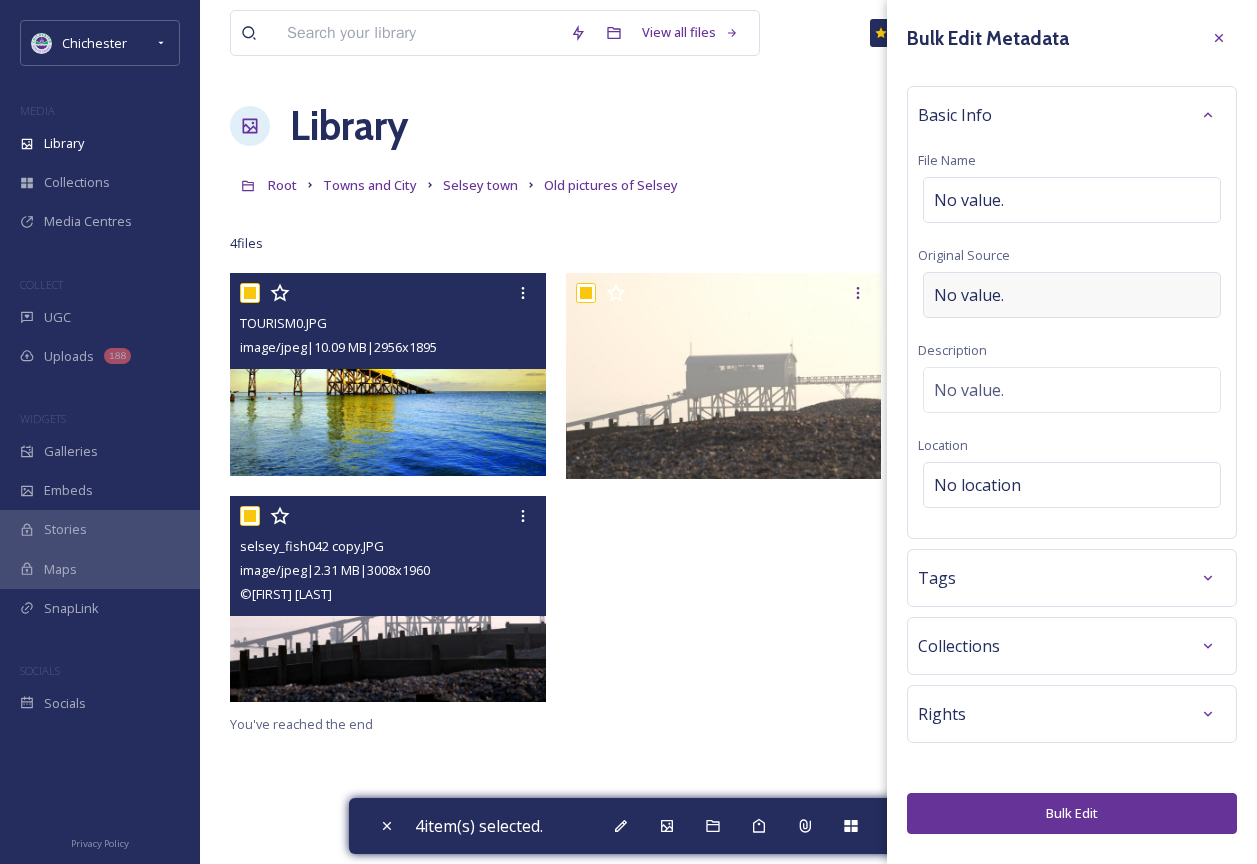 click on "No value." at bounding box center [1072, 295] 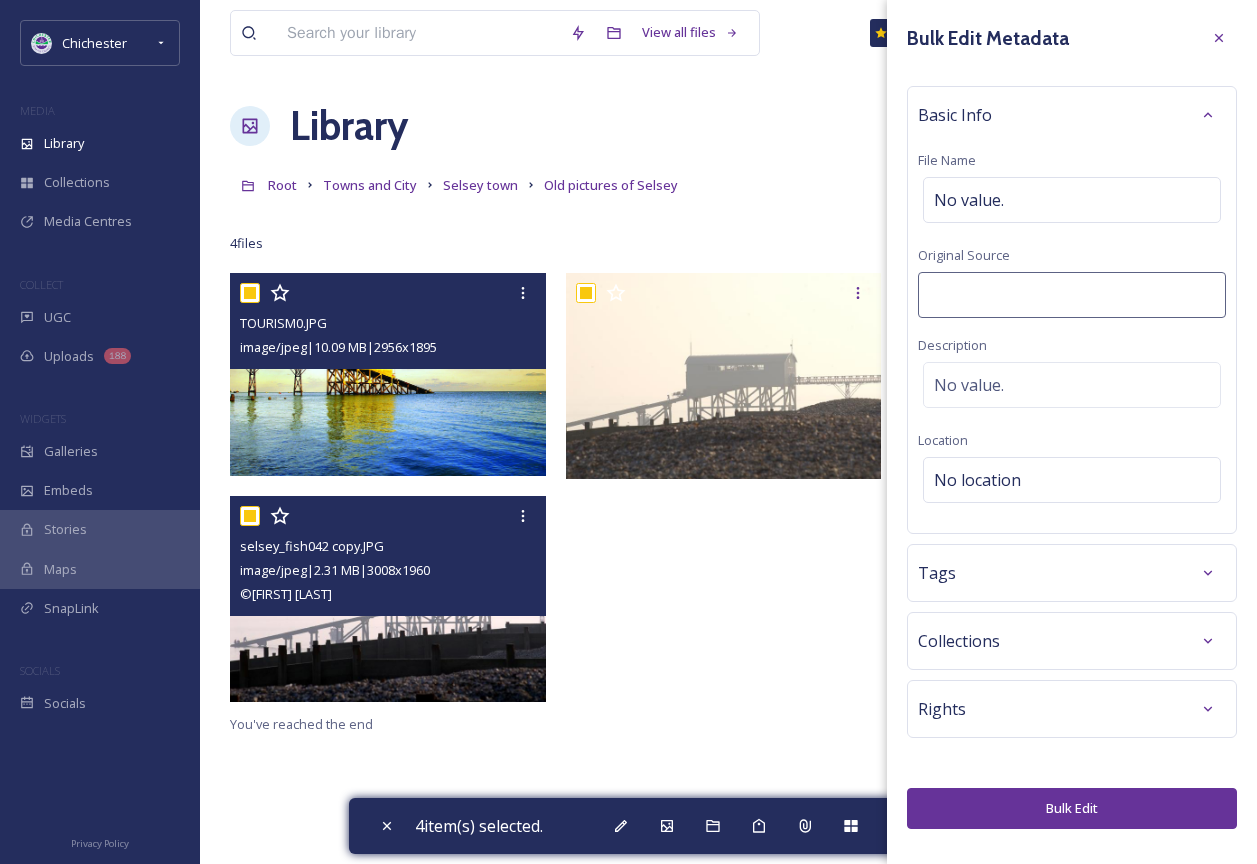 click on "Basic Info File Name No value. Original Source Description No value. Location No location" at bounding box center [1072, 310] 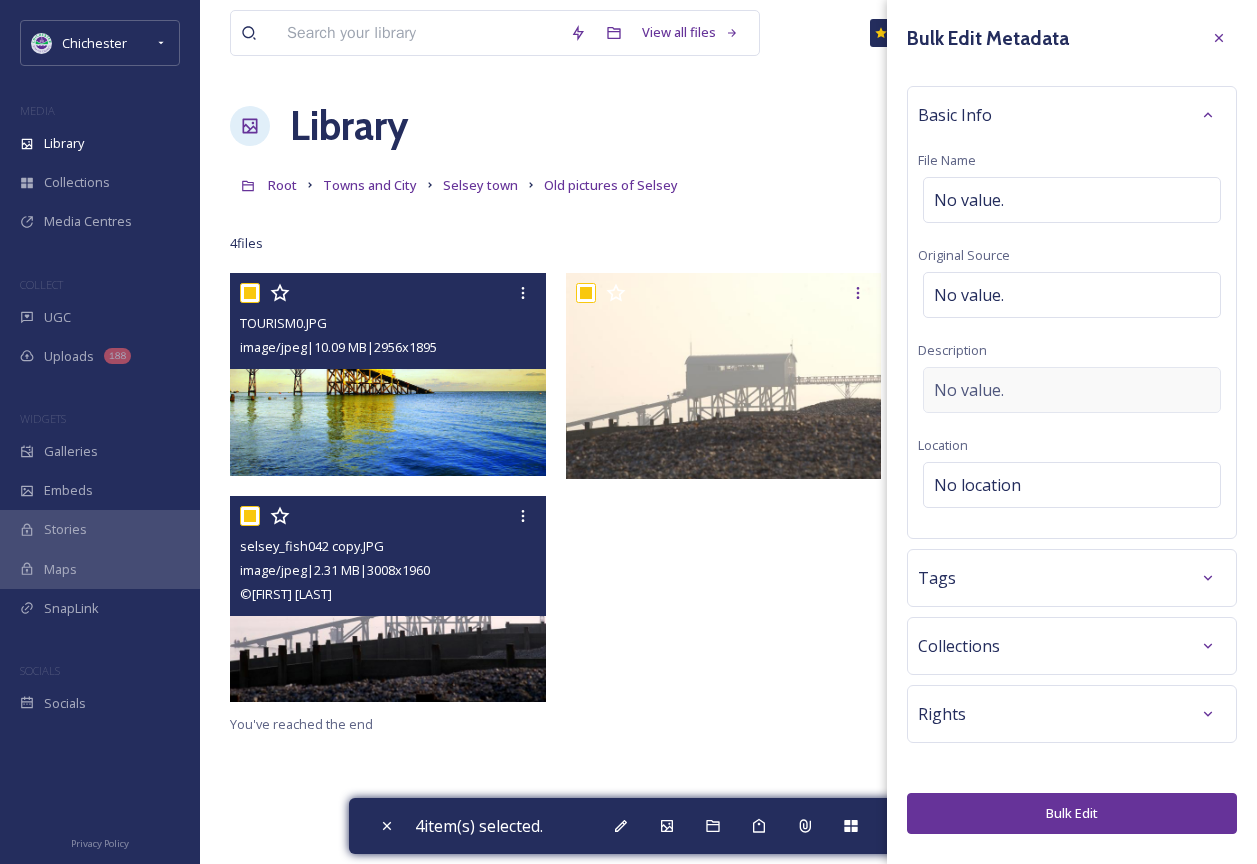 click on "No value." at bounding box center [969, 390] 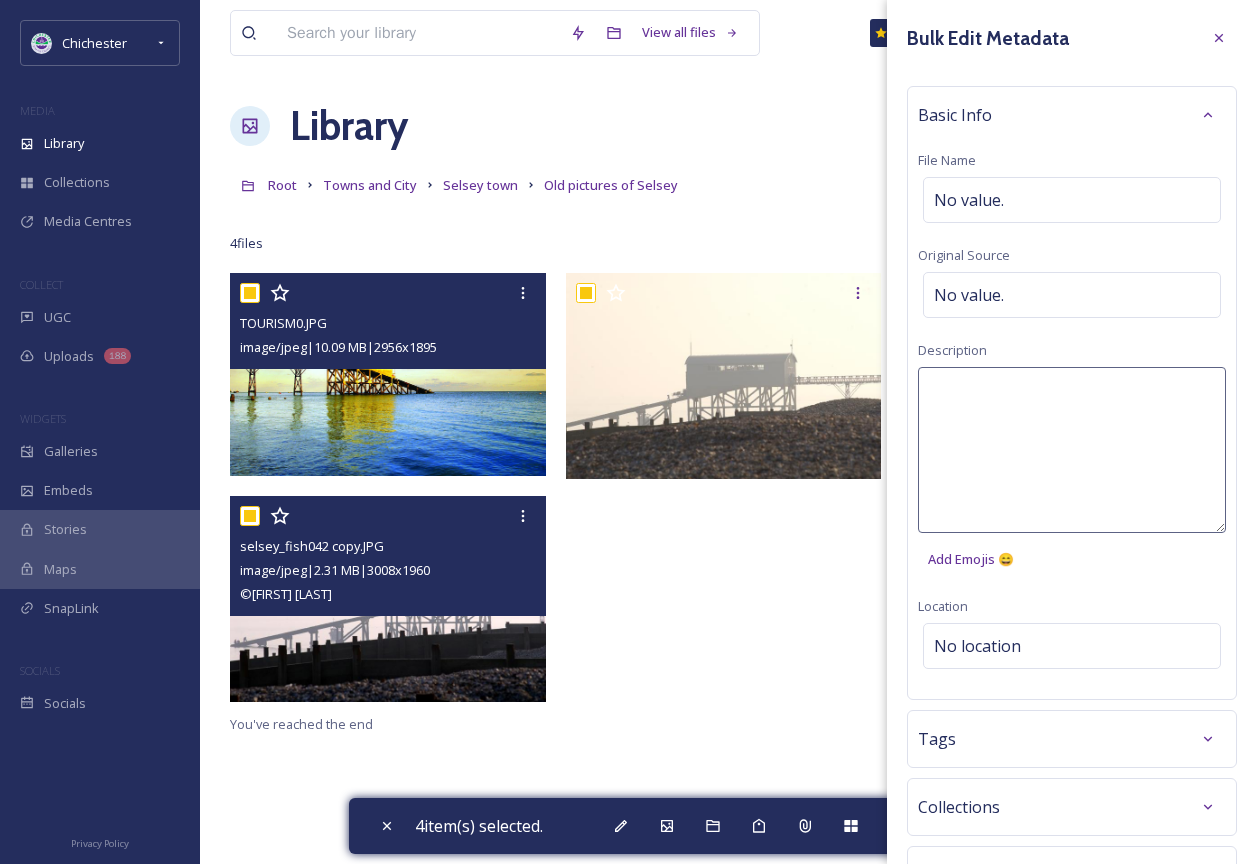 click at bounding box center [1072, 450] 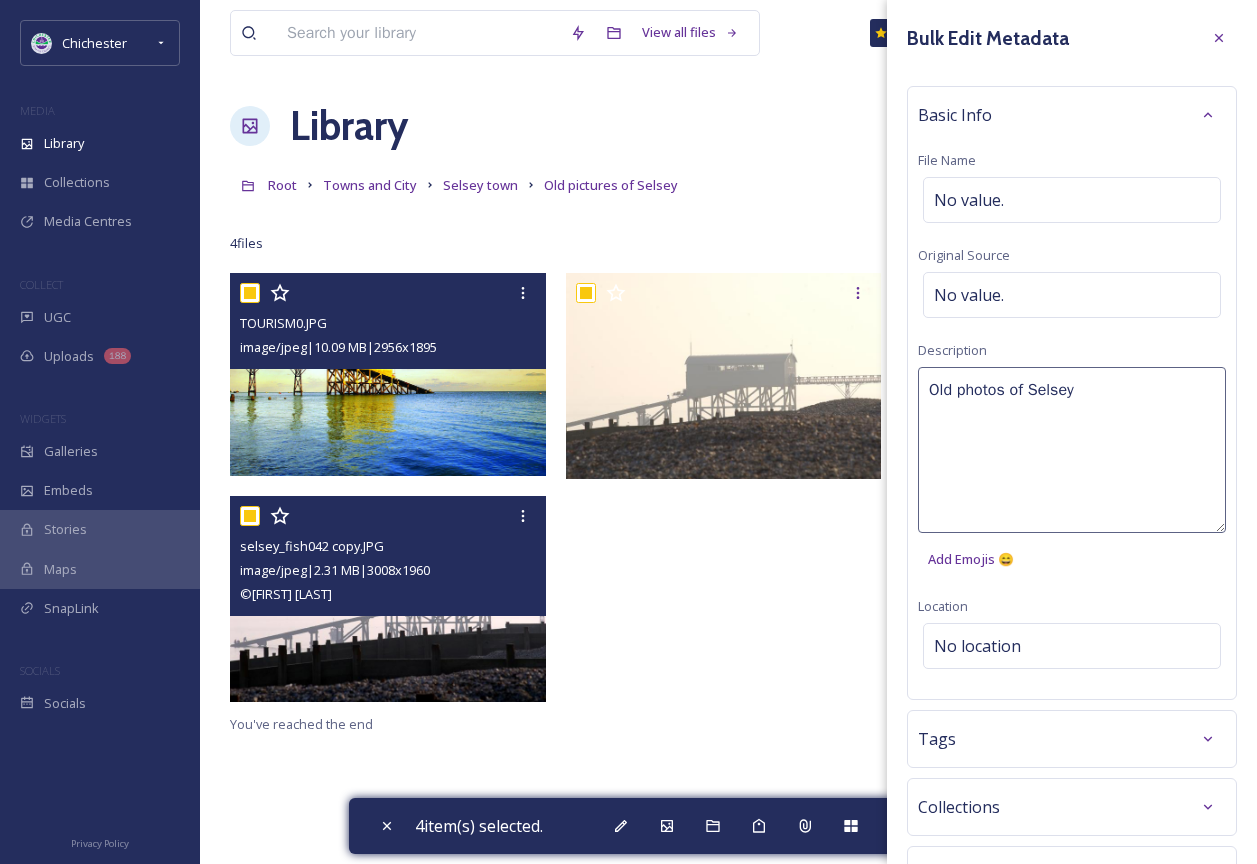 type on "Old photos of Selsey" 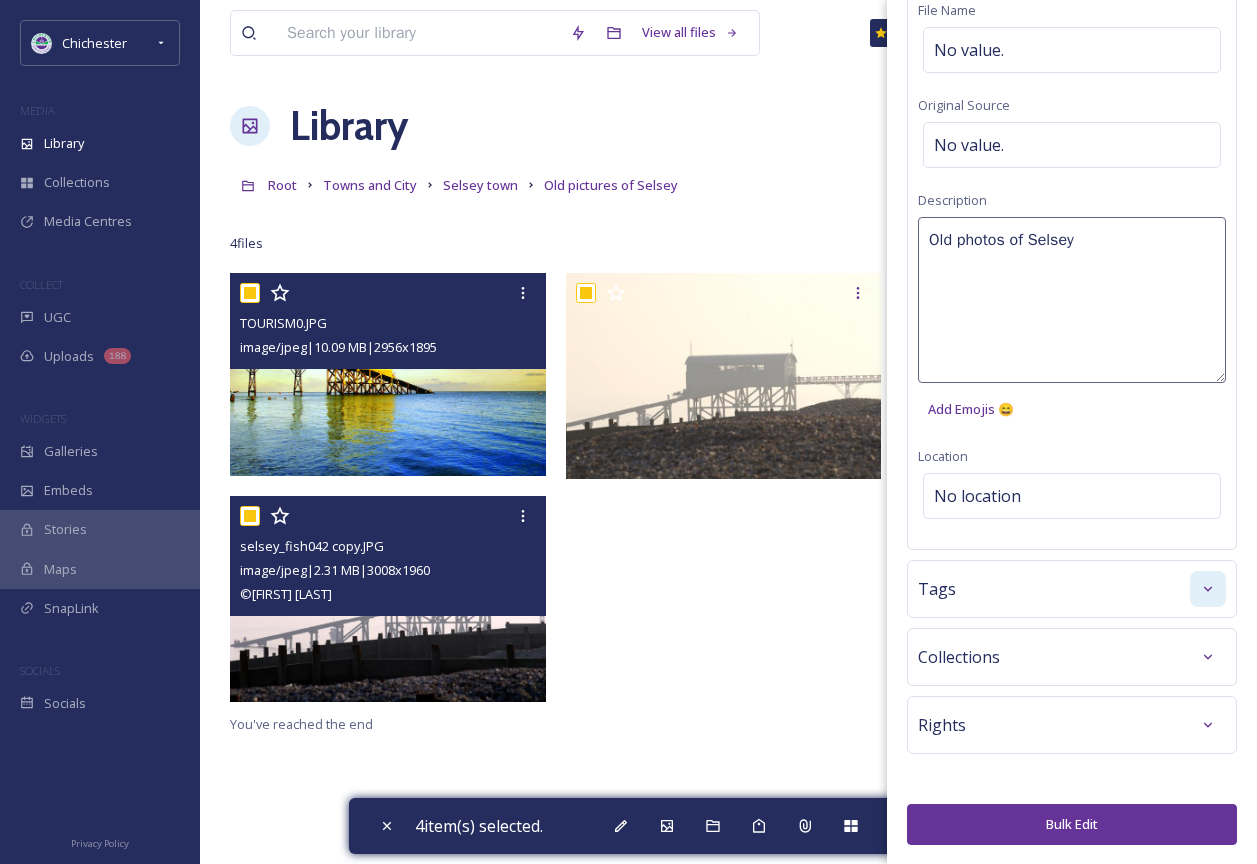 scroll, scrollTop: 0, scrollLeft: 0, axis: both 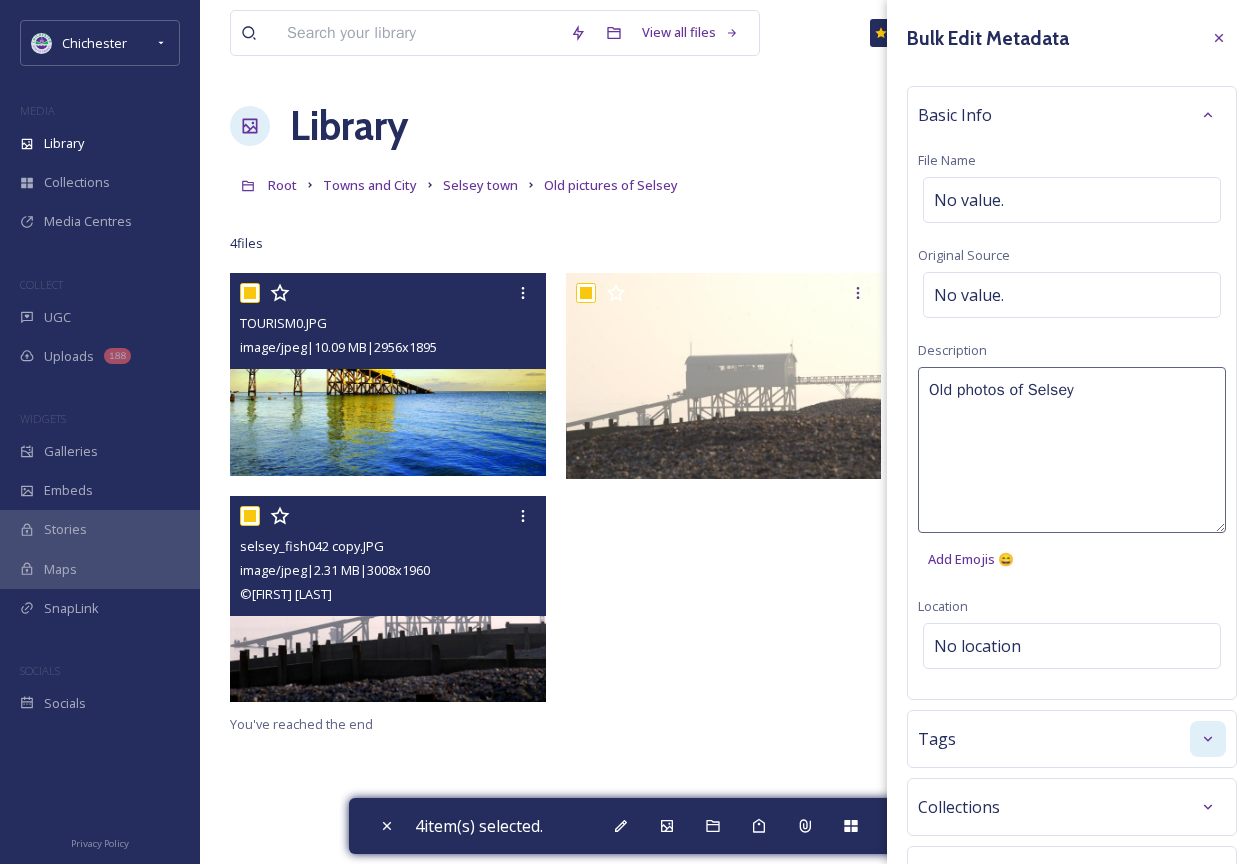 click at bounding box center (1208, 739) 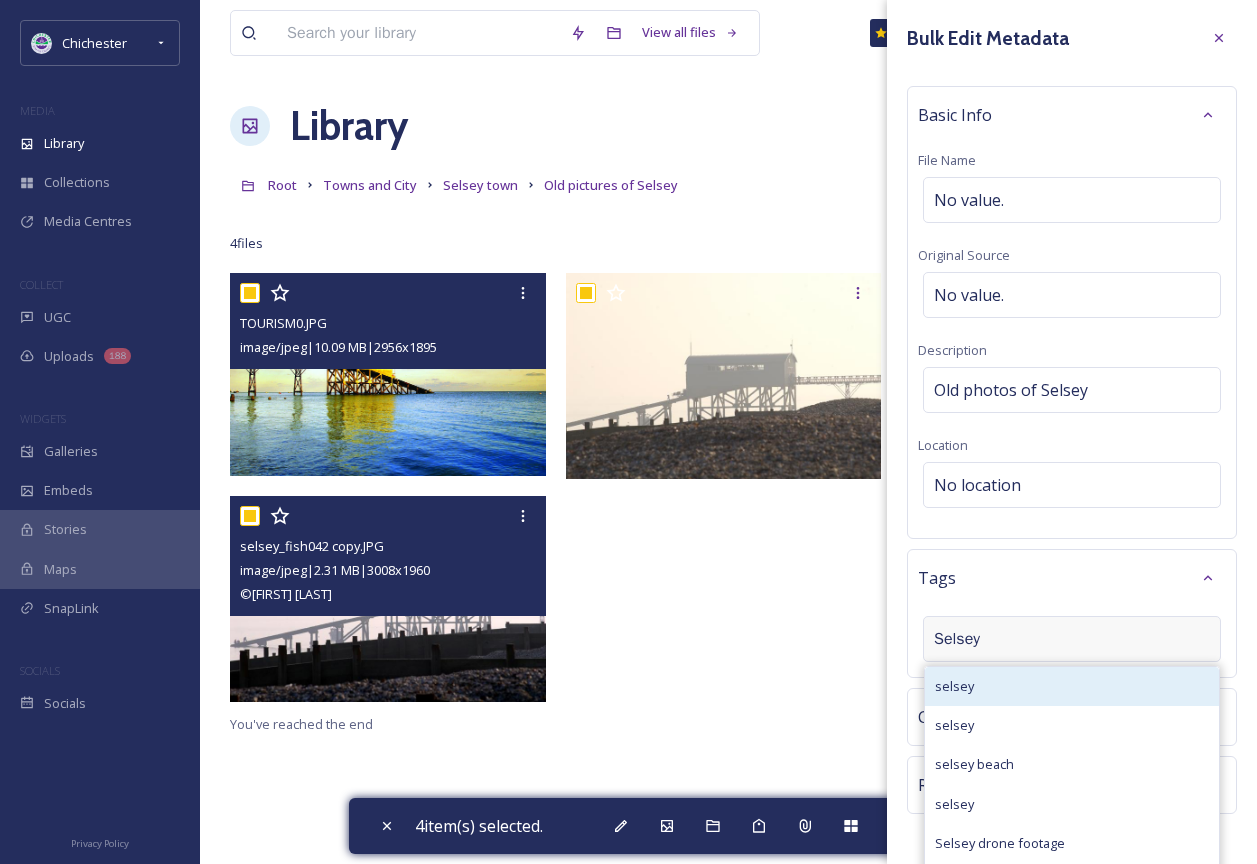 type on "Selsey" 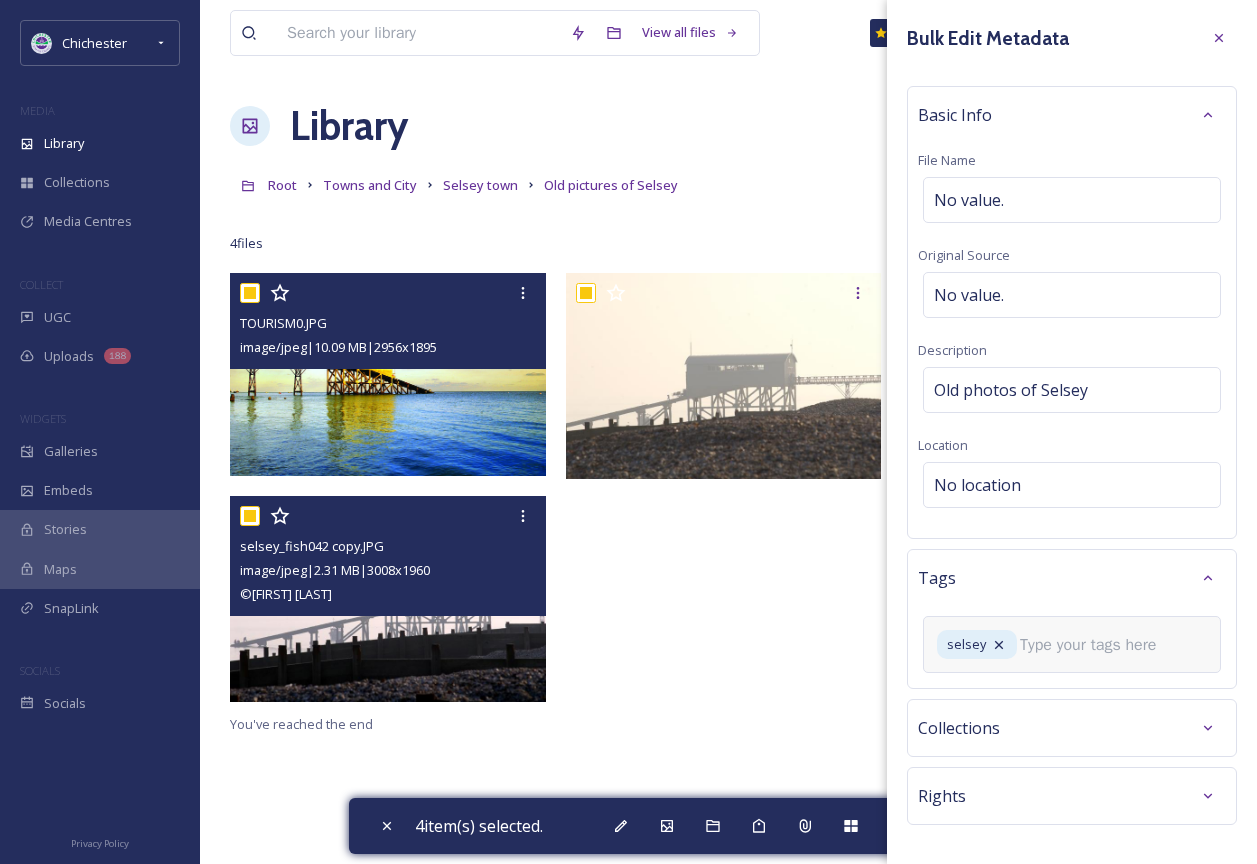click at bounding box center [1096, 645] 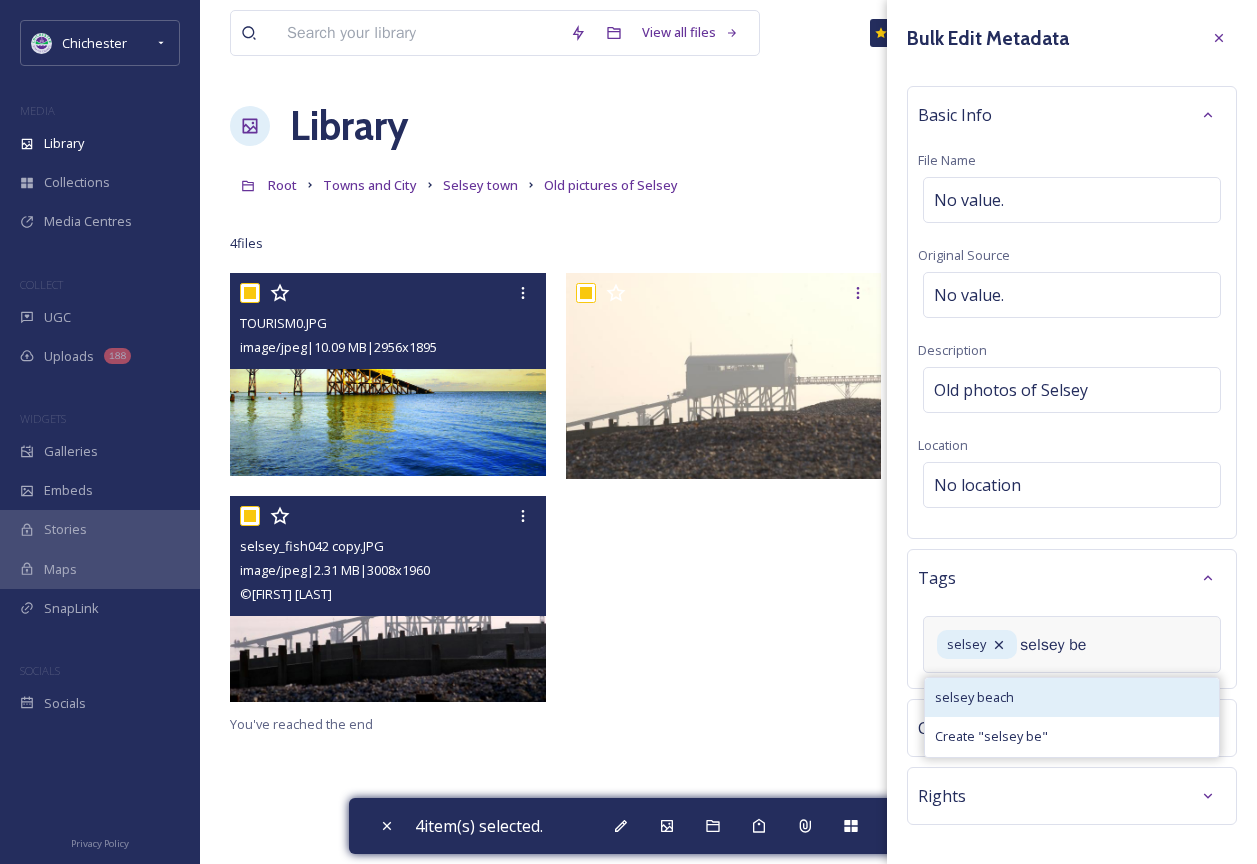 type on "selsey be" 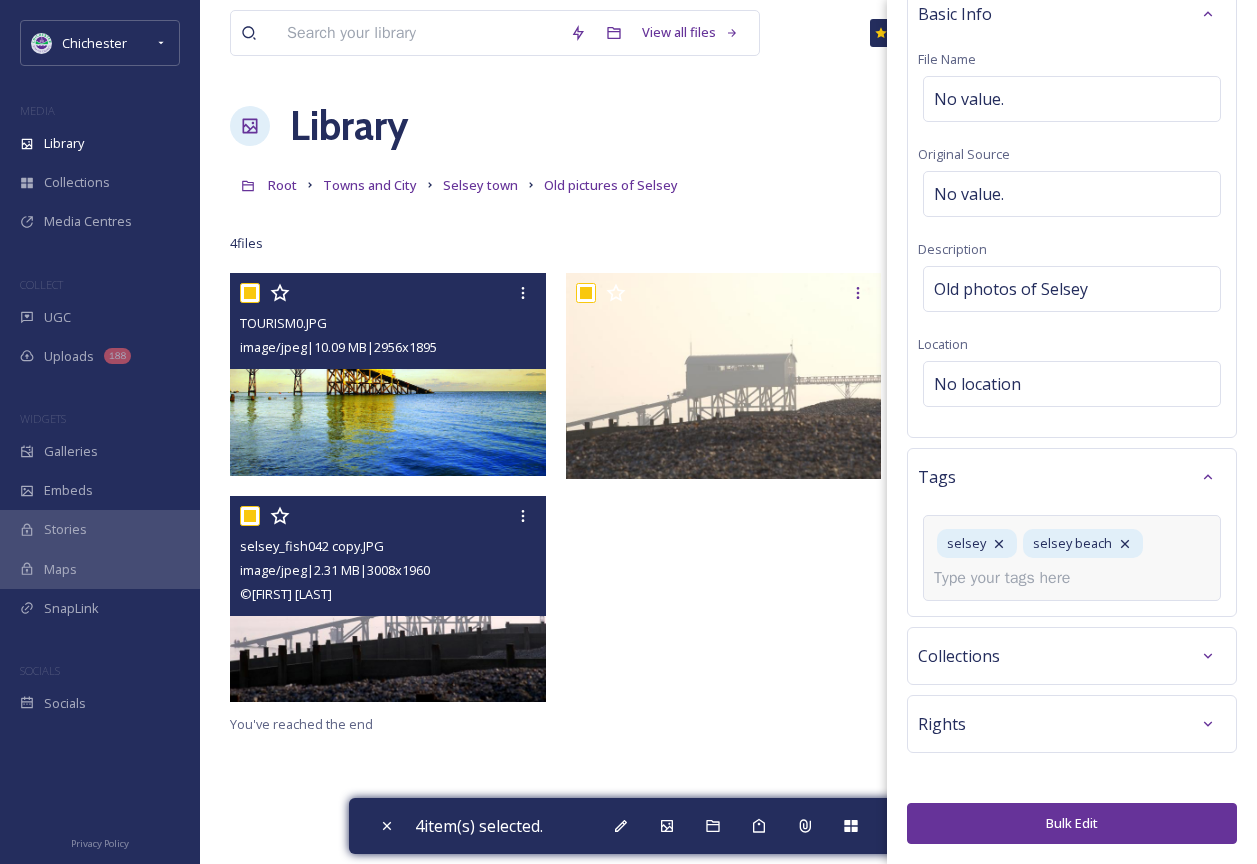 click on "Bulk Edit" at bounding box center [1072, 823] 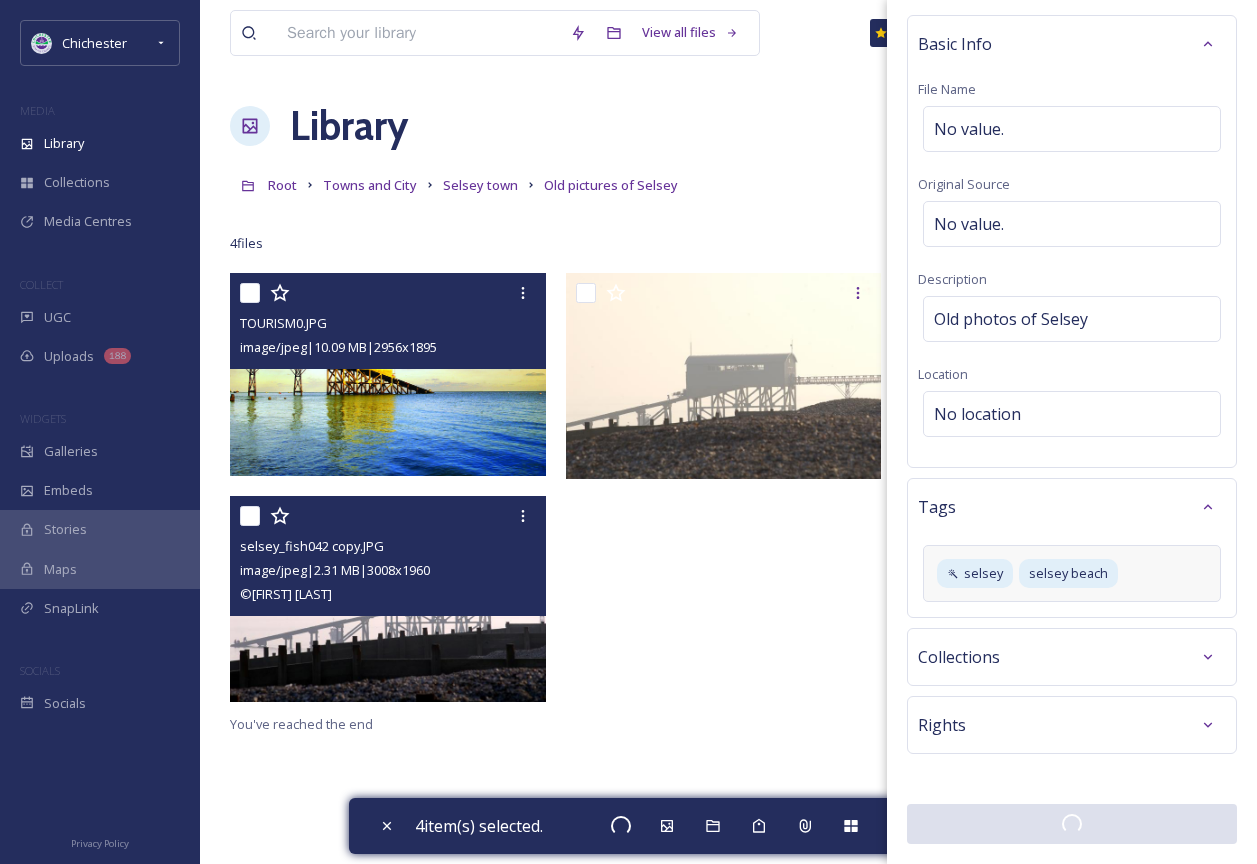 checkbox on "false" 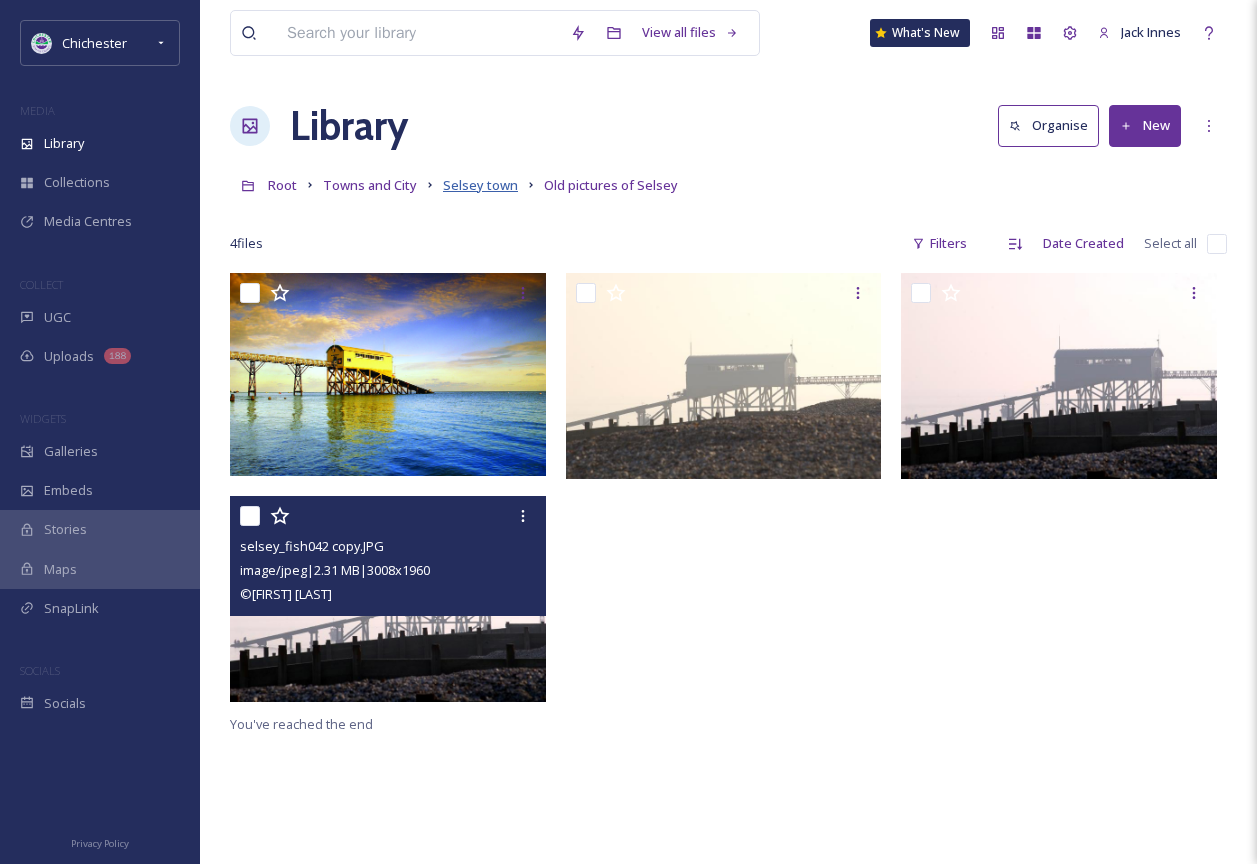 click on "Selsey town" at bounding box center [480, 185] 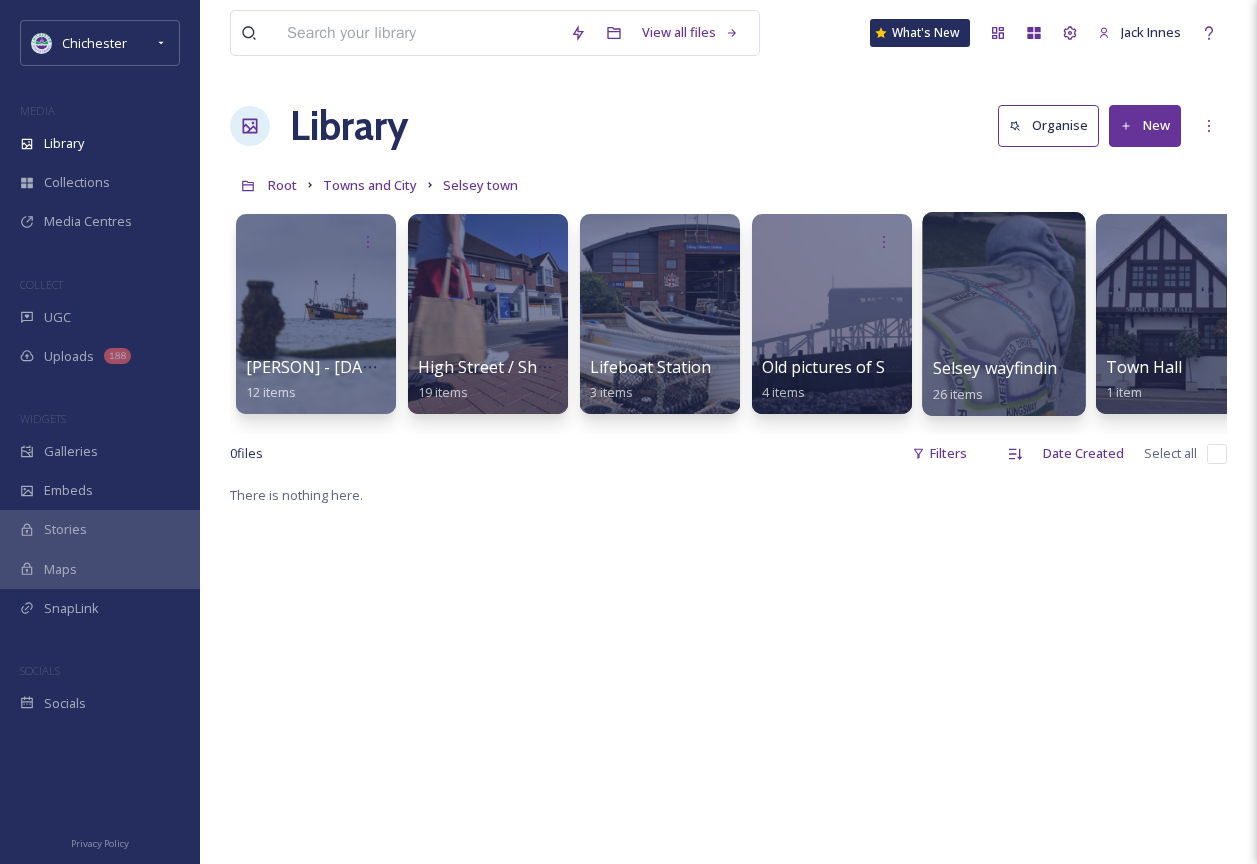 click on "Selsey wayfinding seal" at bounding box center (1017, 368) 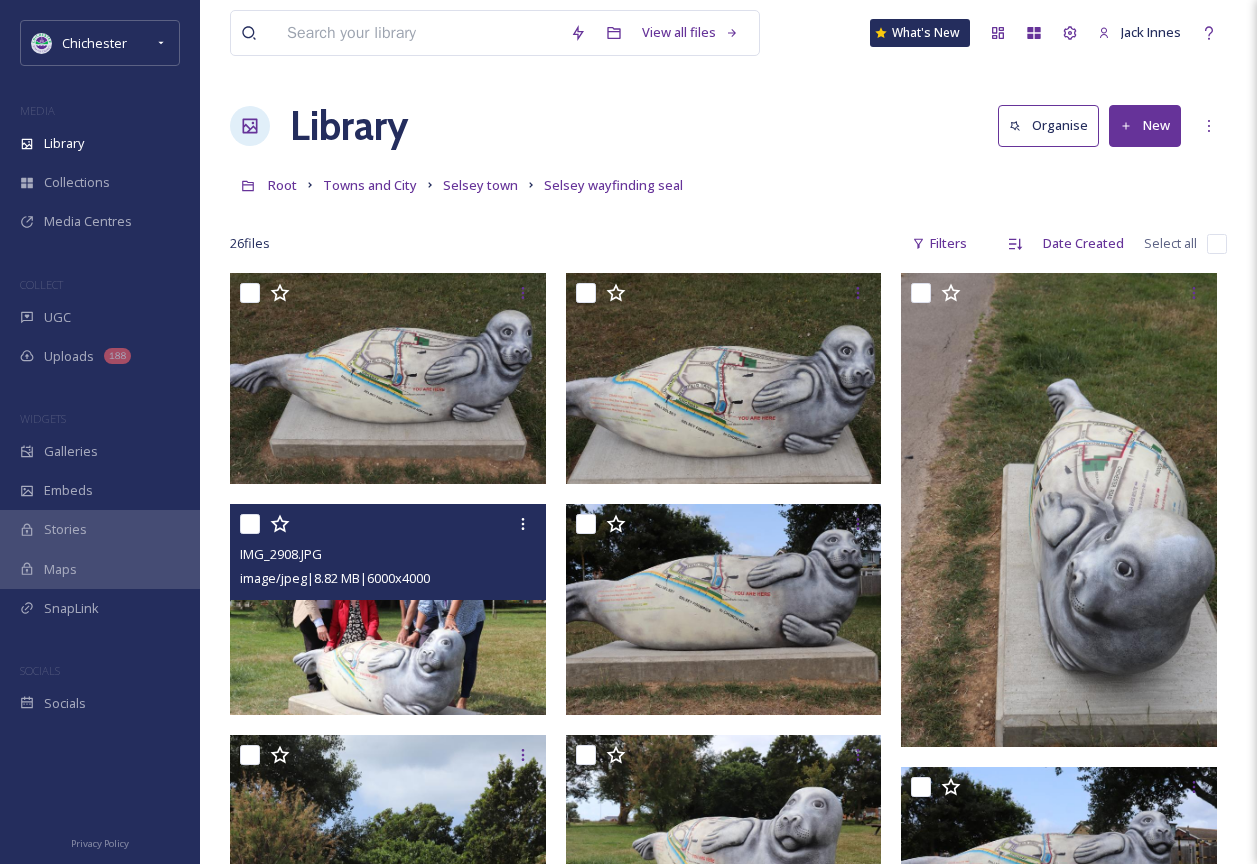 click at bounding box center [388, 609] 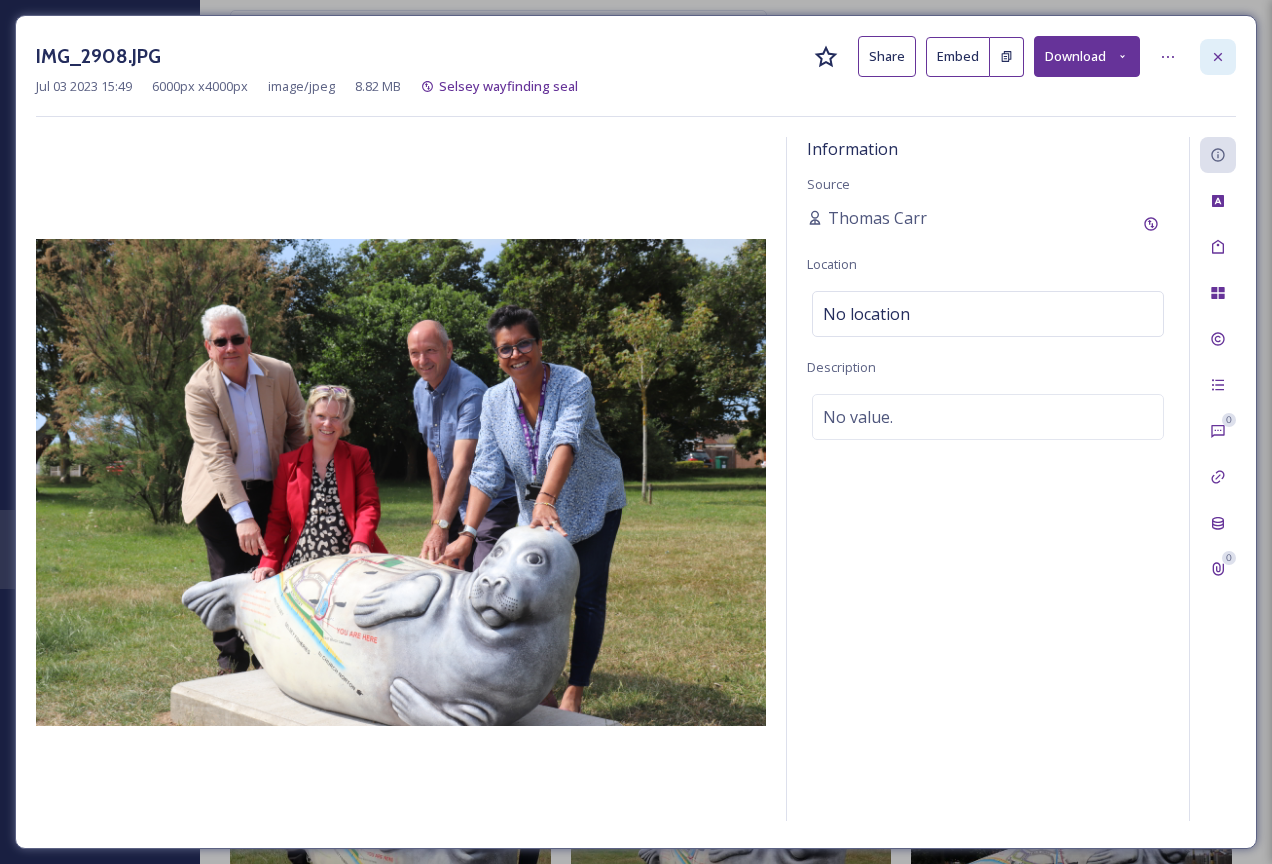 click 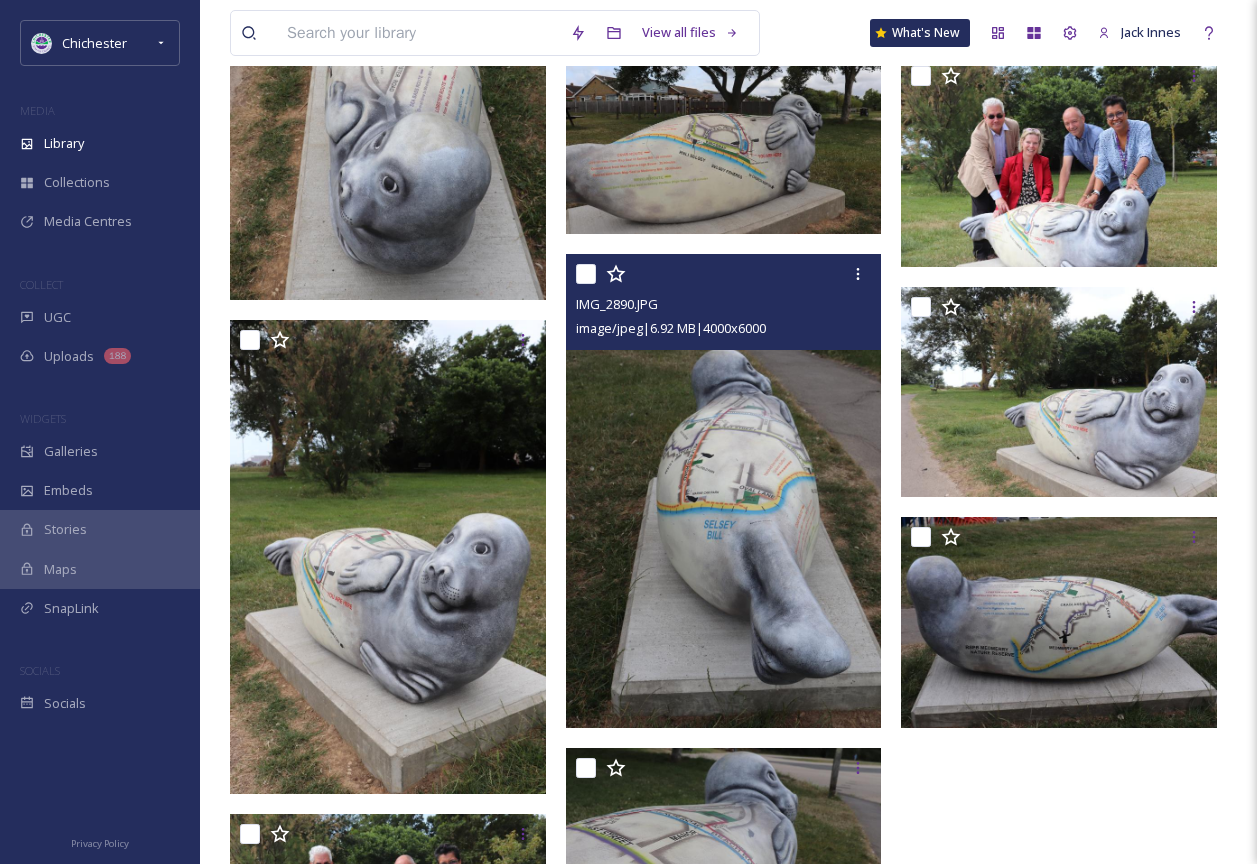 scroll, scrollTop: 1497, scrollLeft: 0, axis: vertical 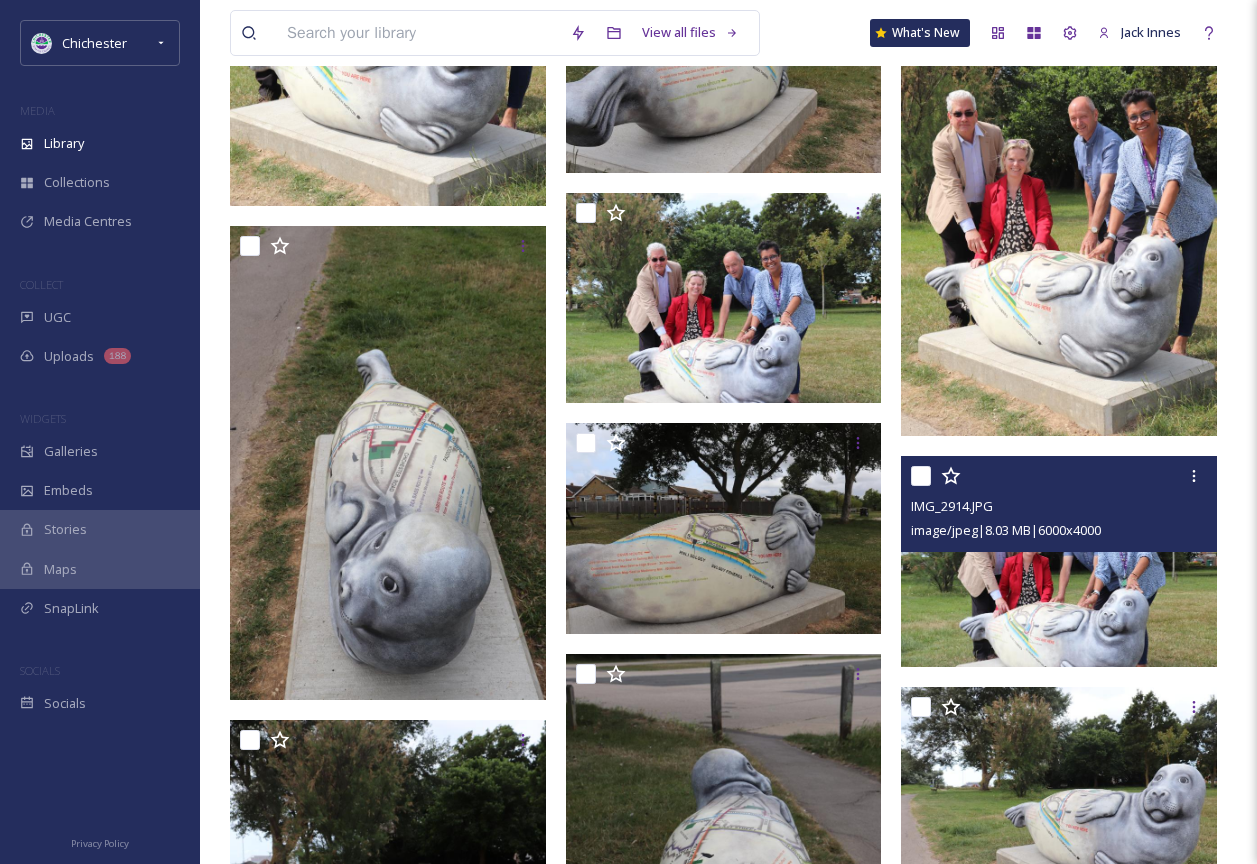 click at bounding box center (1059, 561) 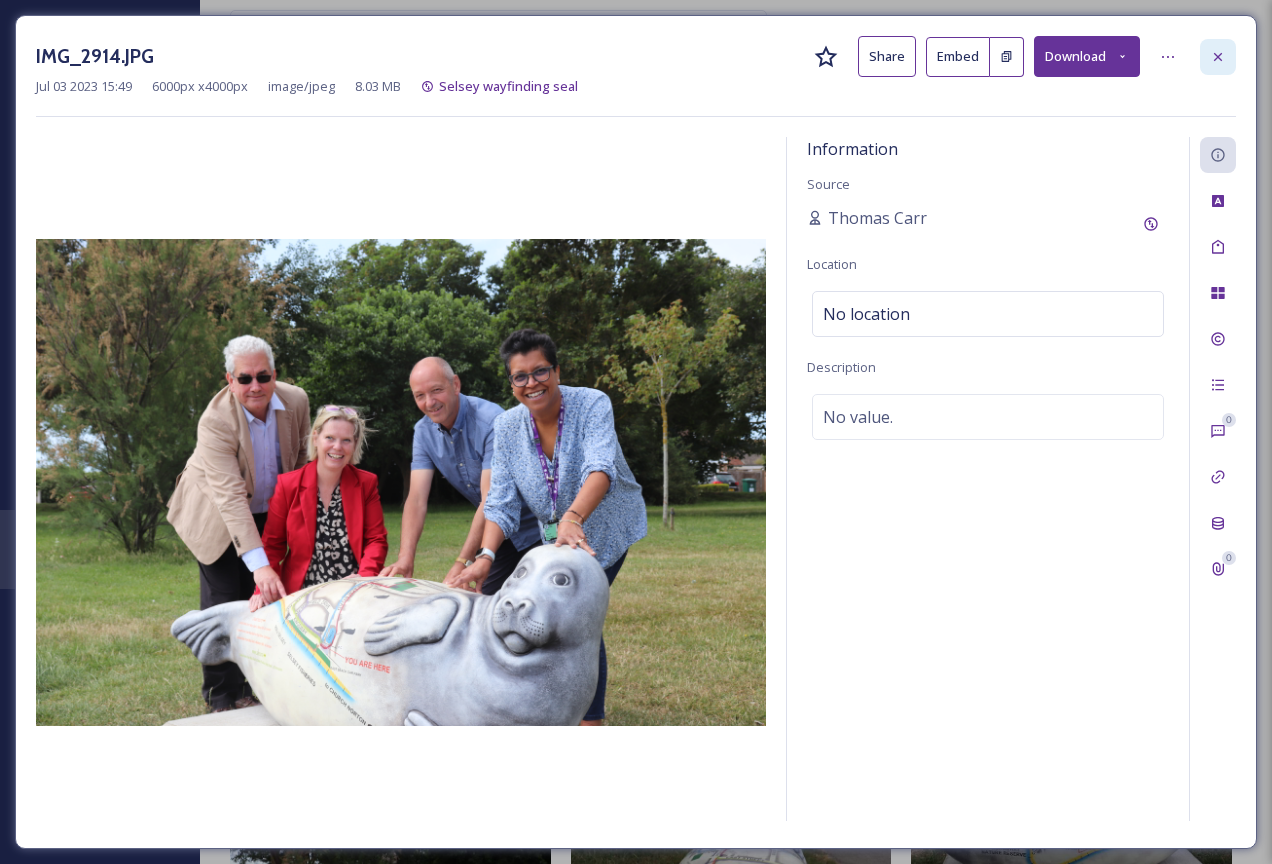 click at bounding box center (1218, 57) 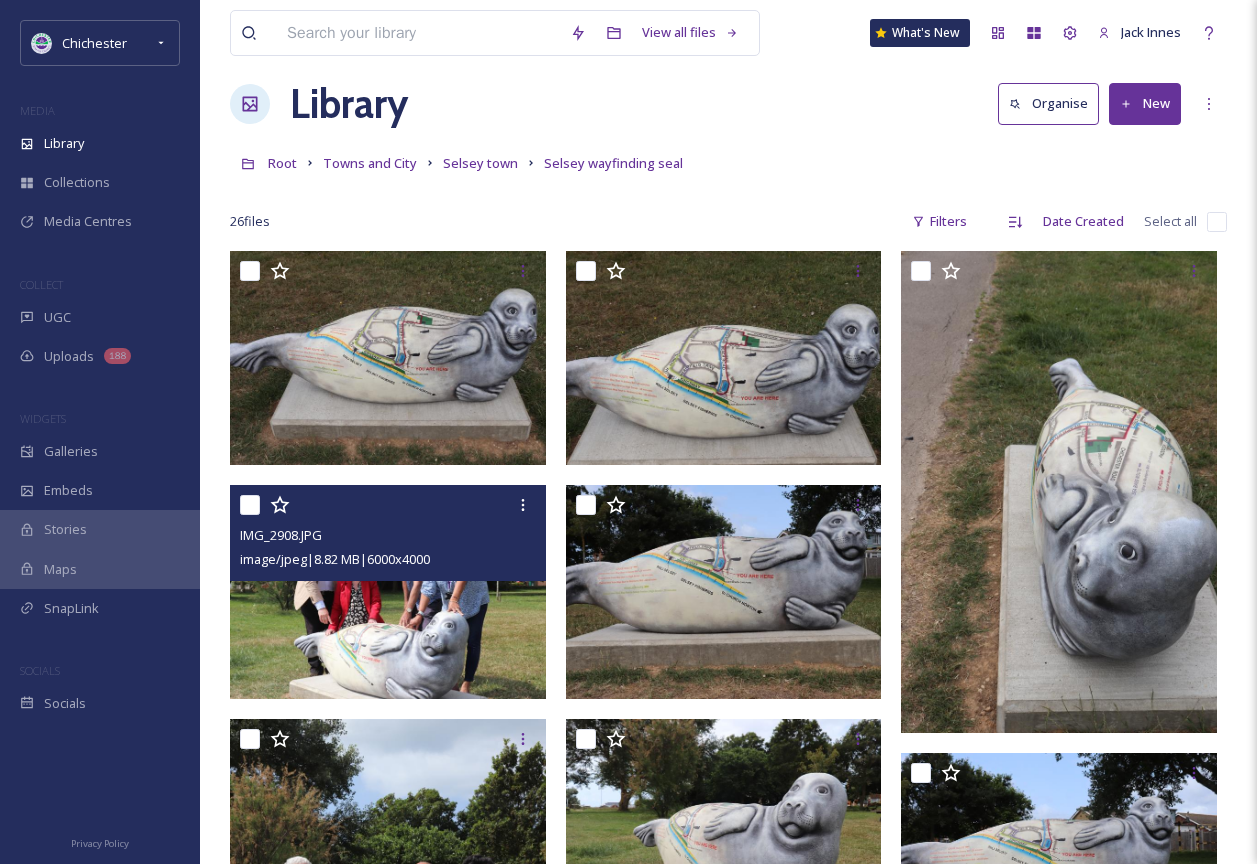 scroll, scrollTop: 0, scrollLeft: 0, axis: both 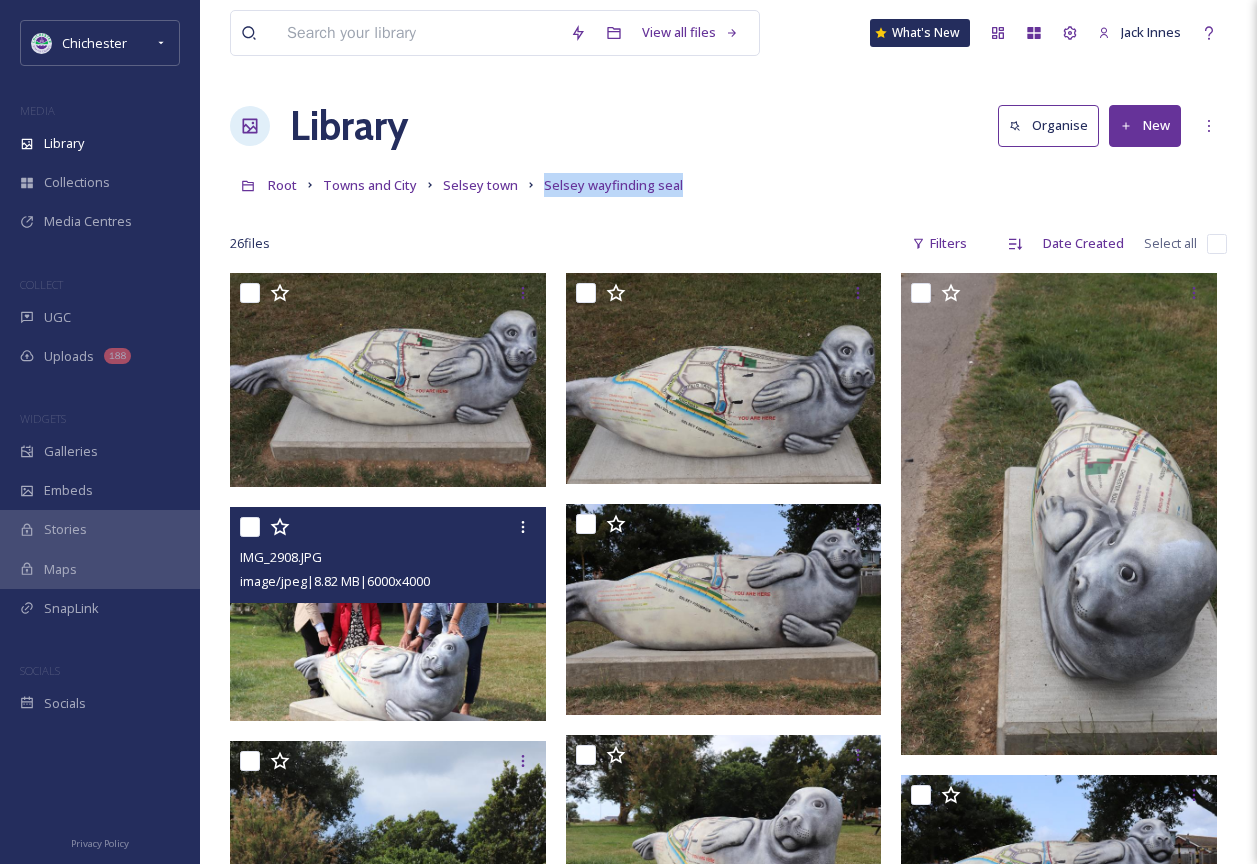 drag, startPoint x: 697, startPoint y: 170, endPoint x: 518, endPoint y: 194, distance: 180.60178 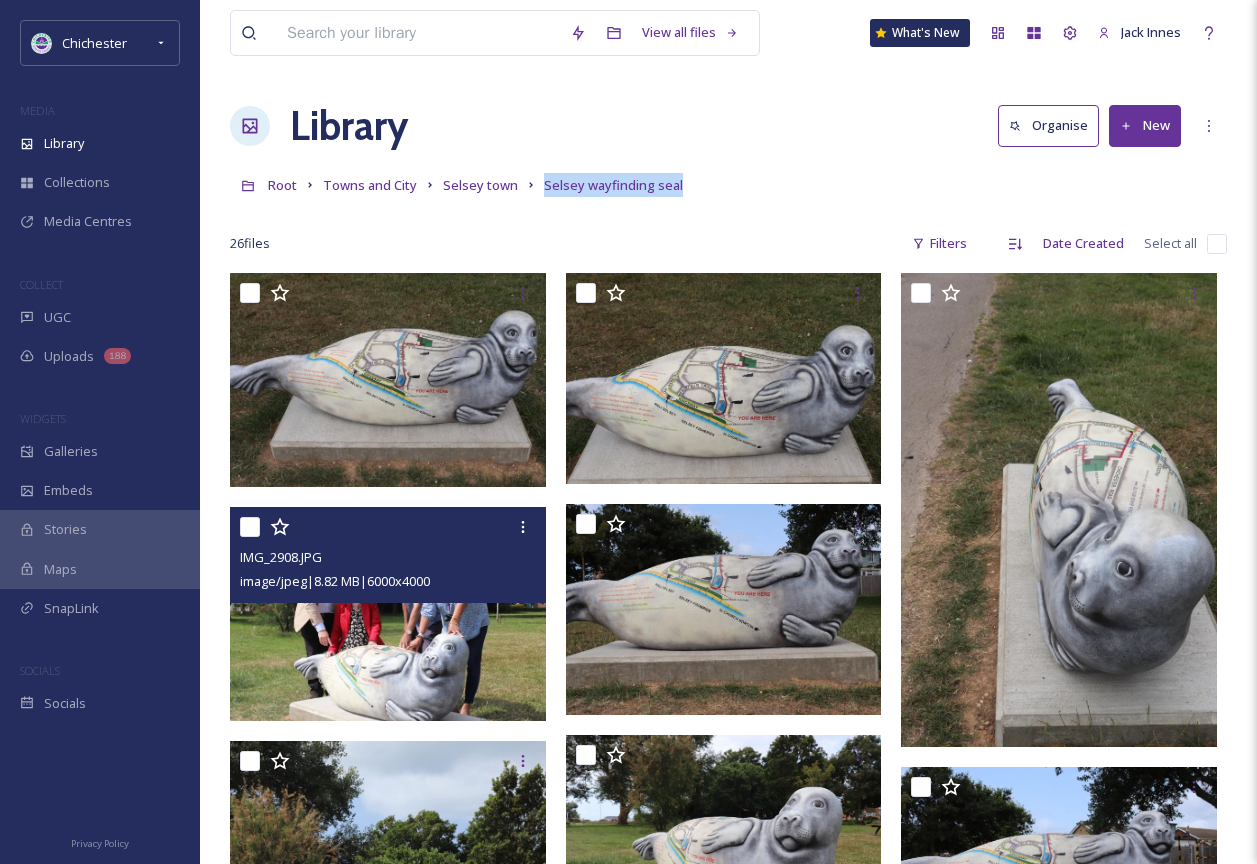 click at bounding box center [1217, 244] 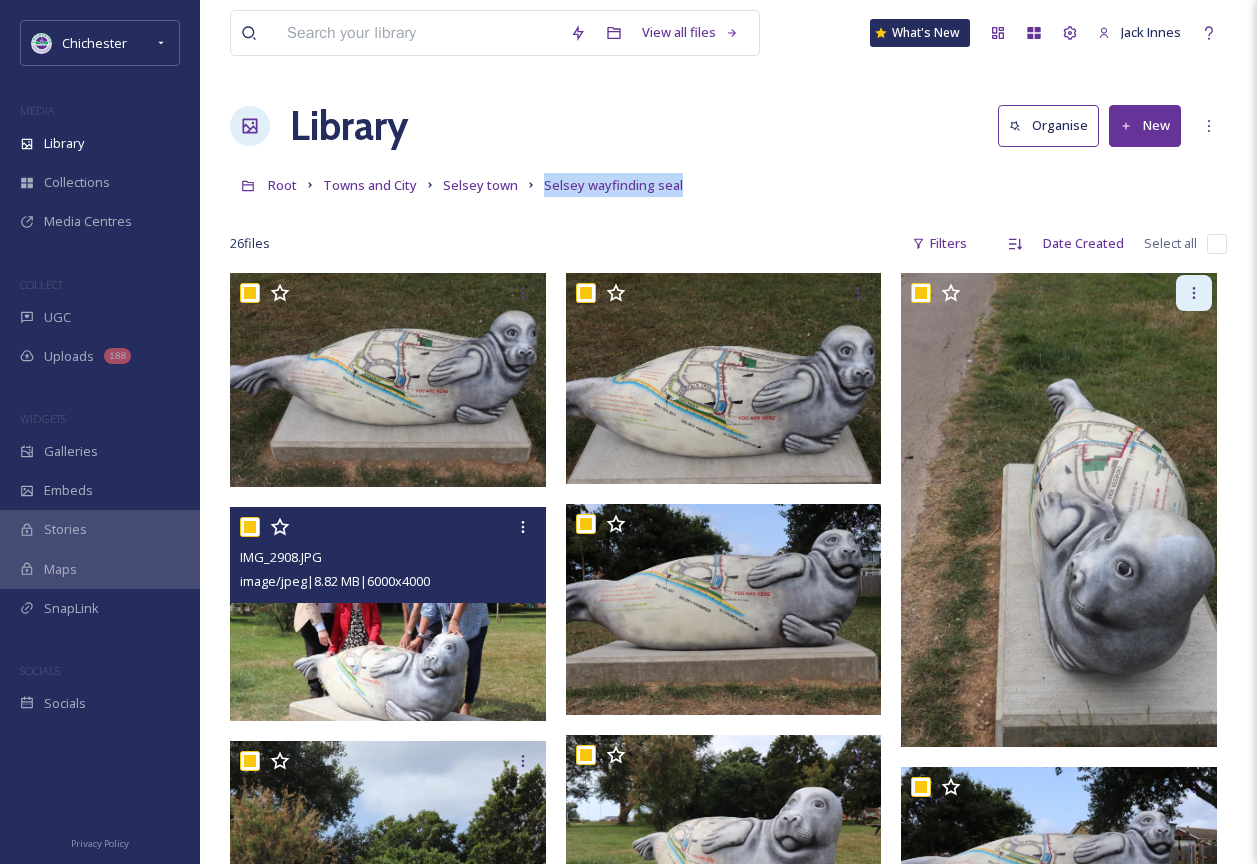 checkbox on "true" 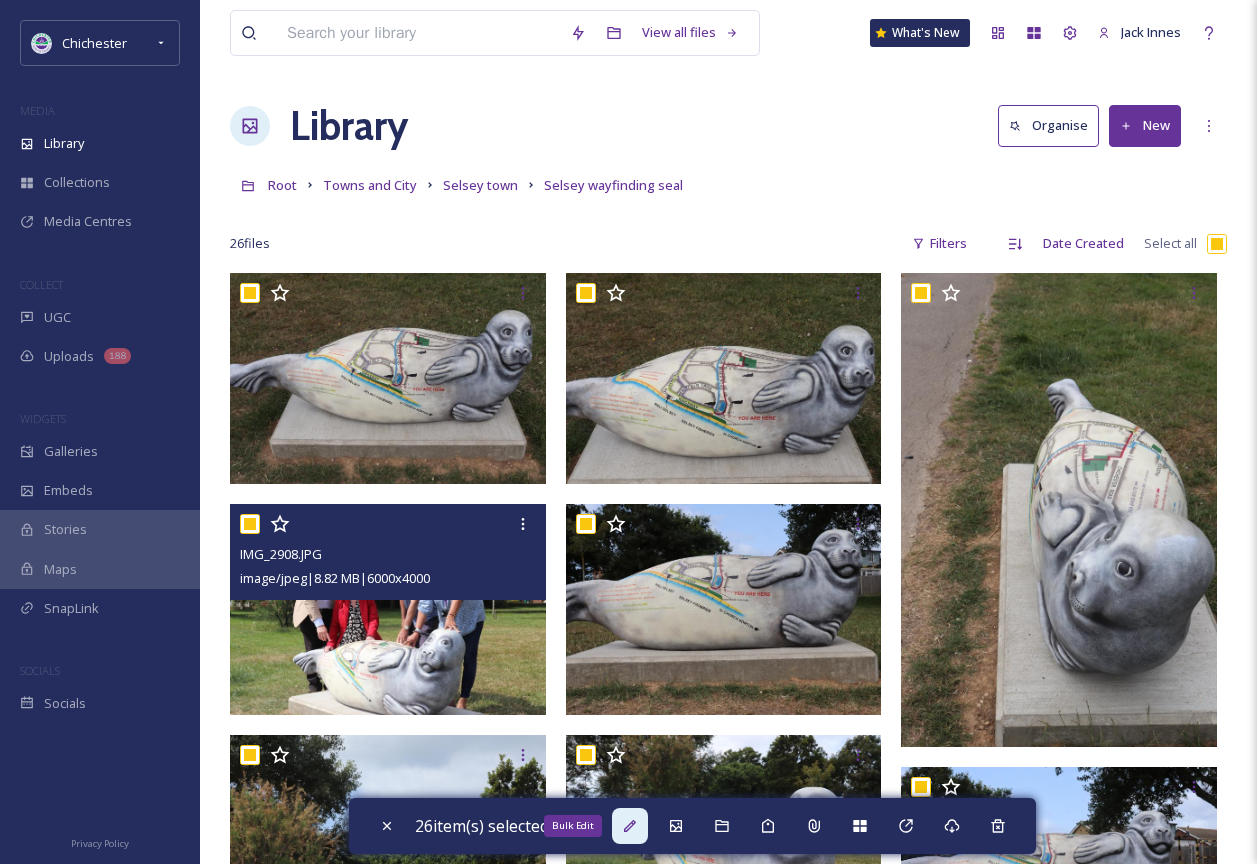 click 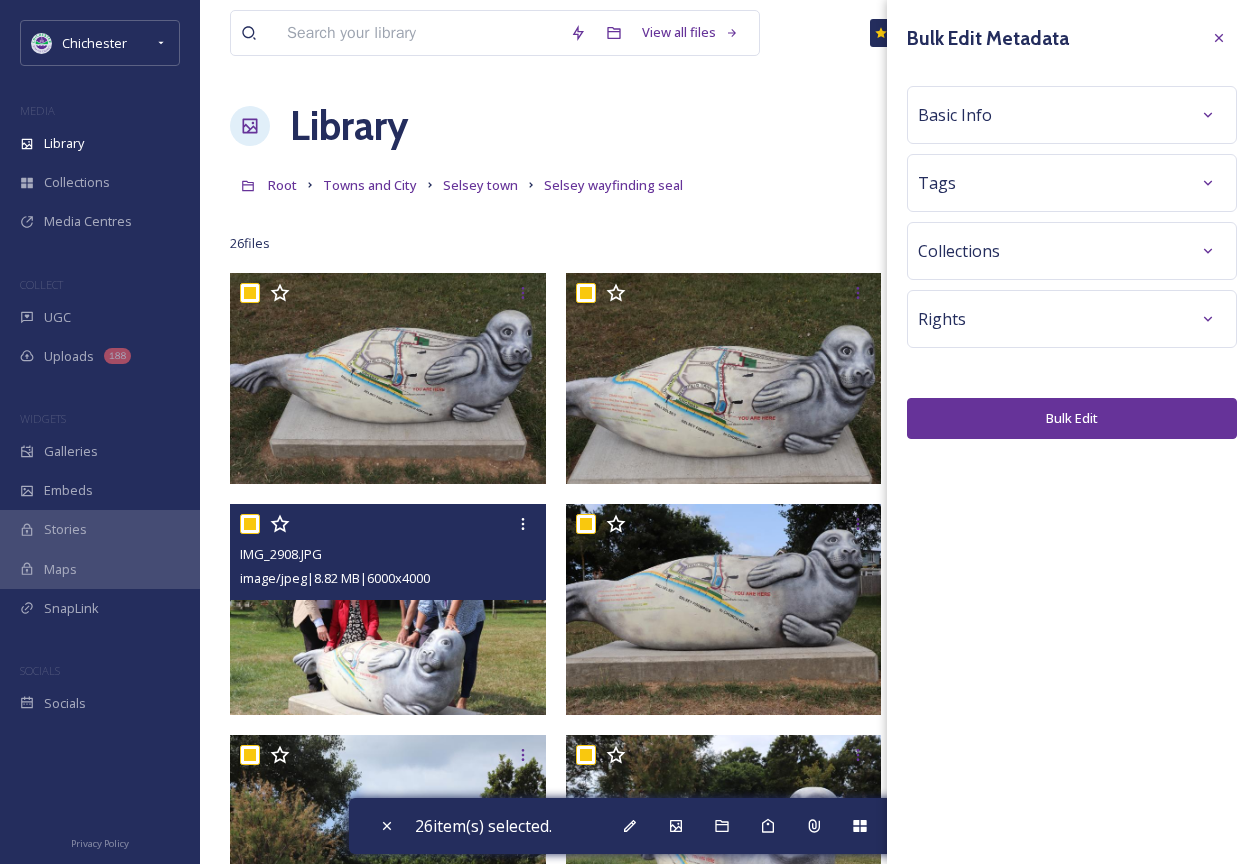 click on "Basic Info" at bounding box center [1072, 115] 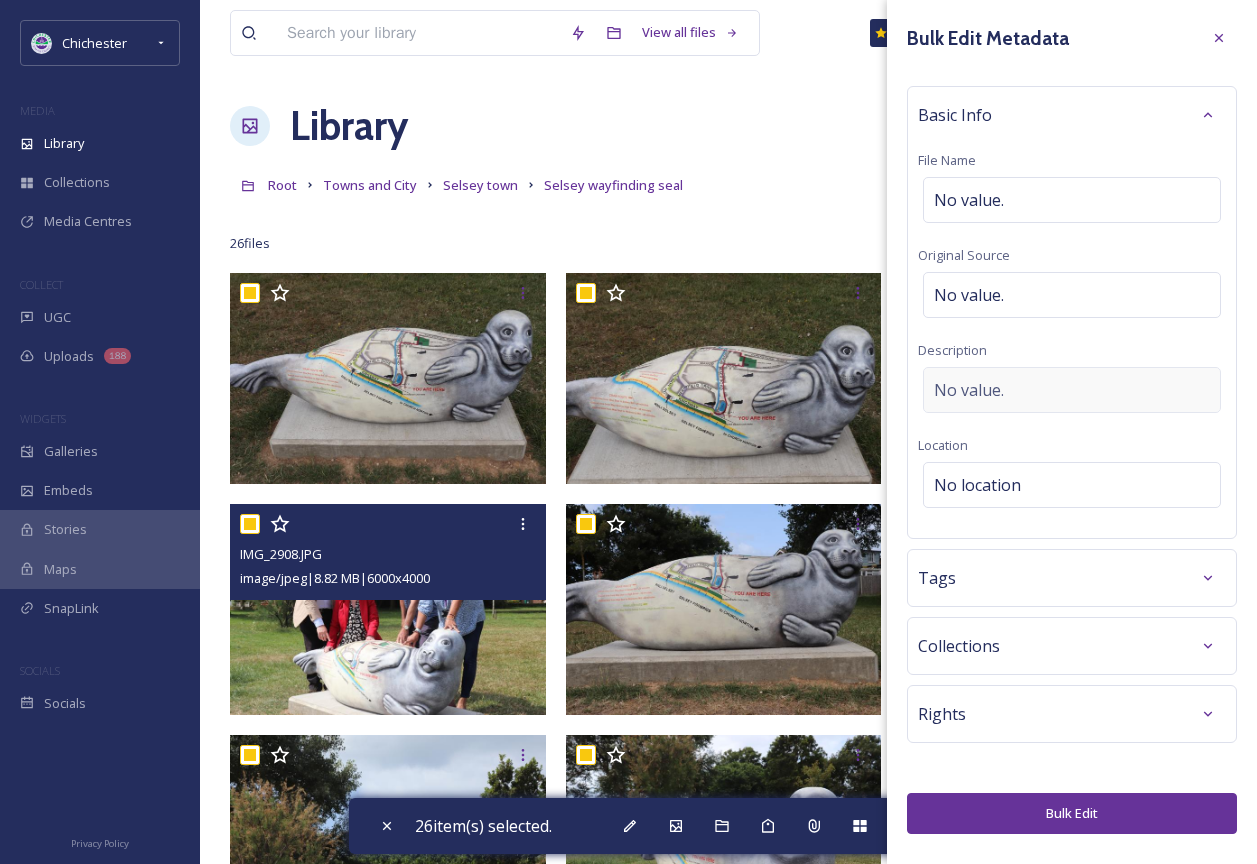 click on "No value." at bounding box center [1072, 390] 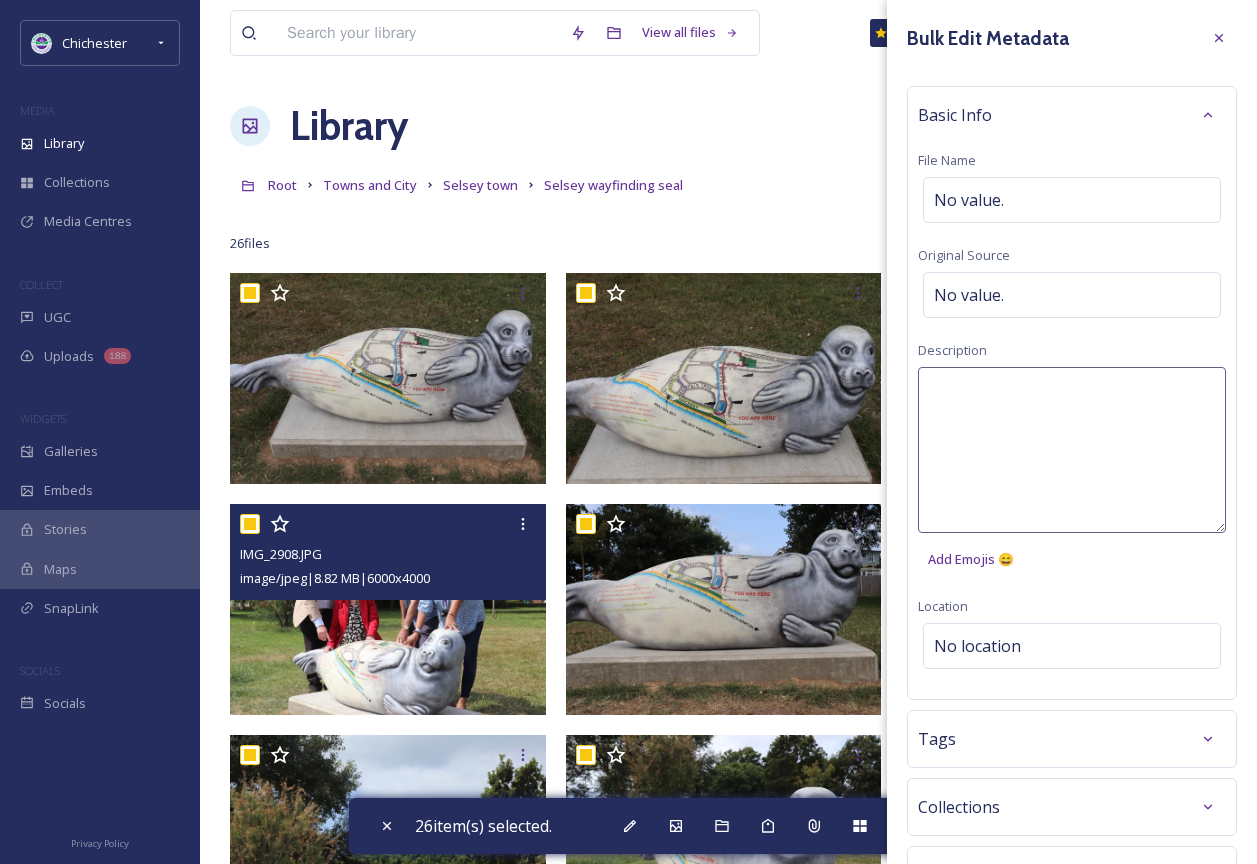 click at bounding box center [1072, 450] 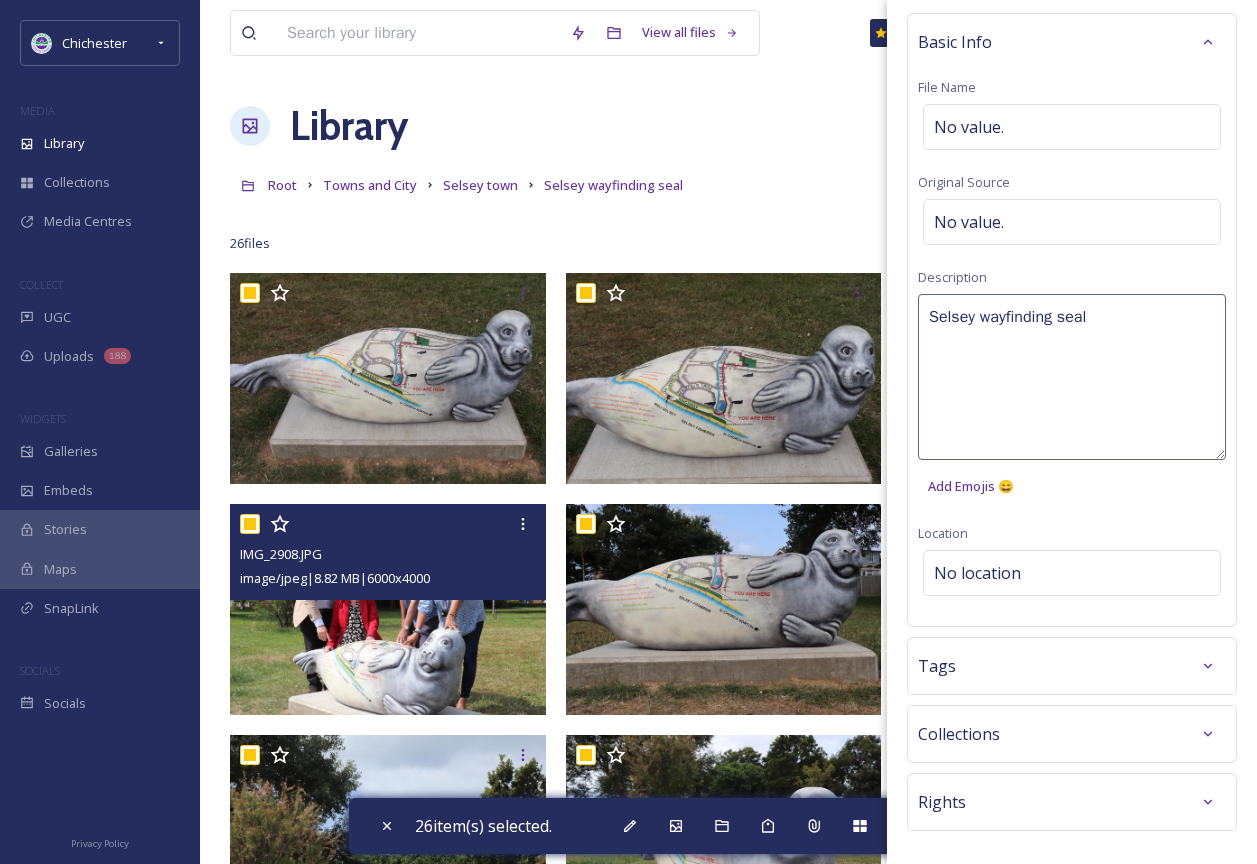 scroll, scrollTop: 150, scrollLeft: 0, axis: vertical 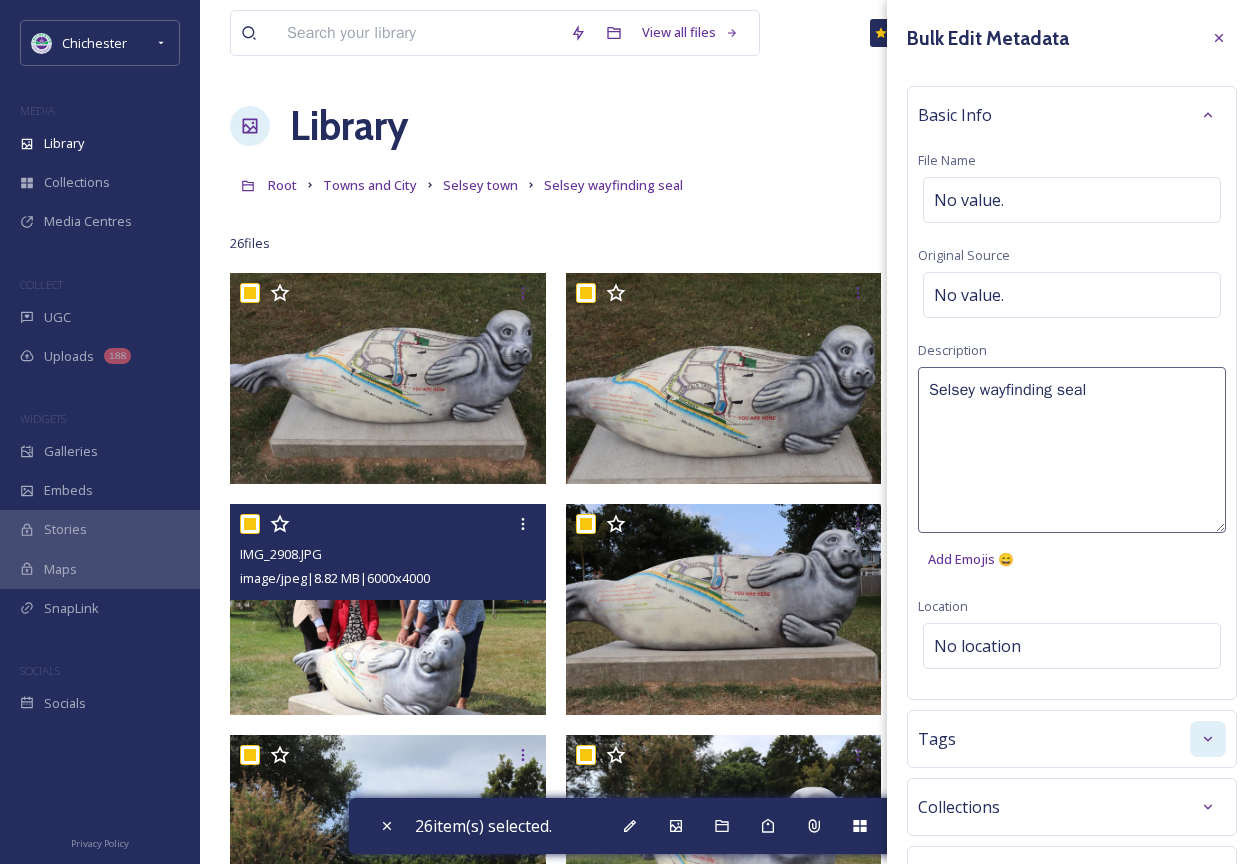 click at bounding box center (1208, 739) 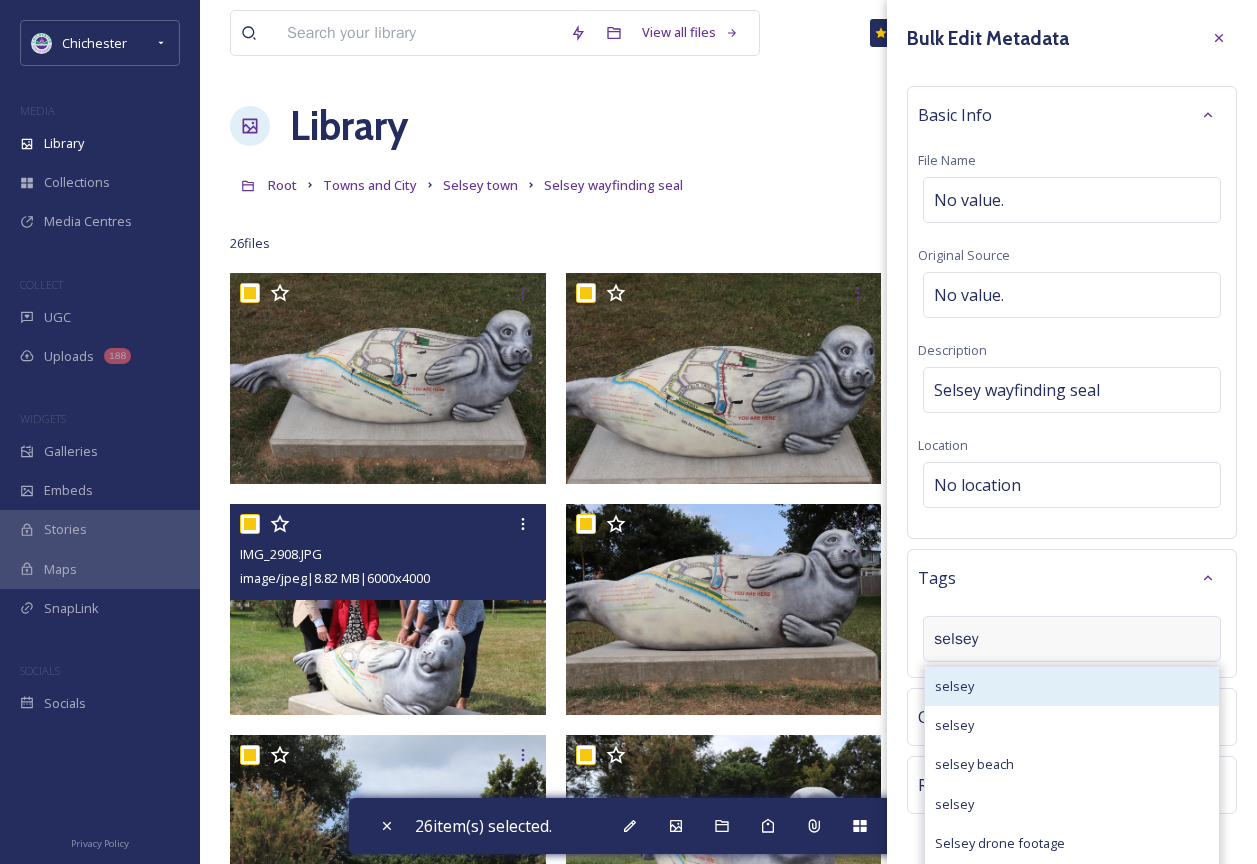 type on "selsey" 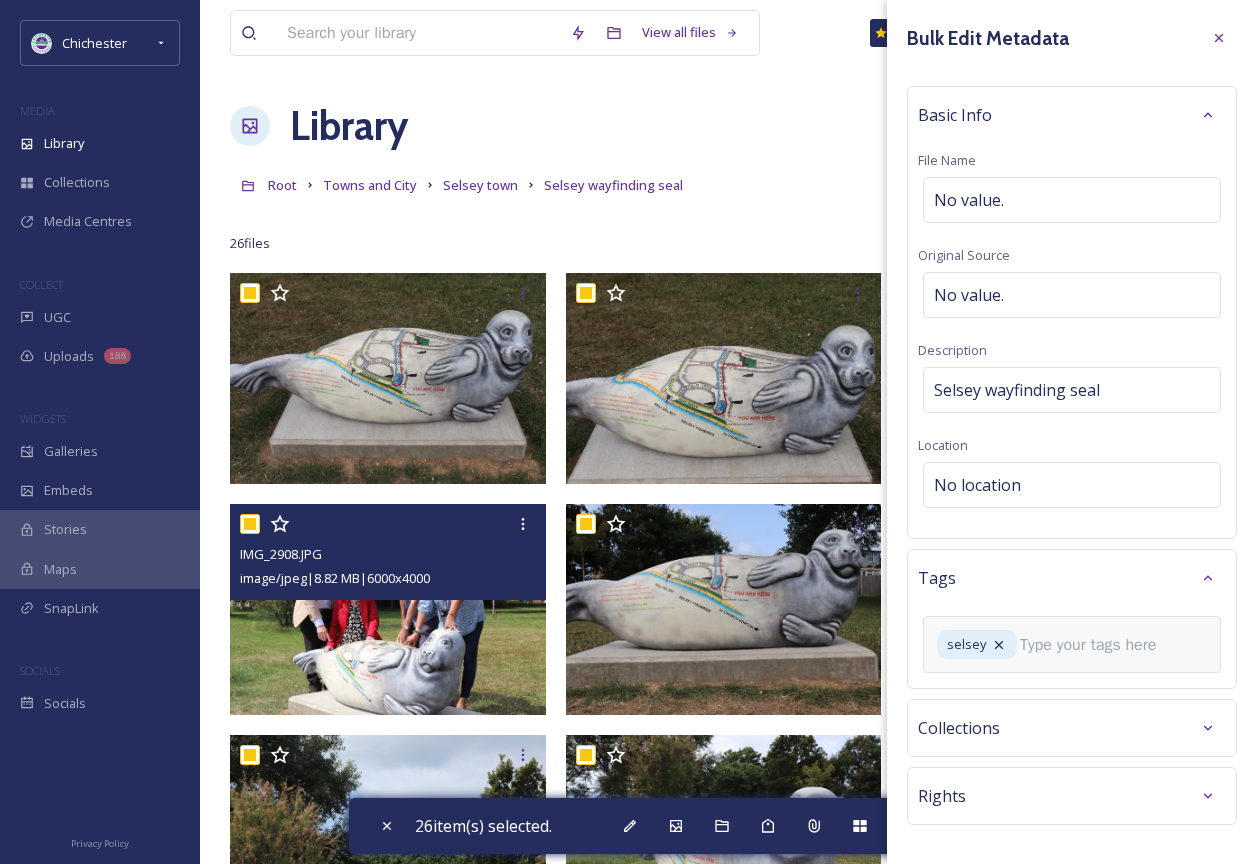 click at bounding box center [1096, 645] 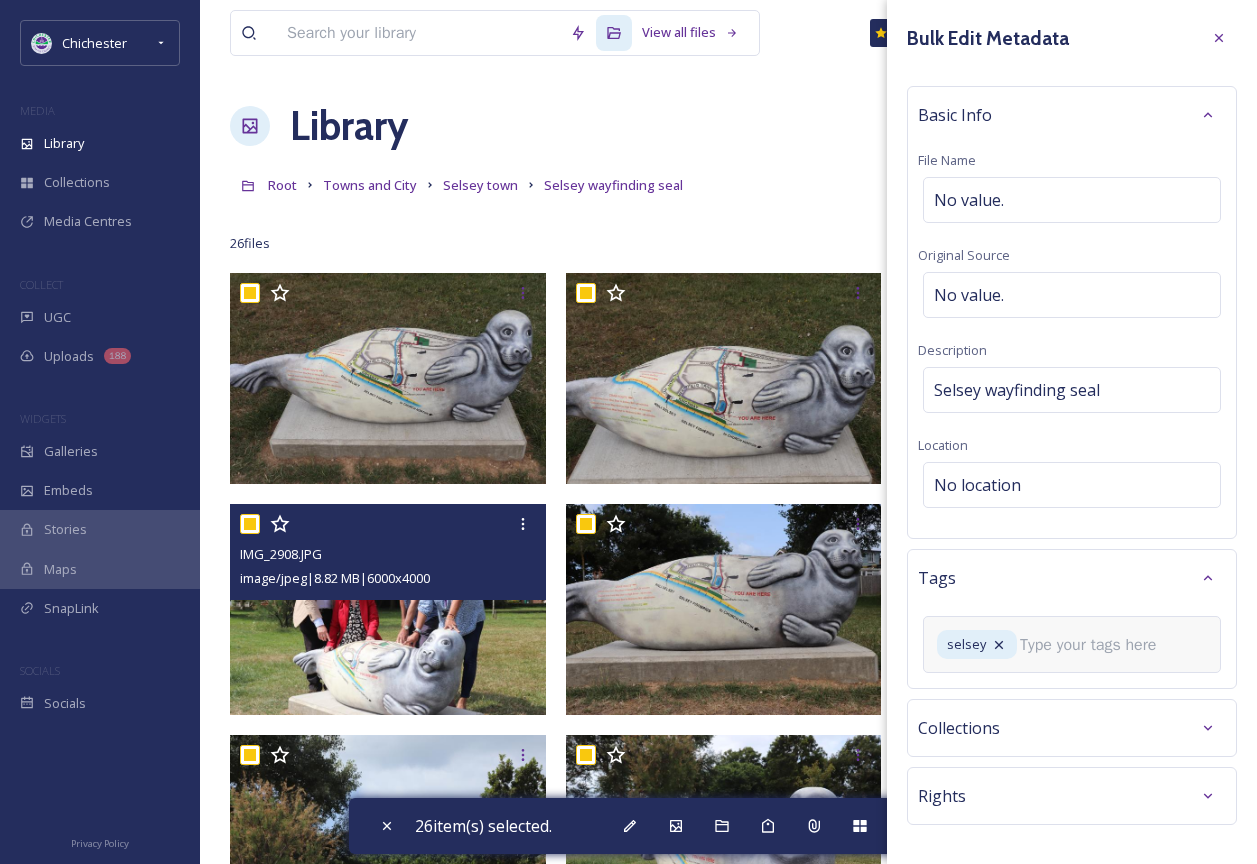 paste on "Selsey wayfinding seal" 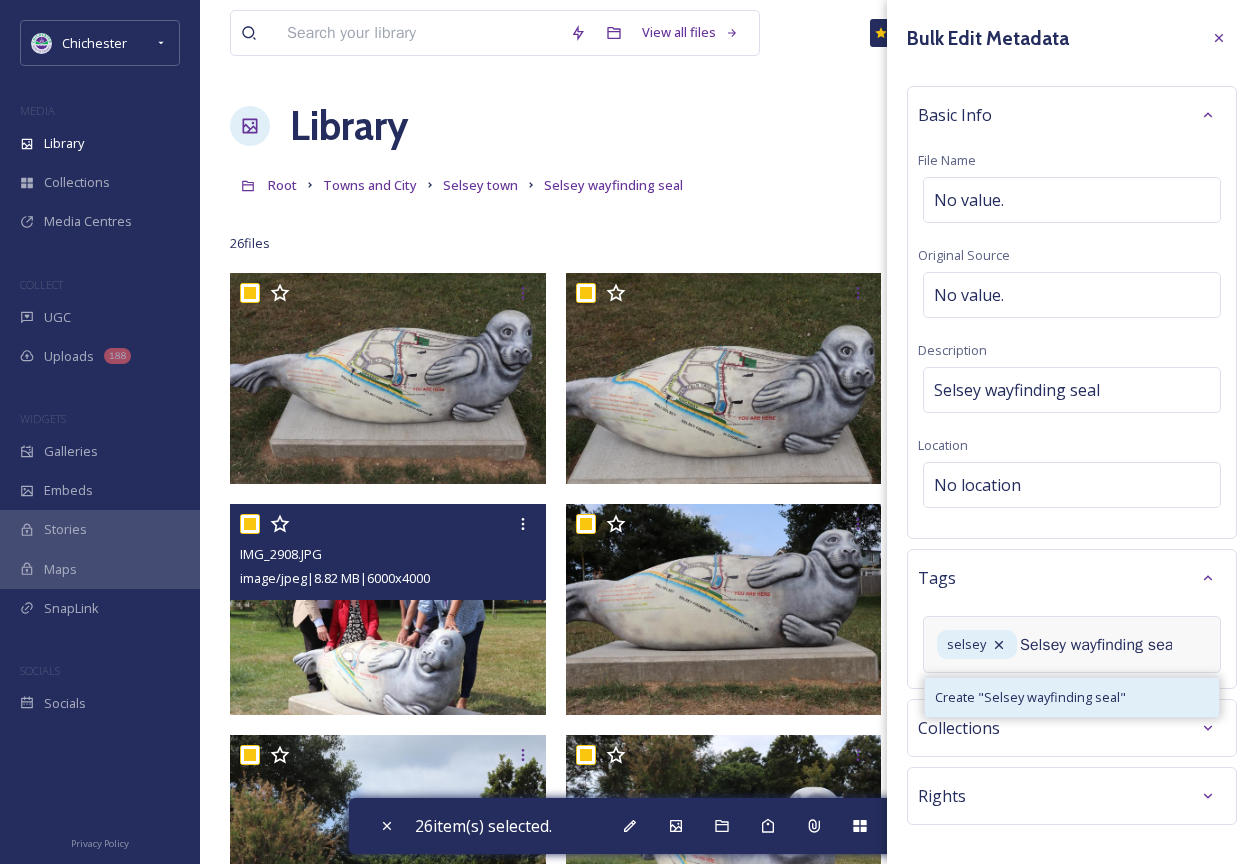 type on "Selsey wayfinding seal" 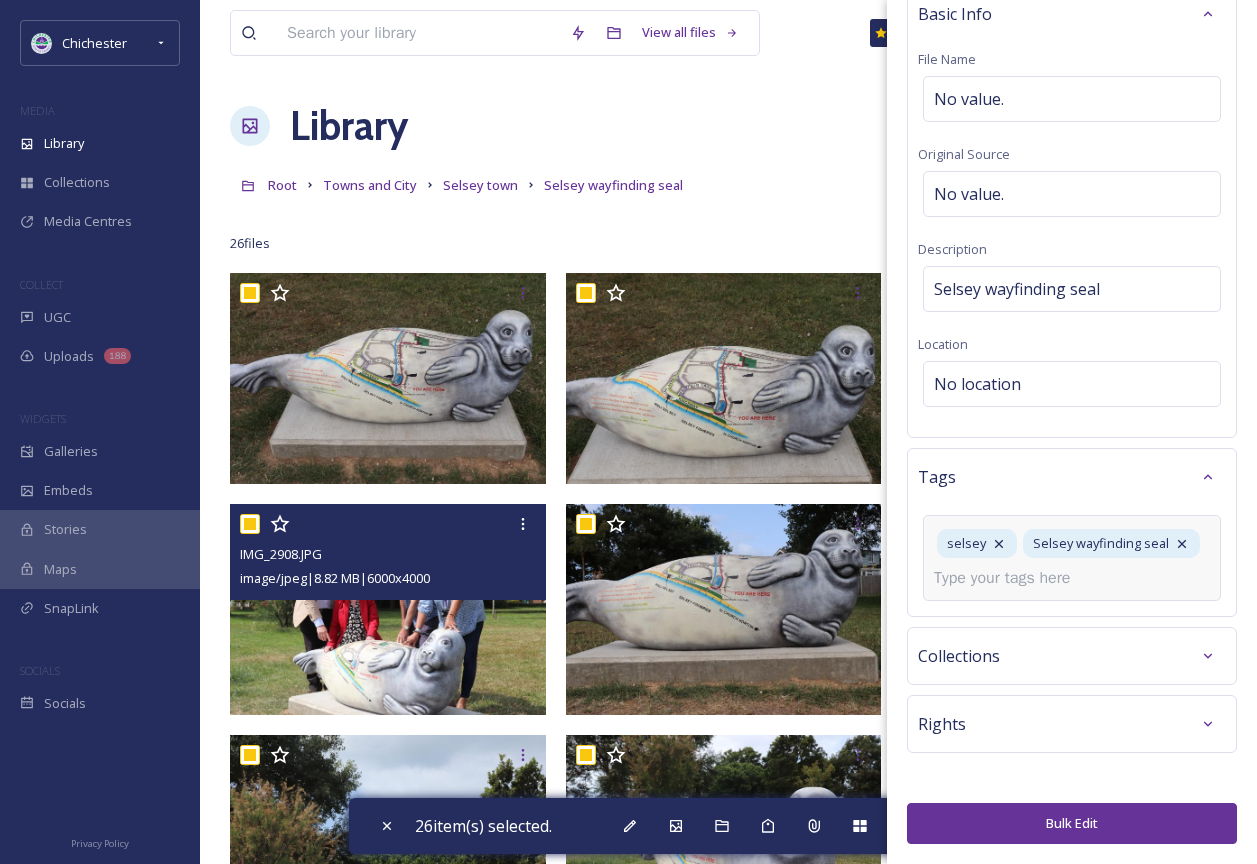click on "Bulk Edit" at bounding box center [1072, 823] 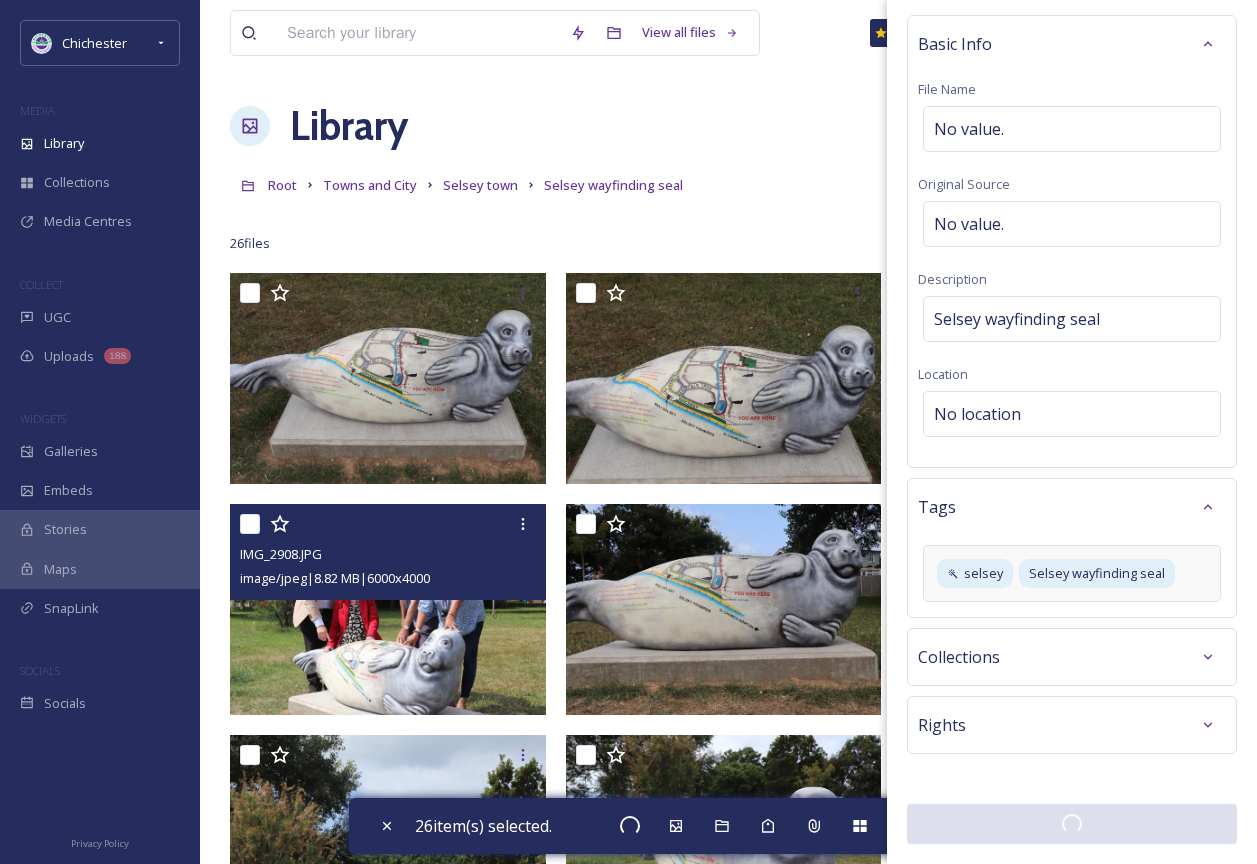 checkbox on "false" 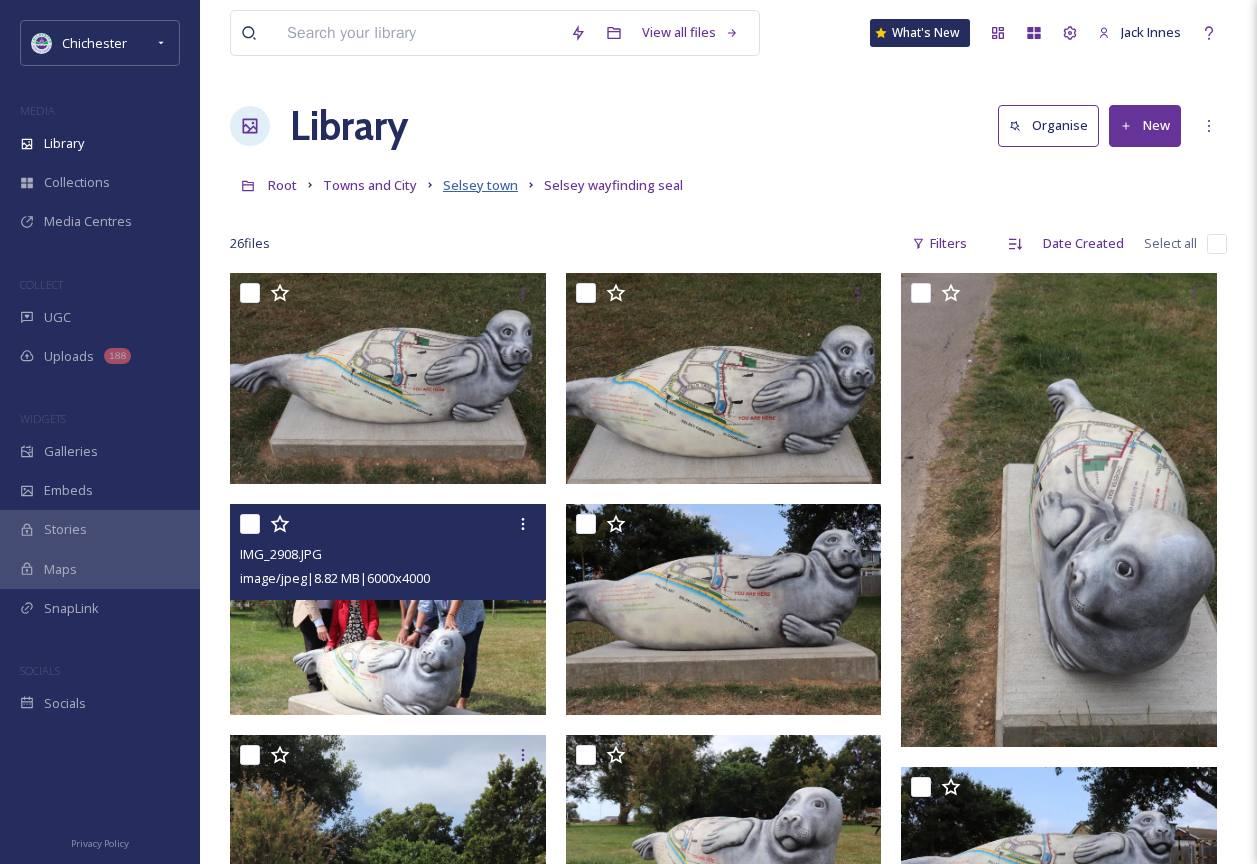 click on "Selsey town" at bounding box center (480, 185) 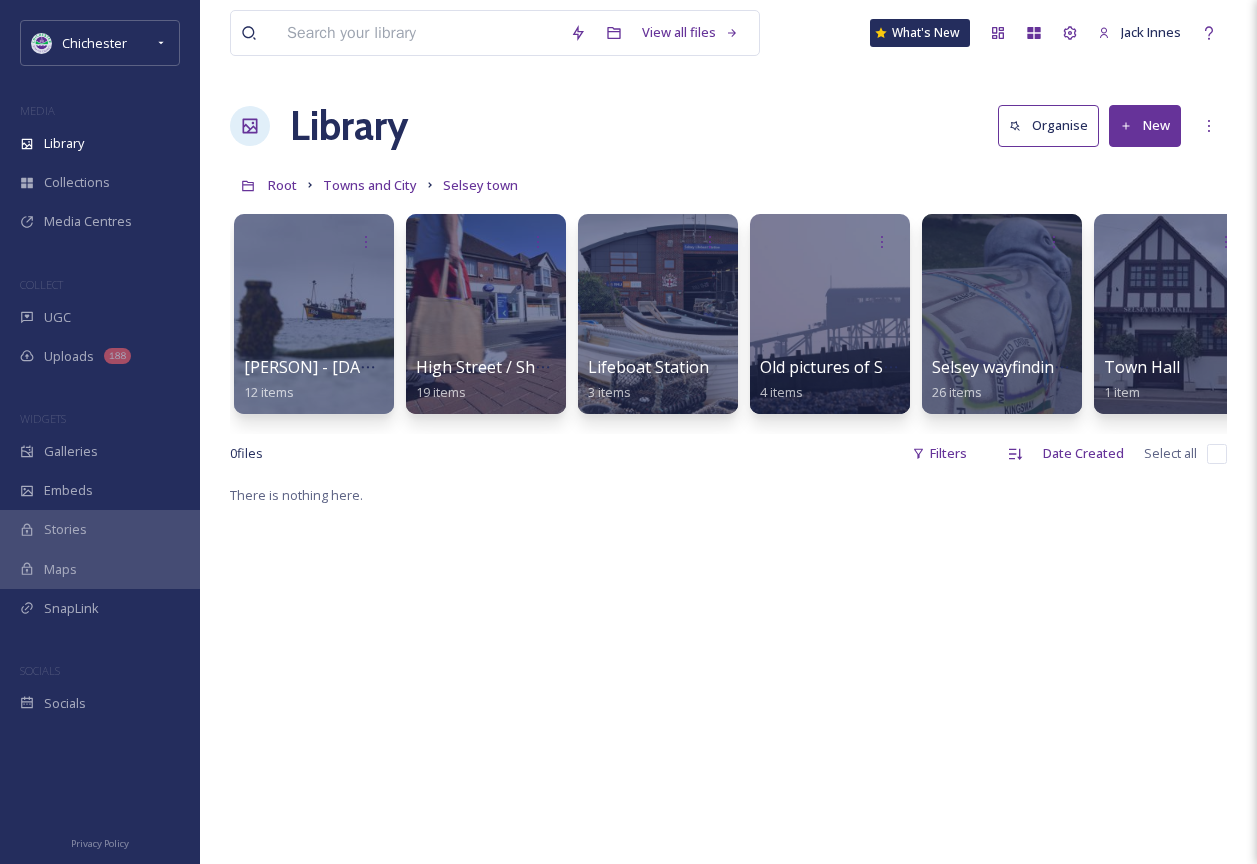 scroll, scrollTop: 0, scrollLeft: 35, axis: horizontal 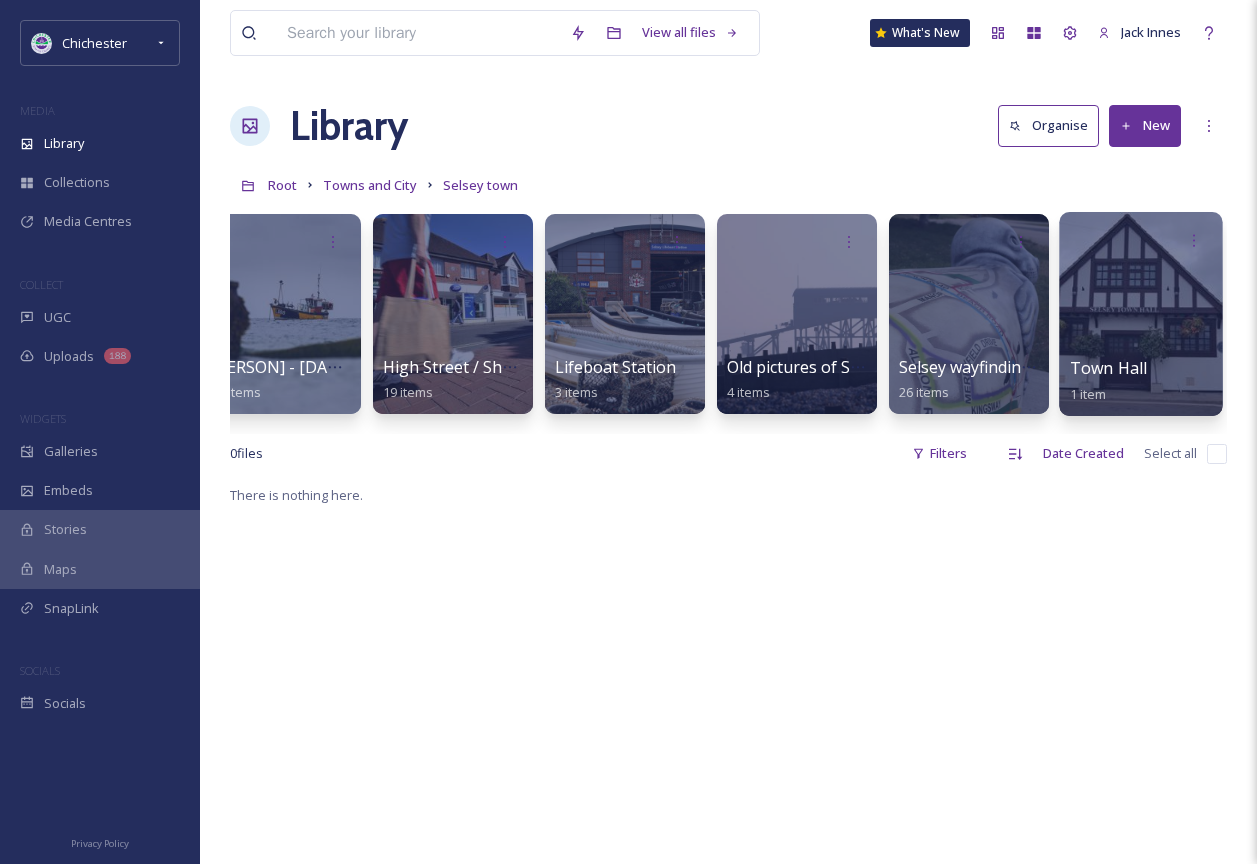 click at bounding box center (1140, 314) 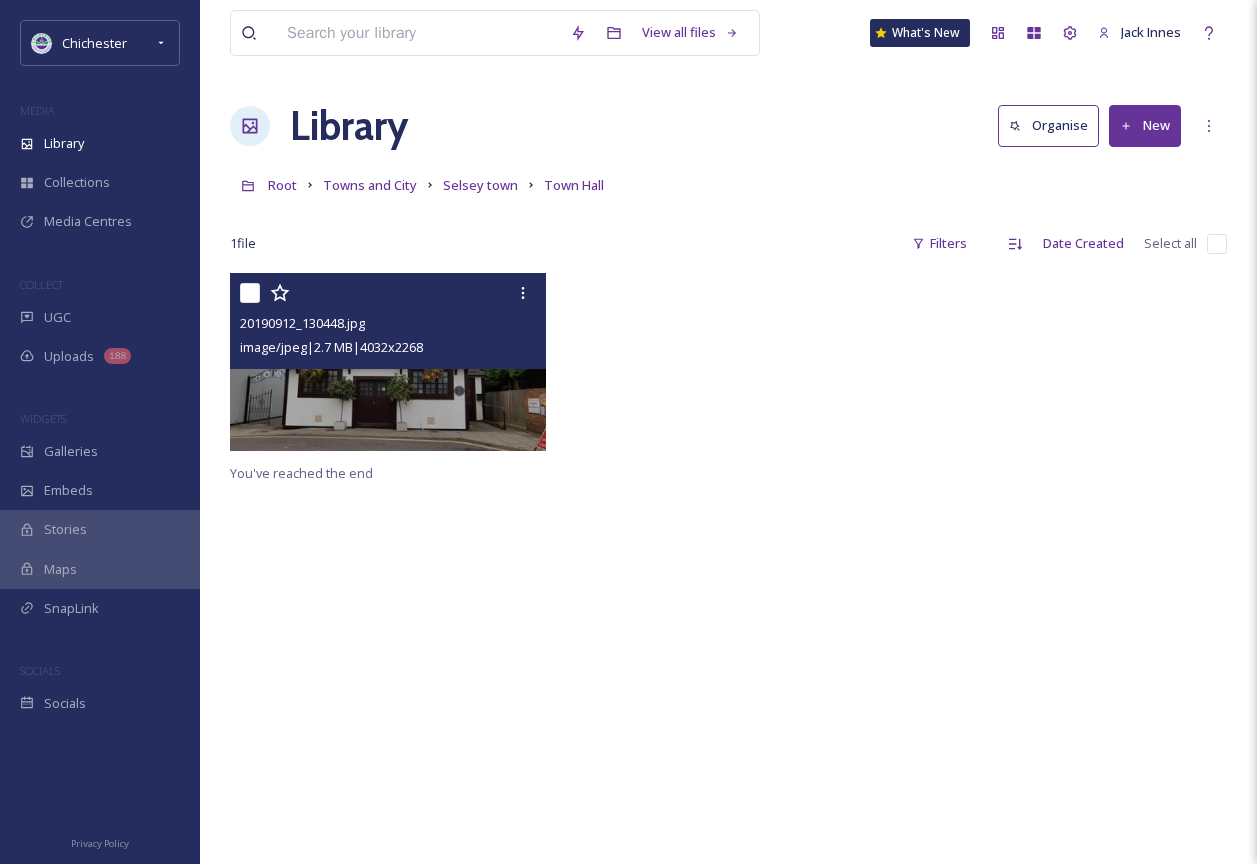 click at bounding box center (388, 362) 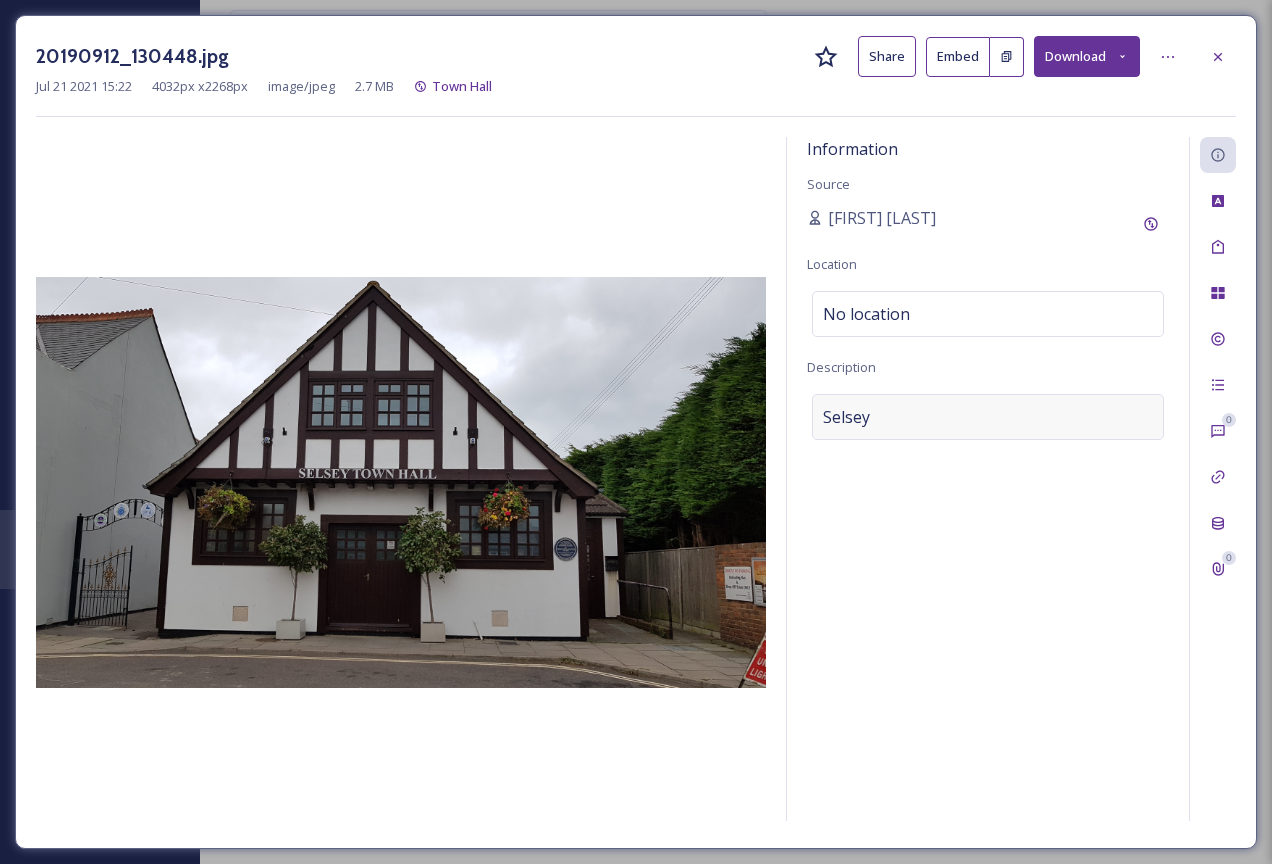 click on "Selsey" at bounding box center [988, 417] 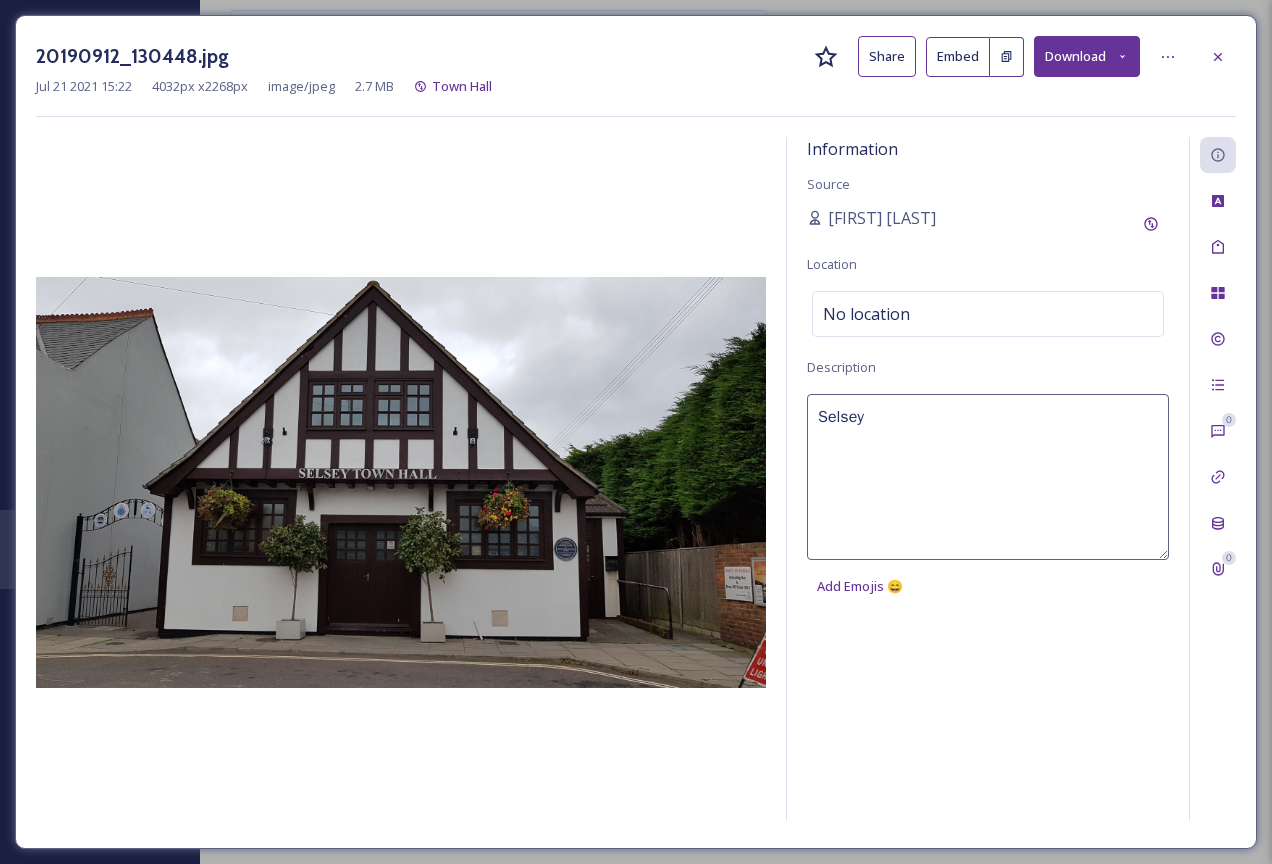 click on "Selsey" at bounding box center (988, 477) 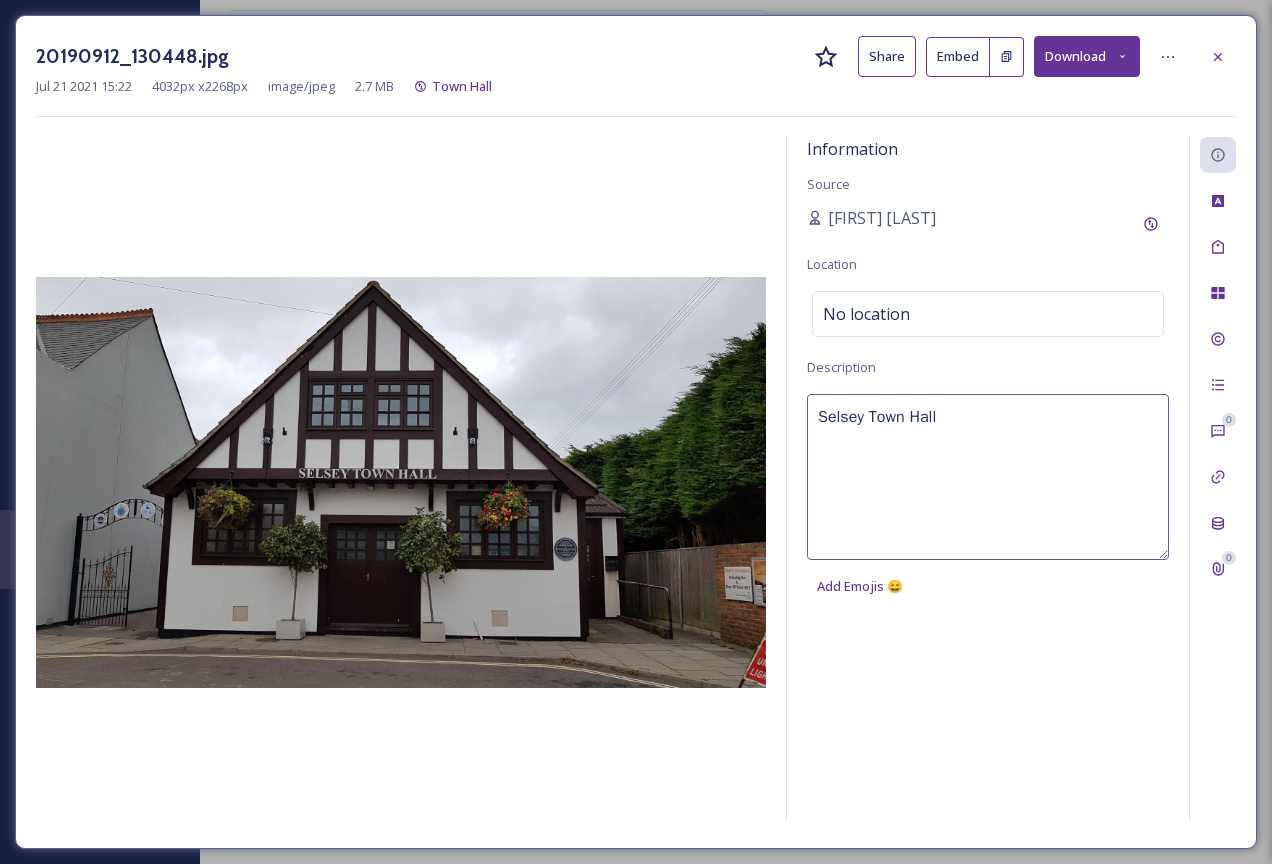 type on "Selsey Town Hall" 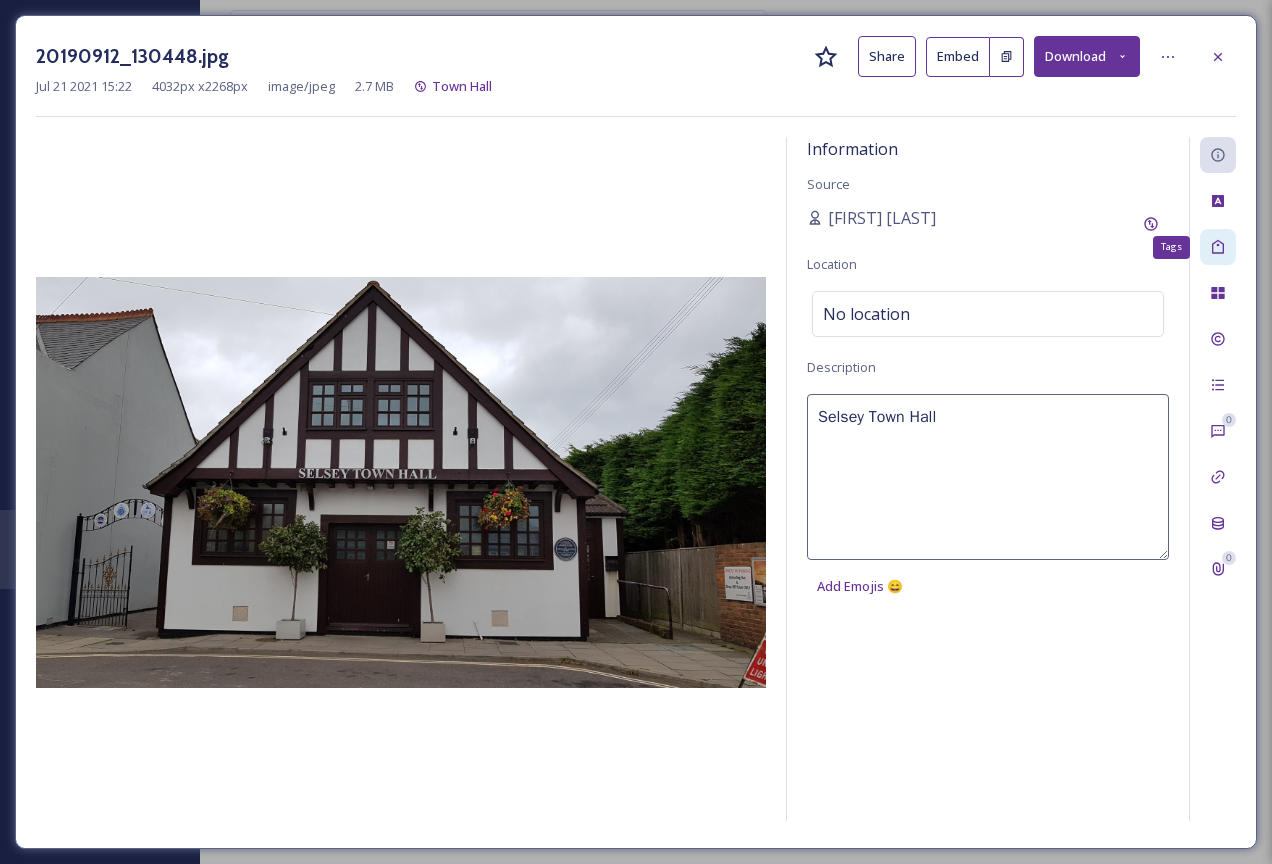 click on "Tags" at bounding box center [1218, 247] 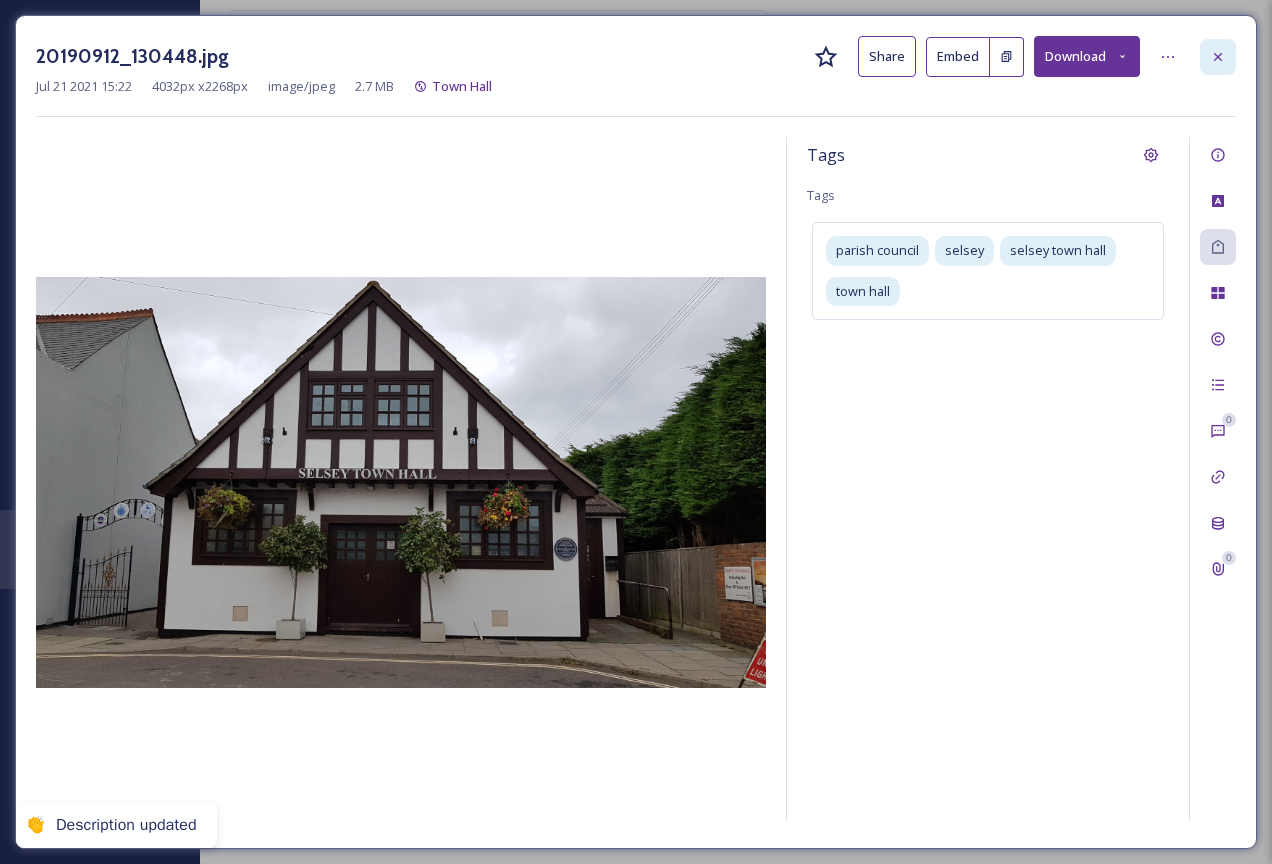 click at bounding box center [1218, 57] 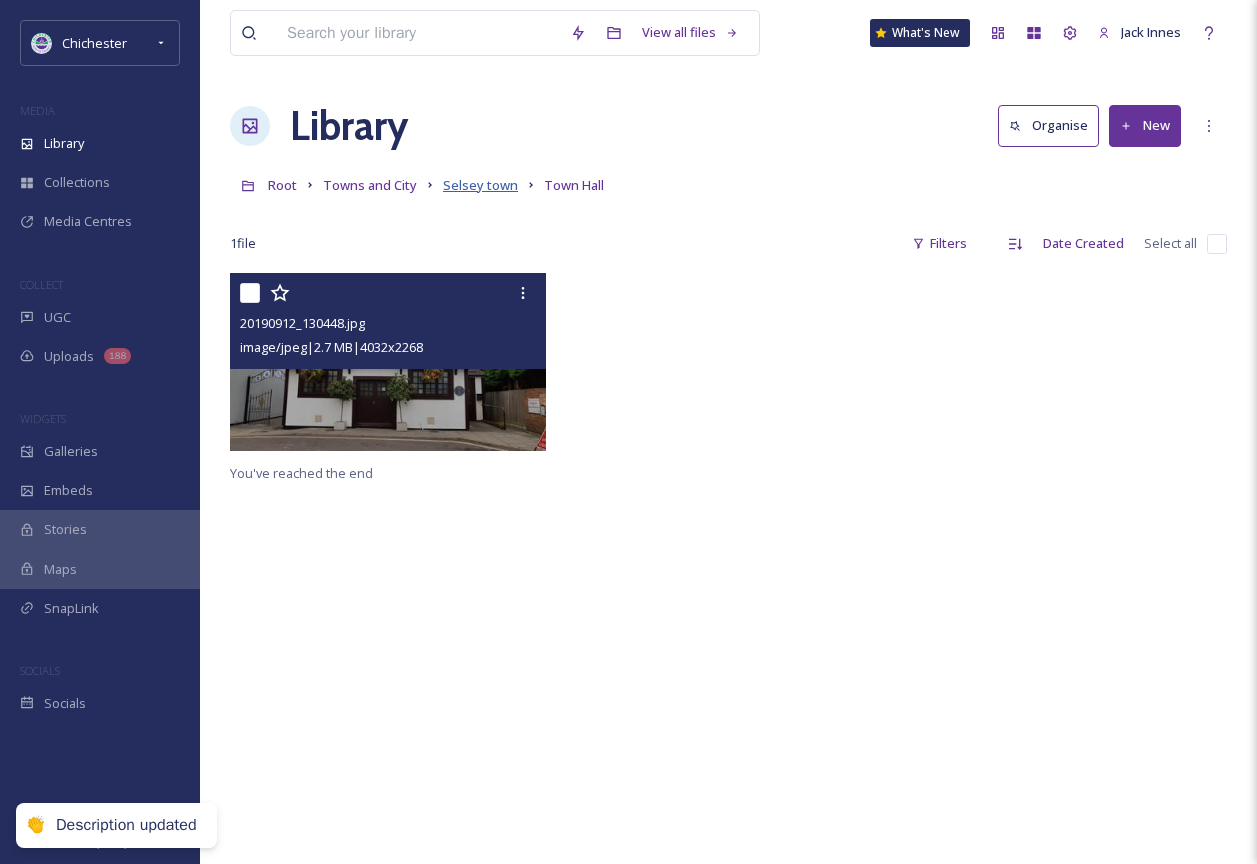 click on "Selsey town" at bounding box center (480, 185) 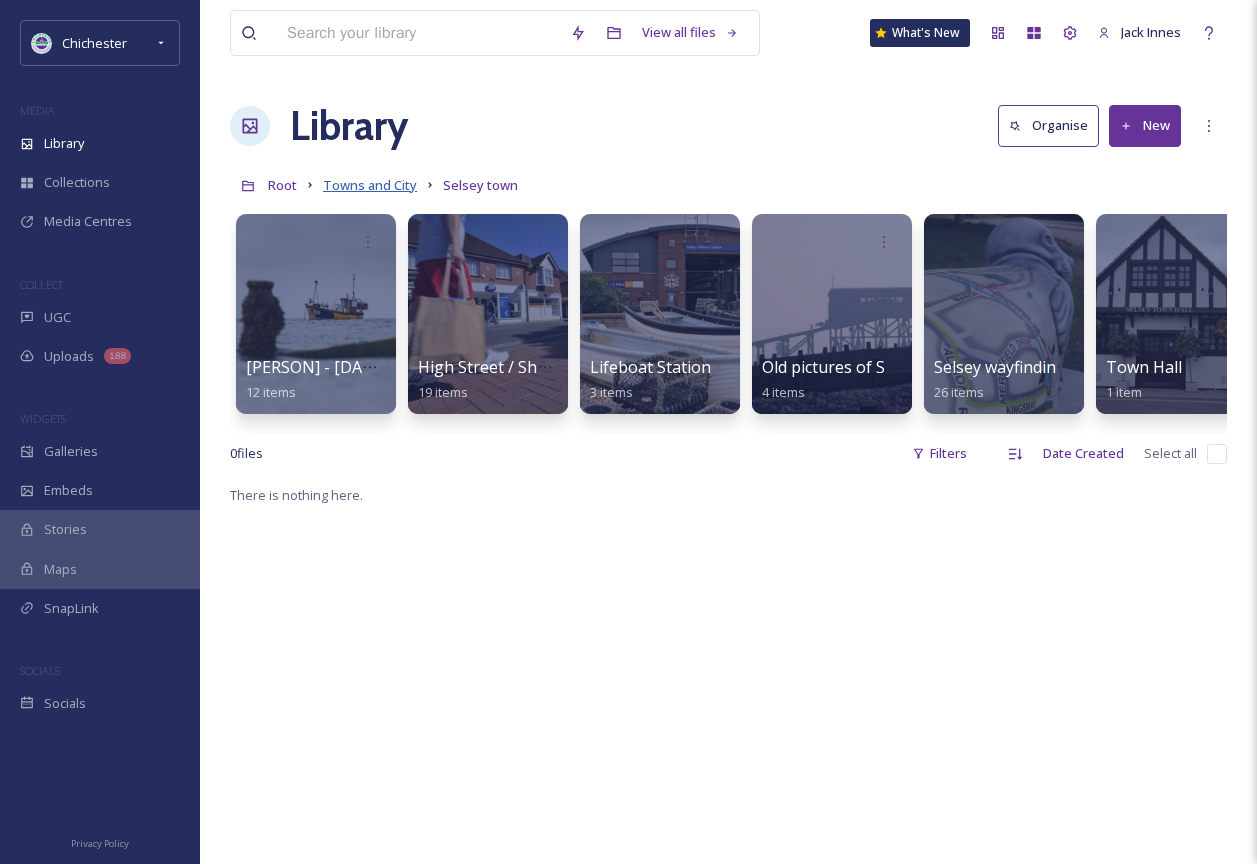 click on "Towns and City" at bounding box center (370, 185) 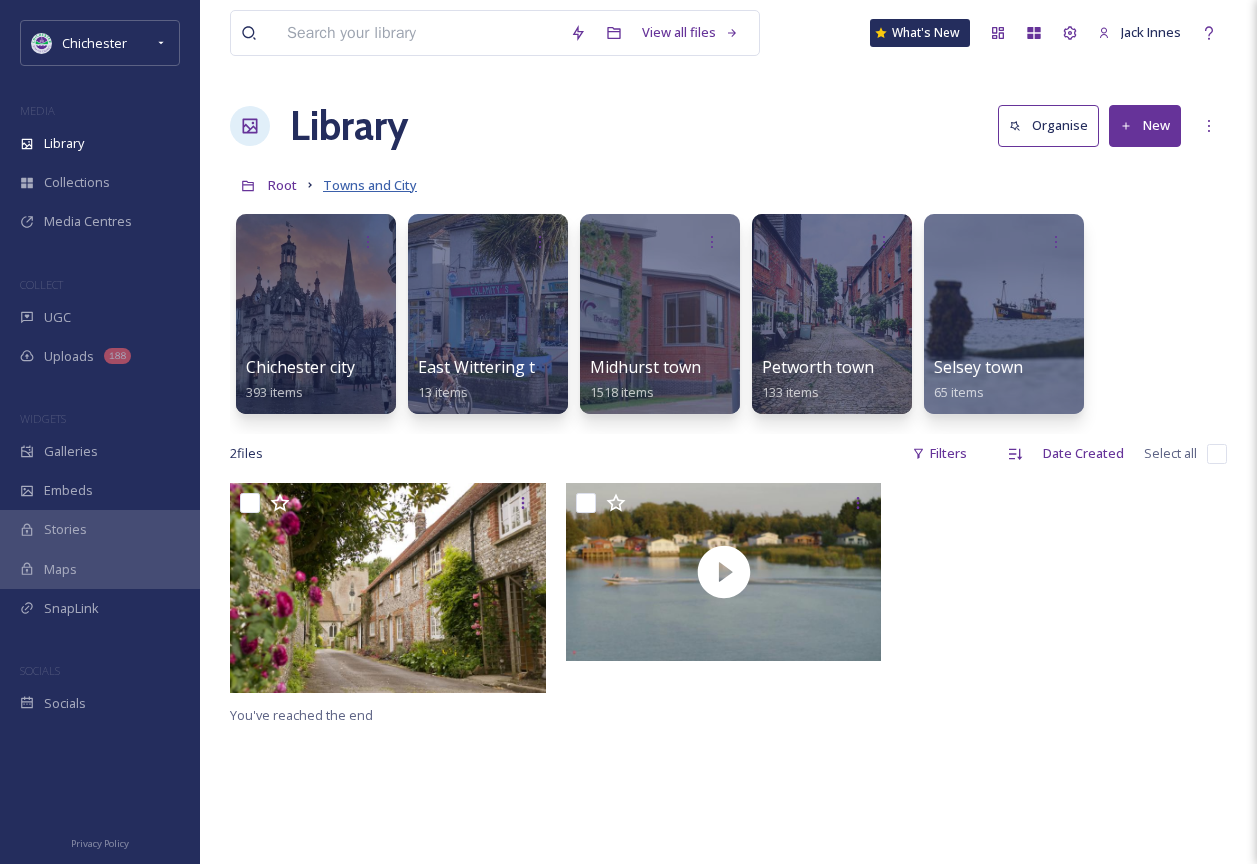 click on "Towns and City" at bounding box center [370, 185] 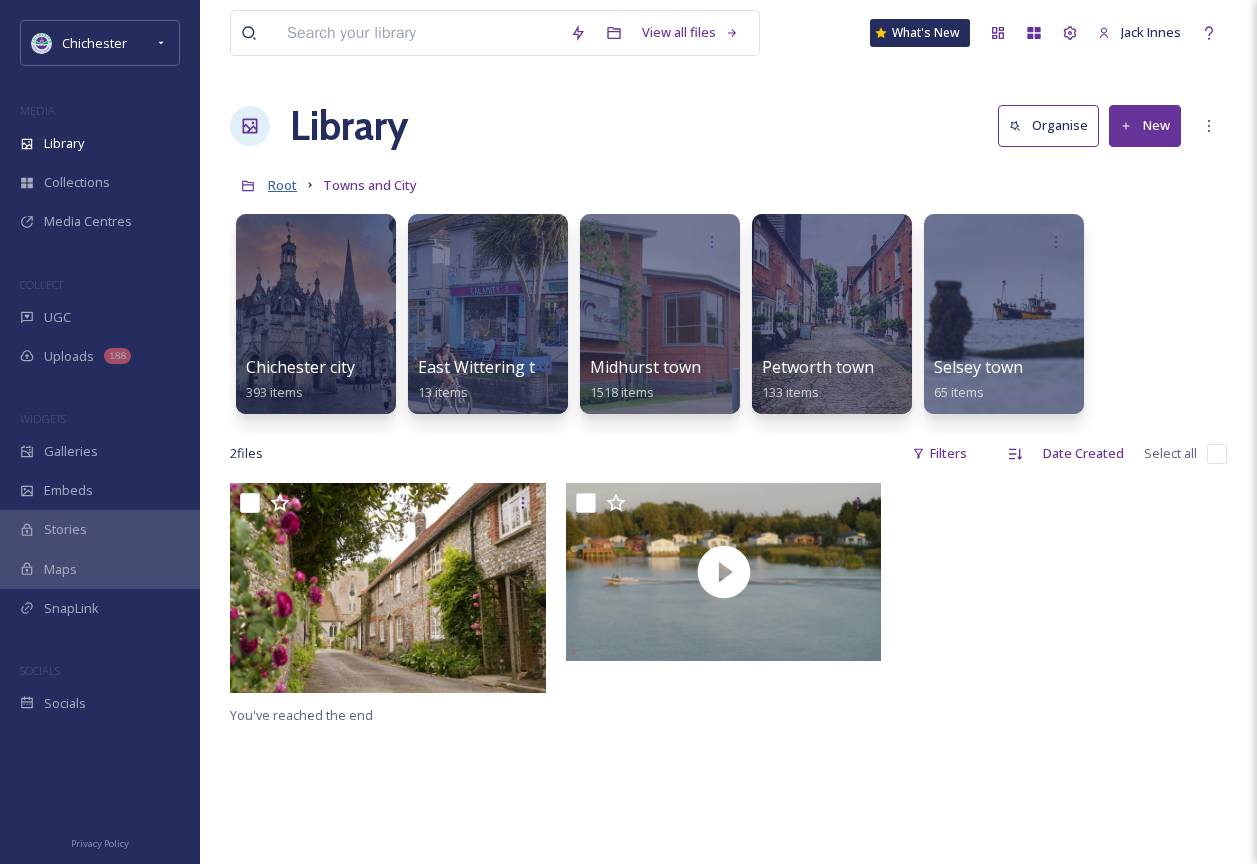click on "Root" at bounding box center (282, 185) 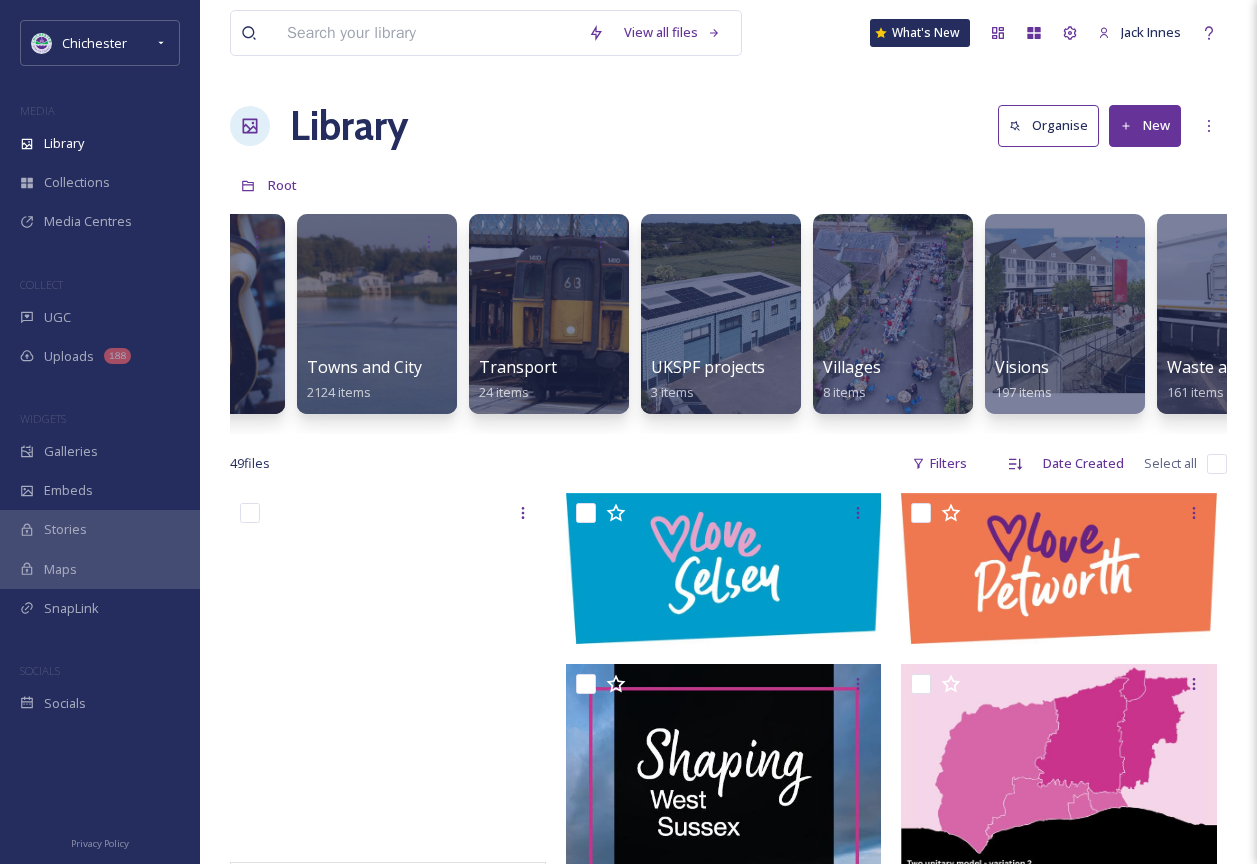 scroll, scrollTop: 0, scrollLeft: 8477, axis: horizontal 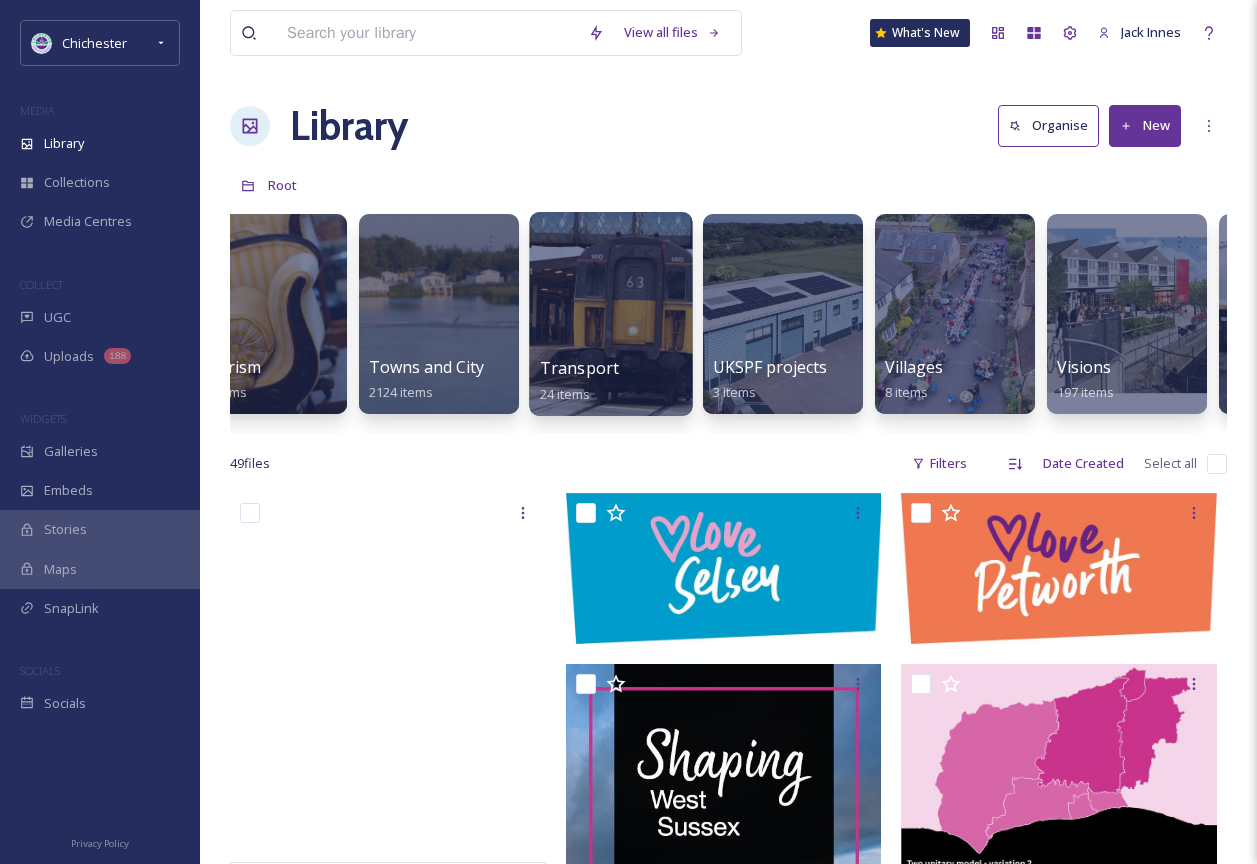 click at bounding box center (610, 314) 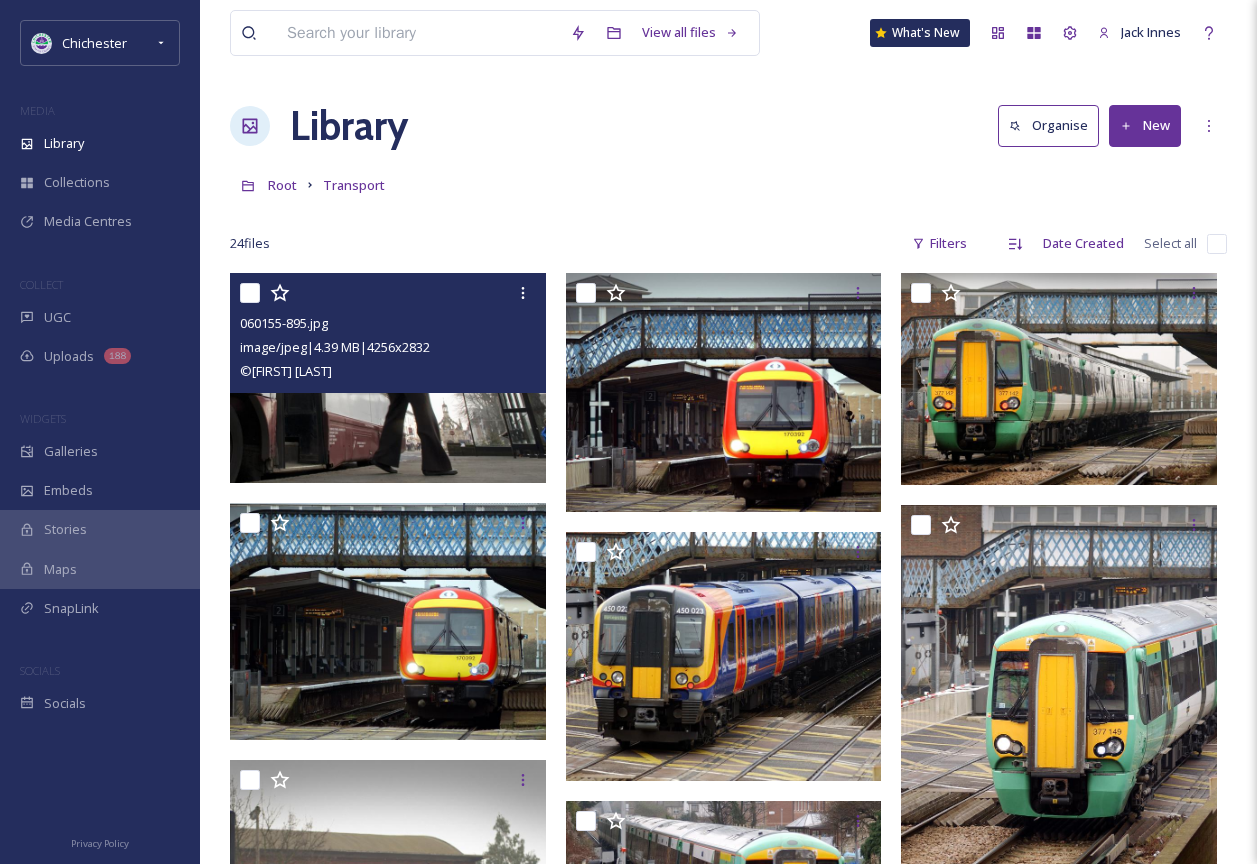 click at bounding box center [388, 378] 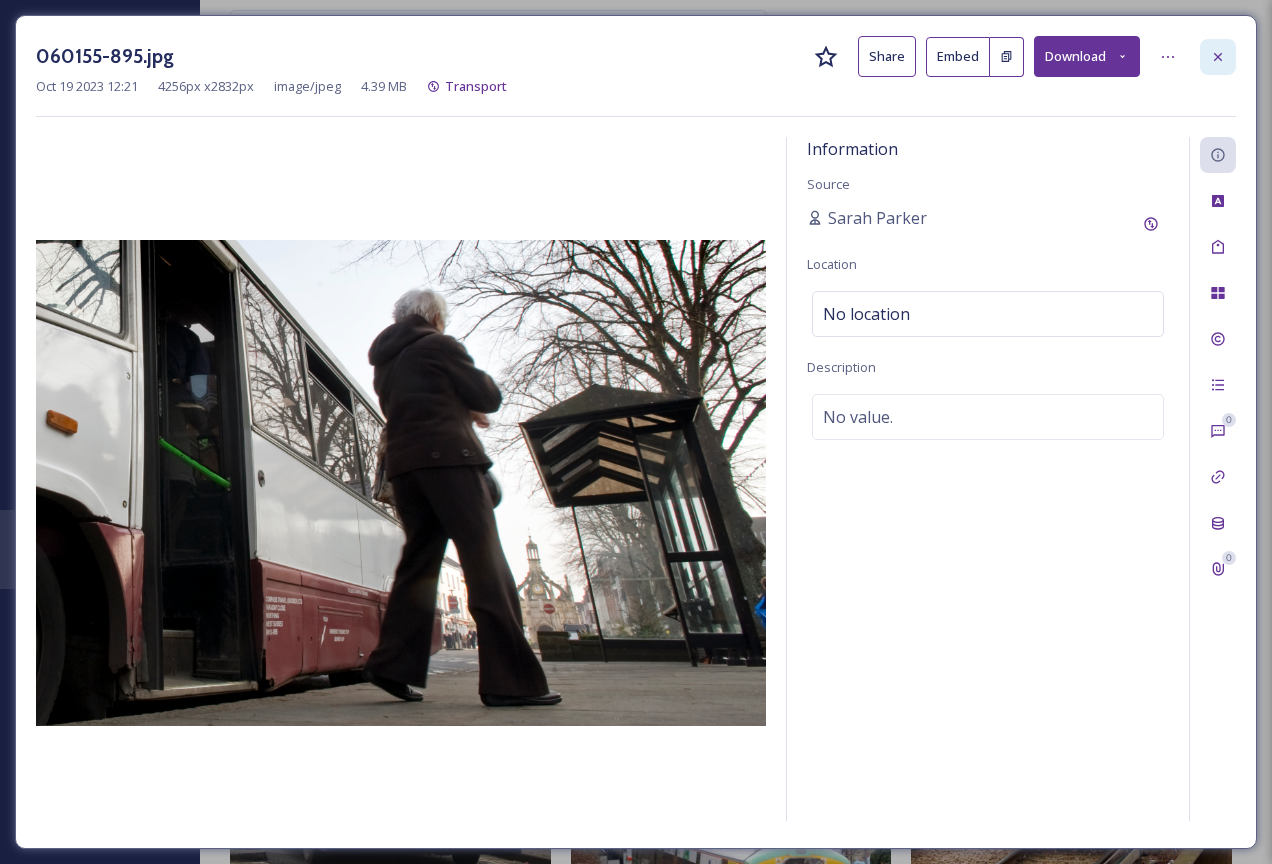 click 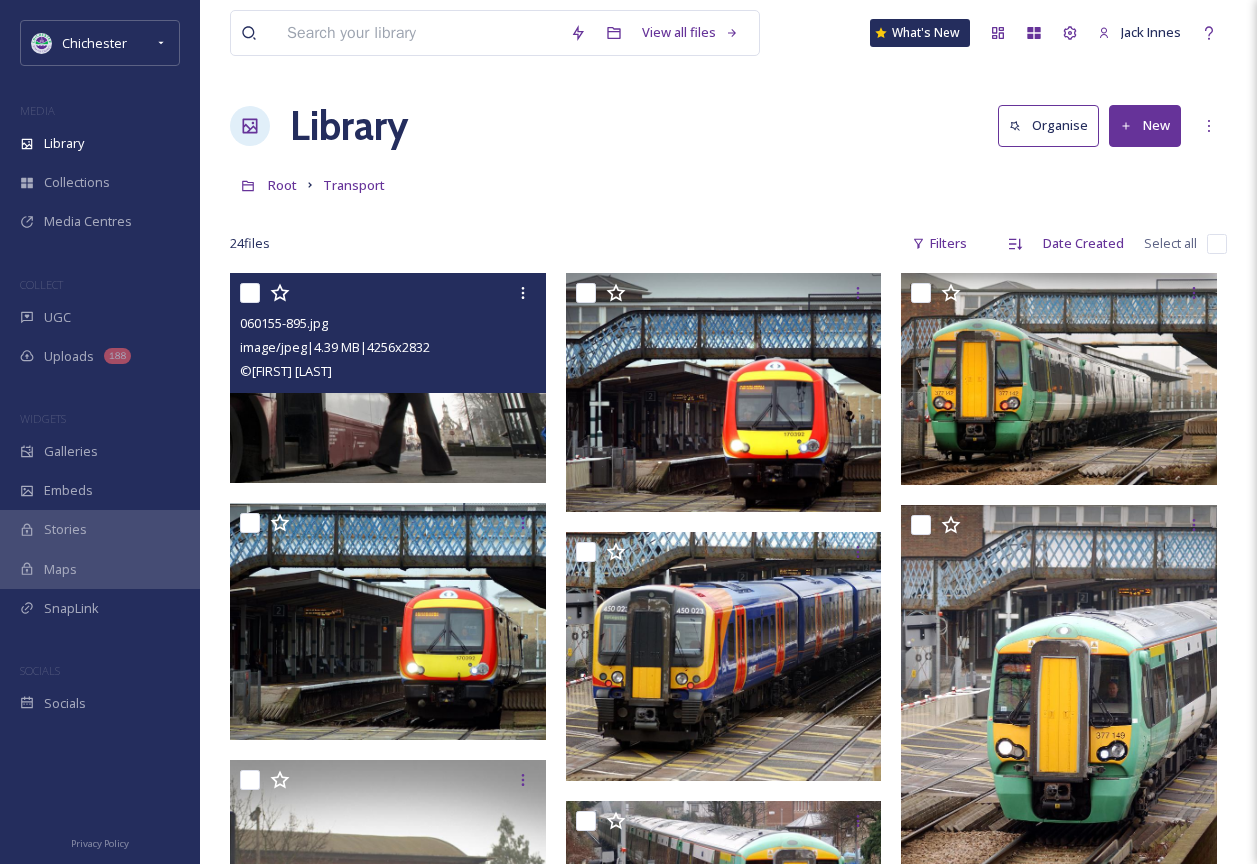 click at bounding box center (388, 378) 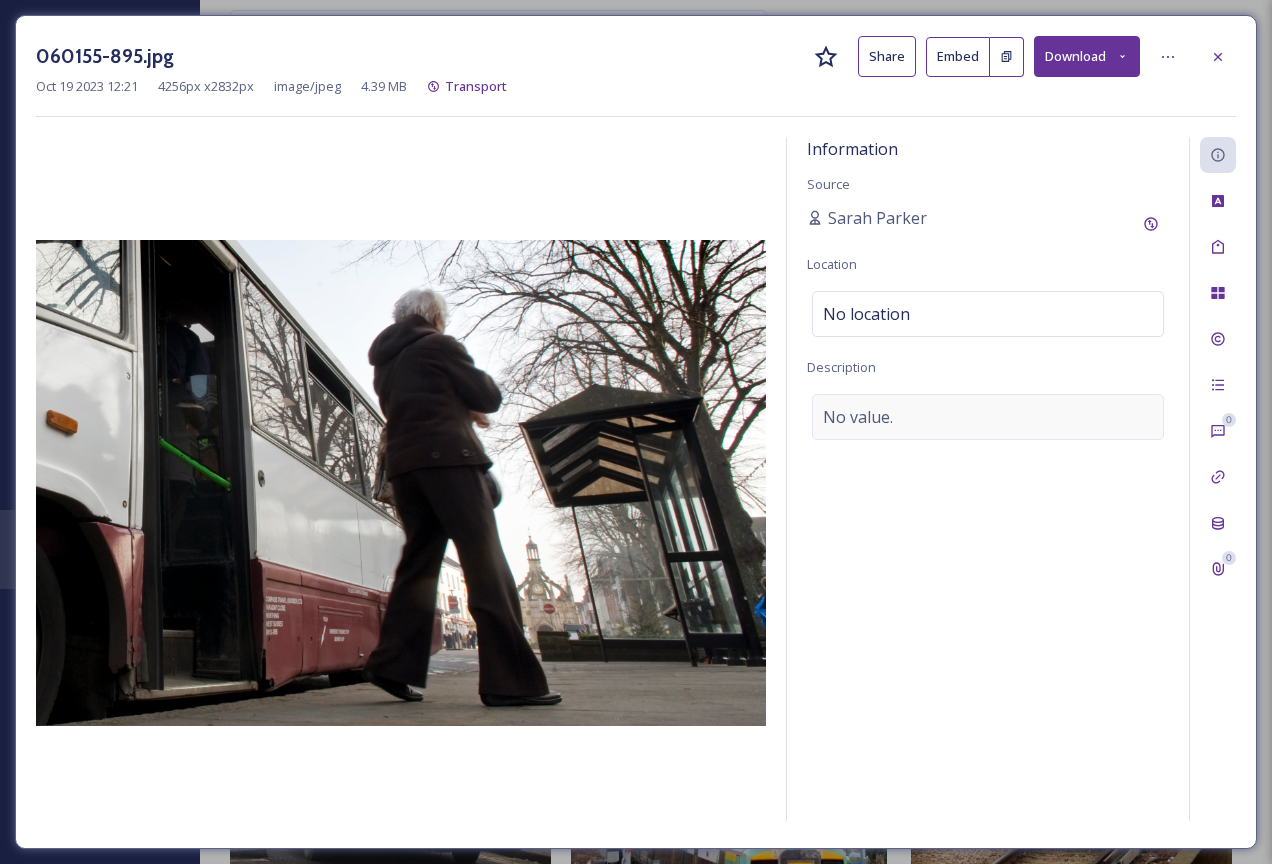 click on "No value." at bounding box center [988, 417] 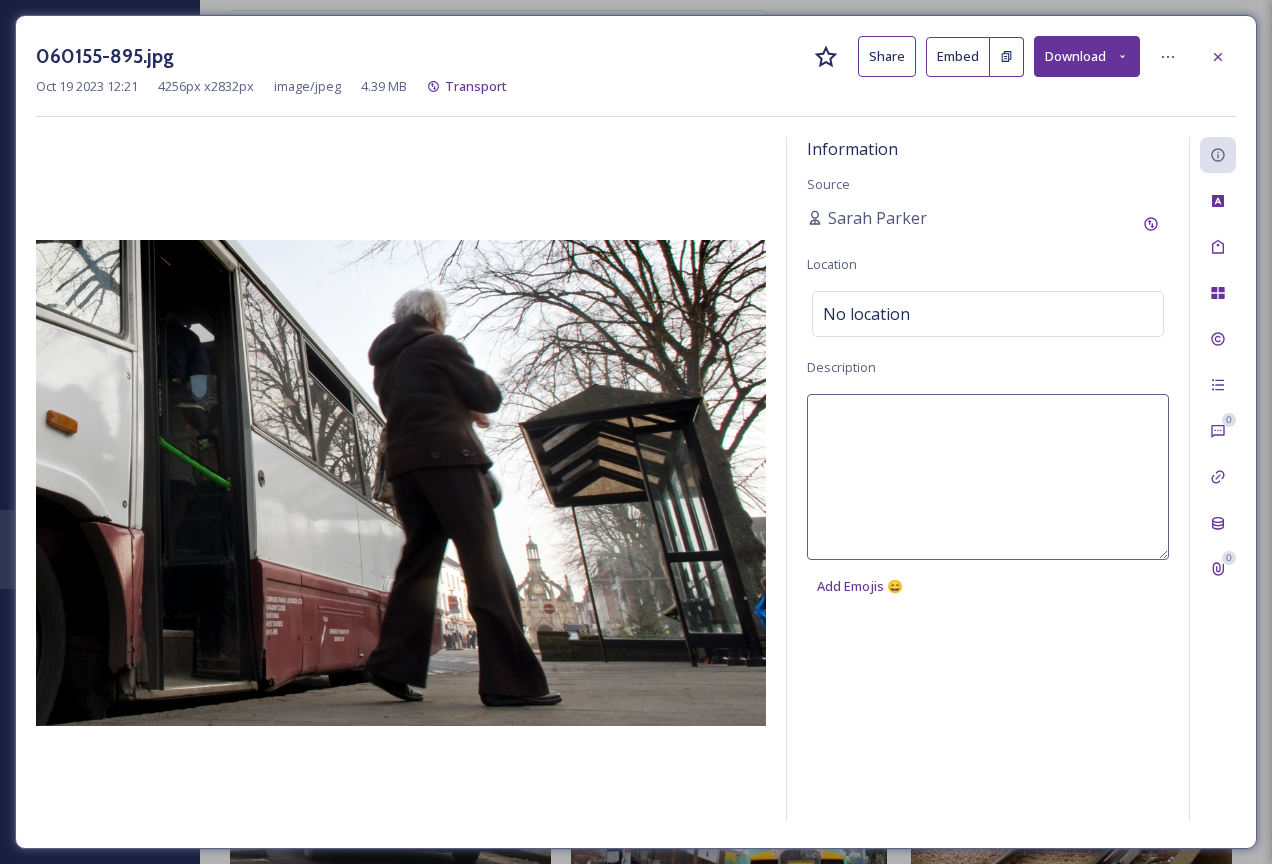 click at bounding box center [988, 477] 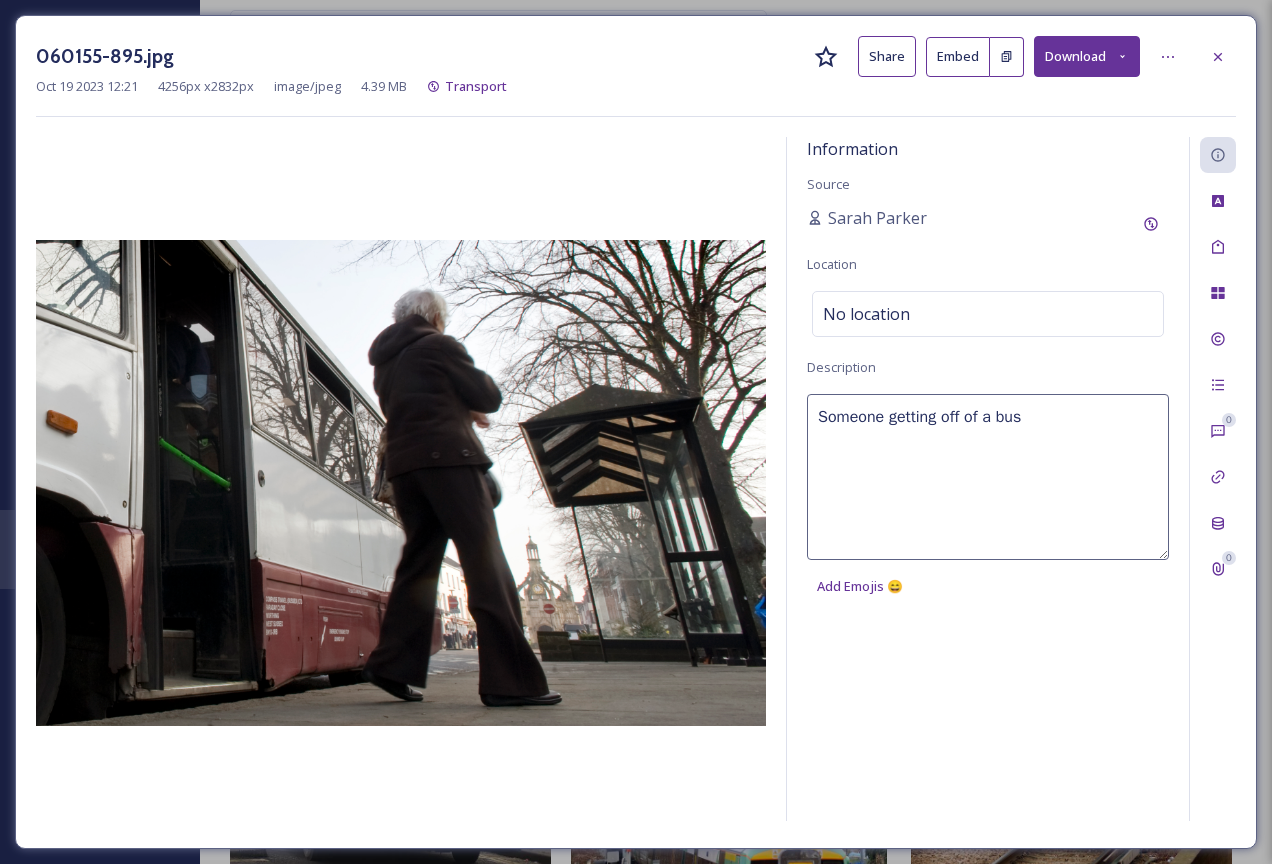 type on "Someone getting off of a bus" 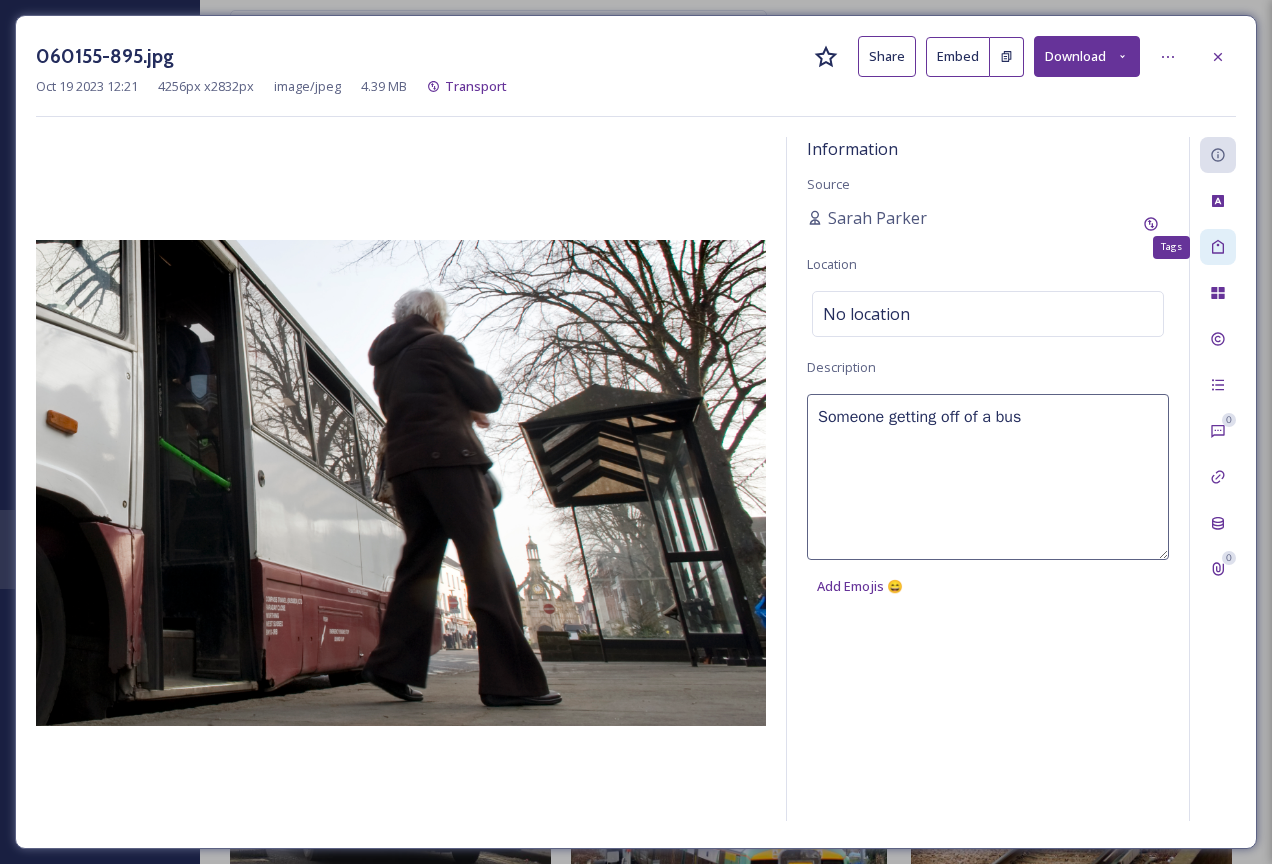 click 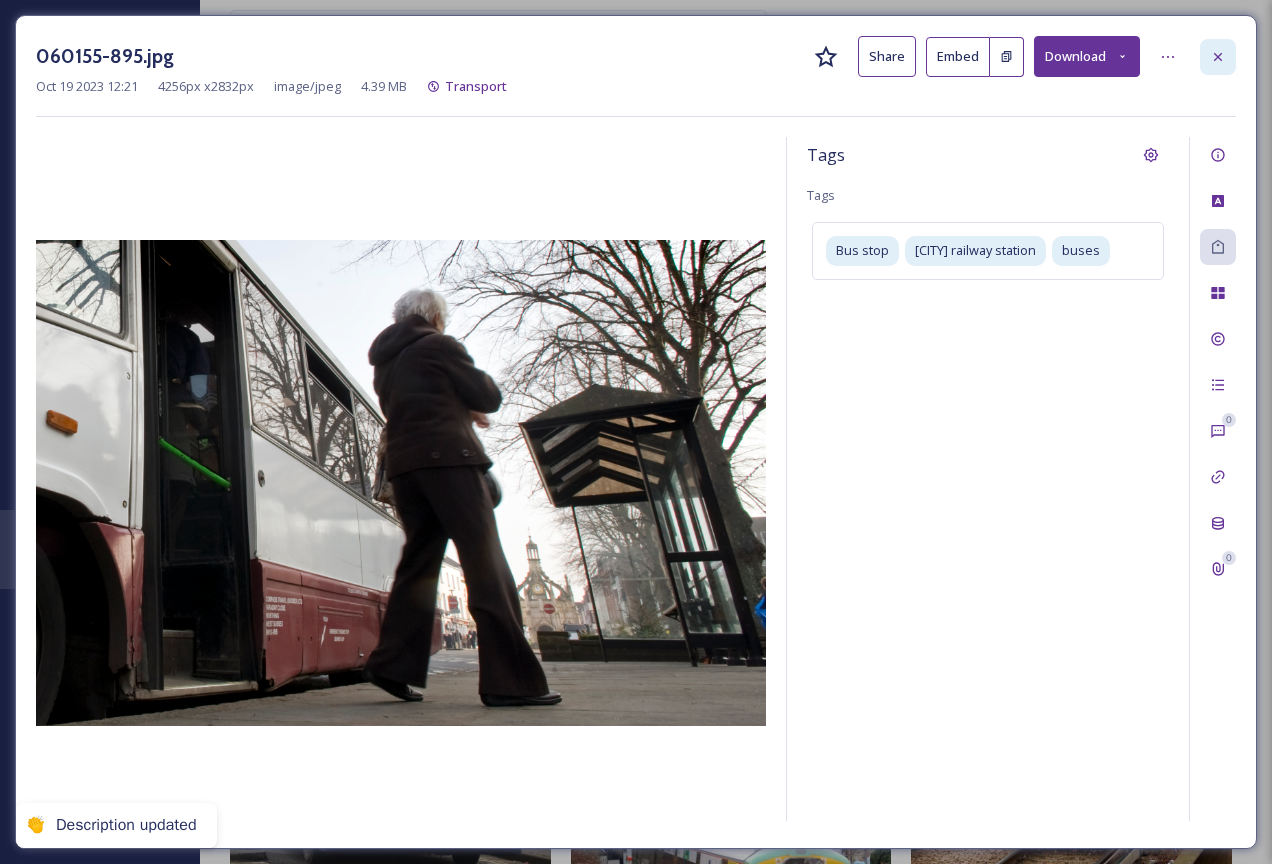 click 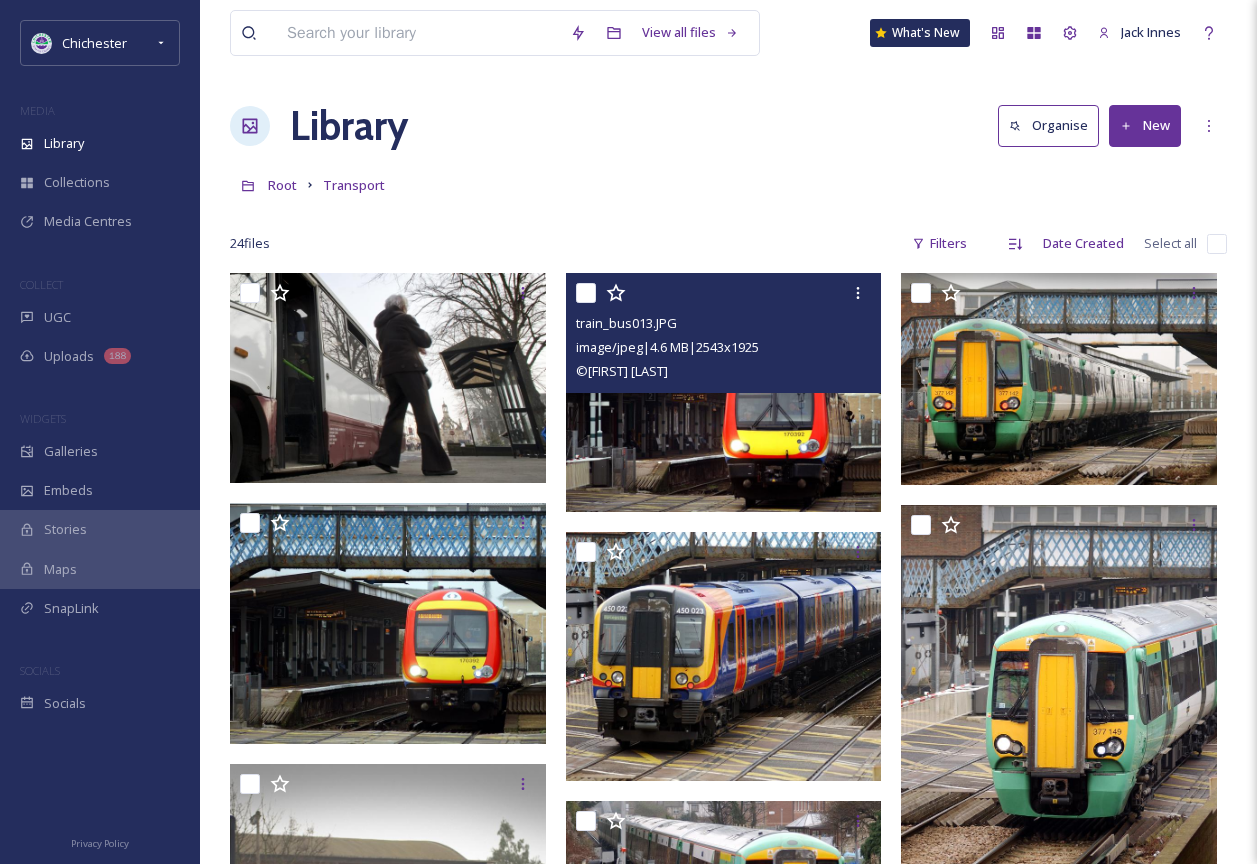 click at bounding box center (724, 392) 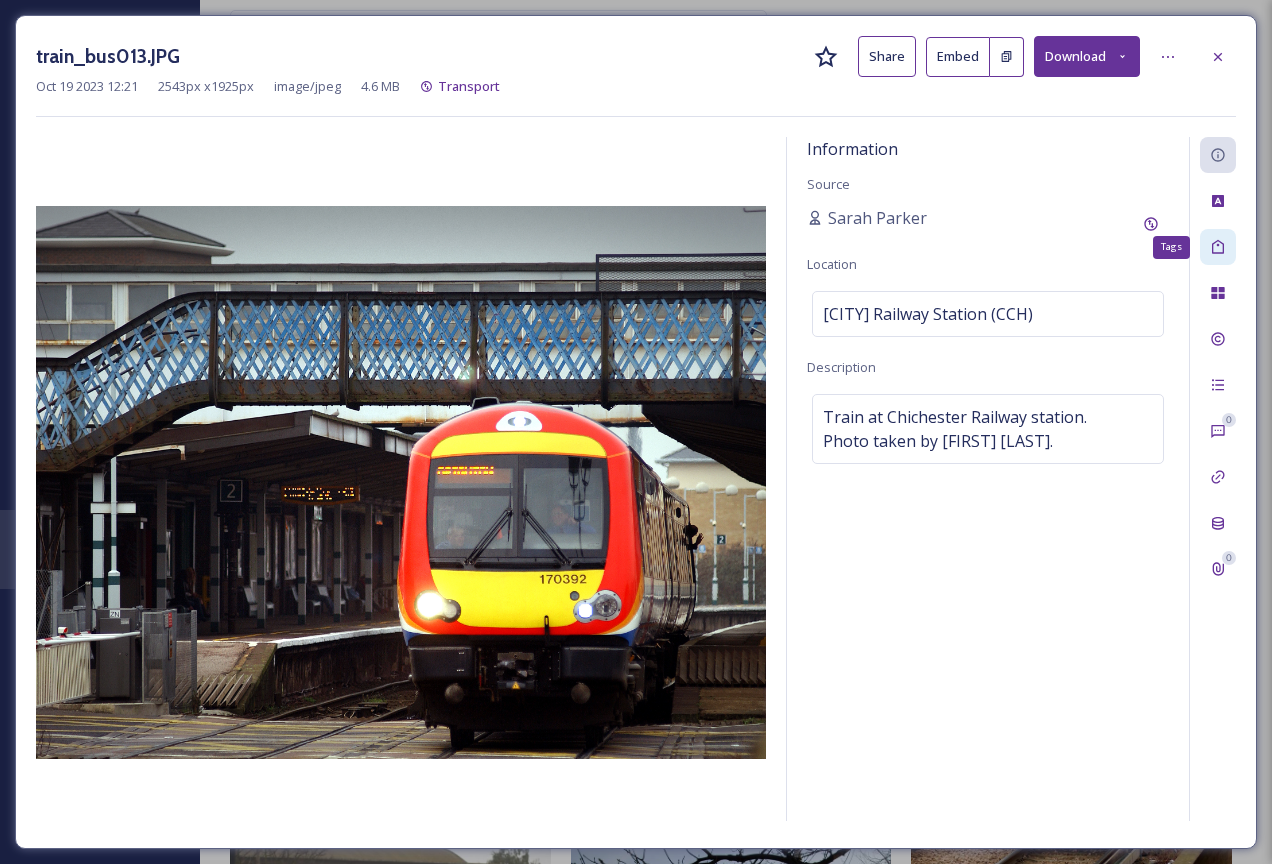 click on "Tags" at bounding box center (1218, 247) 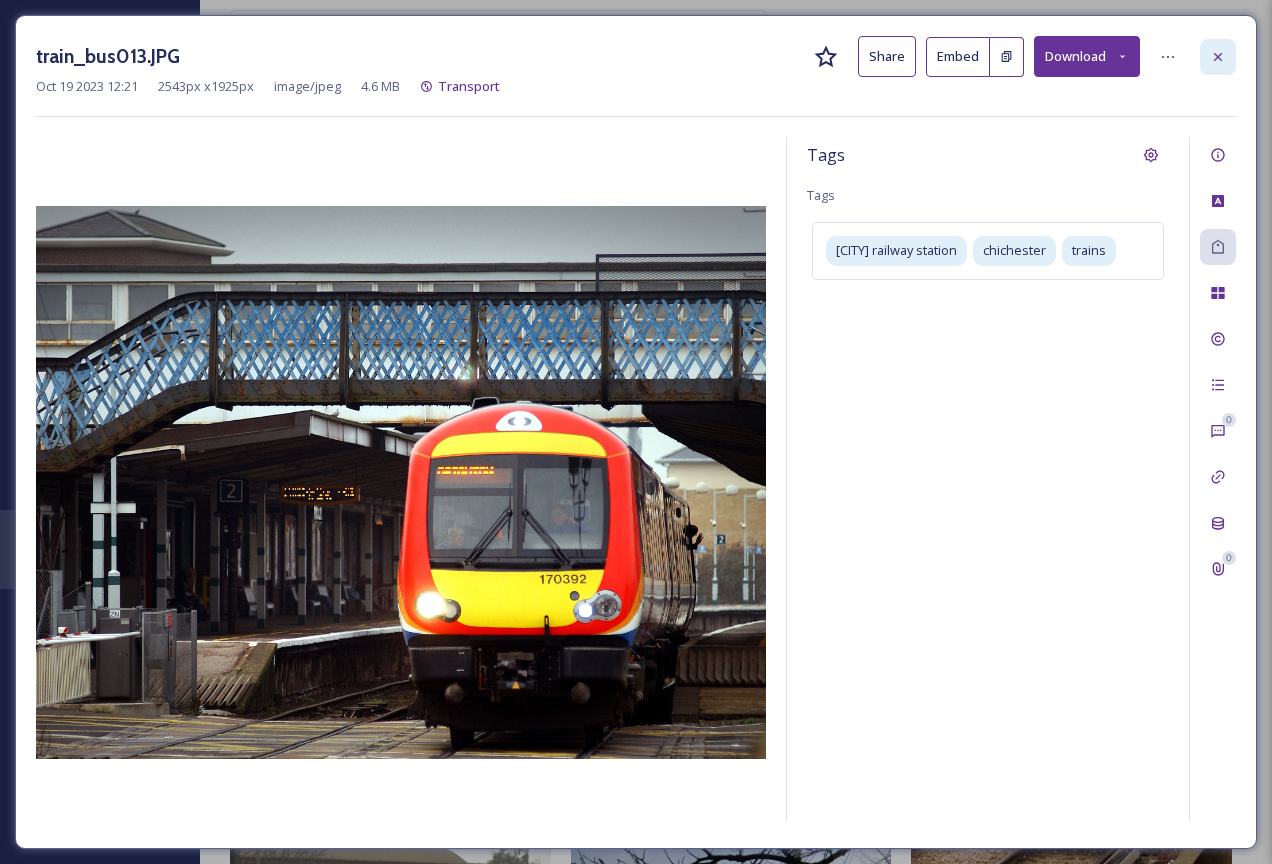 click at bounding box center [1218, 57] 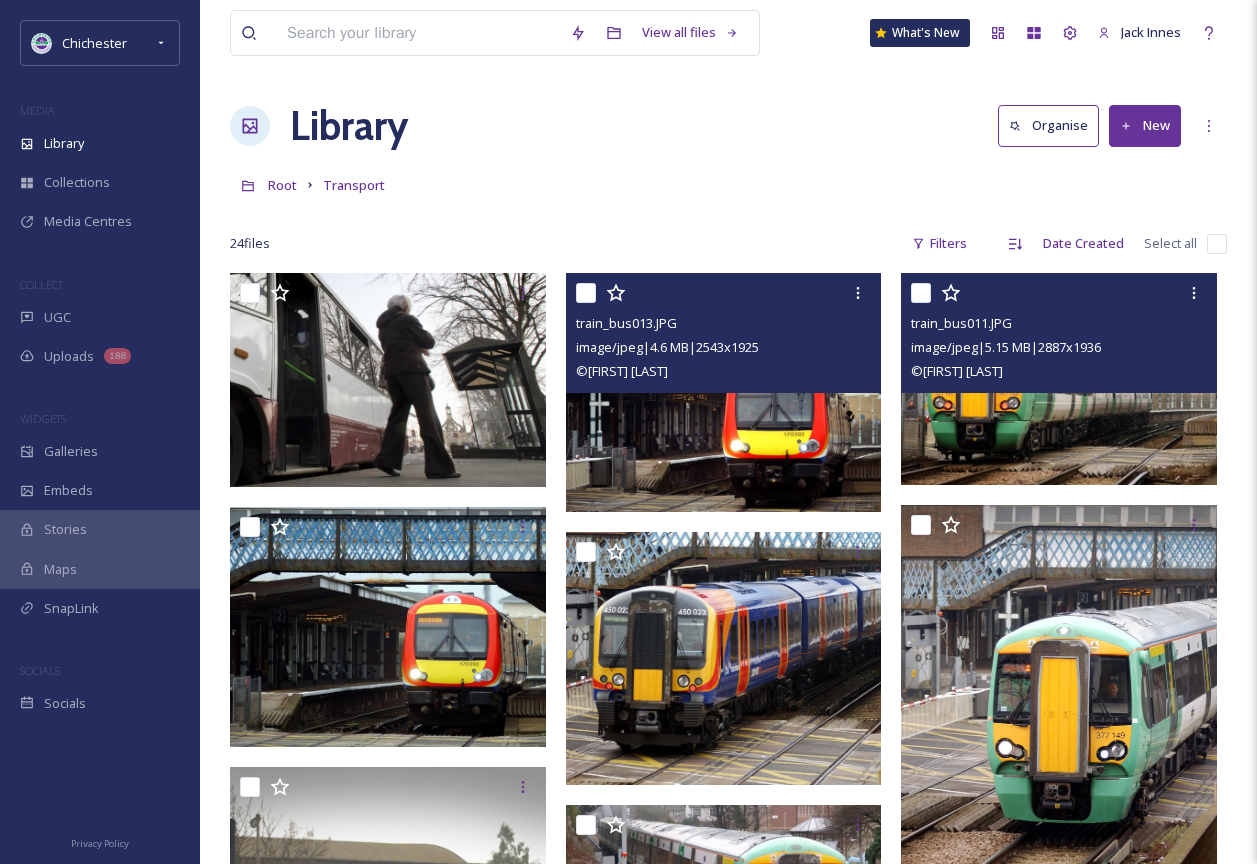 click at bounding box center (1059, 379) 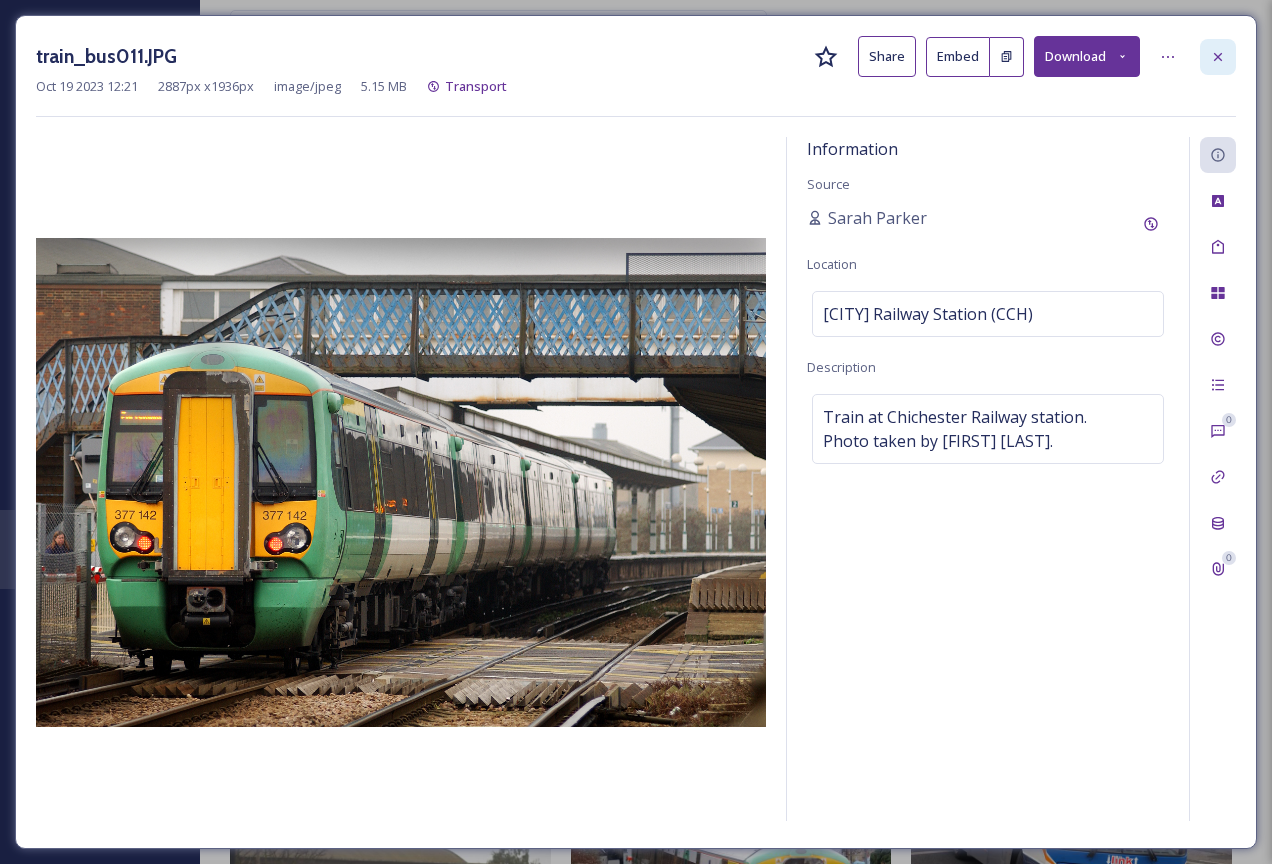 click at bounding box center (1218, 57) 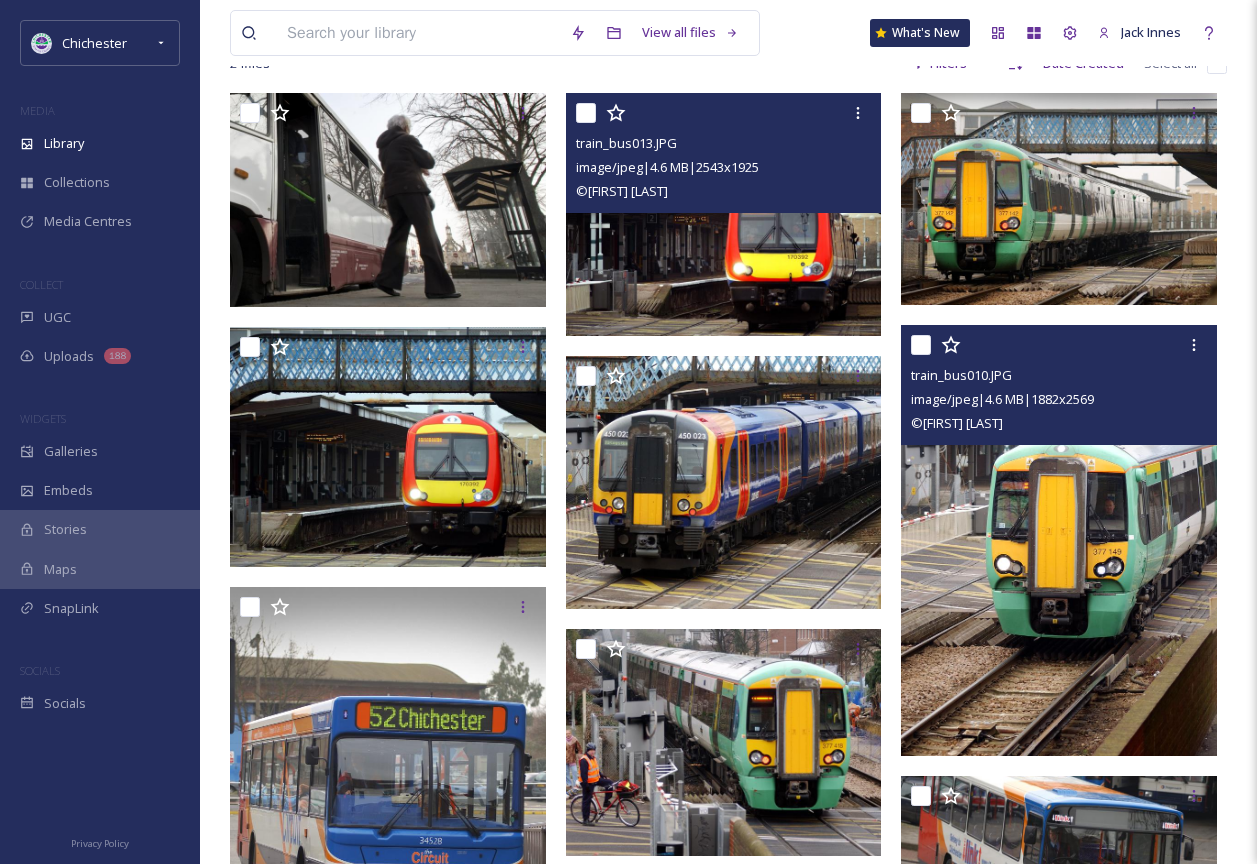 scroll, scrollTop: 400, scrollLeft: 0, axis: vertical 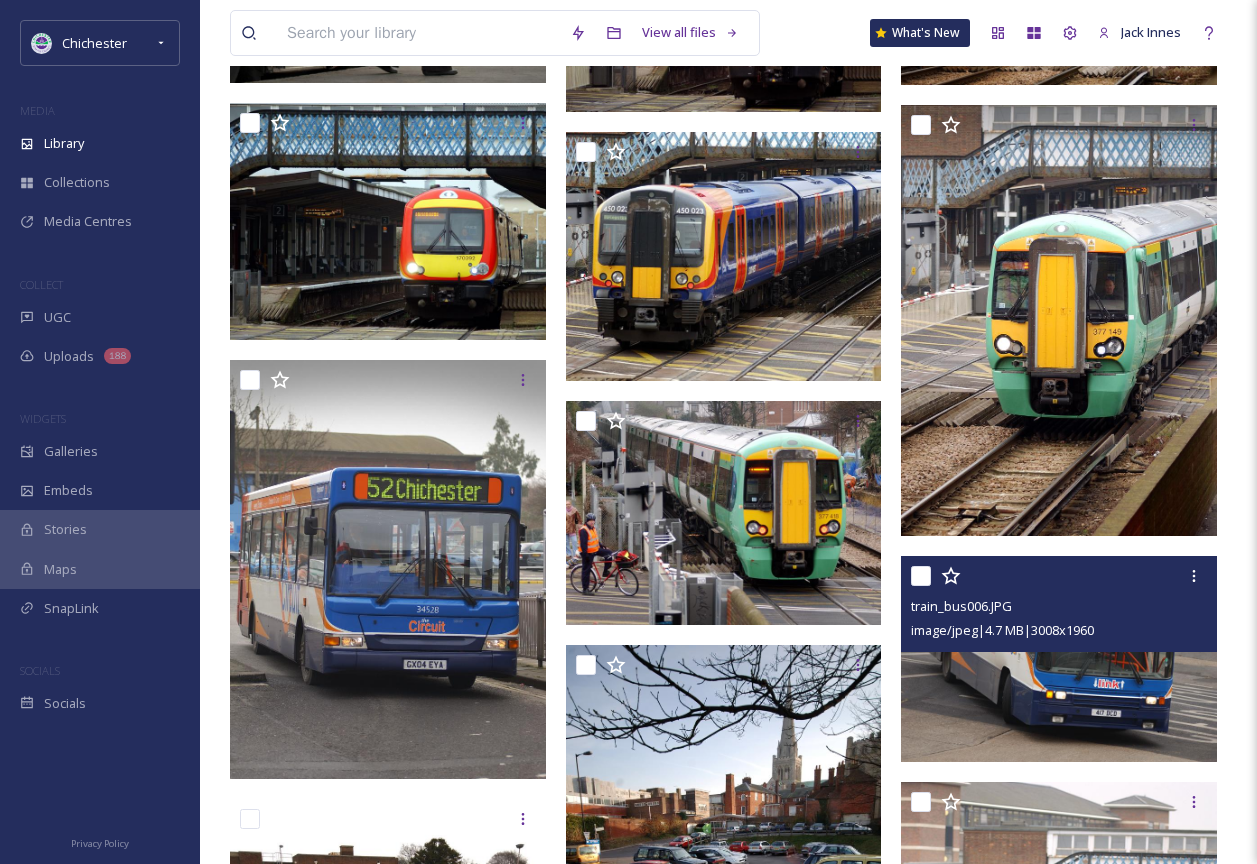 click at bounding box center (1059, 659) 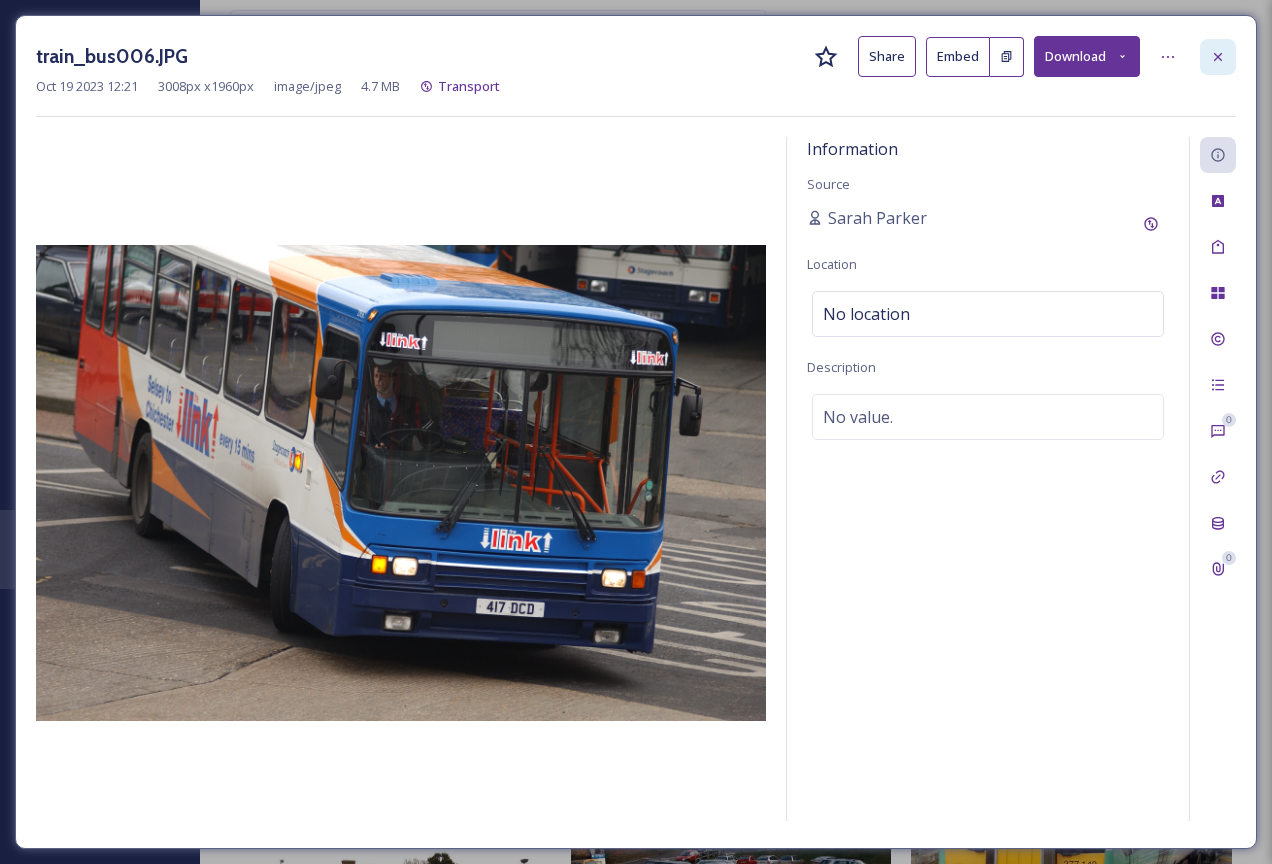click 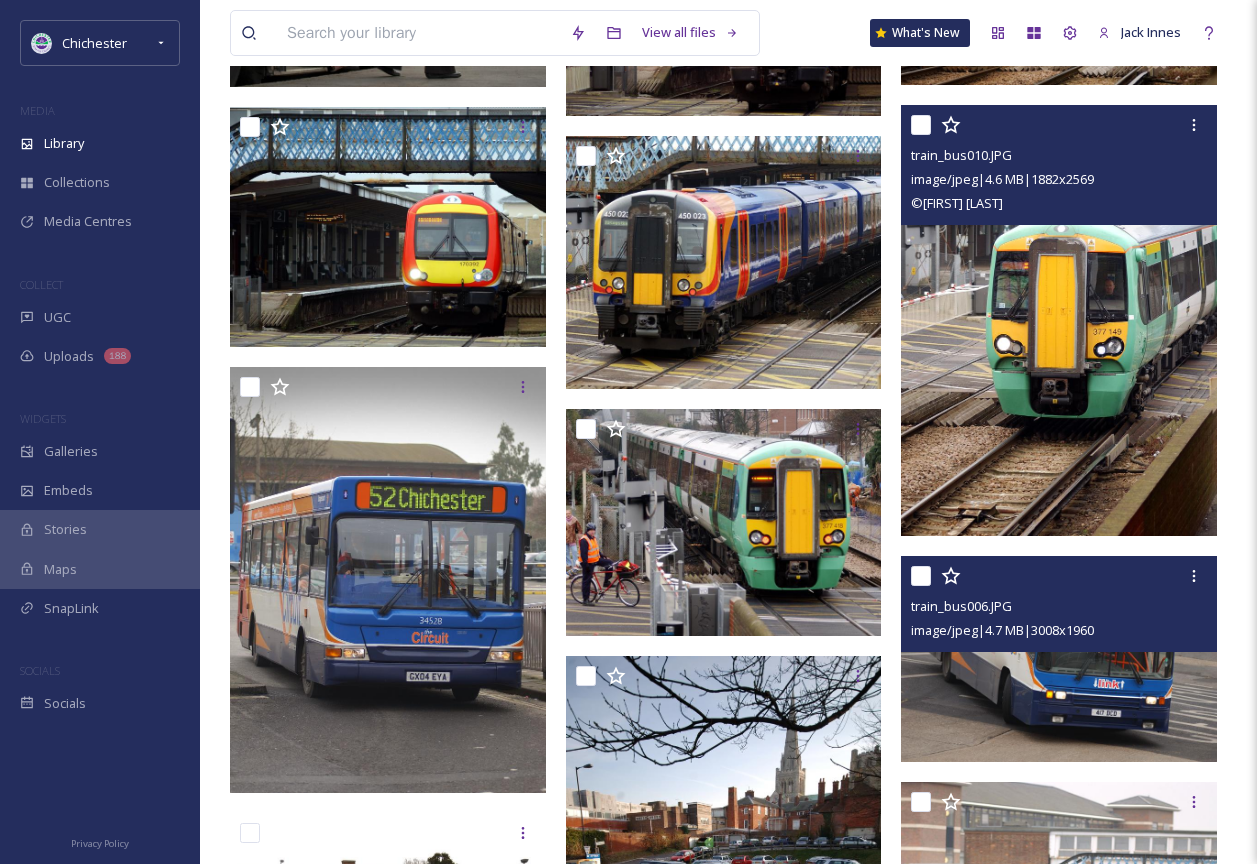 click at bounding box center (1059, 320) 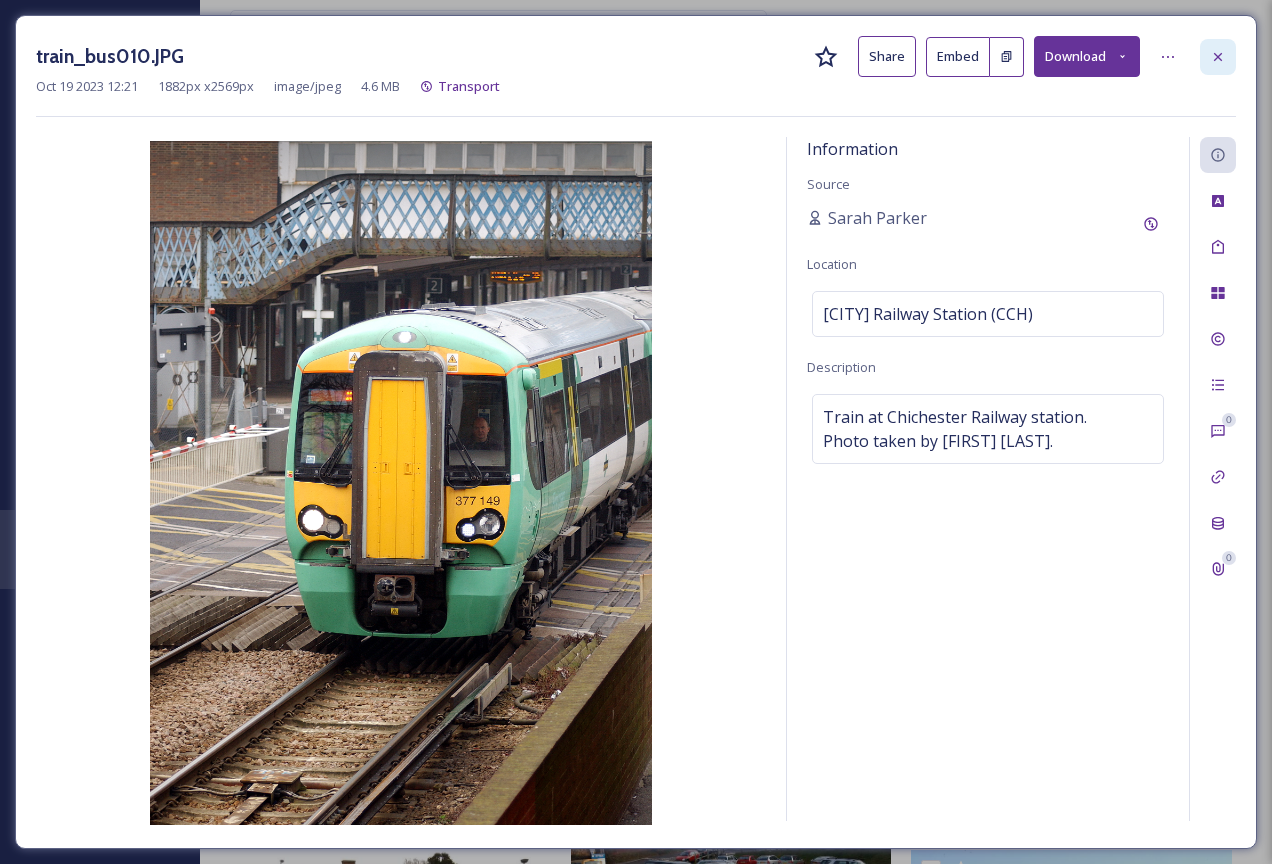click at bounding box center [1218, 57] 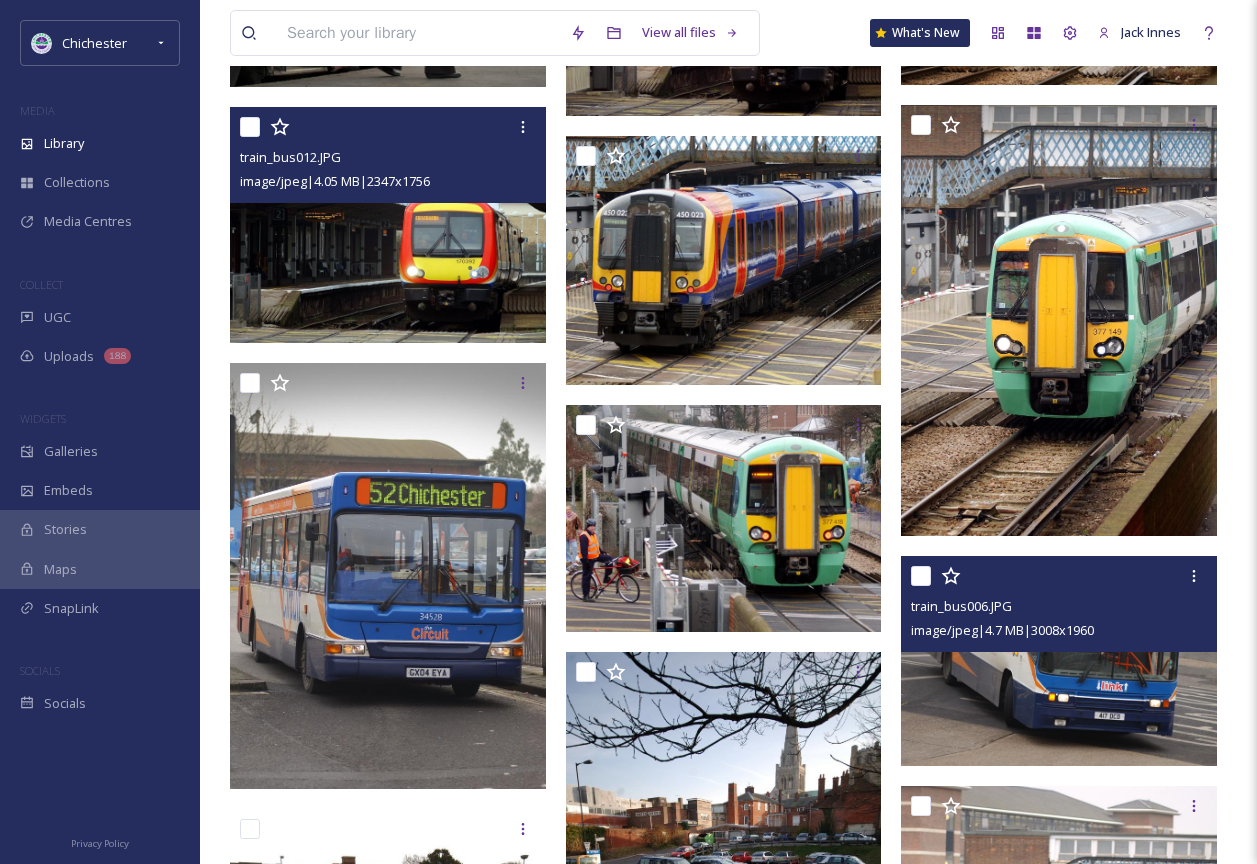 click at bounding box center [388, 225] 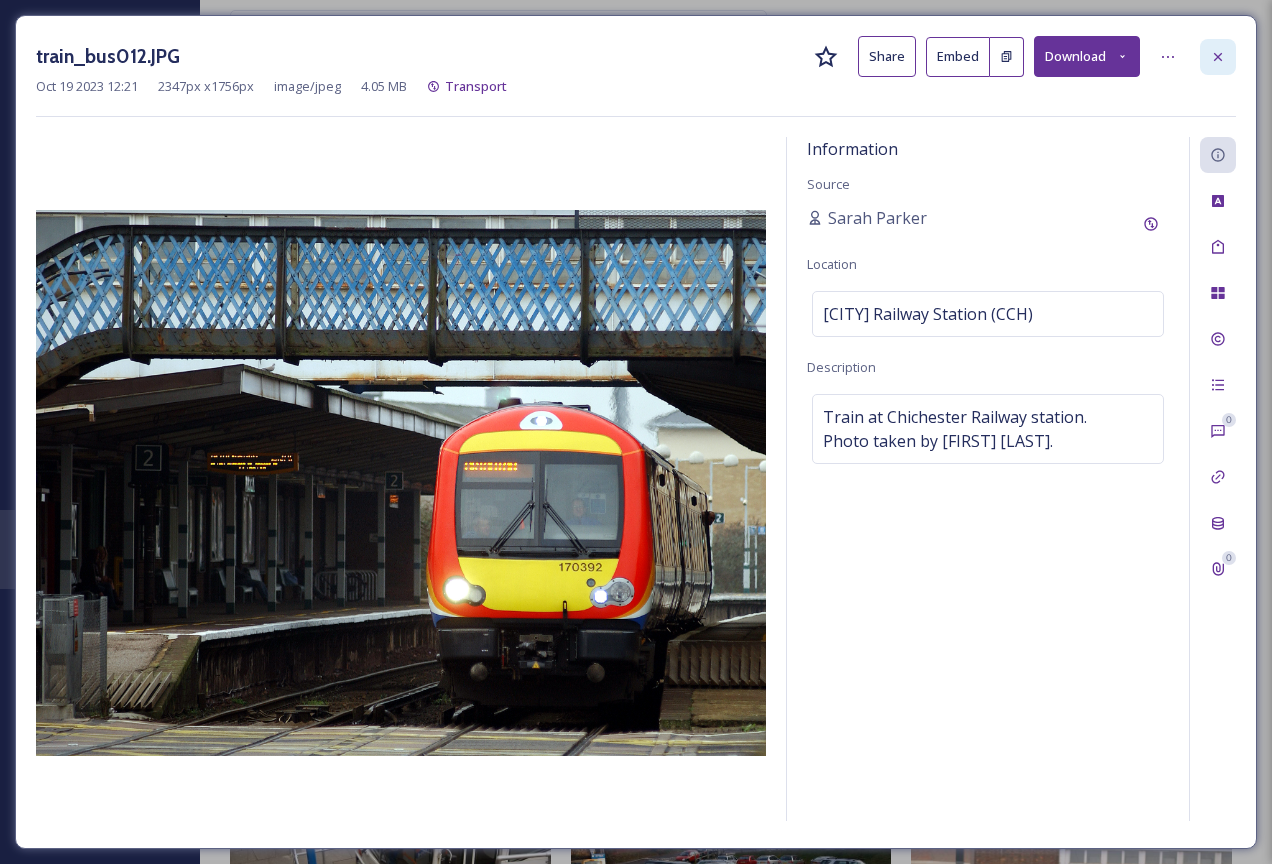 click at bounding box center [1218, 57] 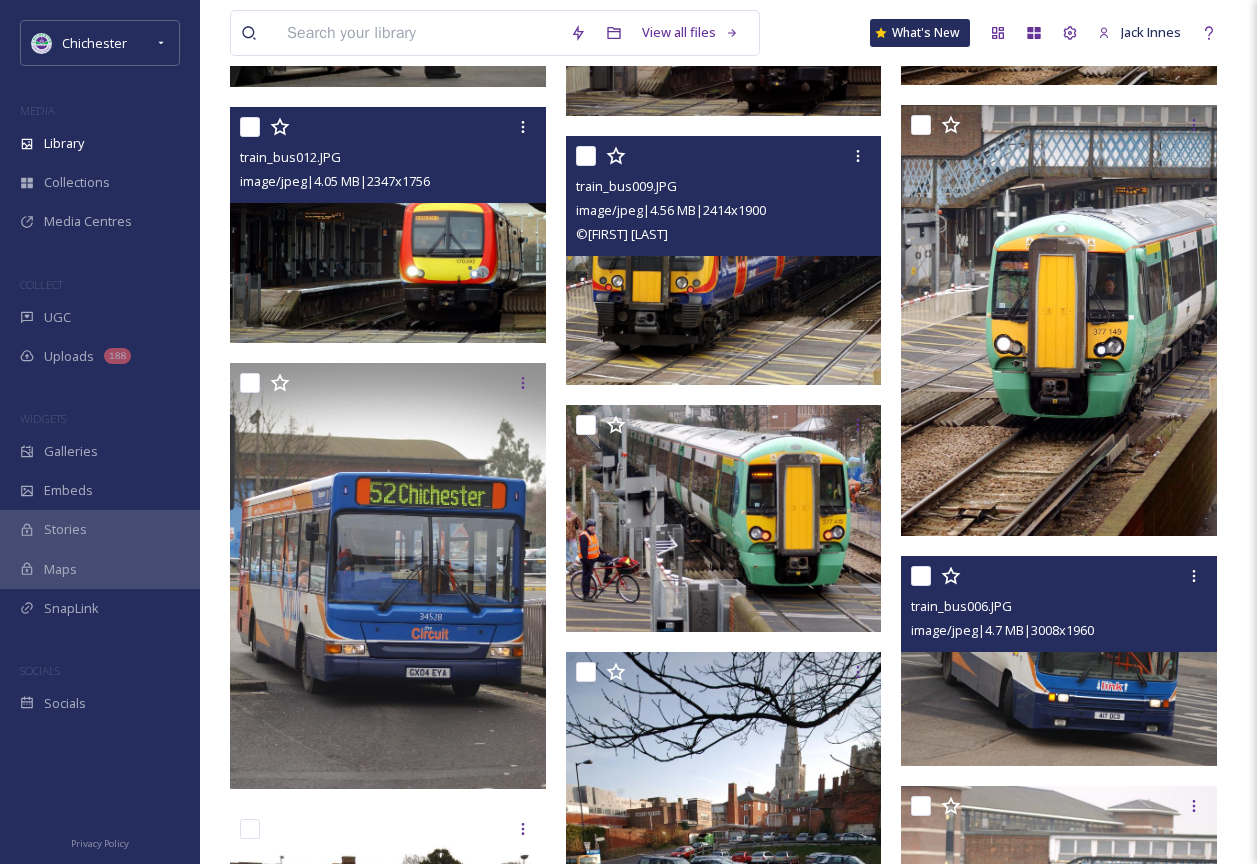 click at bounding box center (724, 260) 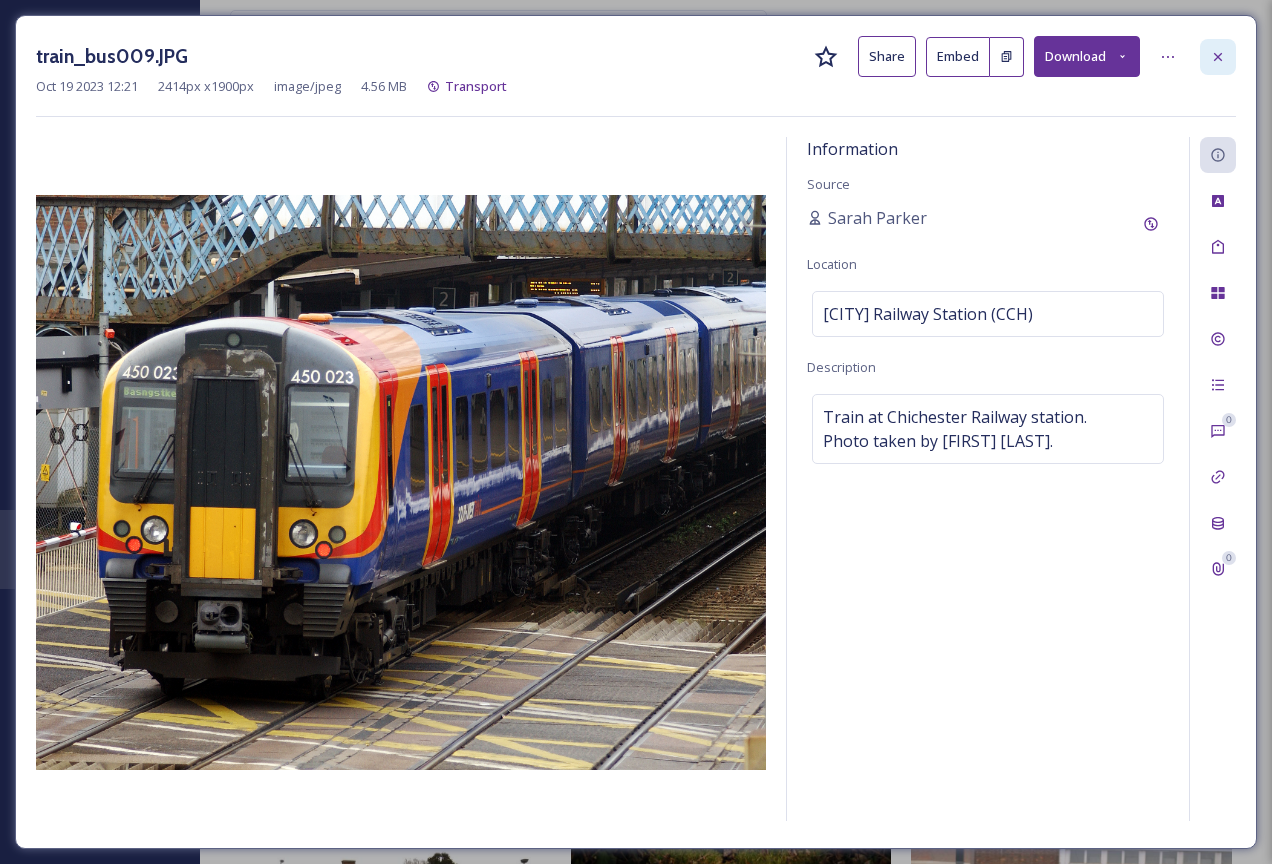 click at bounding box center [1218, 57] 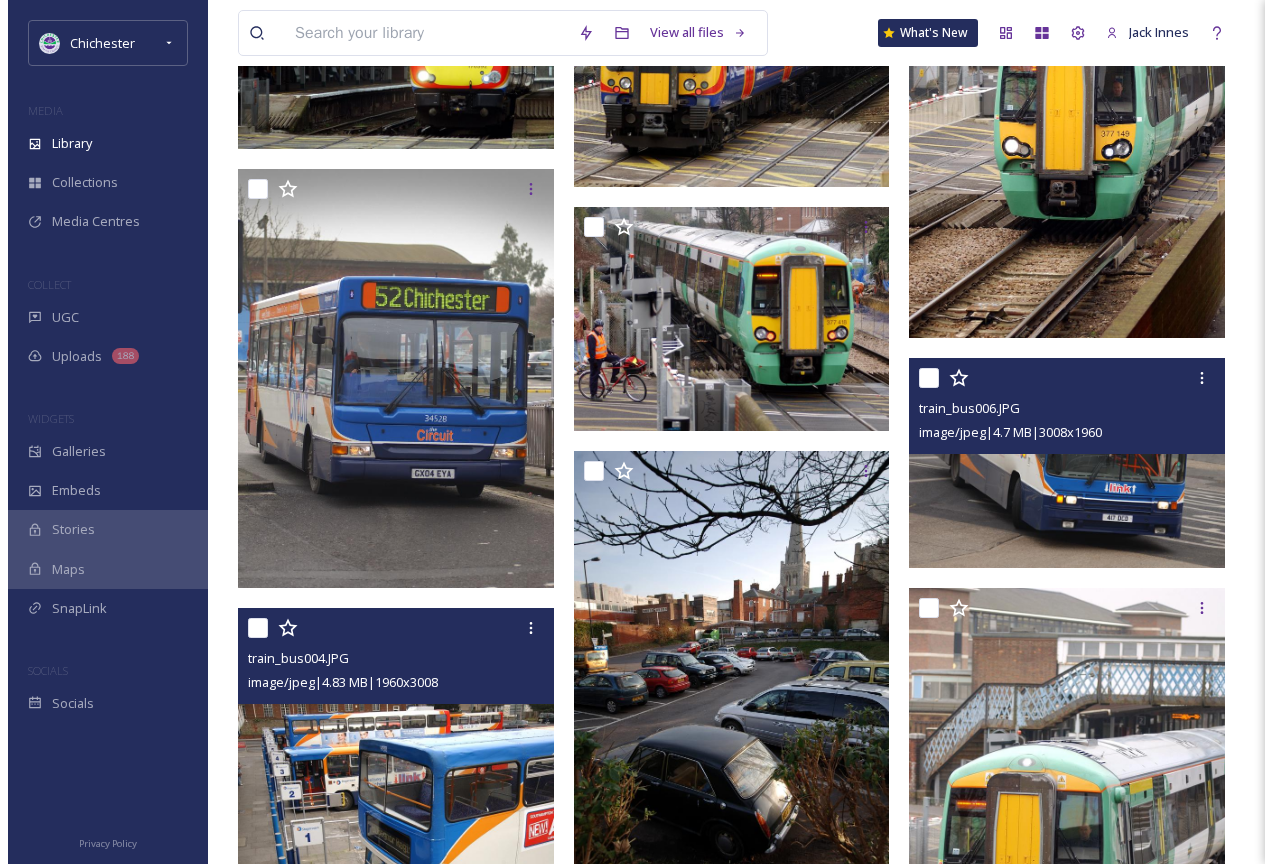 scroll, scrollTop: 600, scrollLeft: 0, axis: vertical 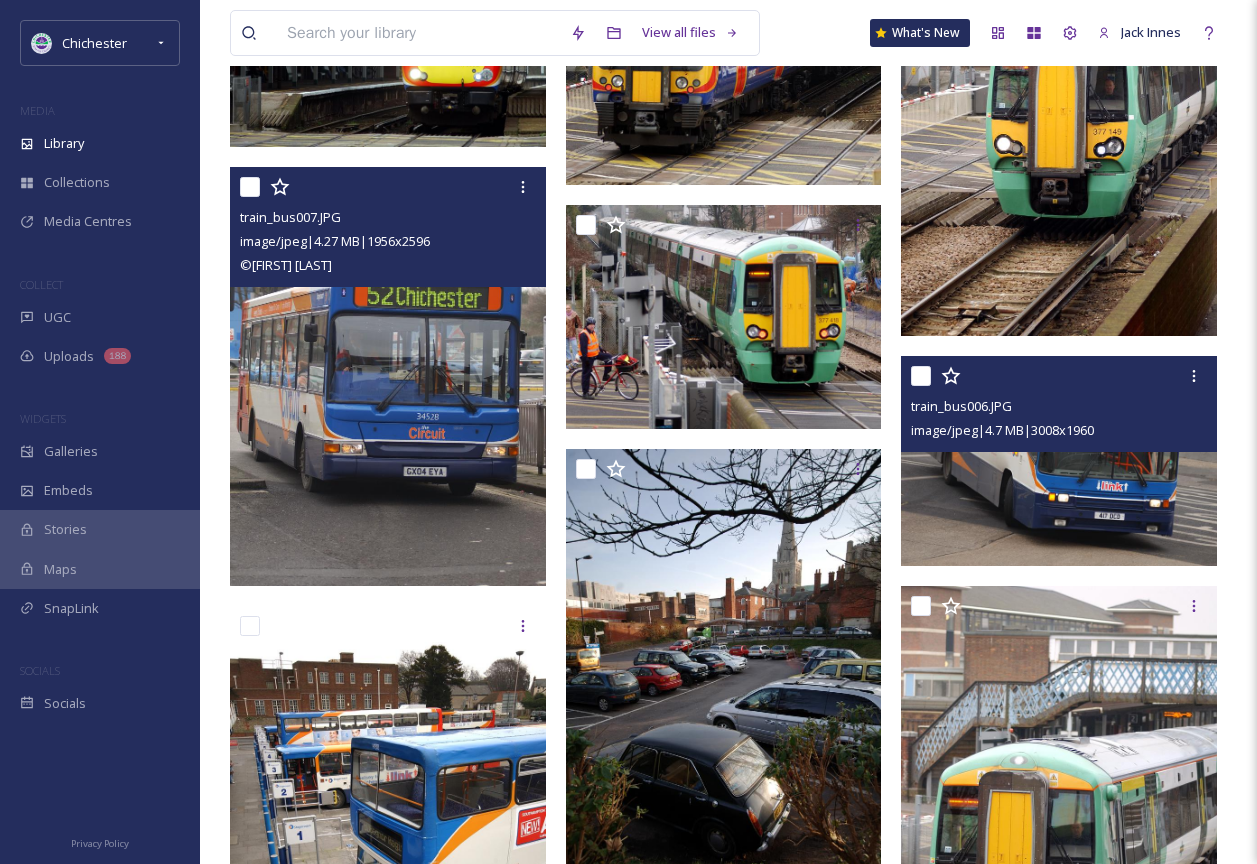 click at bounding box center (388, 376) 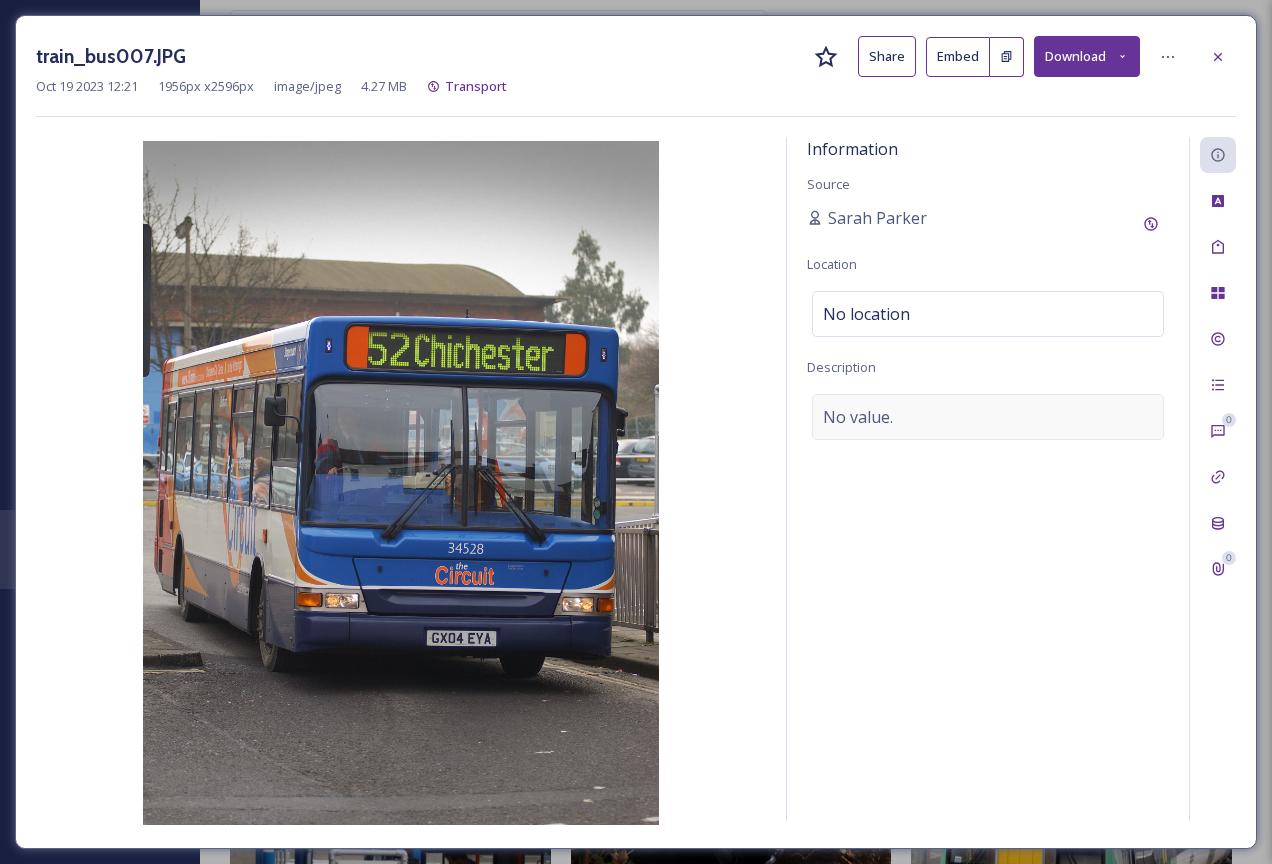 click on "No value." at bounding box center (988, 417) 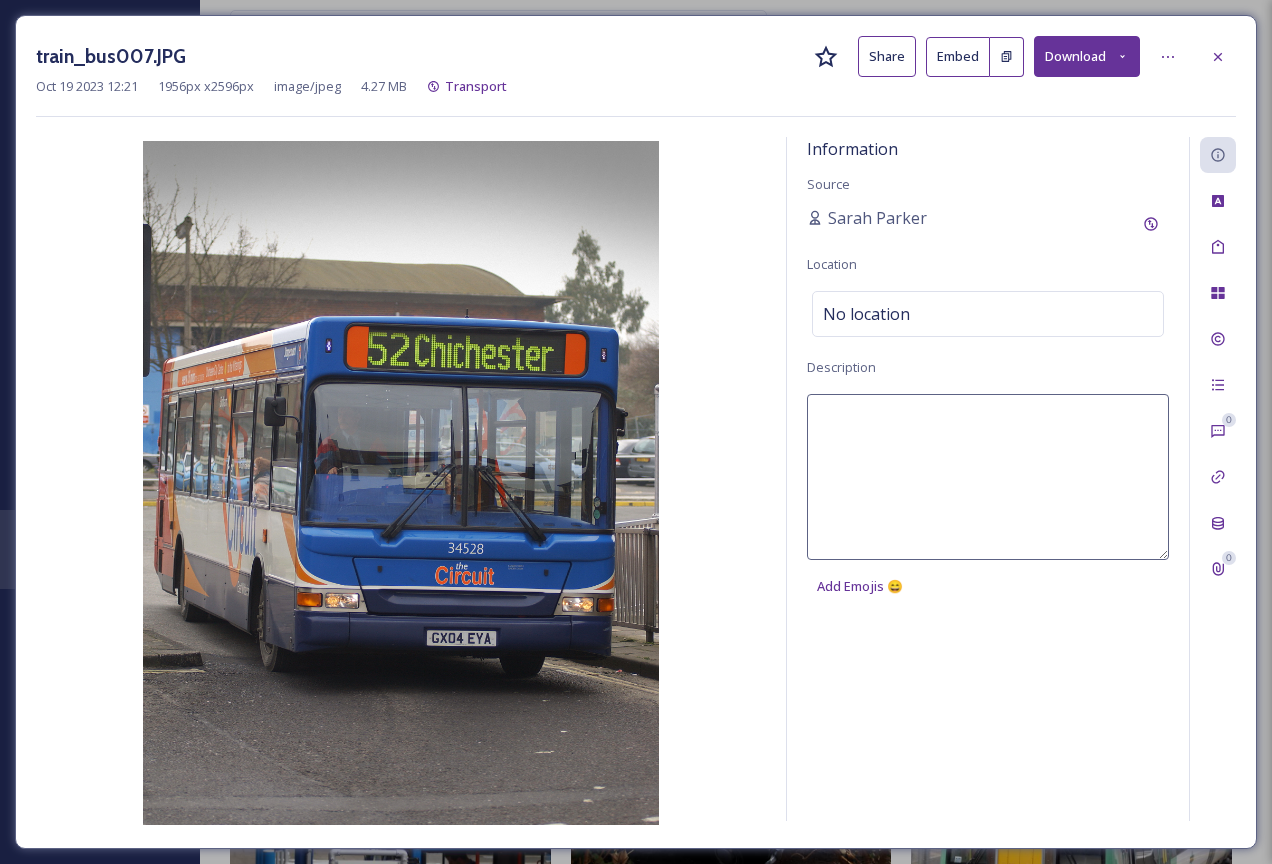 click at bounding box center [988, 477] 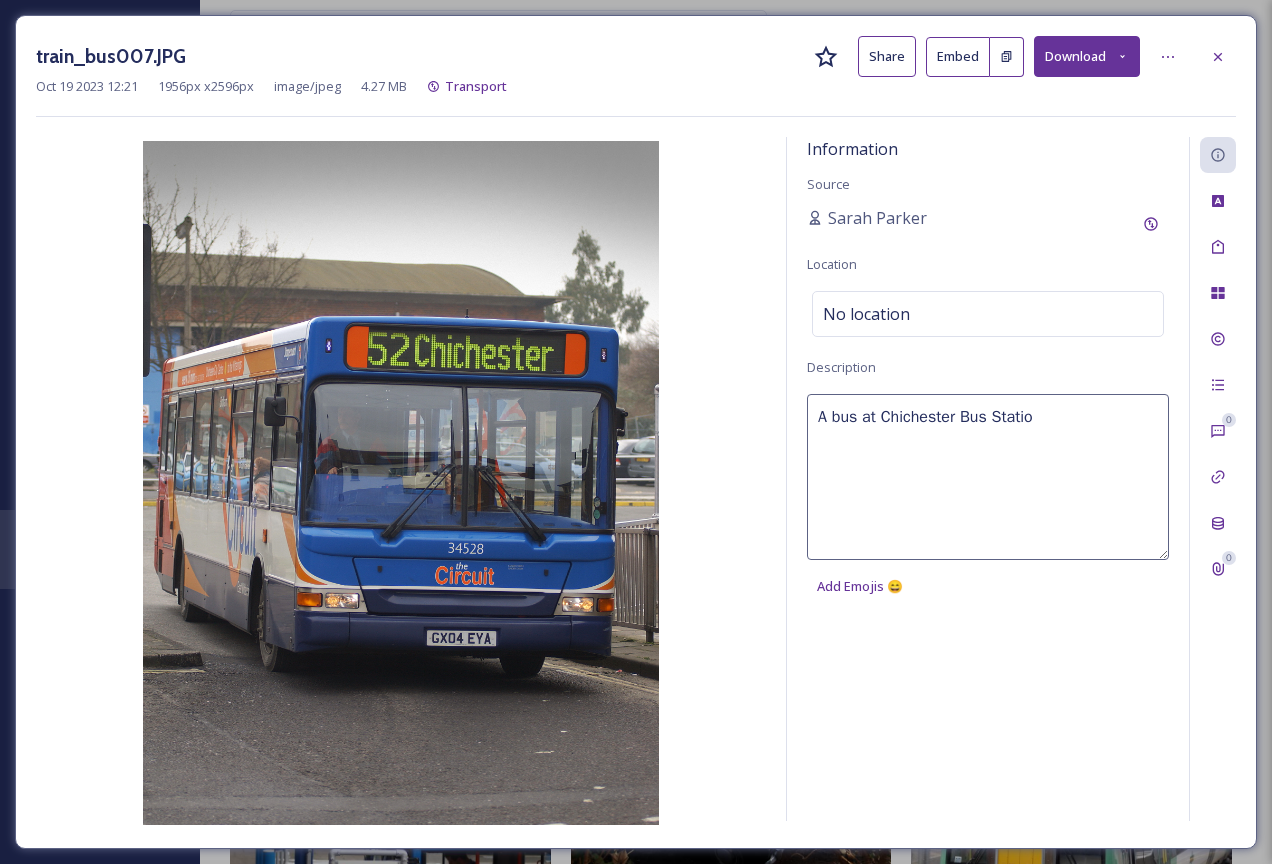 type on "A bus at [CITY] Bus Station" 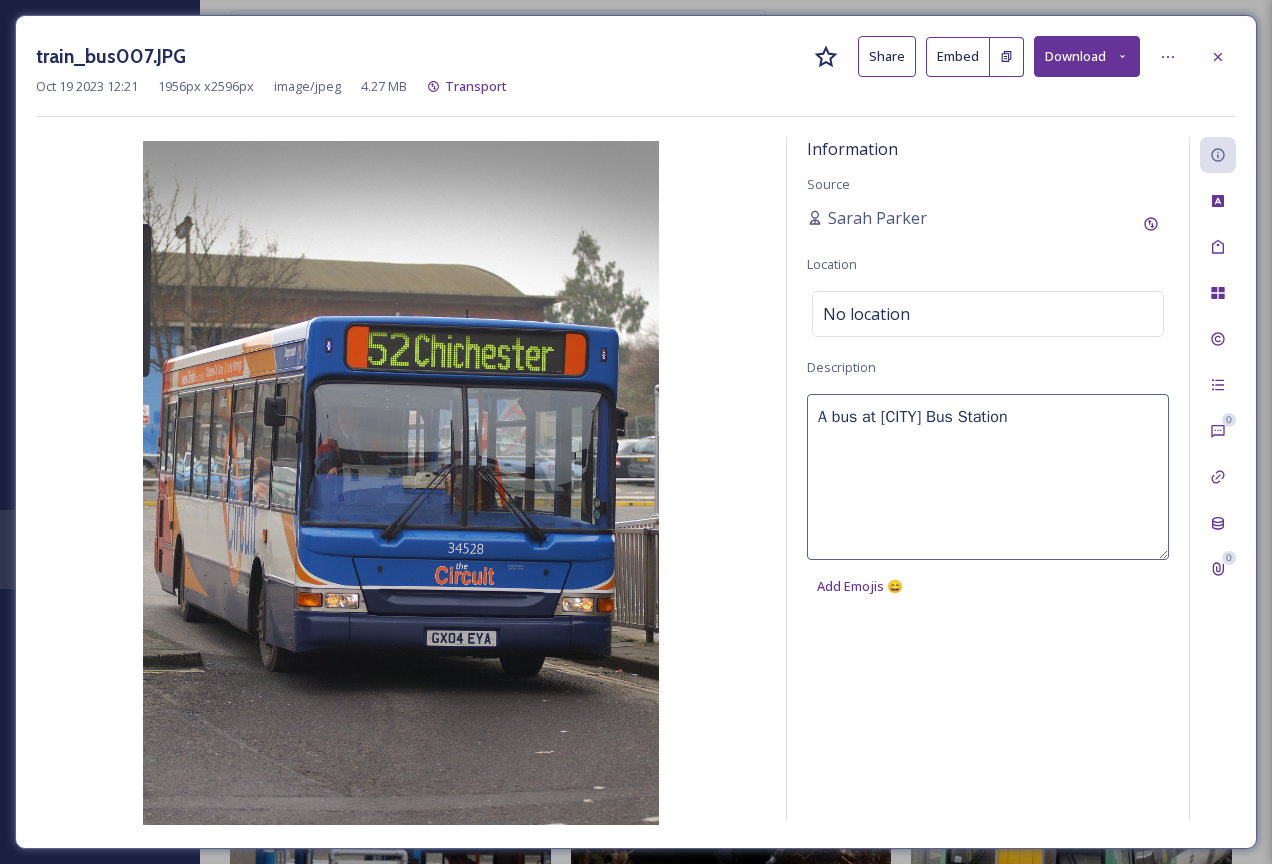 click on "image/jpeg | 4.27 MB | 1956 x 2596 image/jpeg 4.27 MB Transport Information Source [PERSON] Location No location Description A bus at [CITY] Bus Station Add Emojis 😄 0 0" at bounding box center (636, 432) 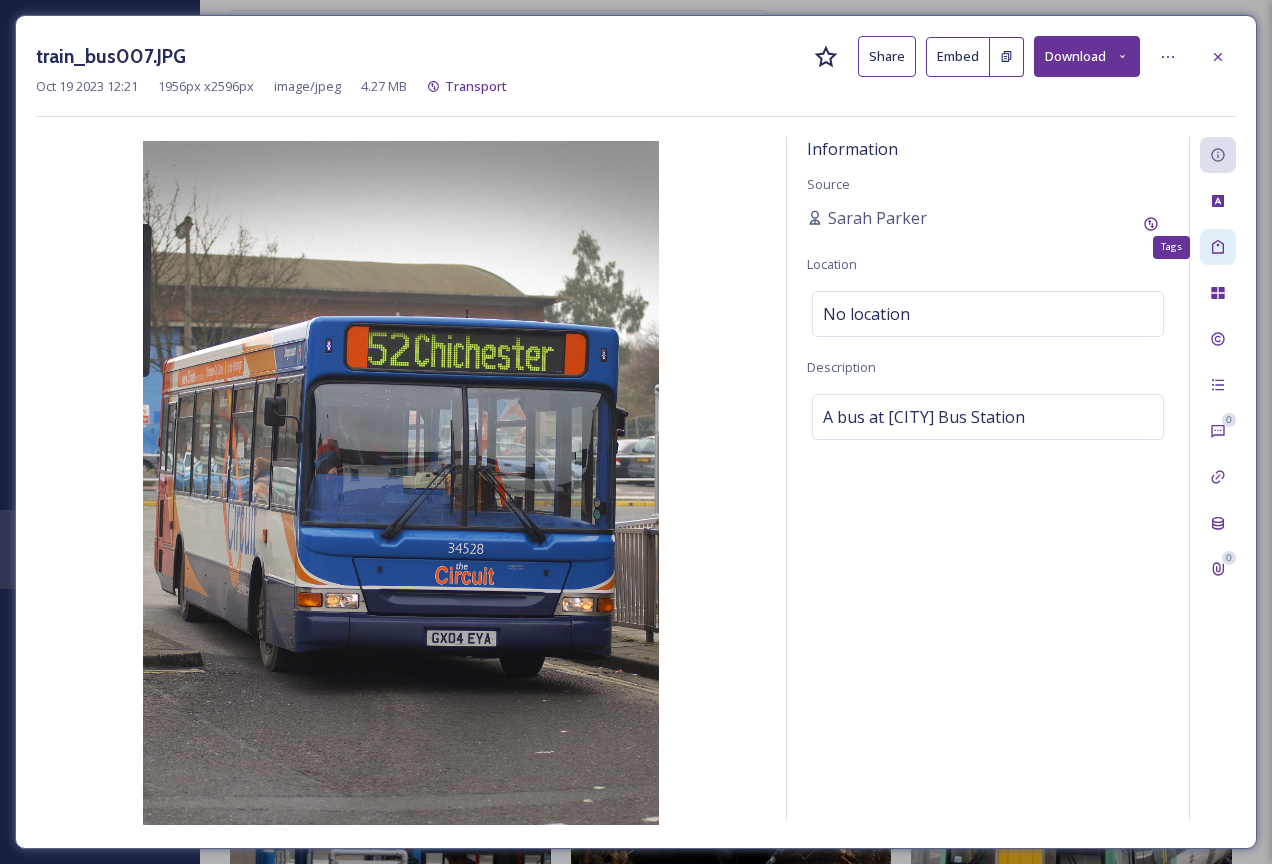 click 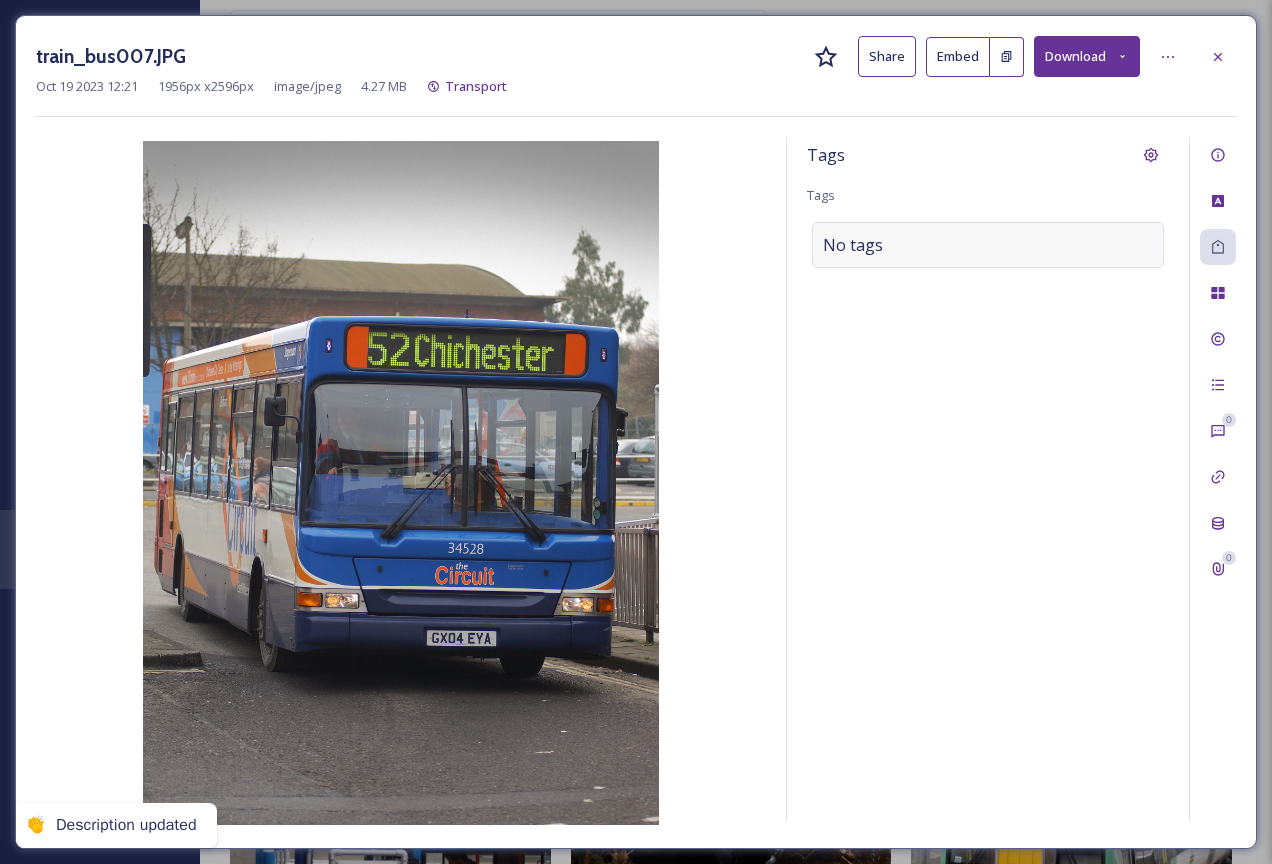 click on "No tags" at bounding box center [988, 245] 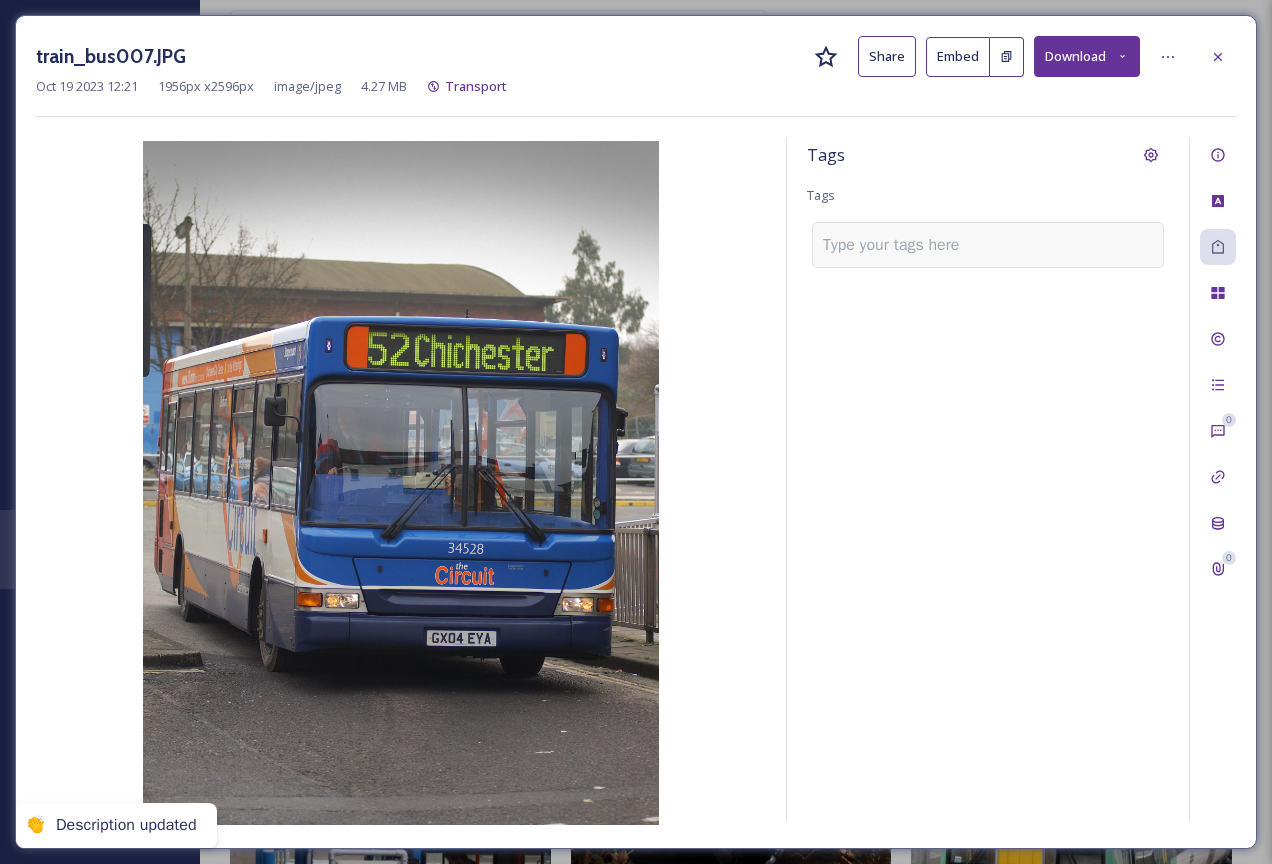 click at bounding box center (899, 245) 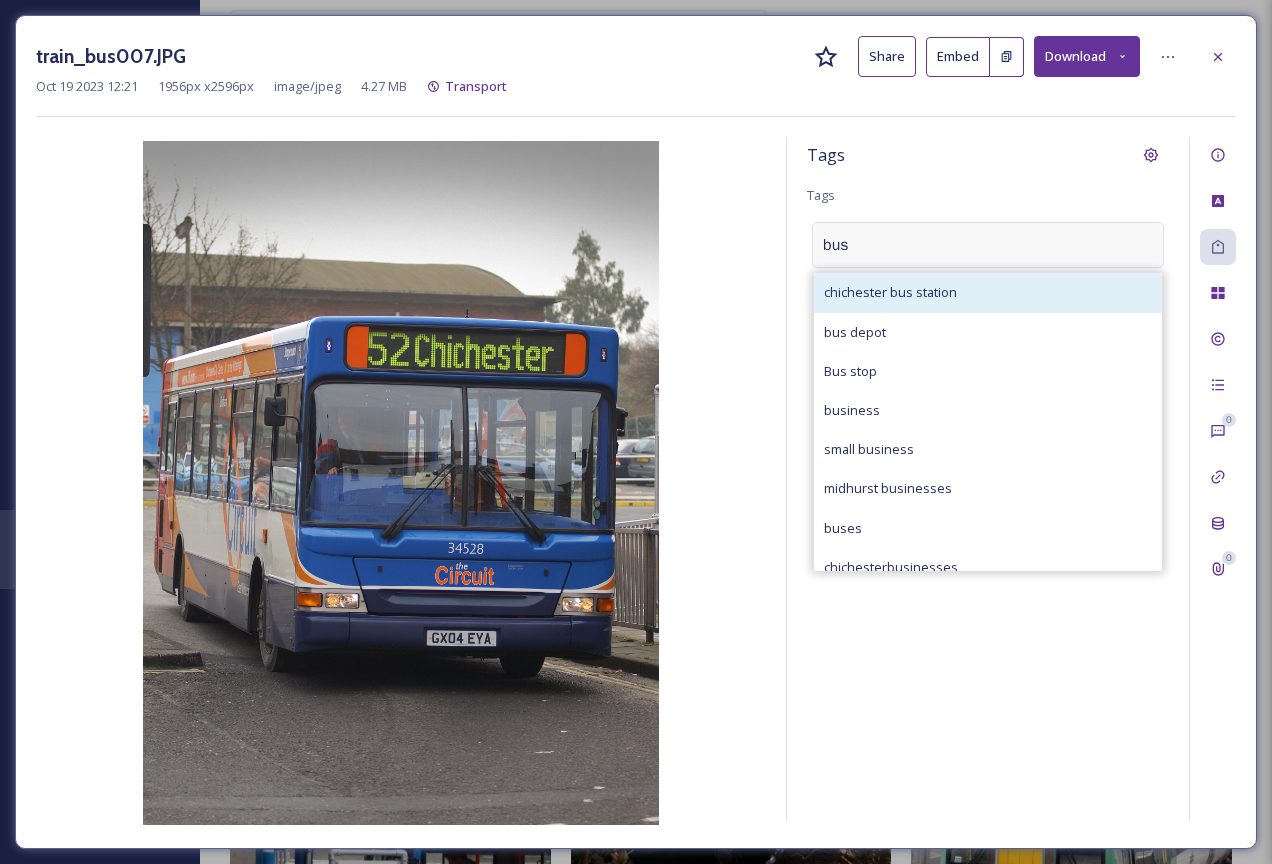 type on "bus" 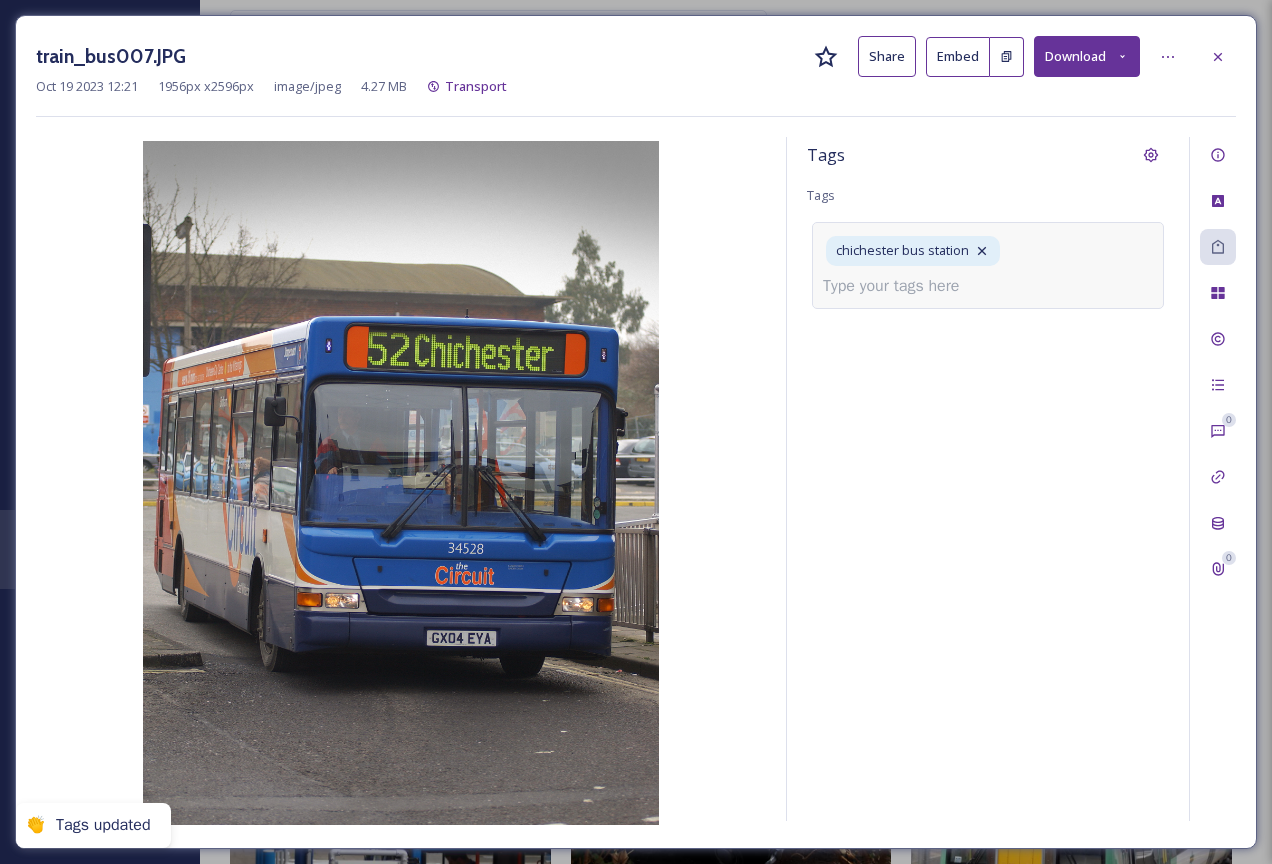 click at bounding box center (899, 286) 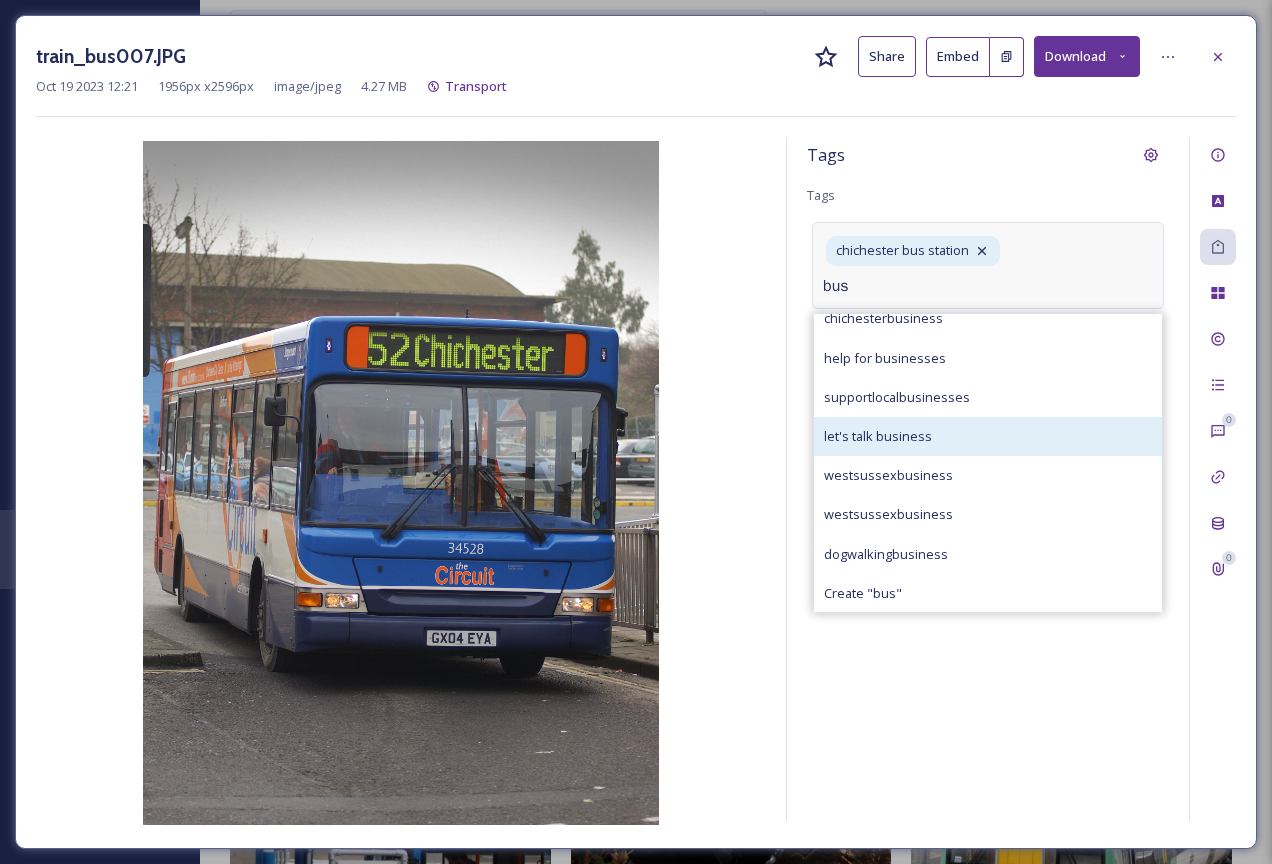 scroll, scrollTop: 407, scrollLeft: 0, axis: vertical 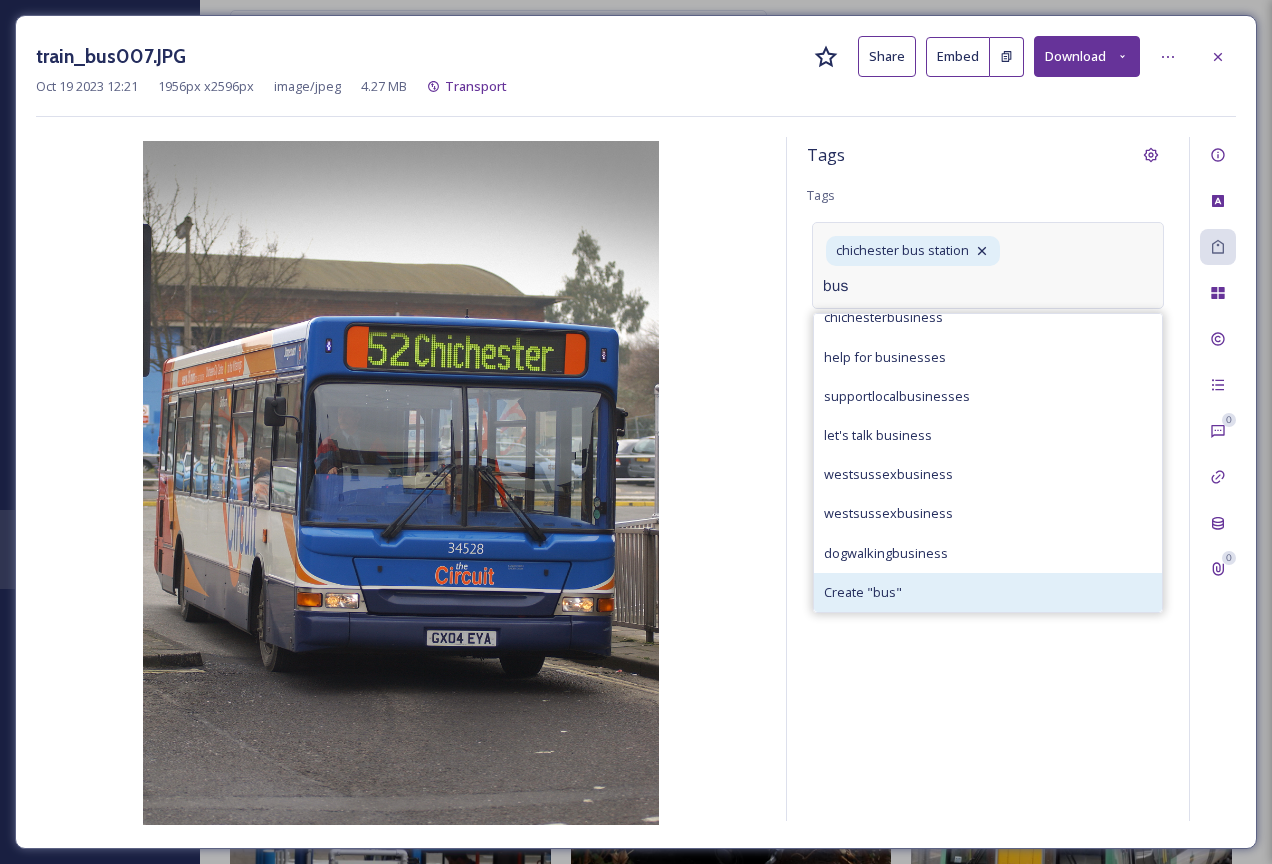 type on "bus" 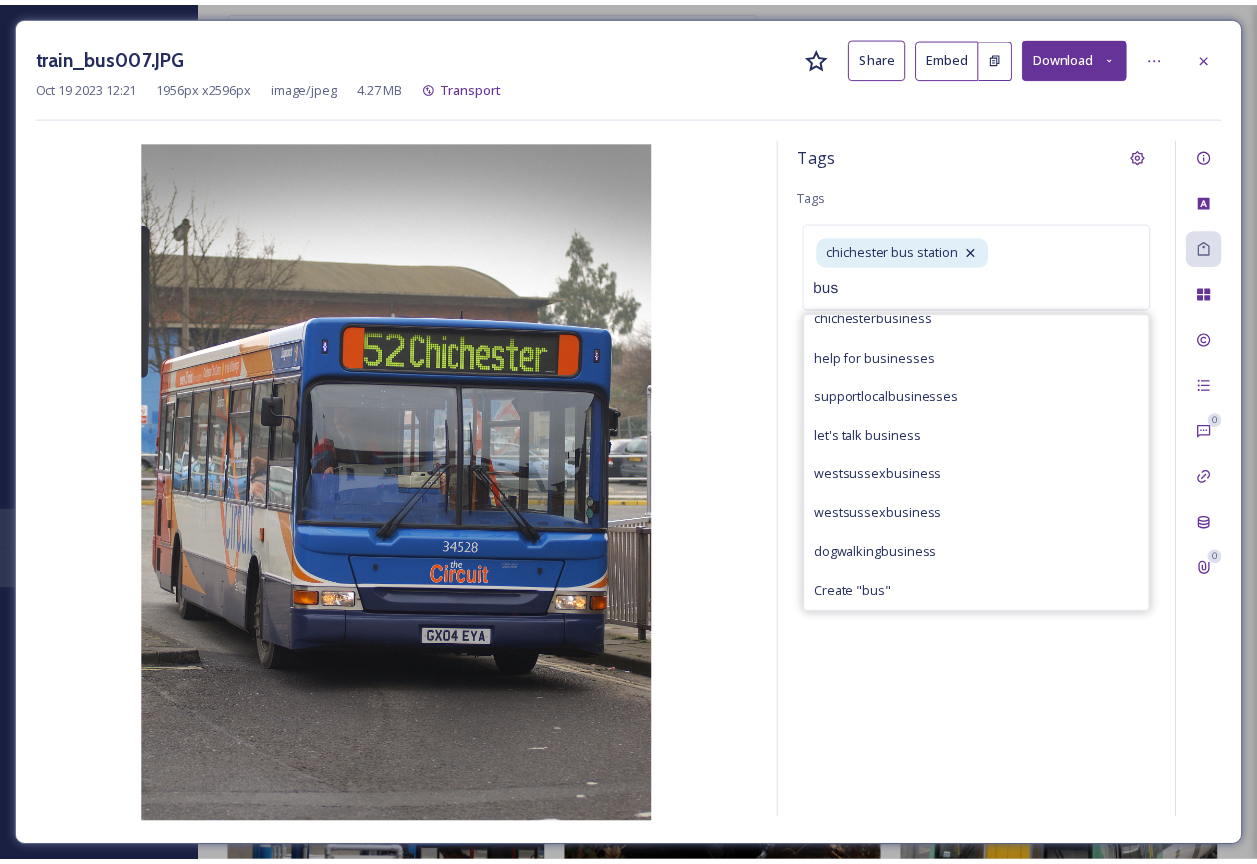 scroll, scrollTop: 0, scrollLeft: 0, axis: both 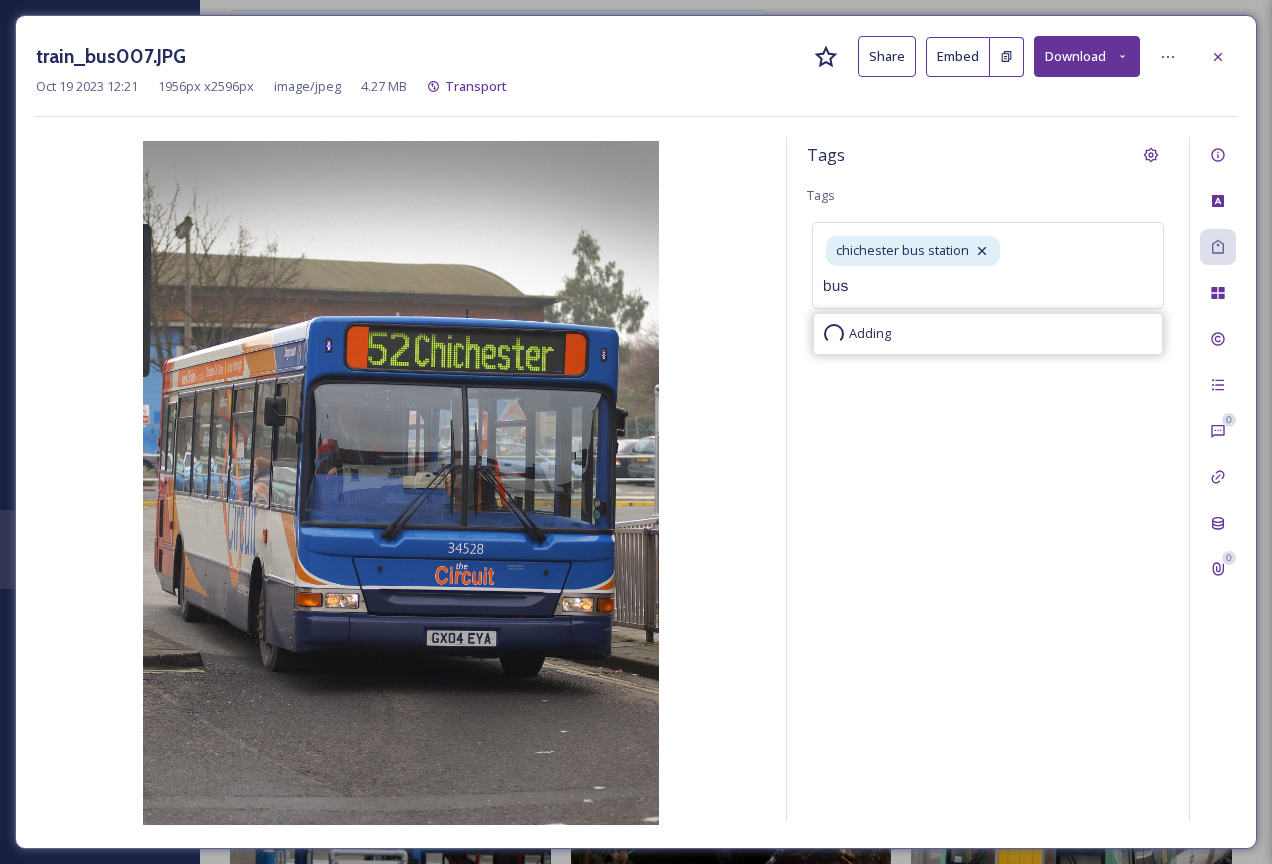 type 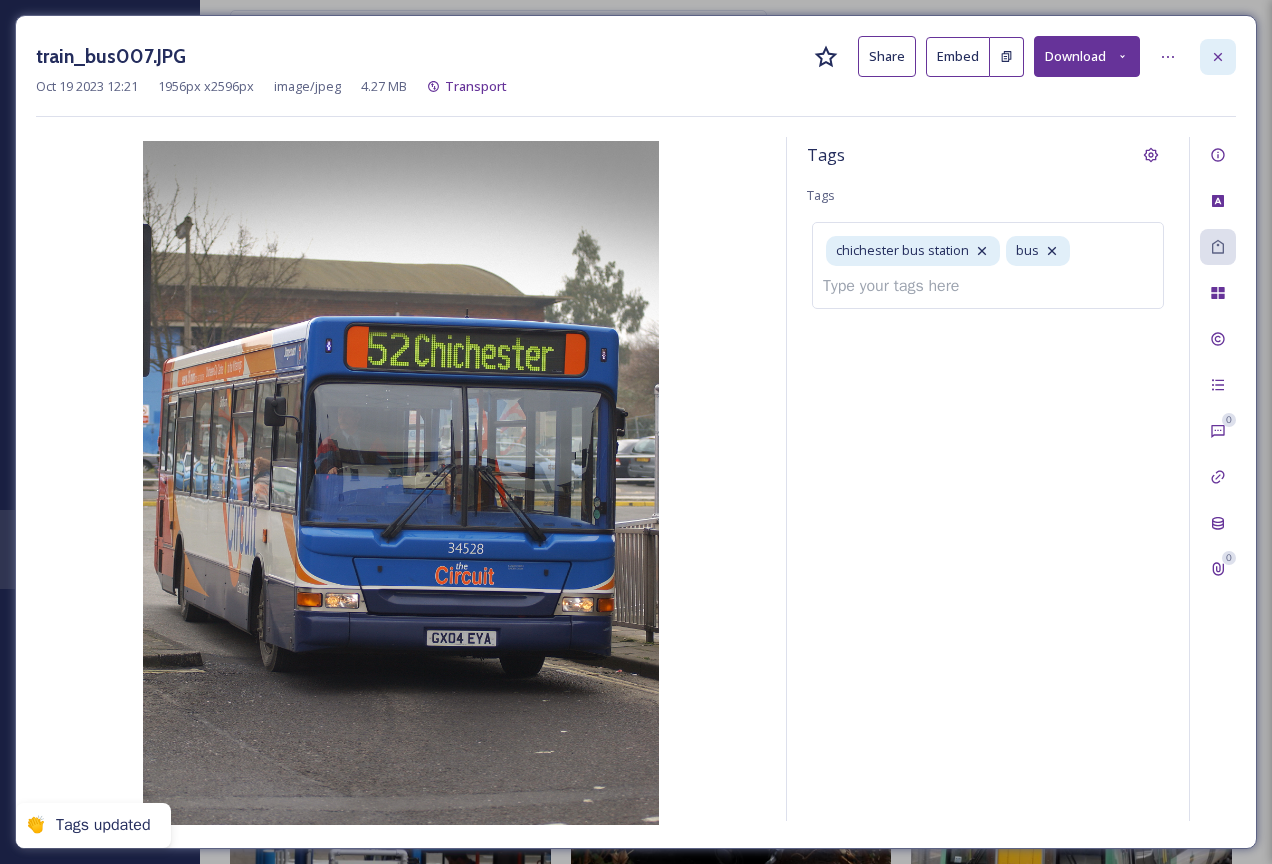 click 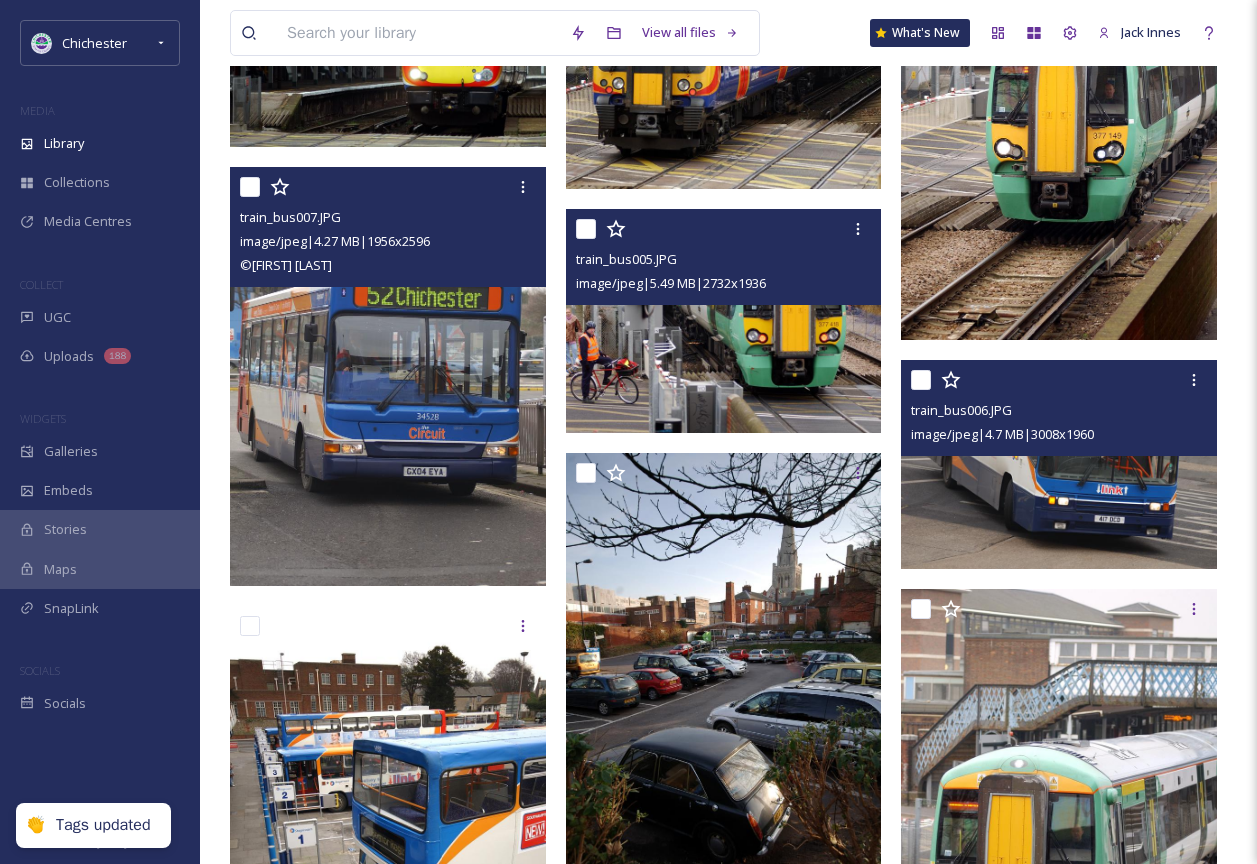 click at bounding box center (724, 321) 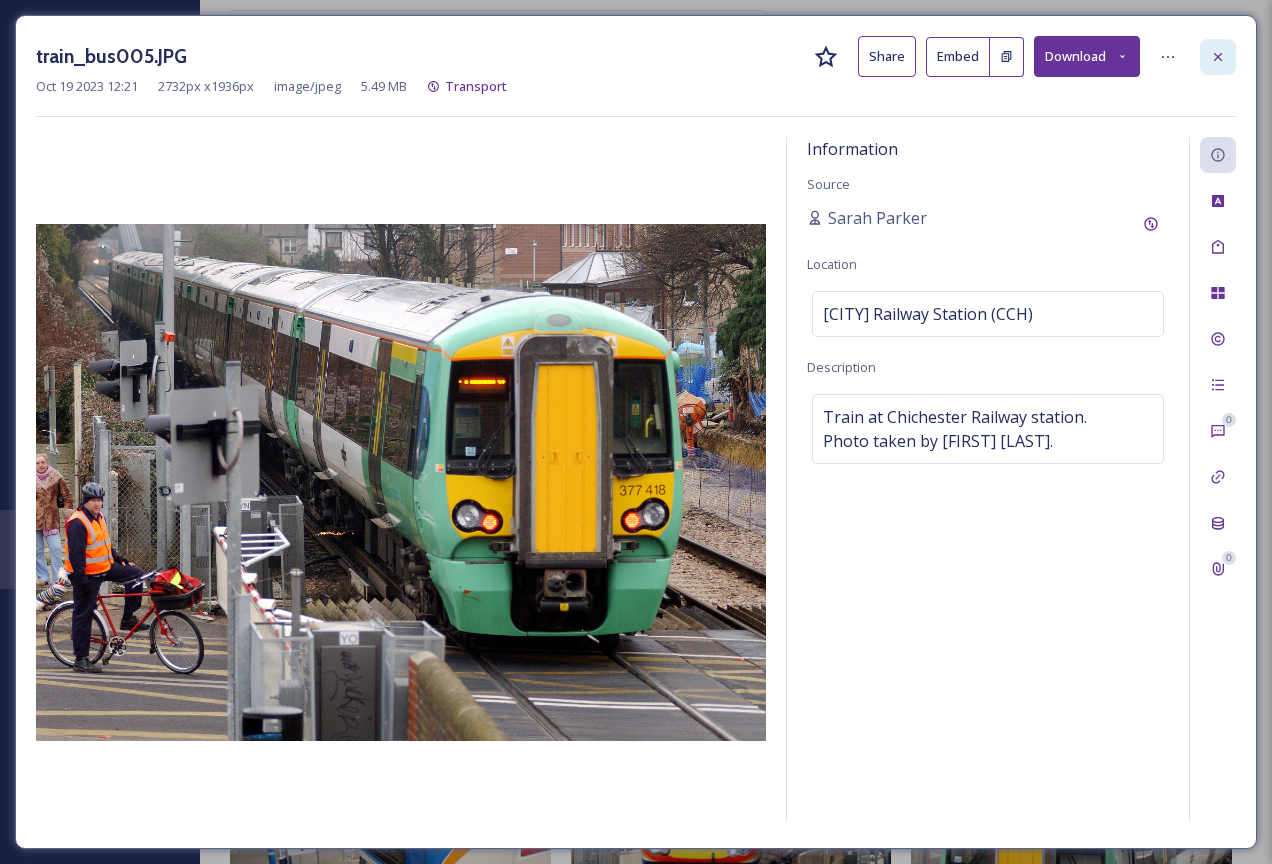 click 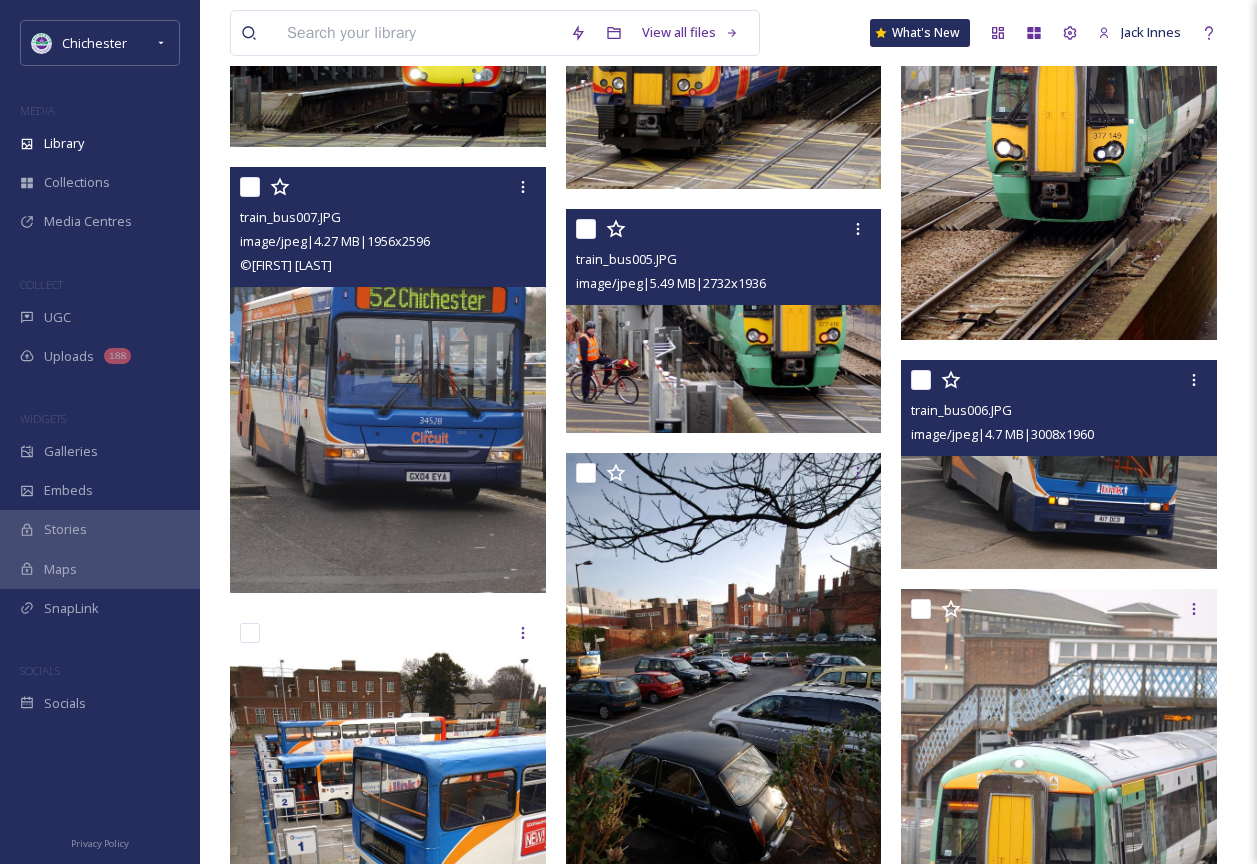 click at bounding box center [1061, 464] 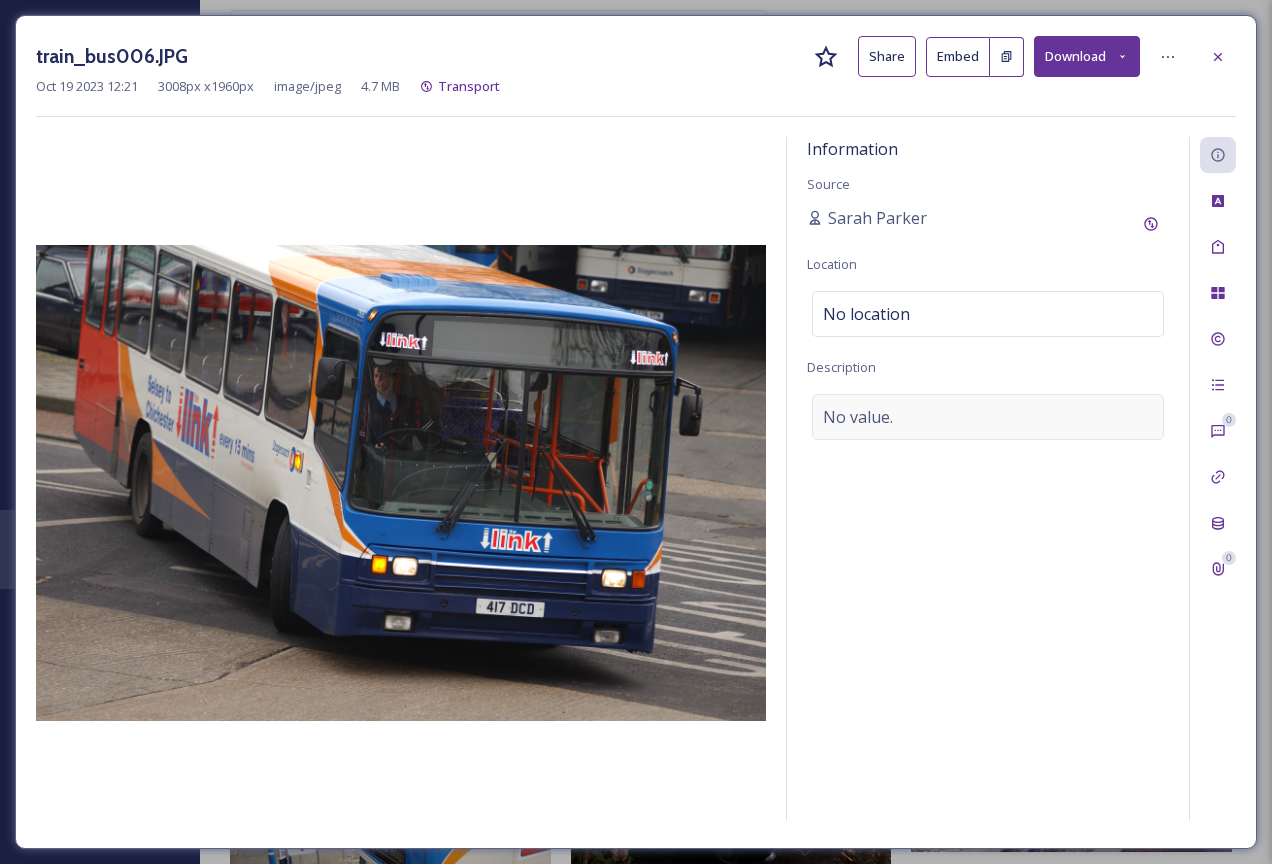 click on "No value." at bounding box center [988, 417] 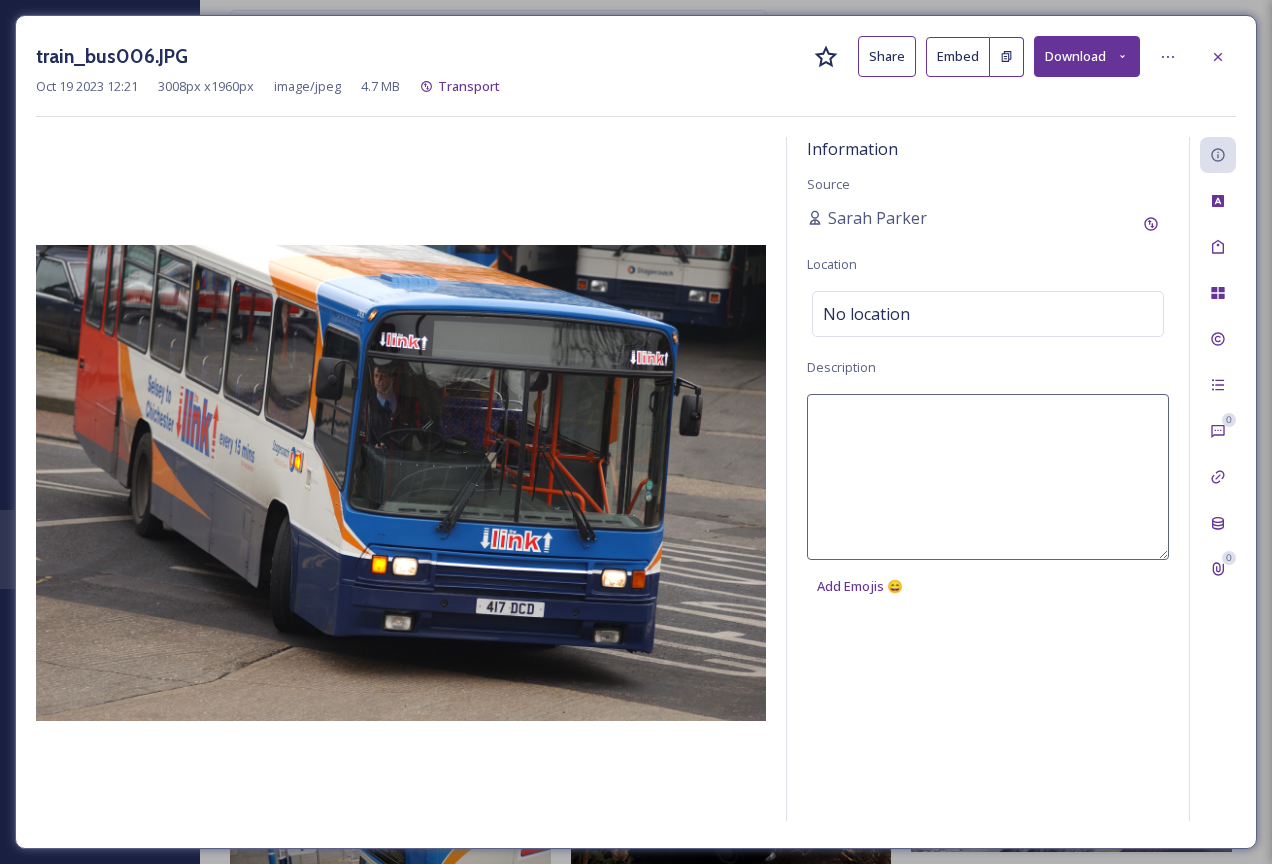 click at bounding box center (988, 477) 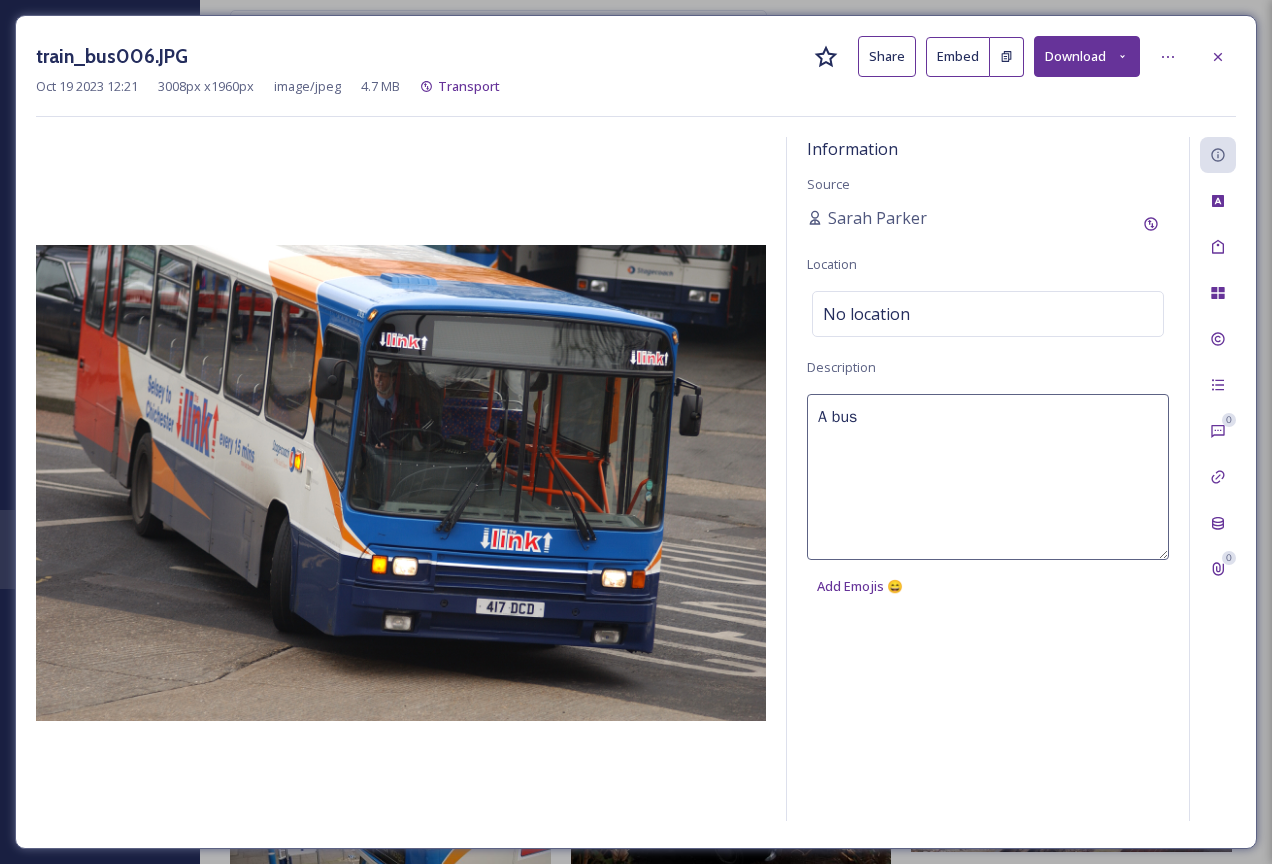 type on "A bus" 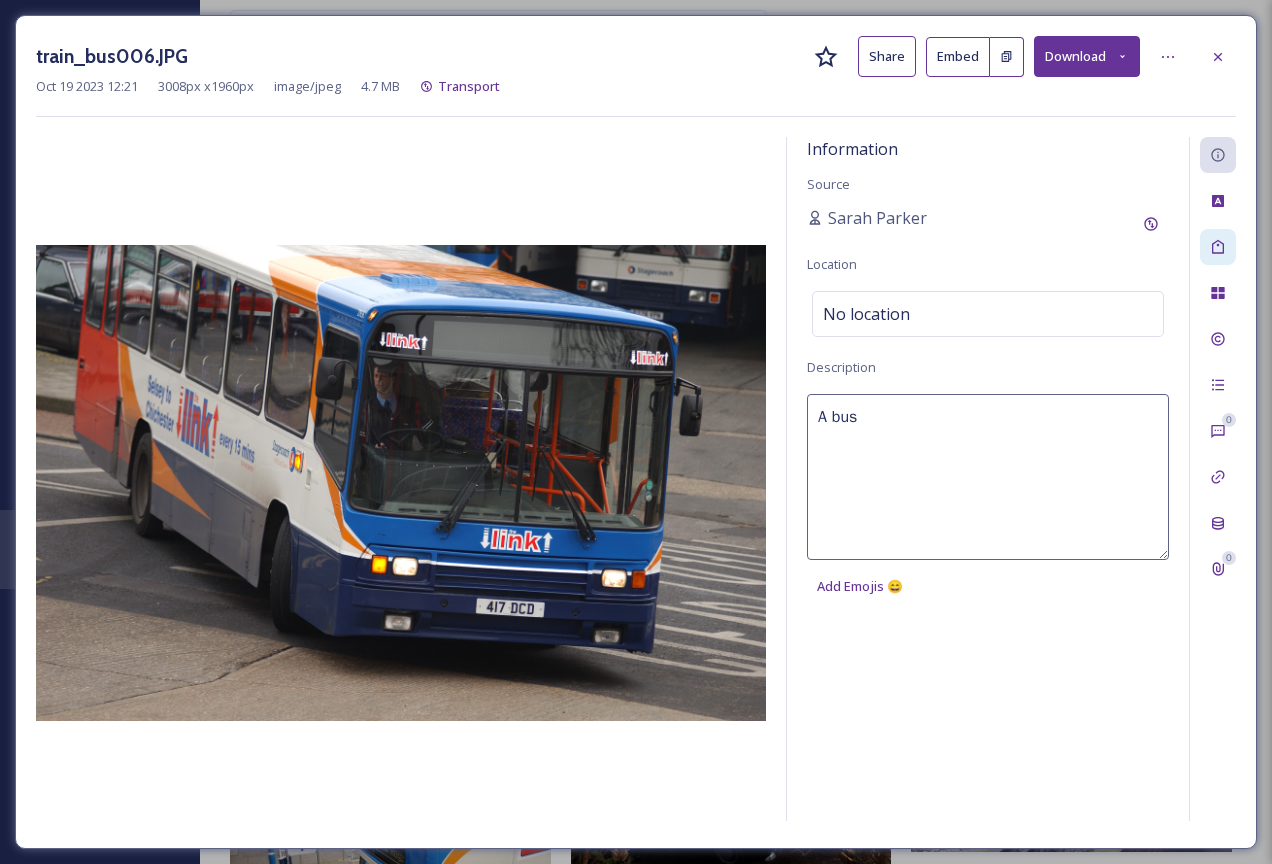click at bounding box center (1218, 247) 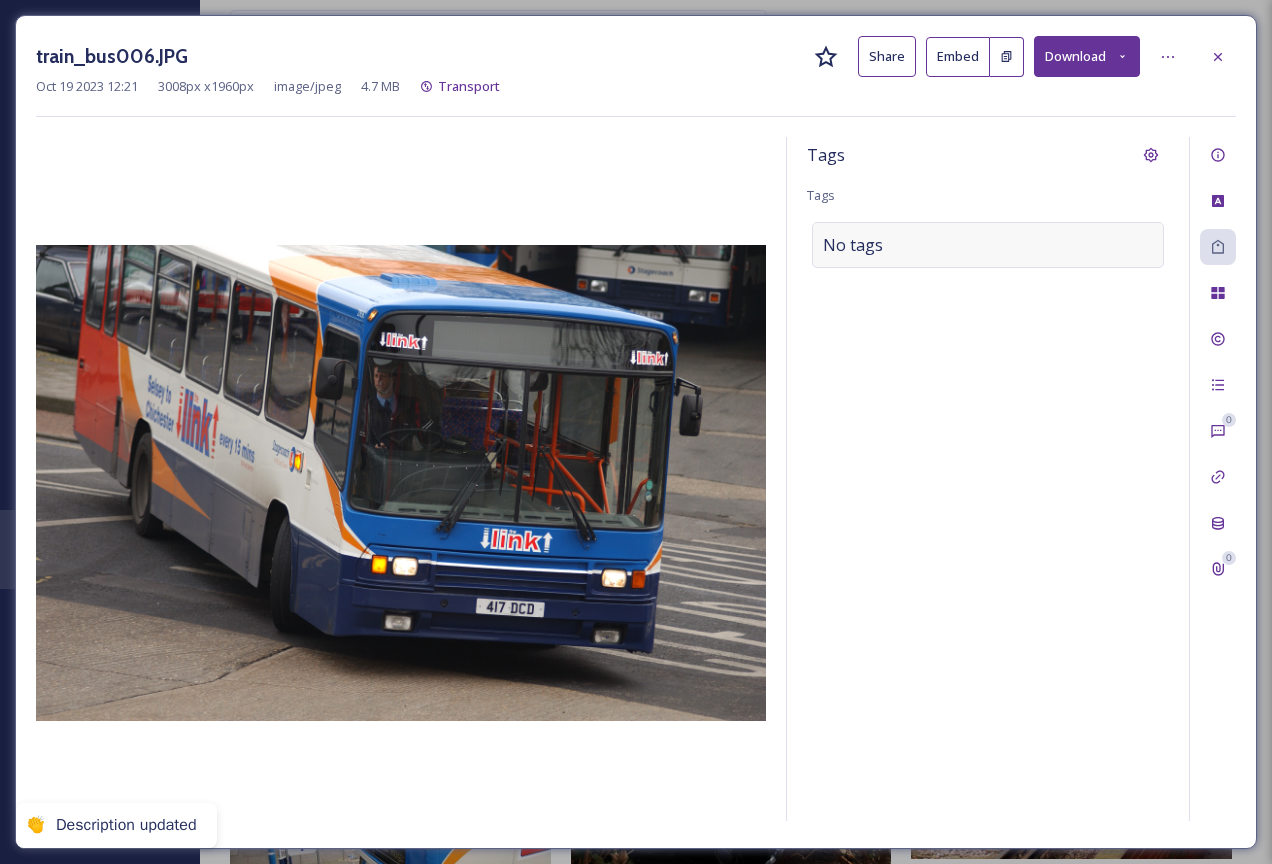 click on "No tags" at bounding box center (988, 245) 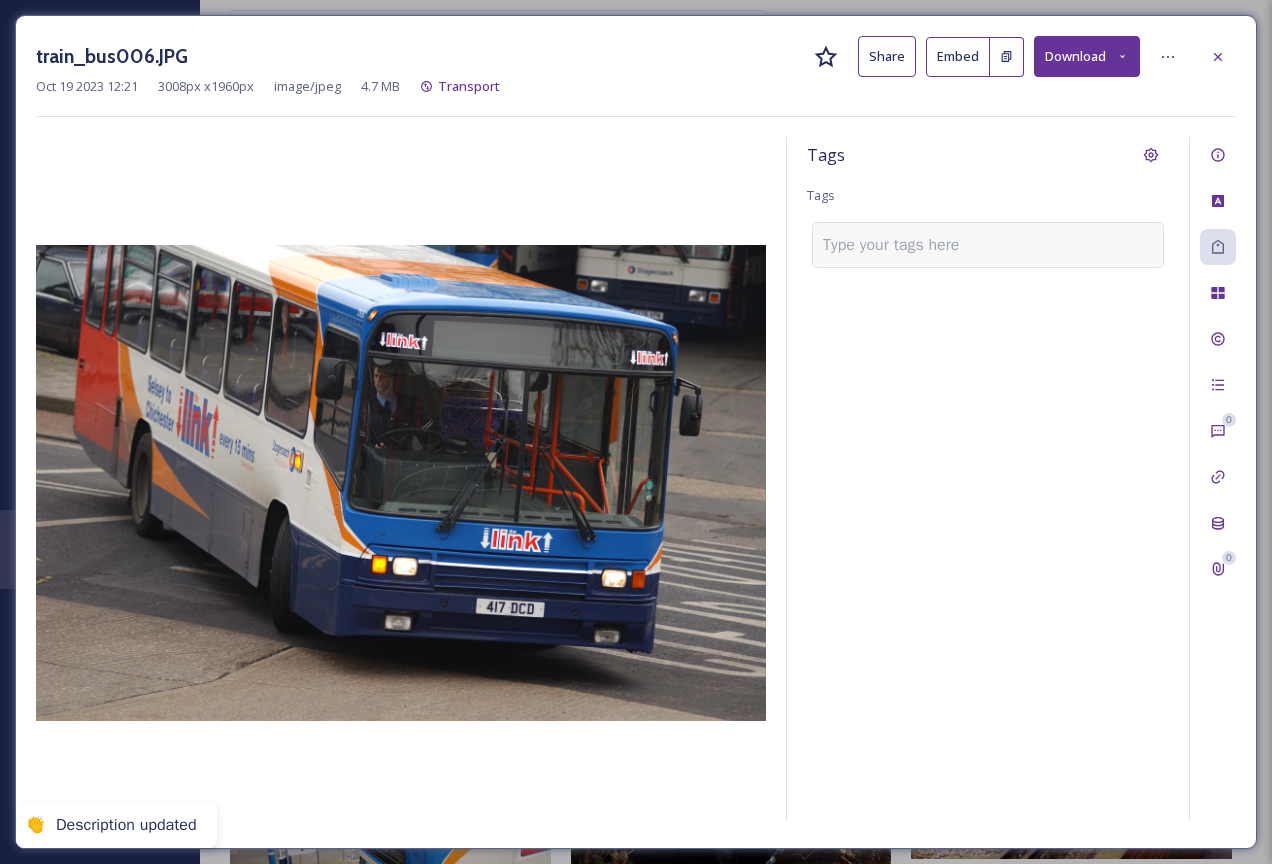 click at bounding box center (899, 245) 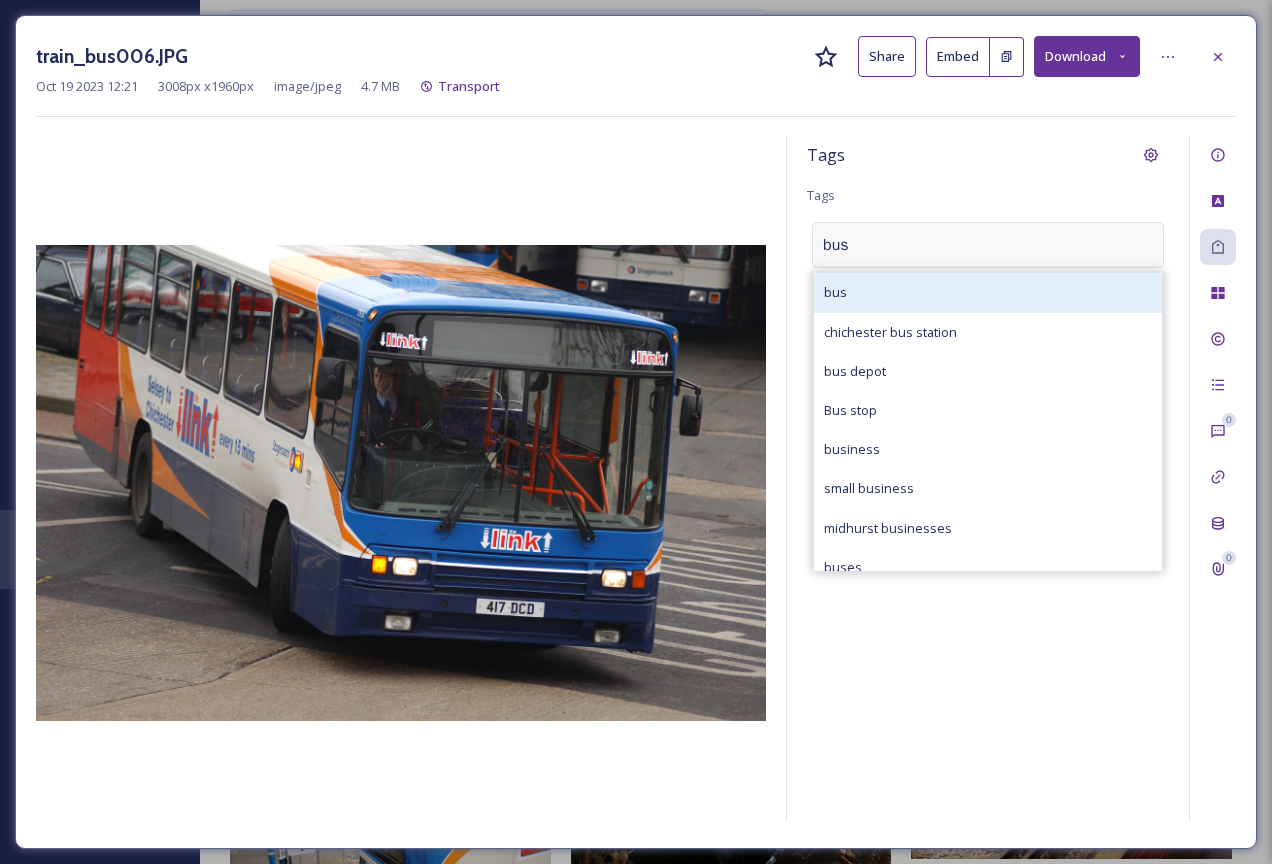 type on "bus" 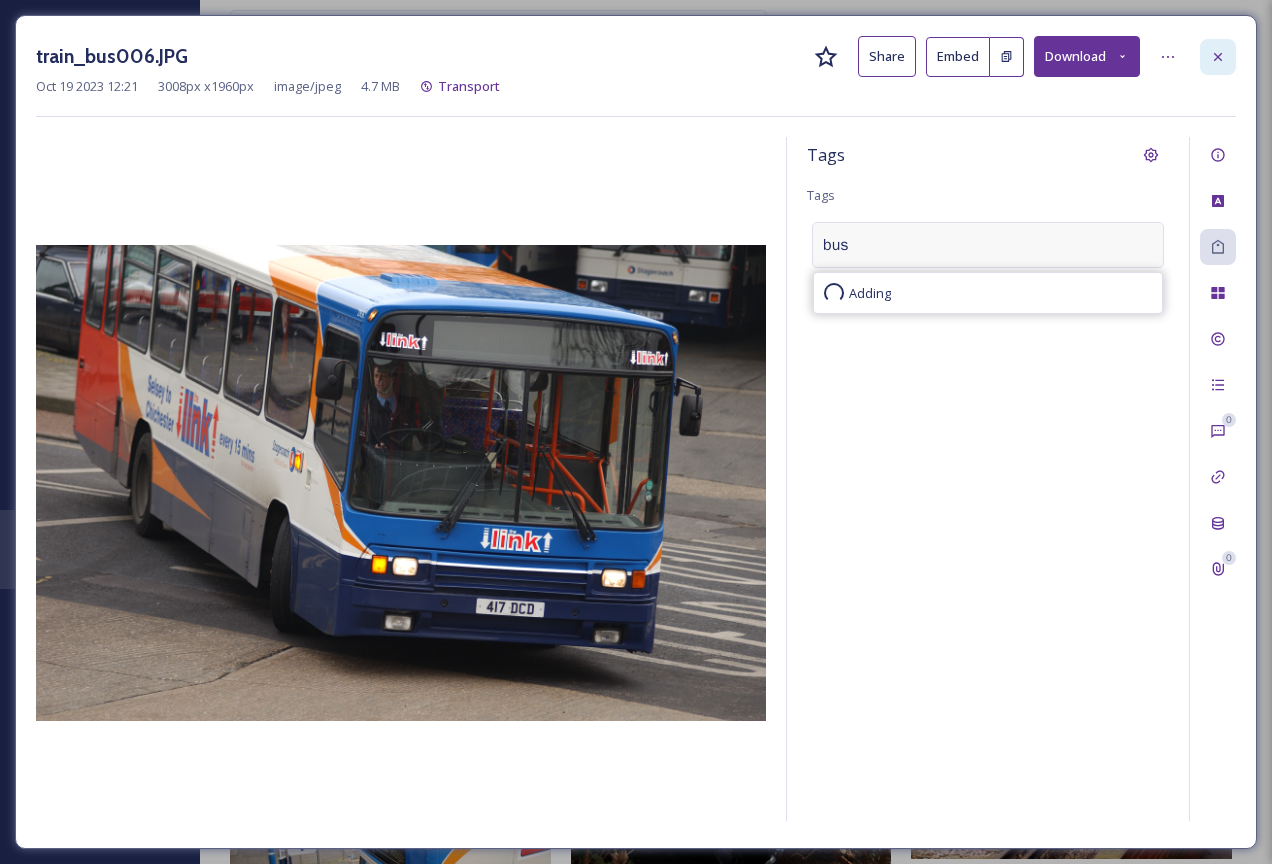 type 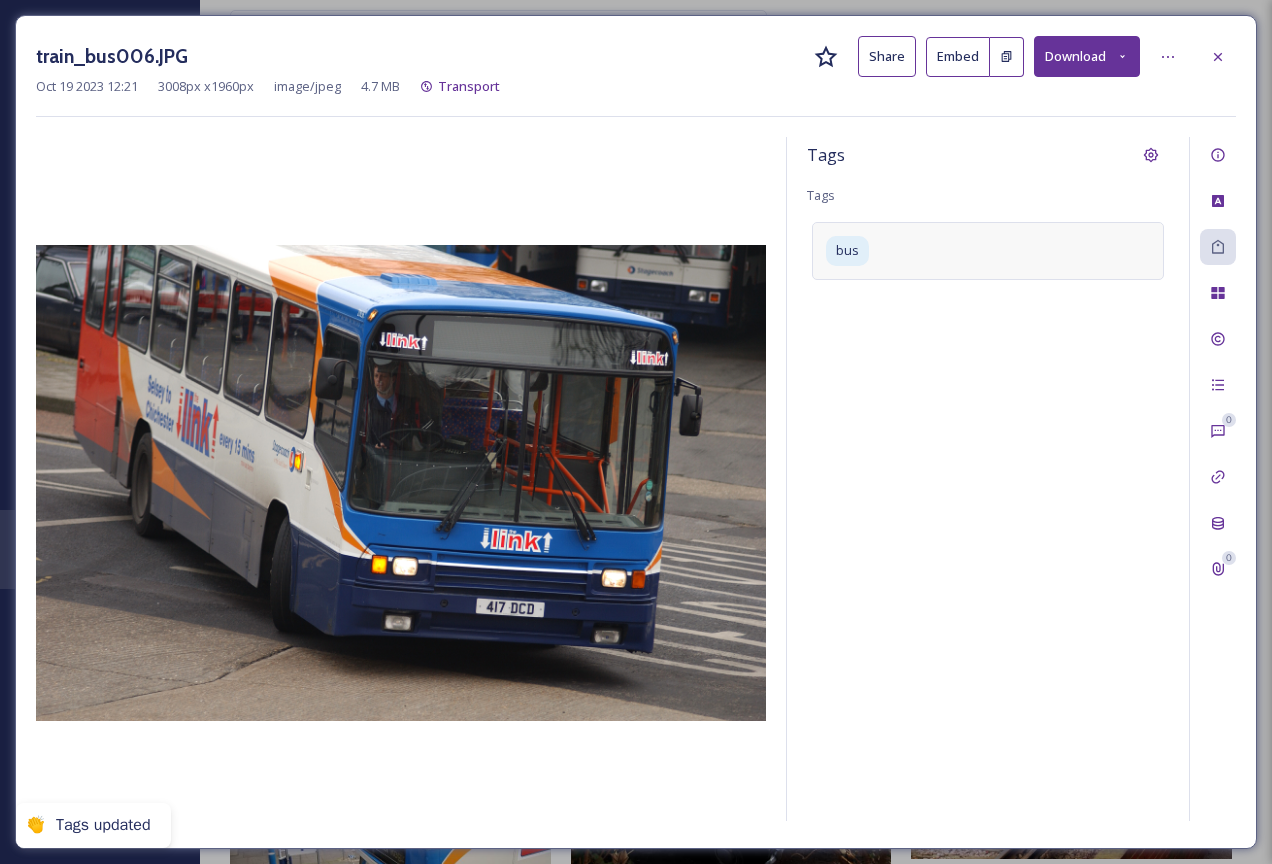 click 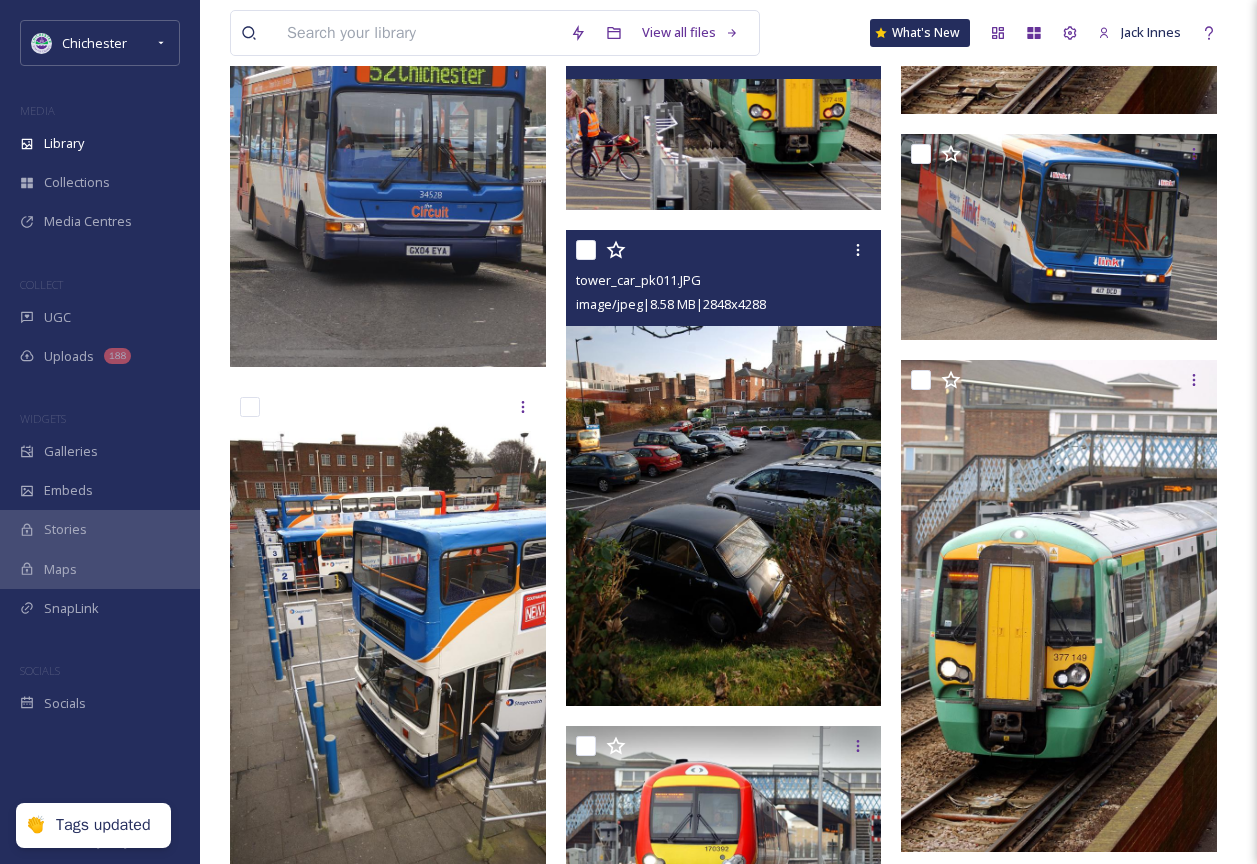 scroll, scrollTop: 900, scrollLeft: 0, axis: vertical 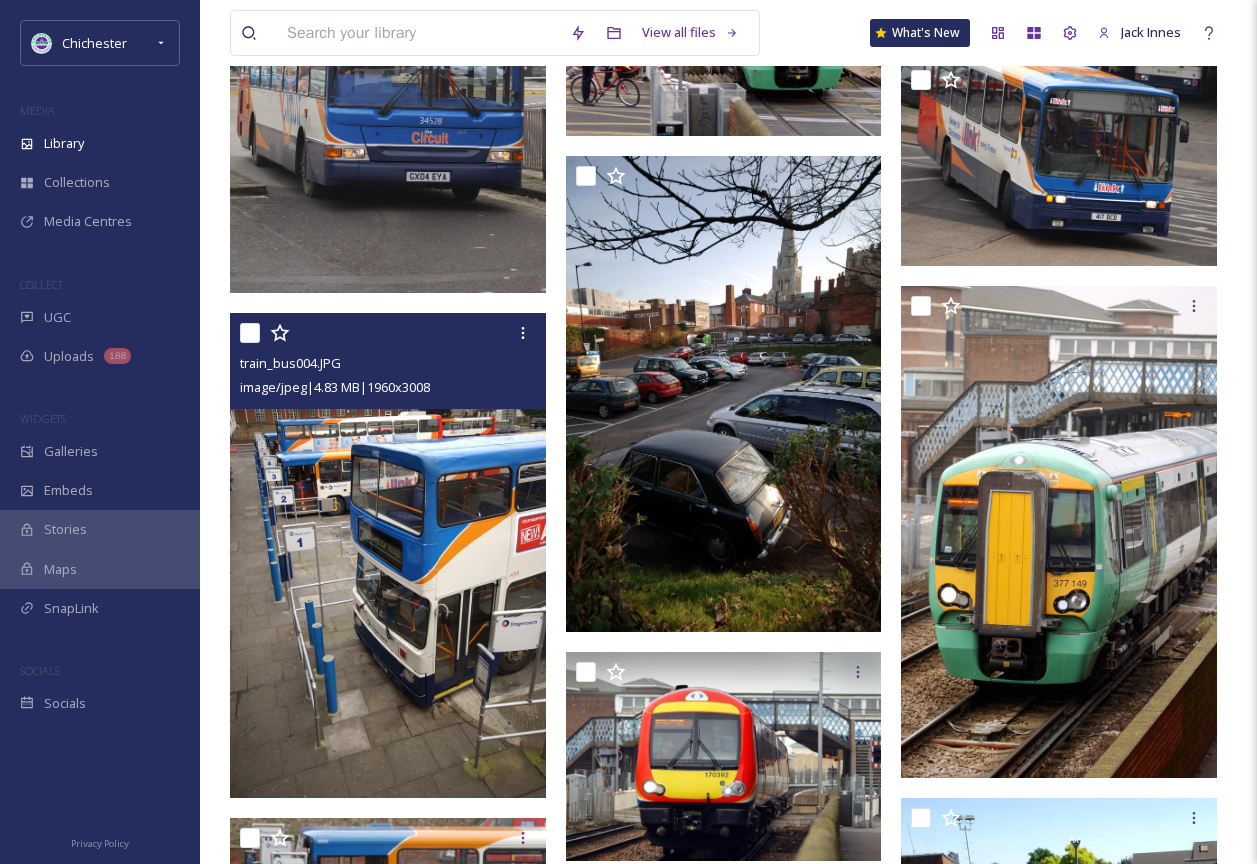 click at bounding box center (388, 555) 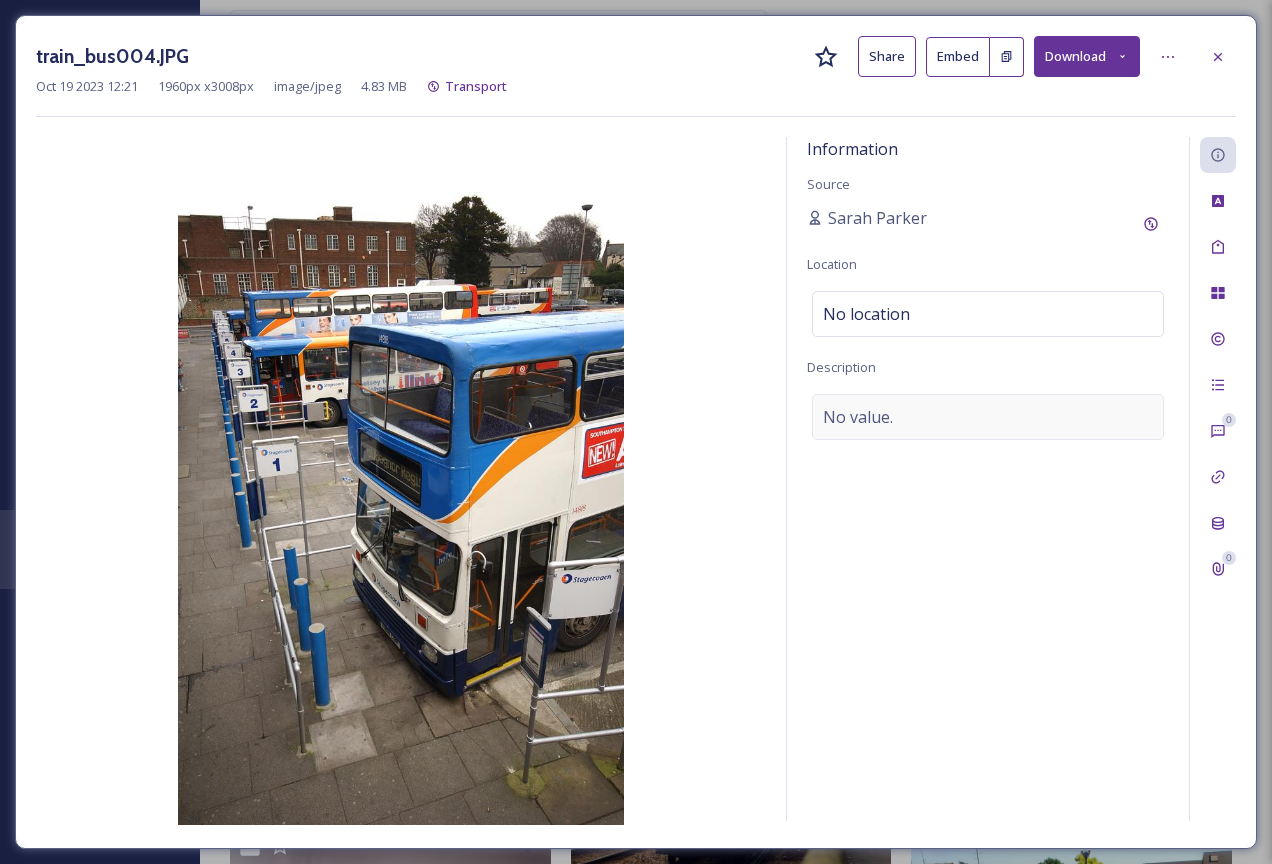 click on "No value." at bounding box center [988, 417] 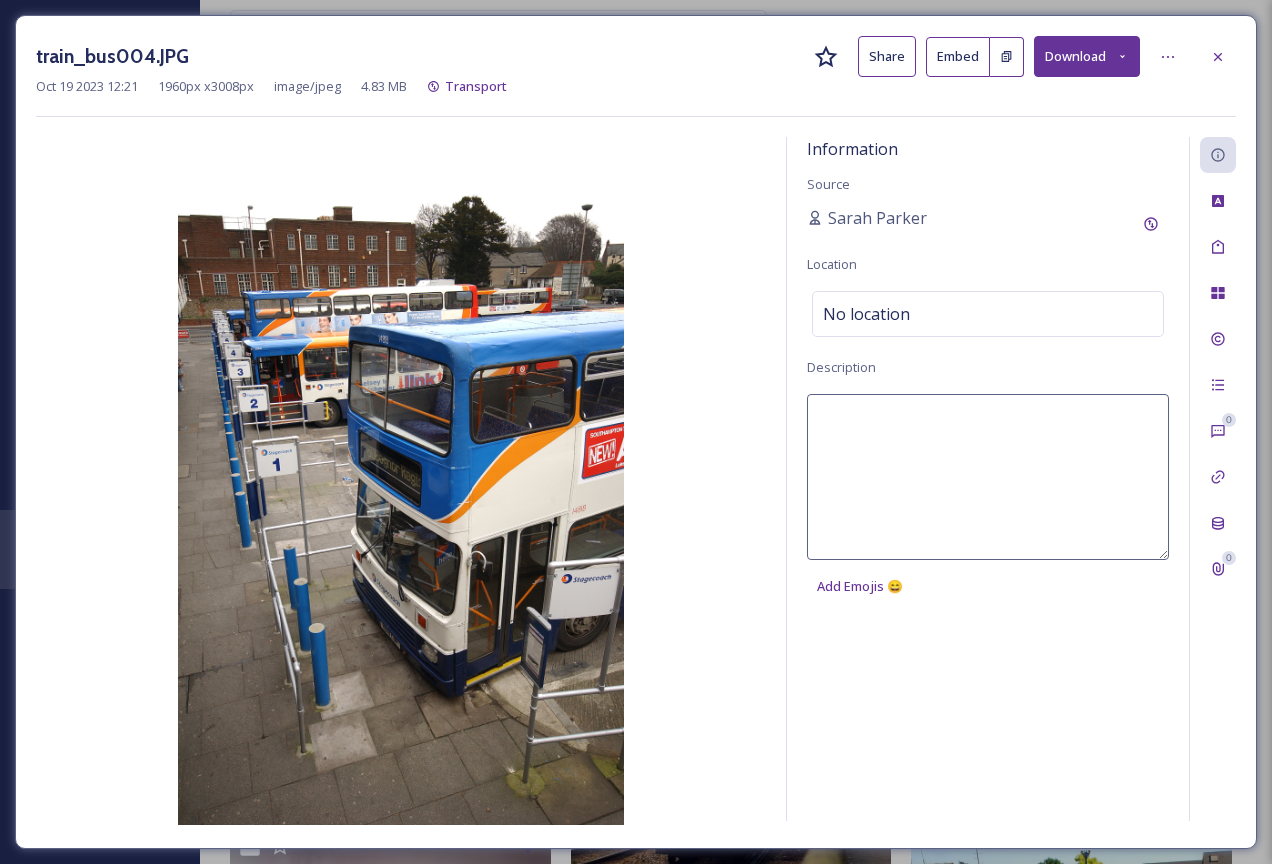 click at bounding box center [988, 477] 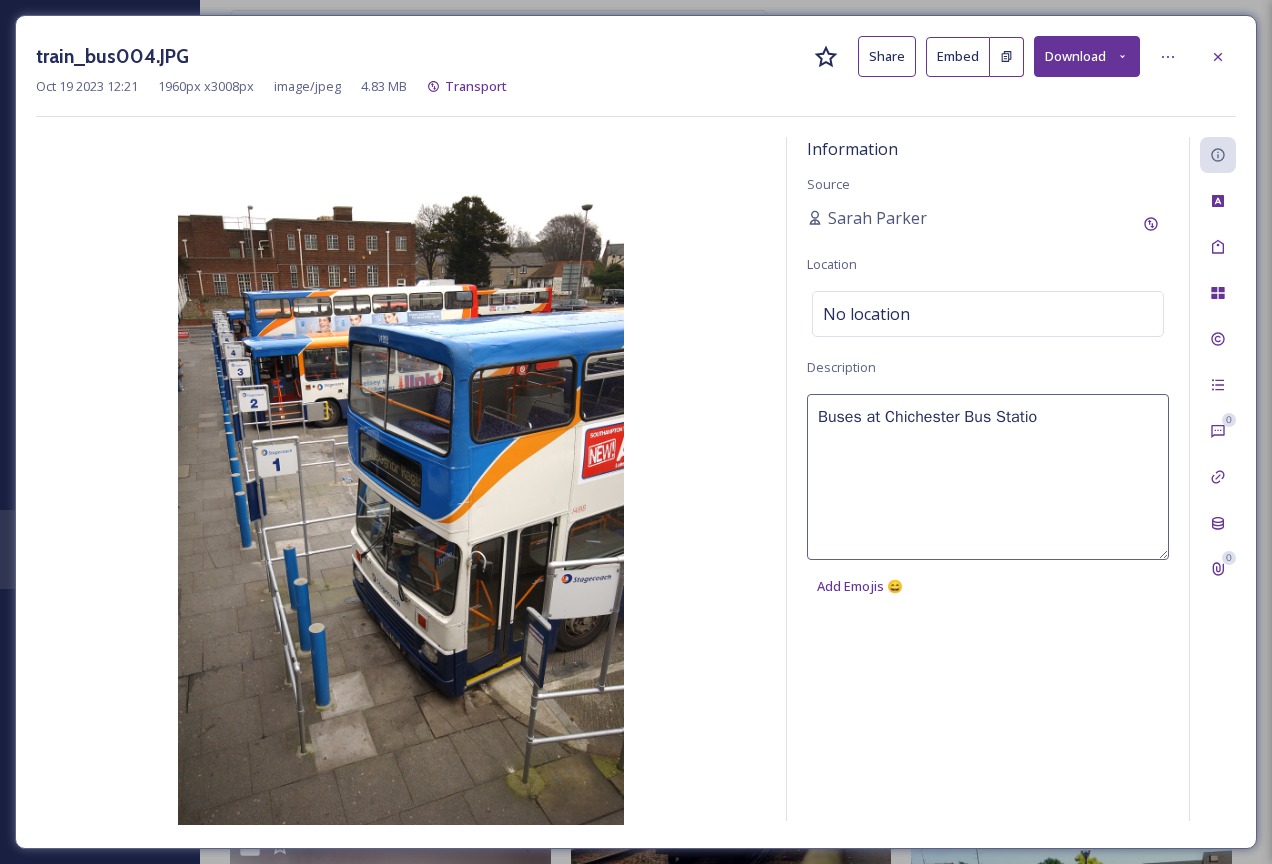 type on "Buses at Chichester Bus Station" 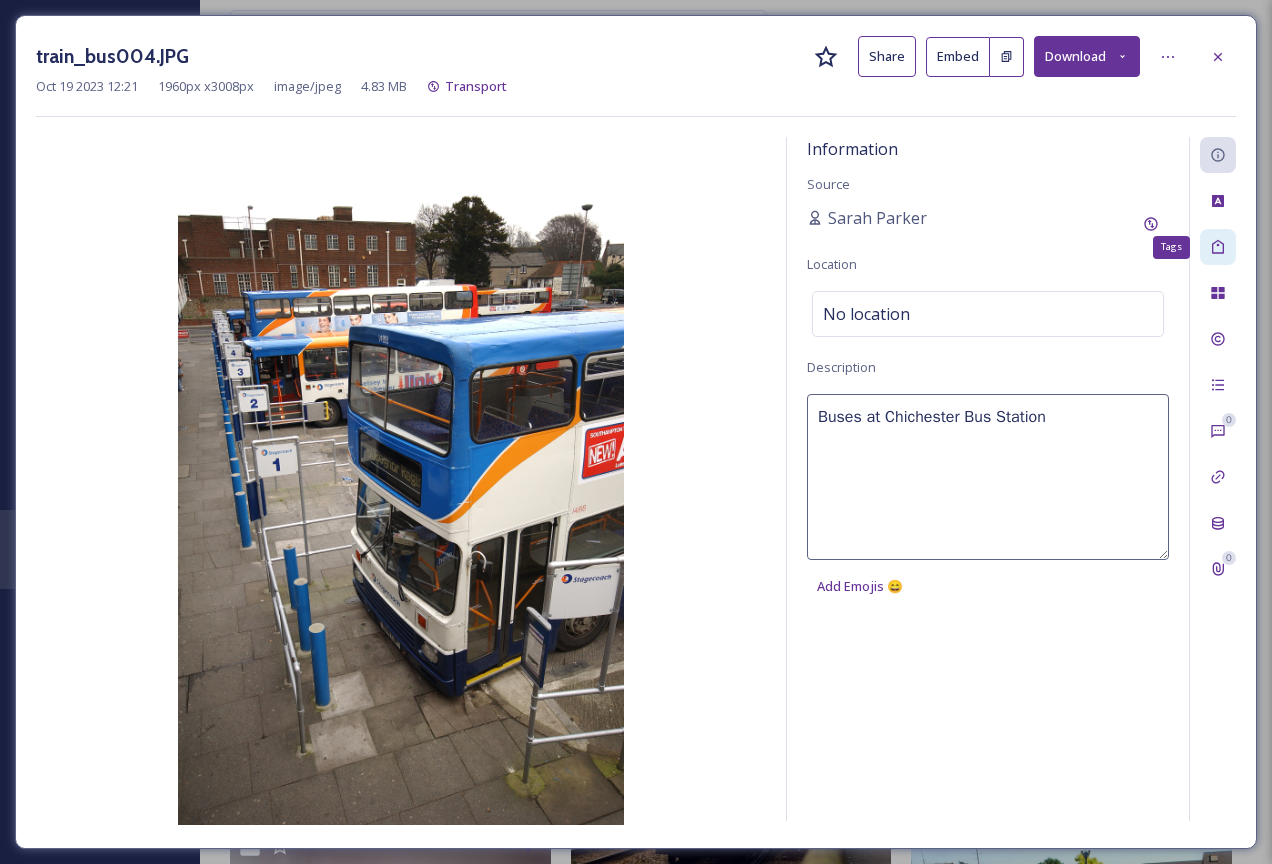 click 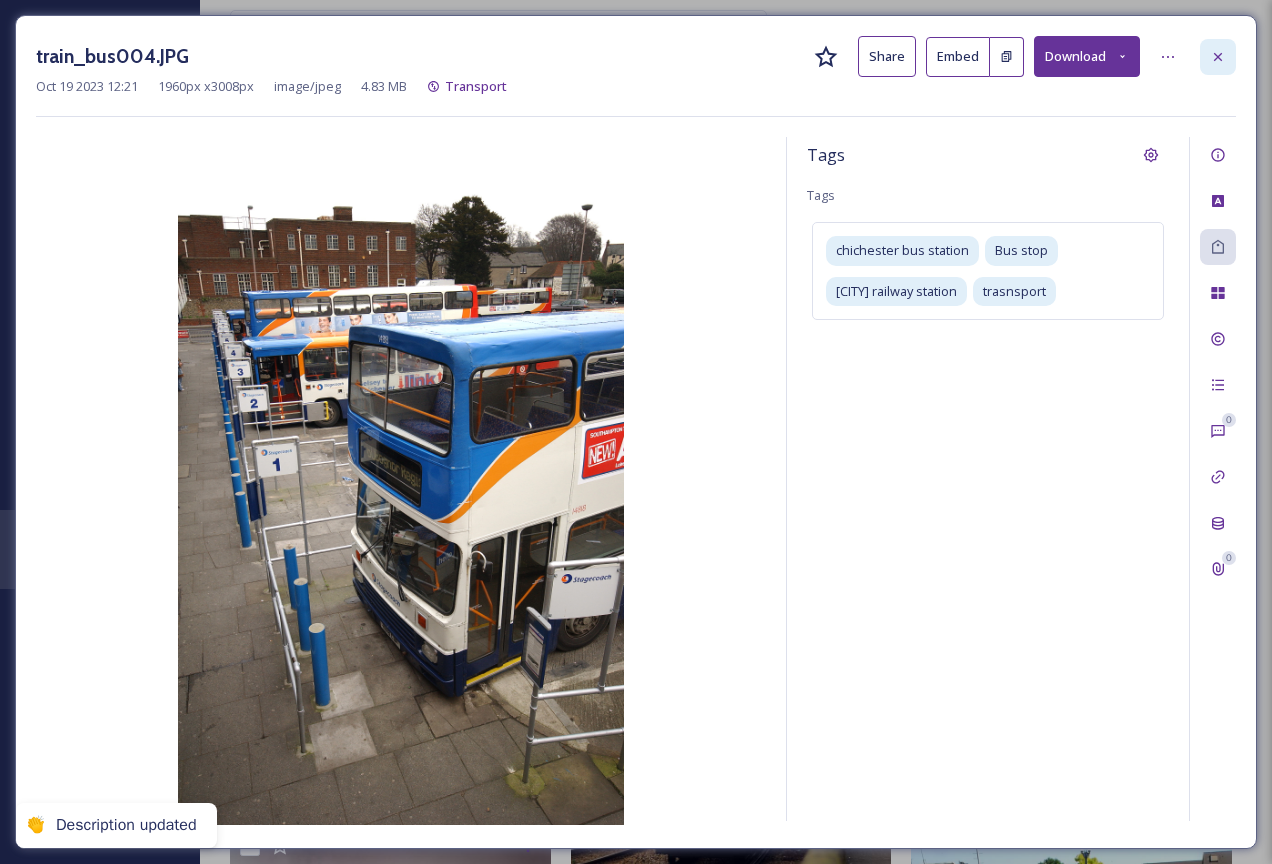 click 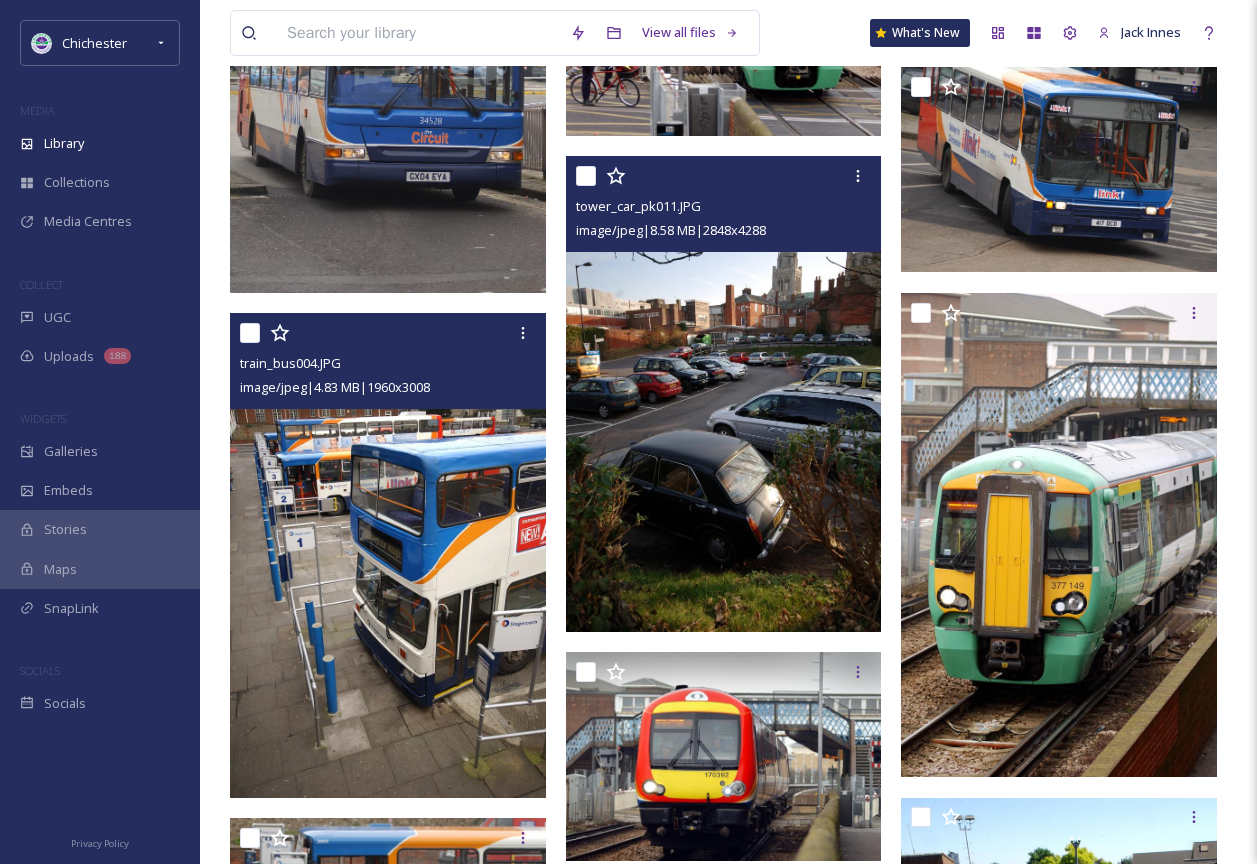 click at bounding box center (724, 394) 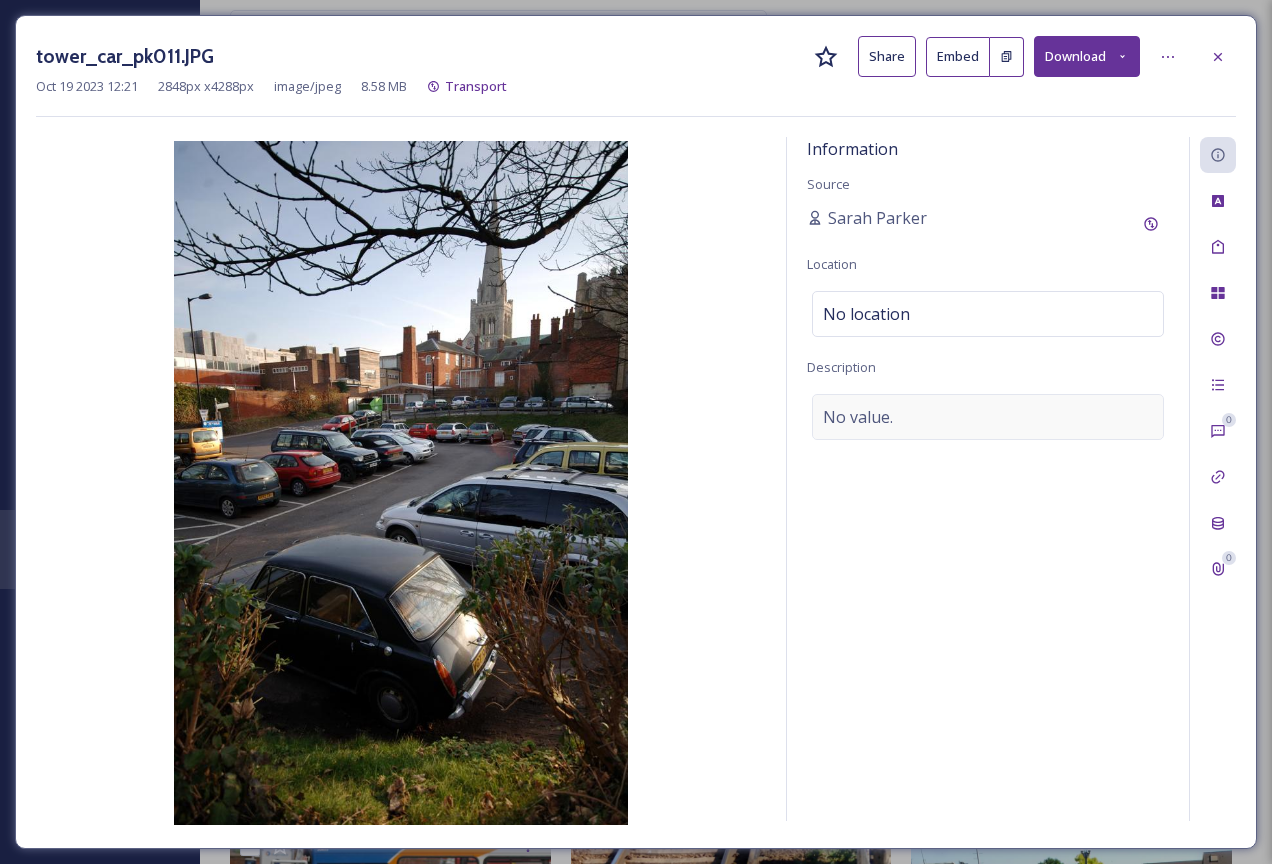 click on "No value." at bounding box center [988, 417] 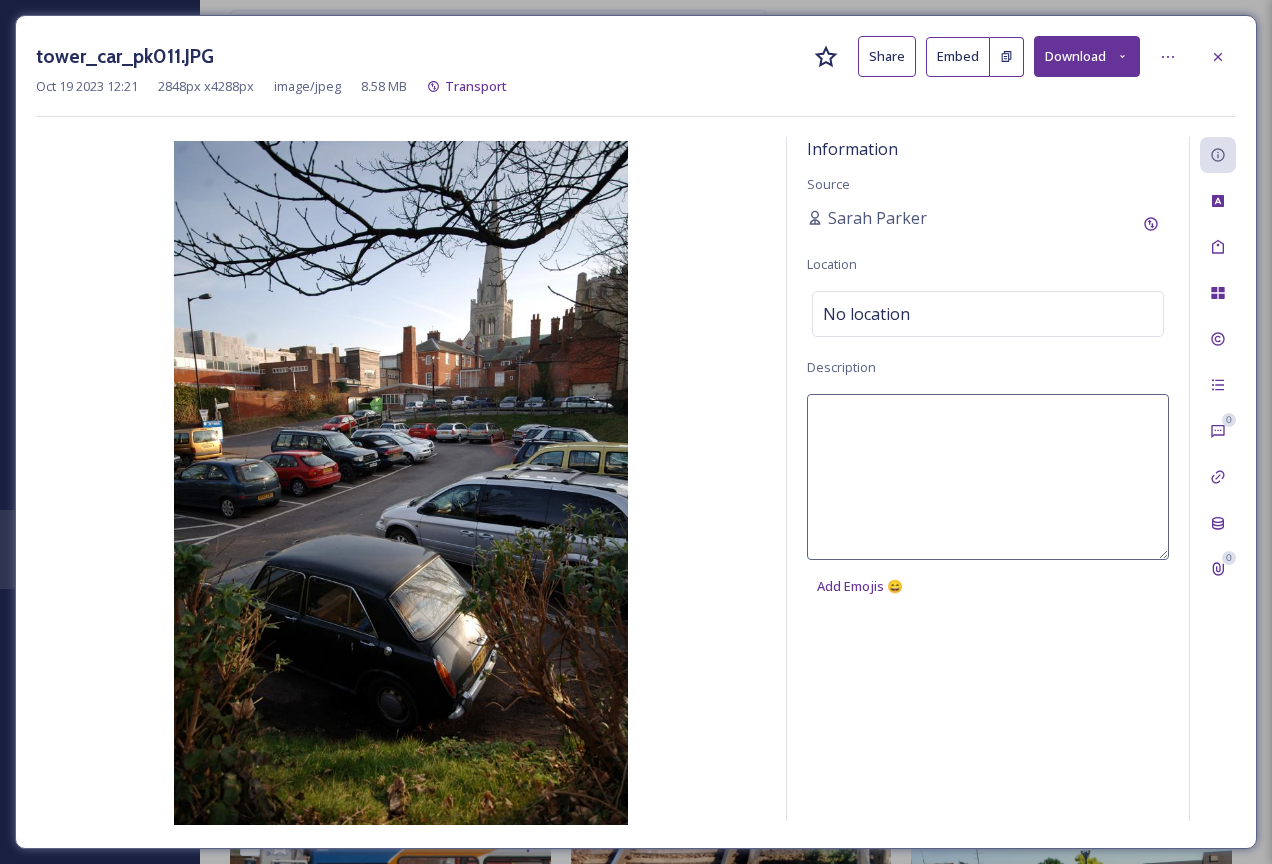 click at bounding box center [988, 477] 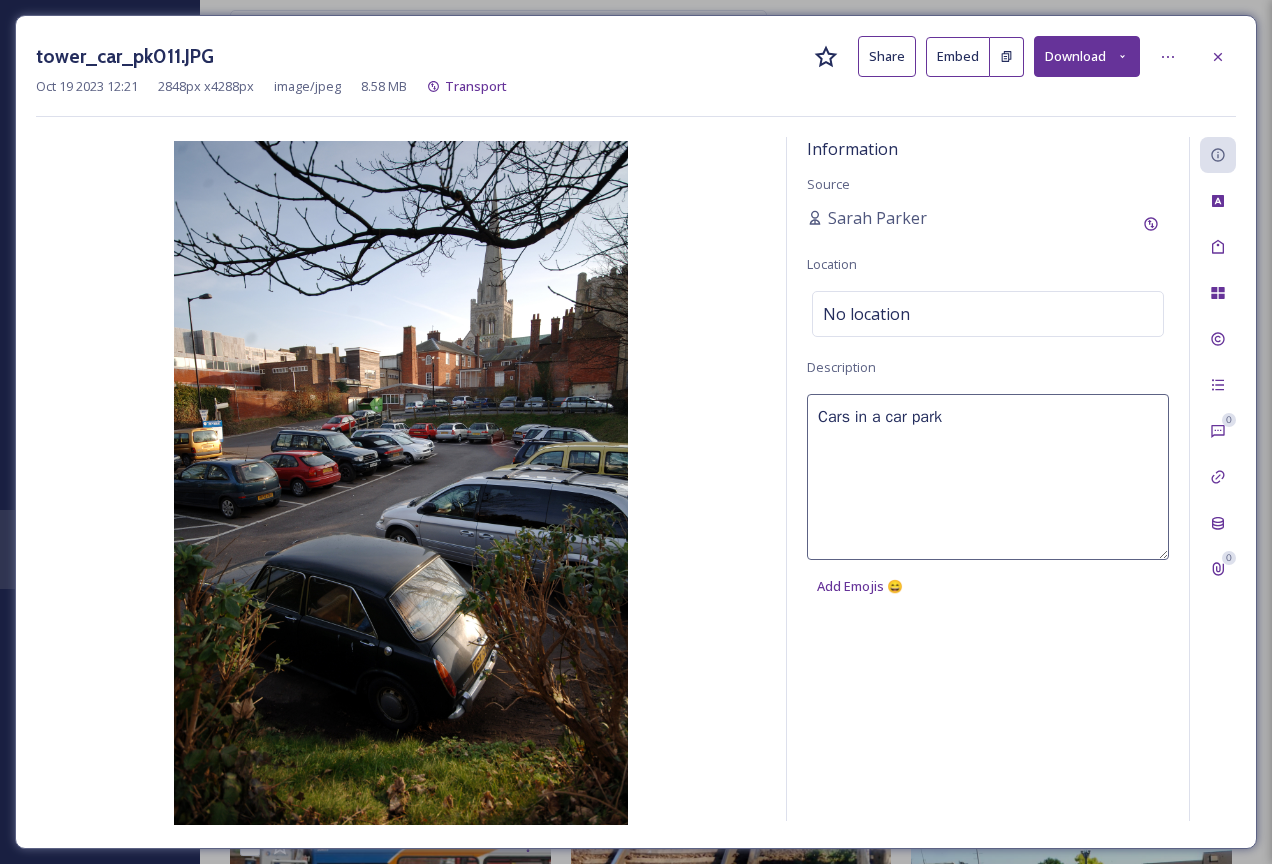 type on "Cars in a car park" 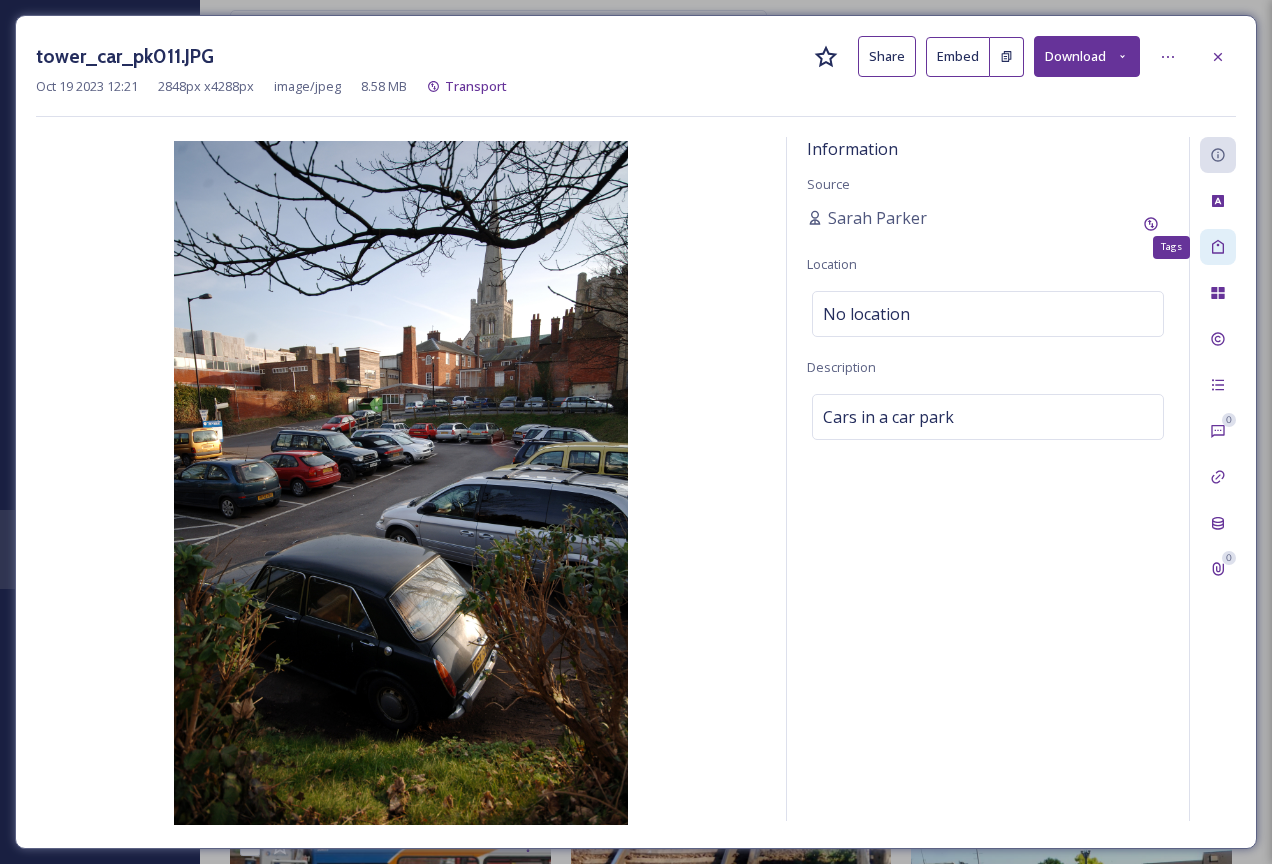 click on "Tags" at bounding box center (1218, 247) 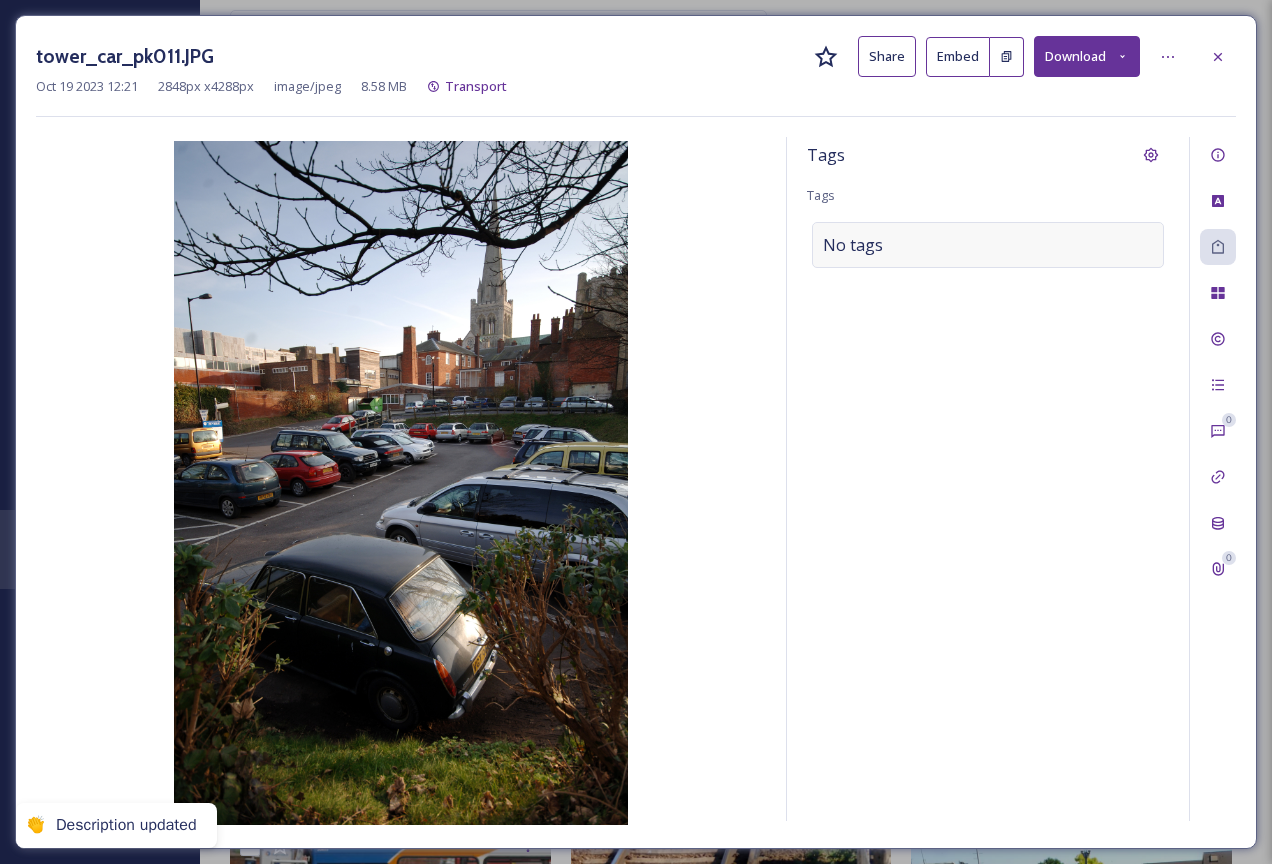 click on "No tags" at bounding box center [988, 245] 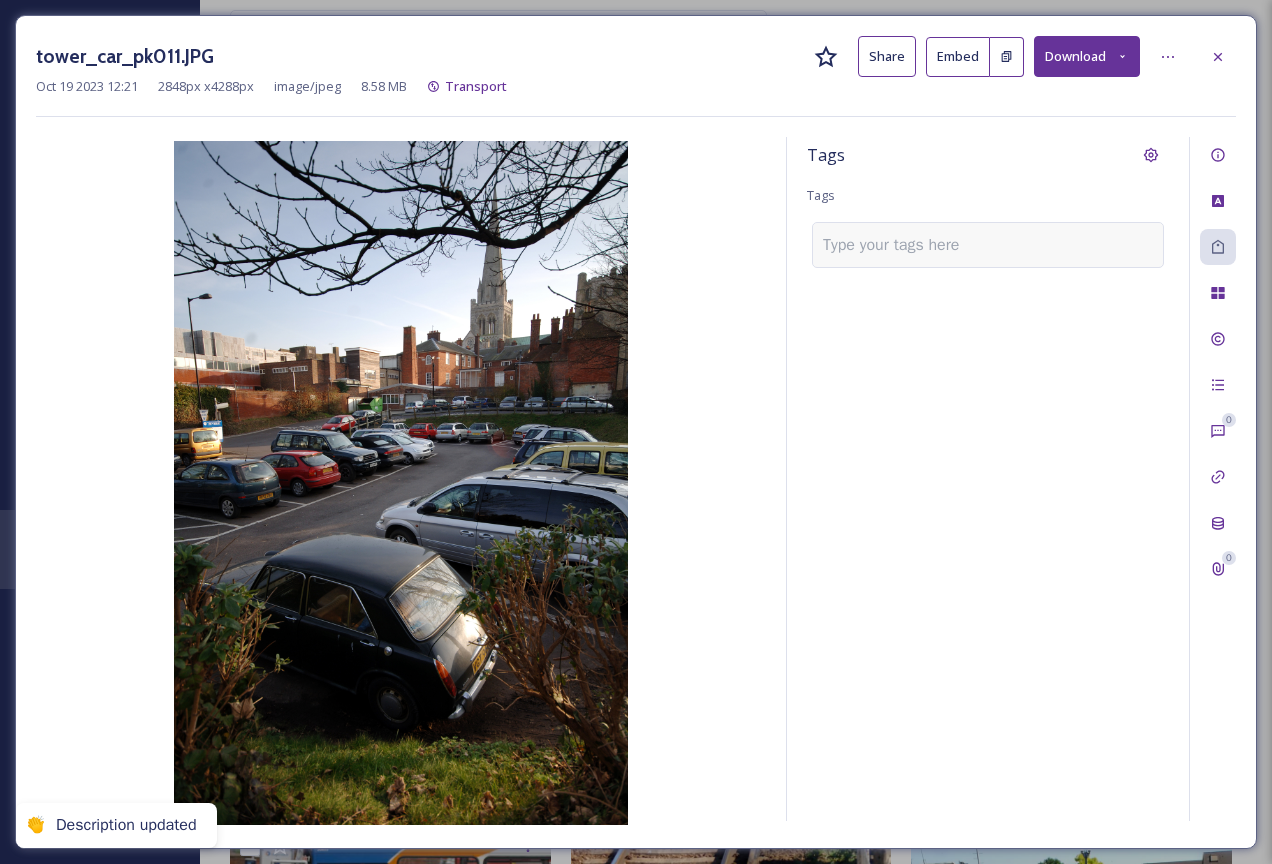 click at bounding box center [899, 245] 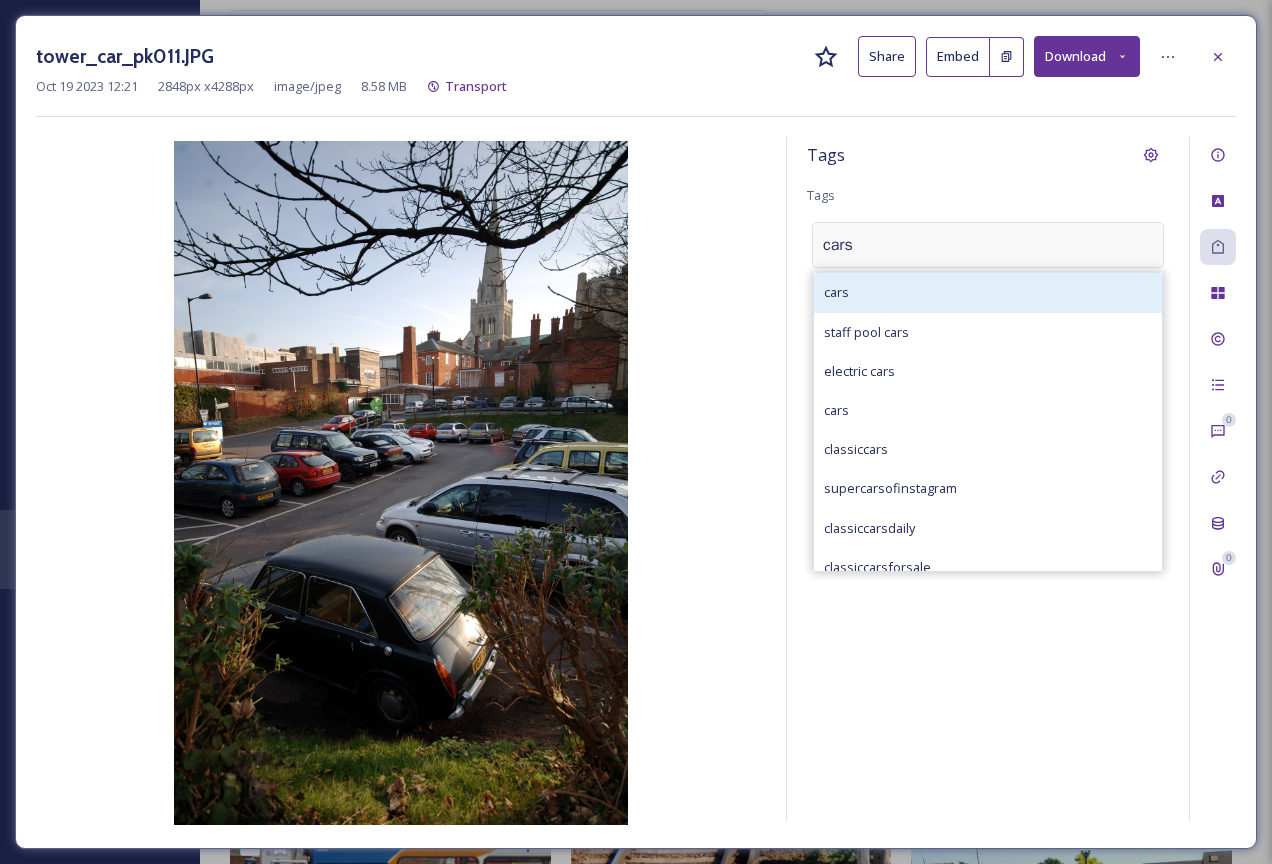 type on "cars" 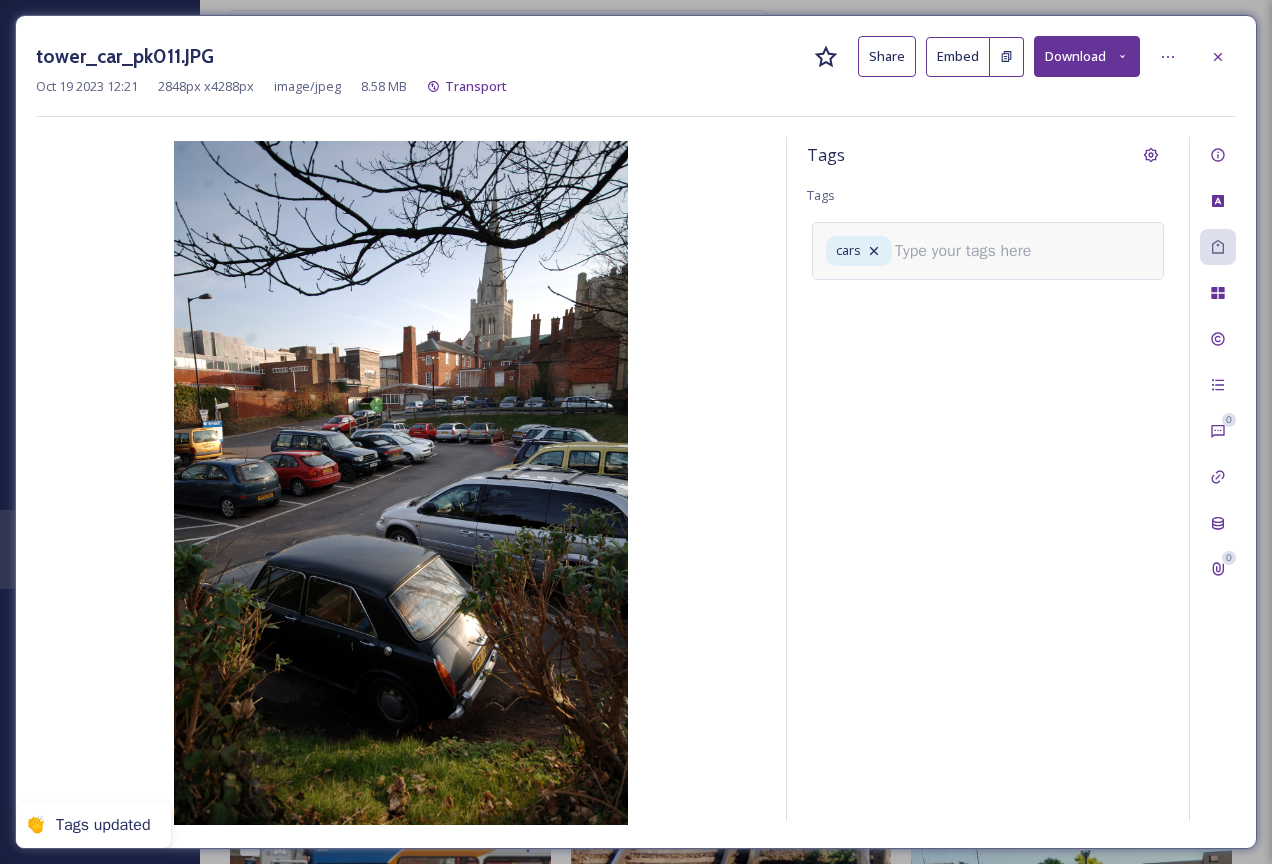 click on "cars" at bounding box center (988, 250) 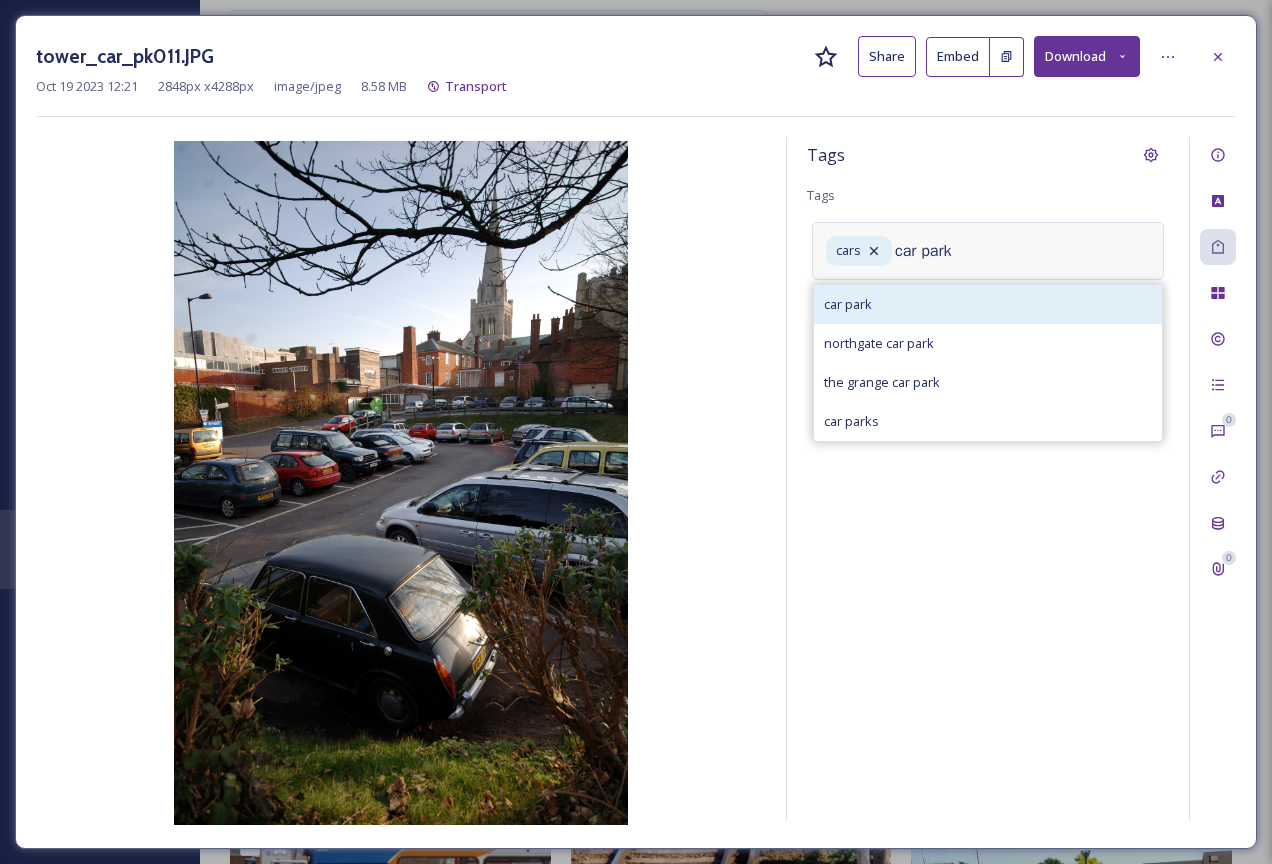 type on "car park" 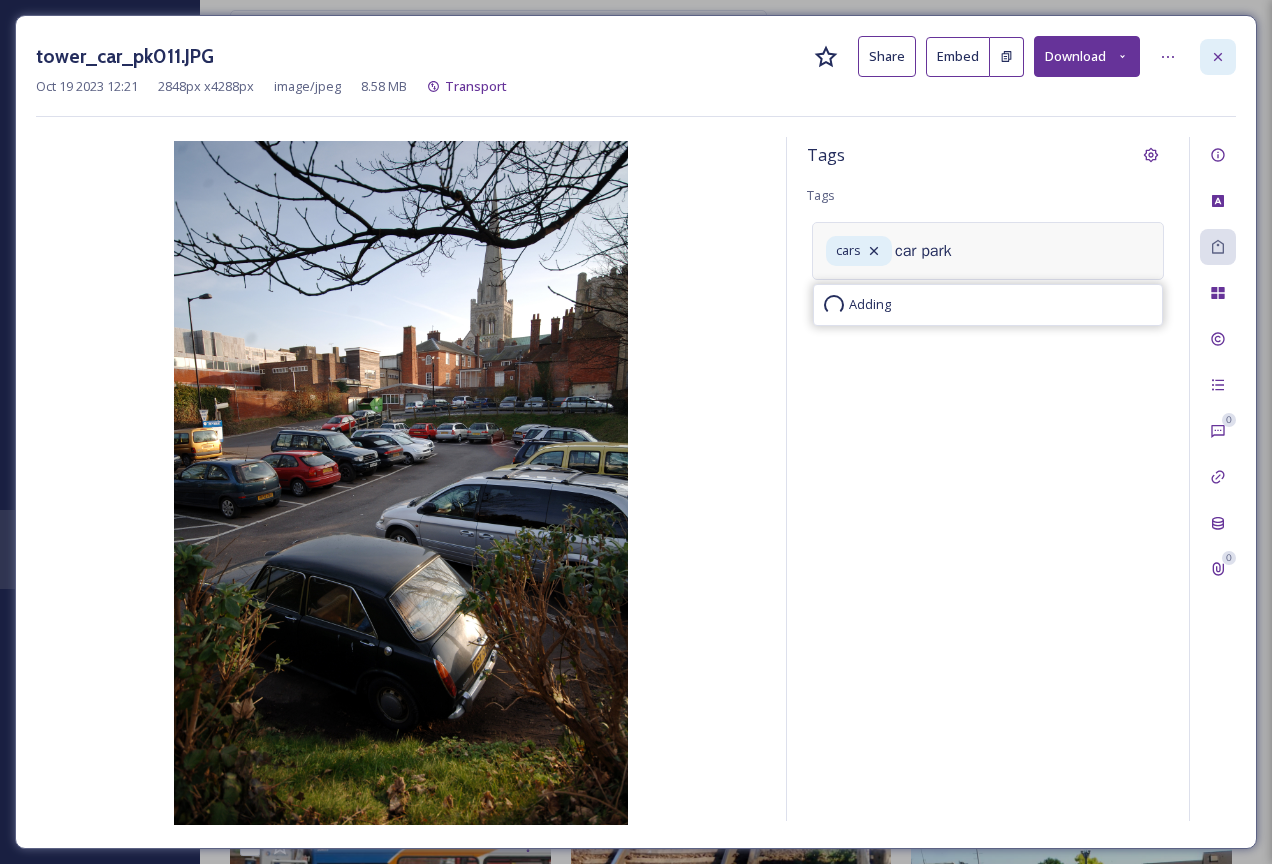 type 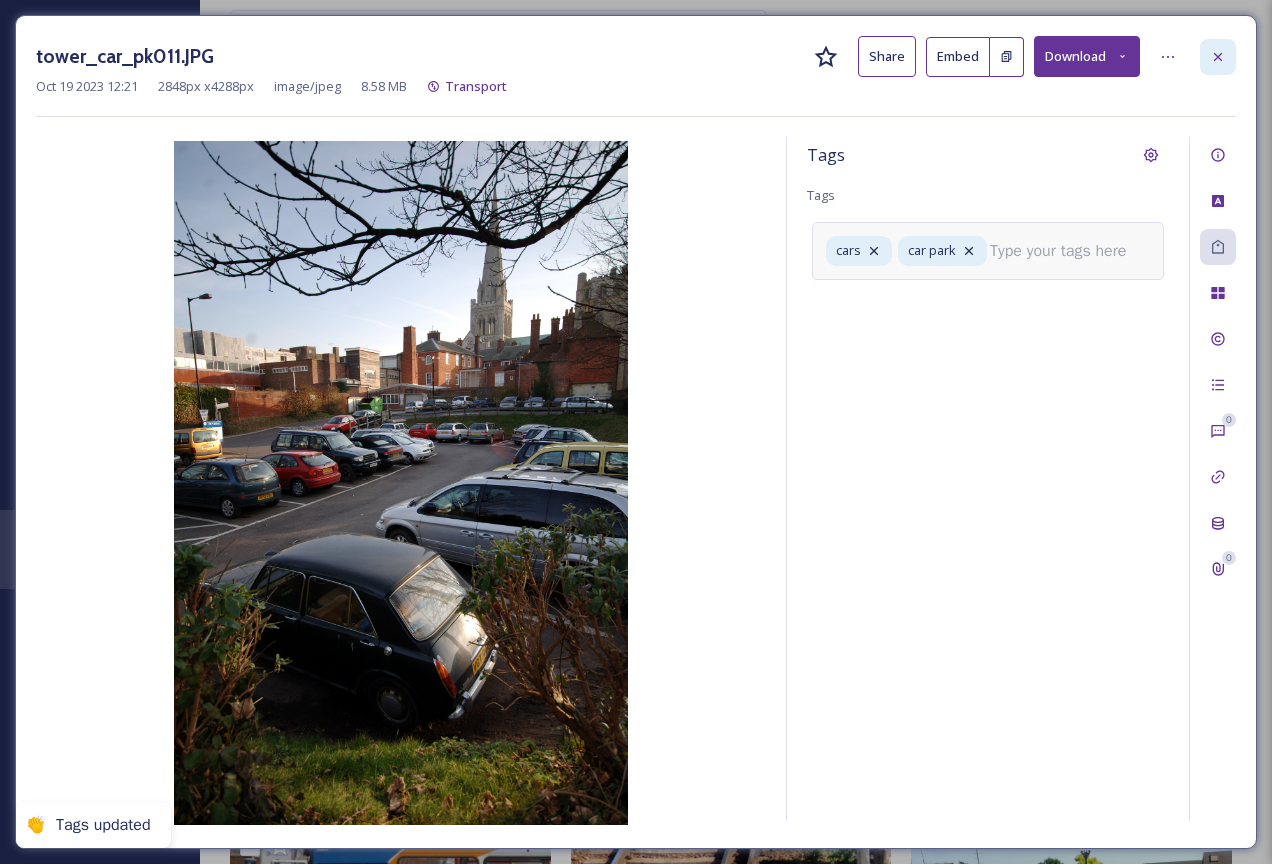 click 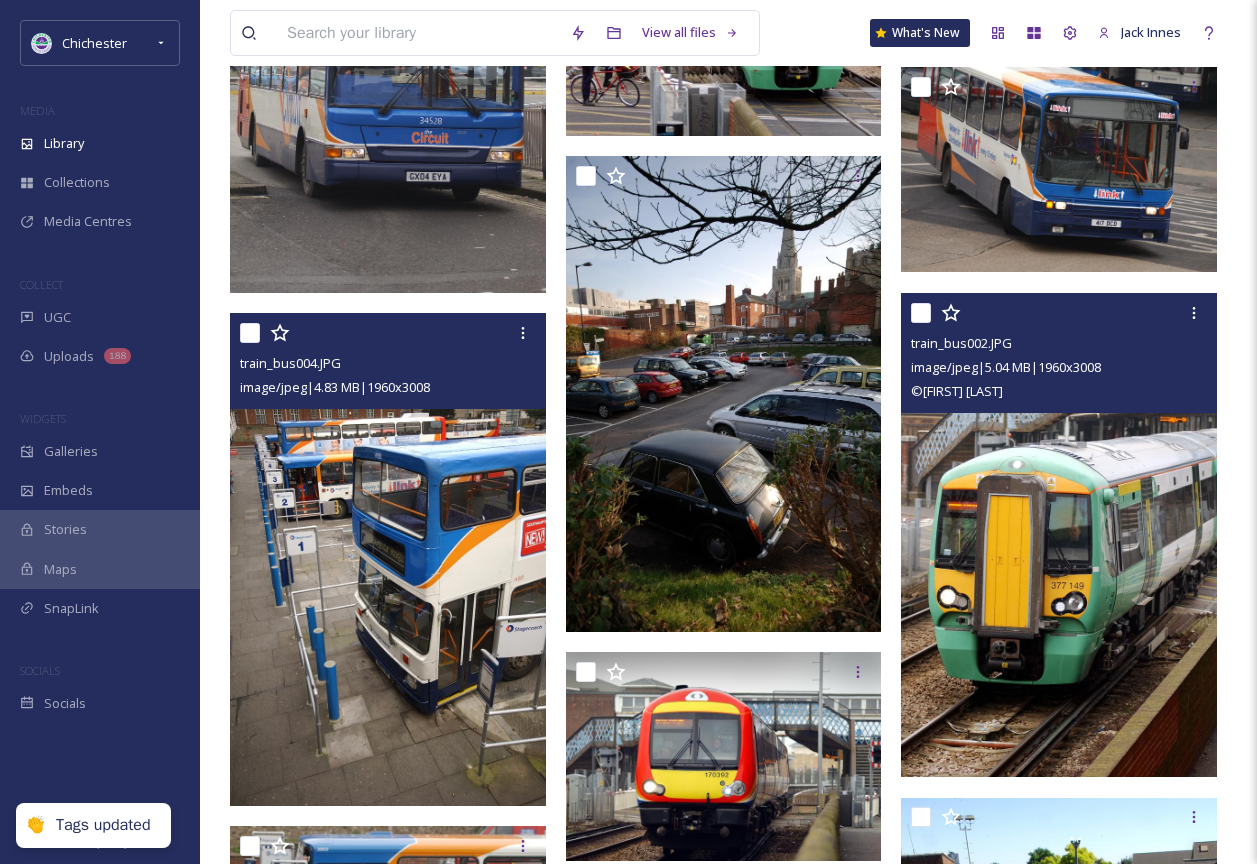 click at bounding box center [1059, 535] 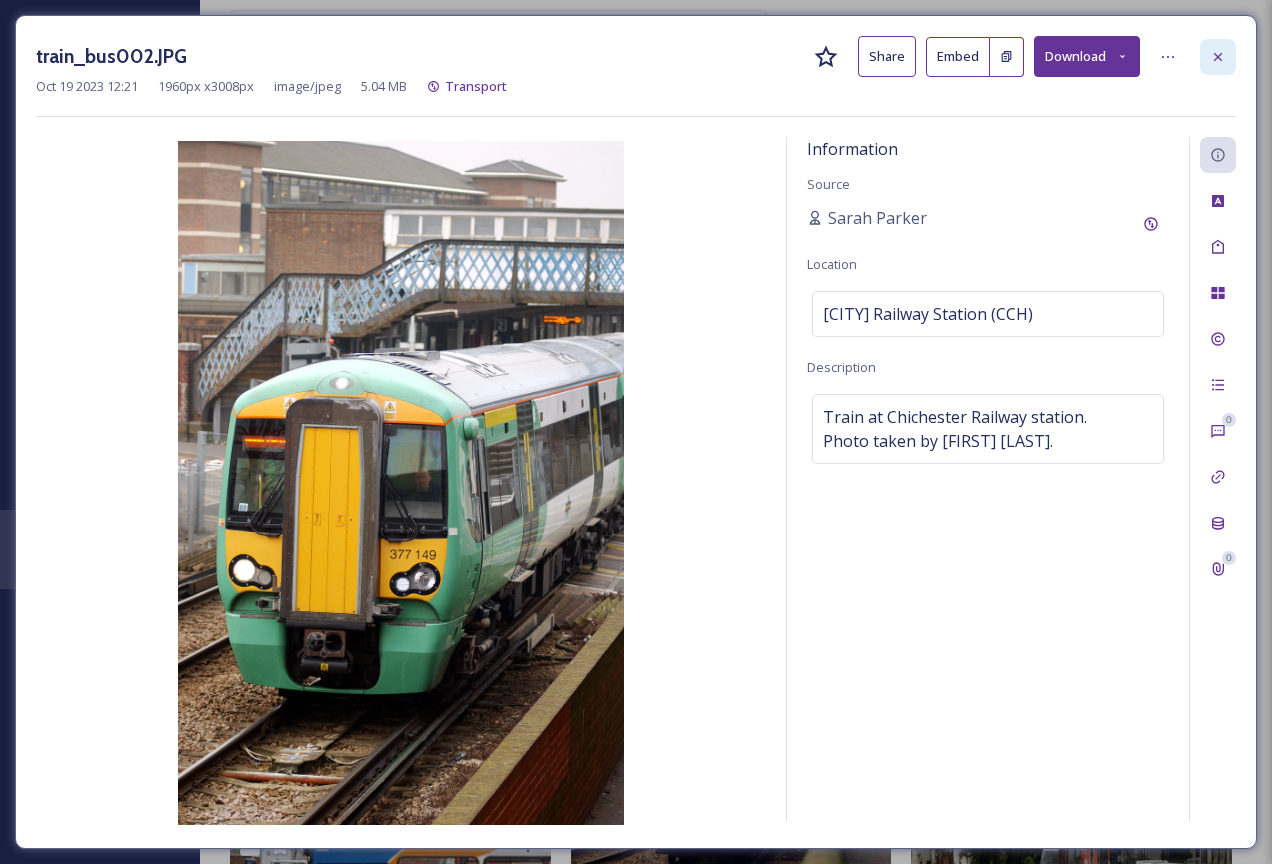 click 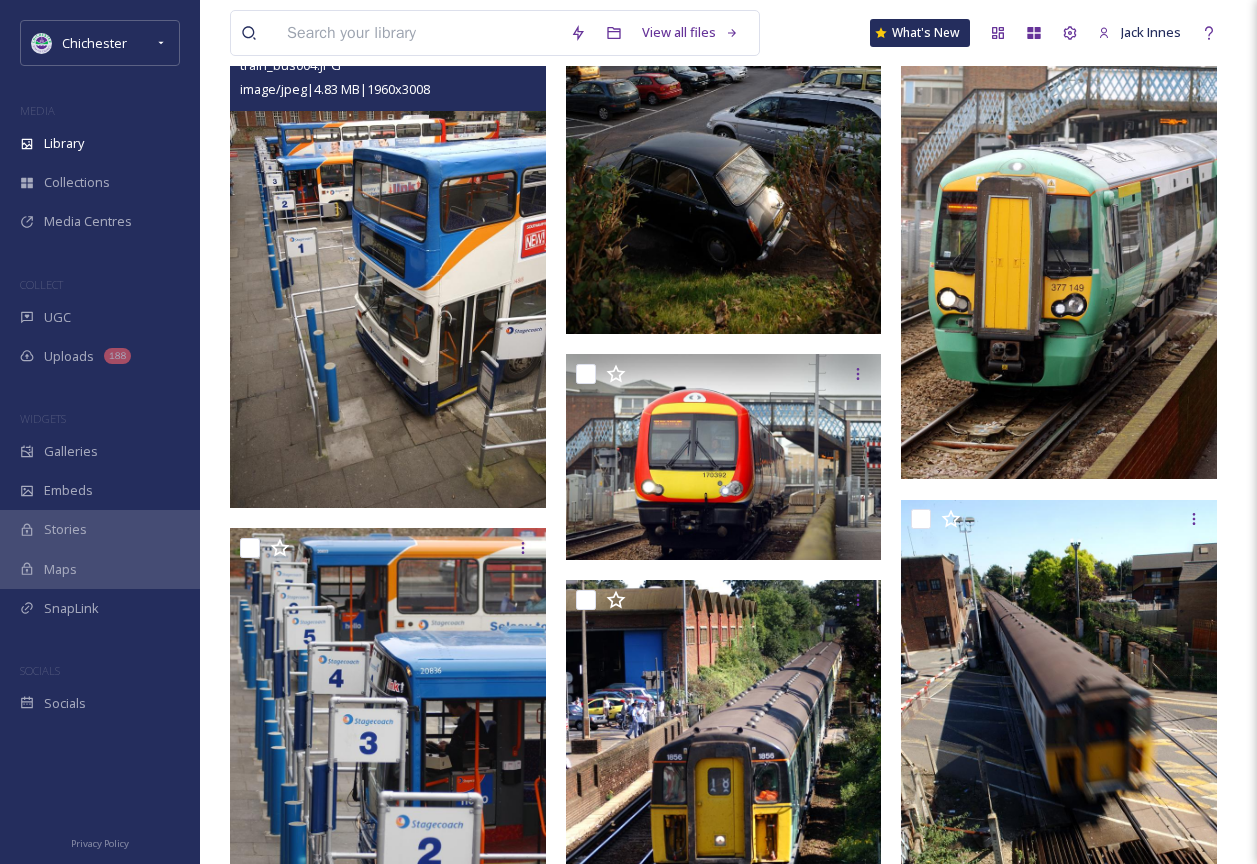 scroll, scrollTop: 1200, scrollLeft: 0, axis: vertical 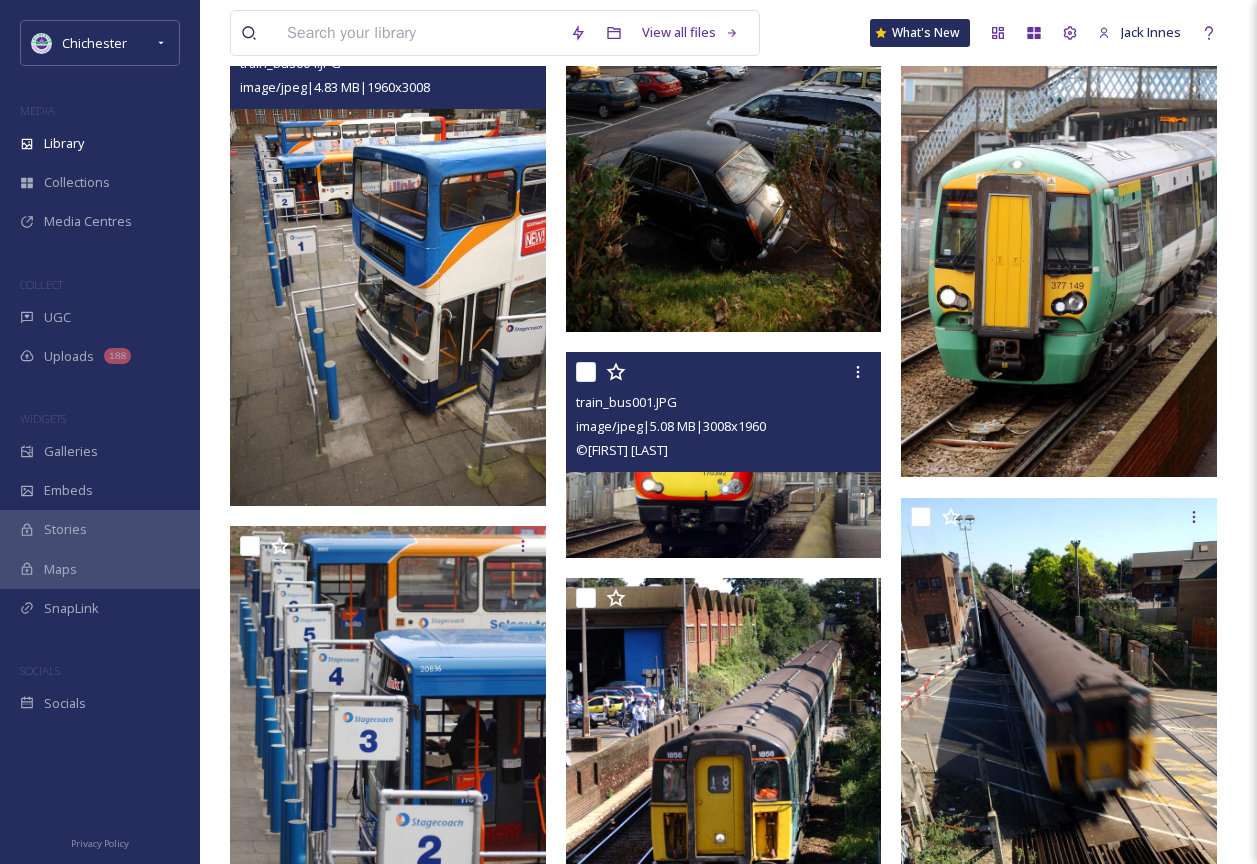 click at bounding box center [724, 455] 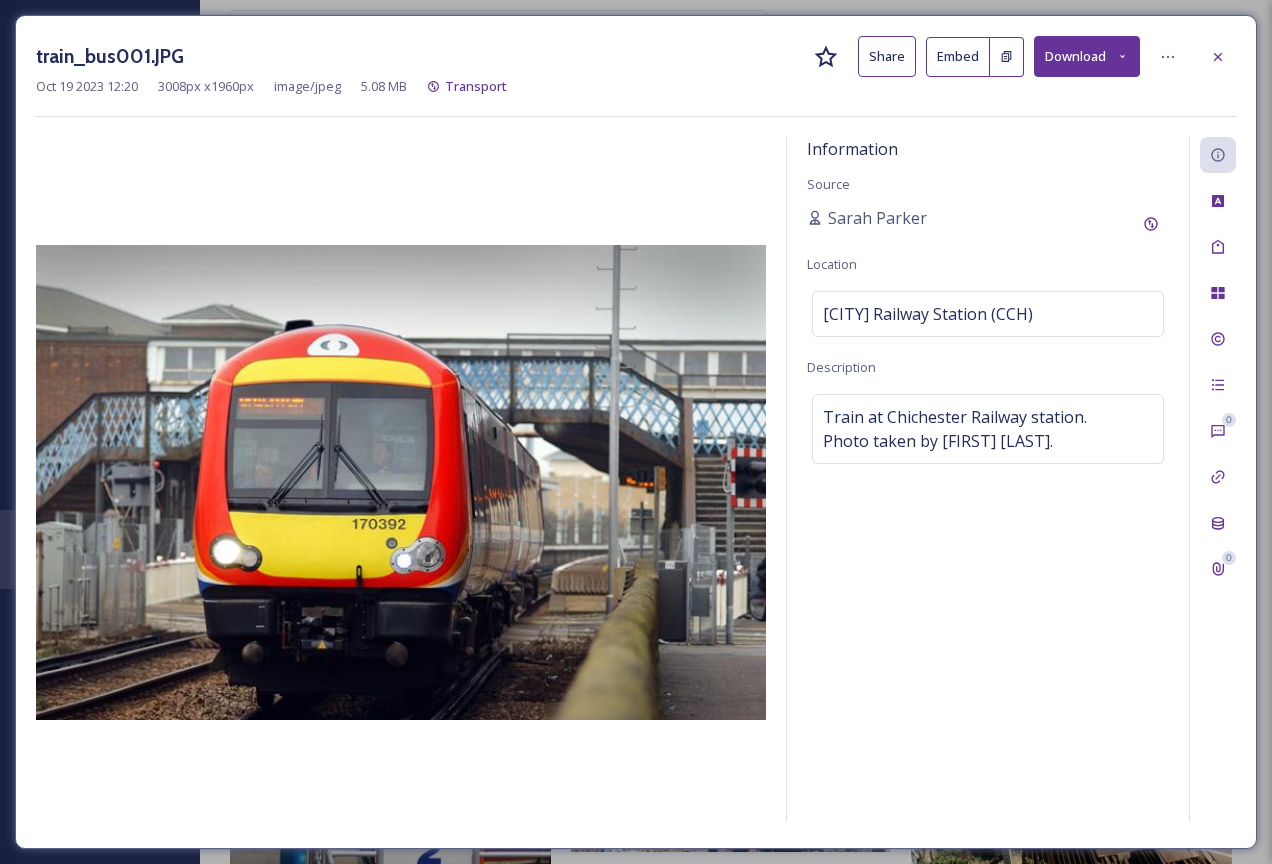 click on "Oct 19 2023 12:20 3008 px x 1960 px image/jpeg 5.08 MB Transport" at bounding box center (636, 86) 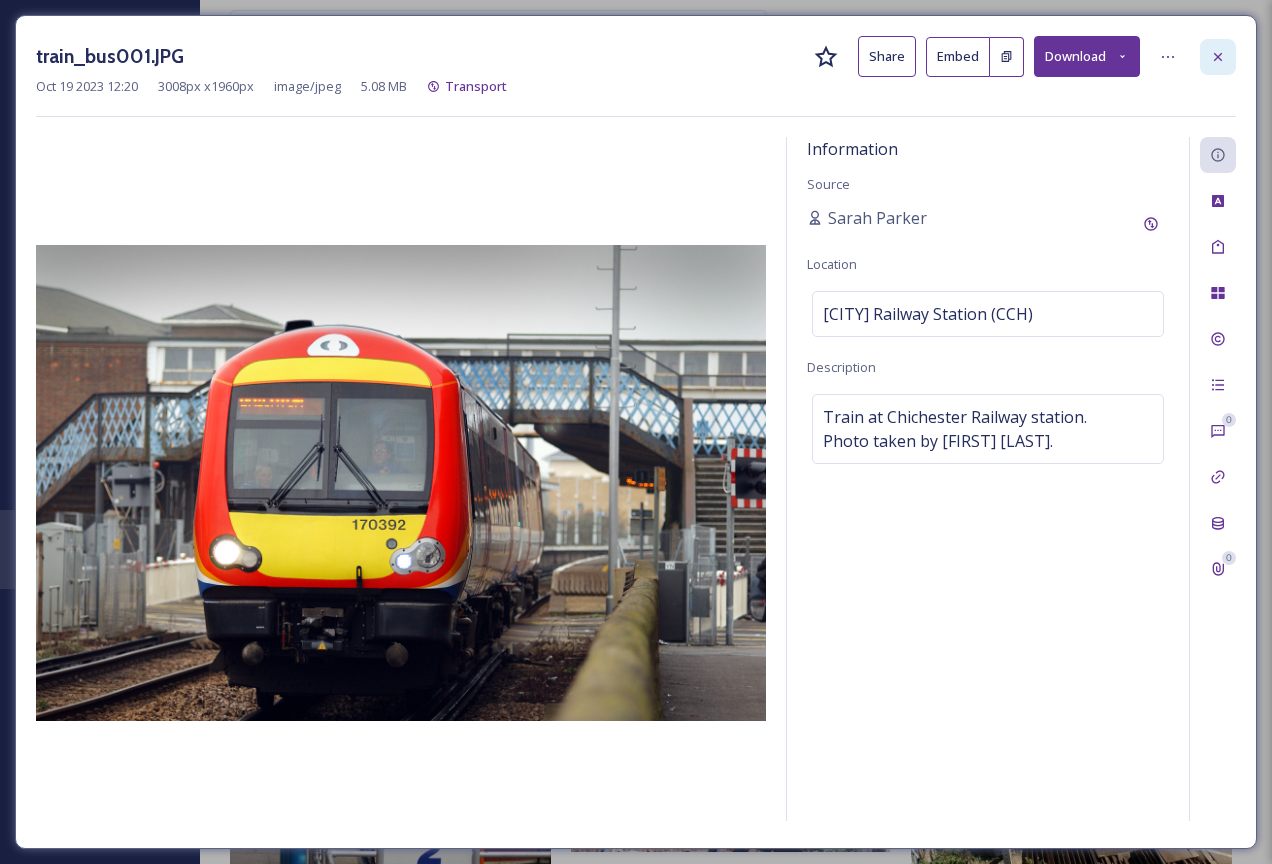 click 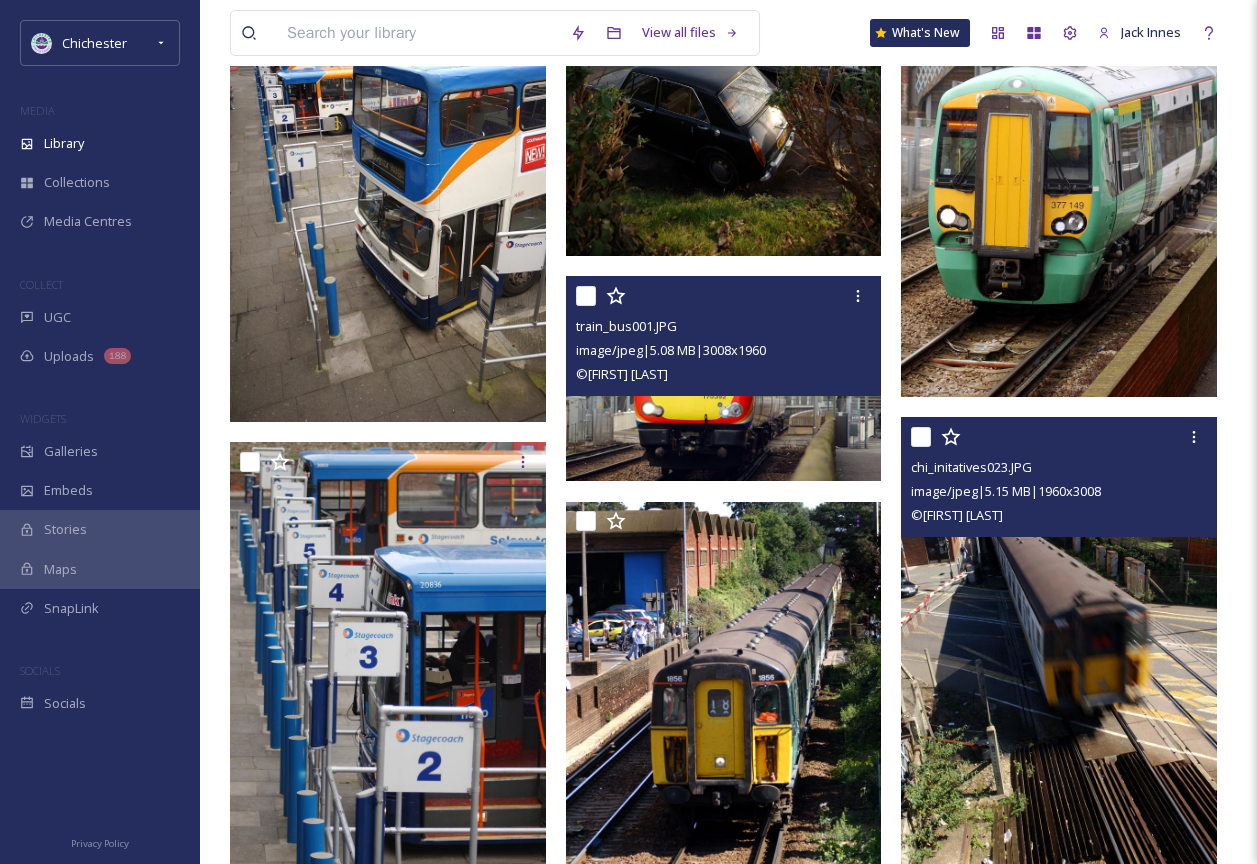 scroll, scrollTop: 1500, scrollLeft: 0, axis: vertical 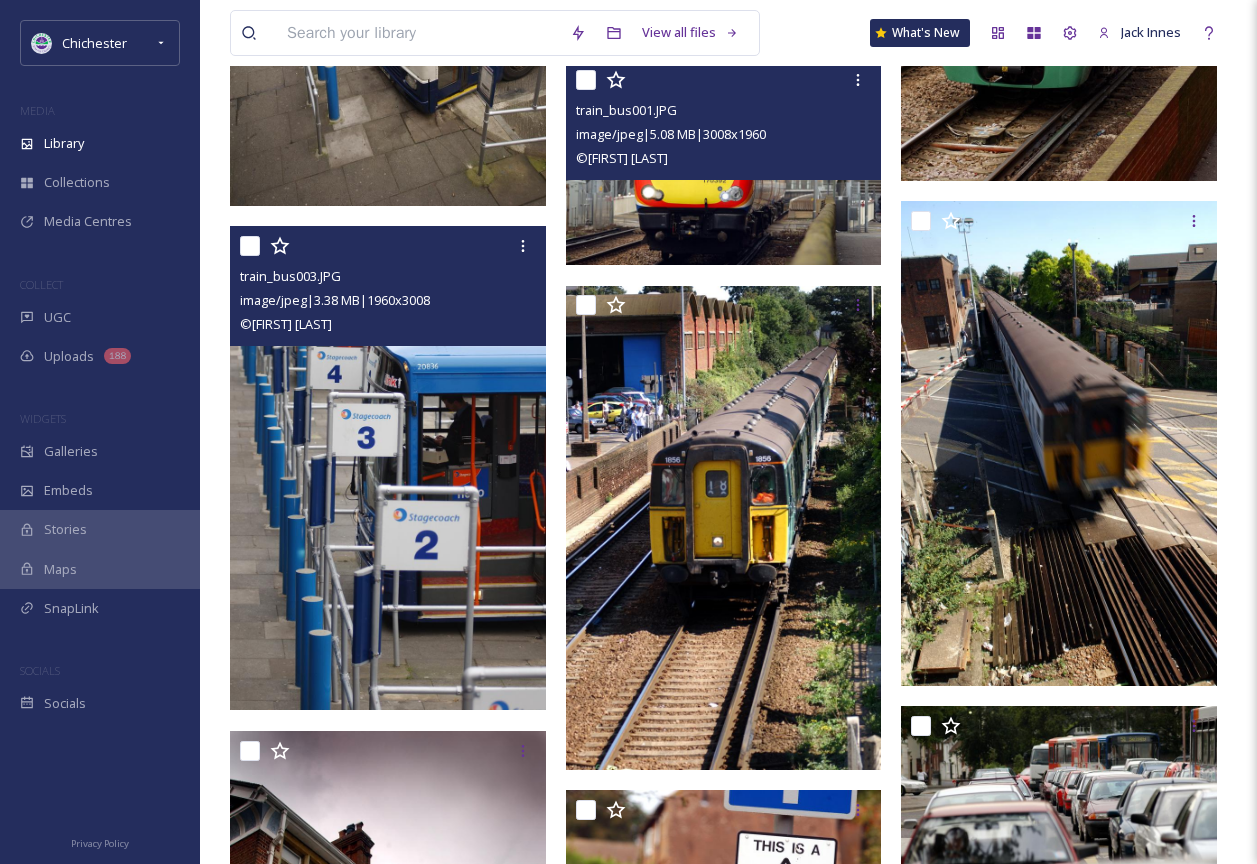click at bounding box center [388, 468] 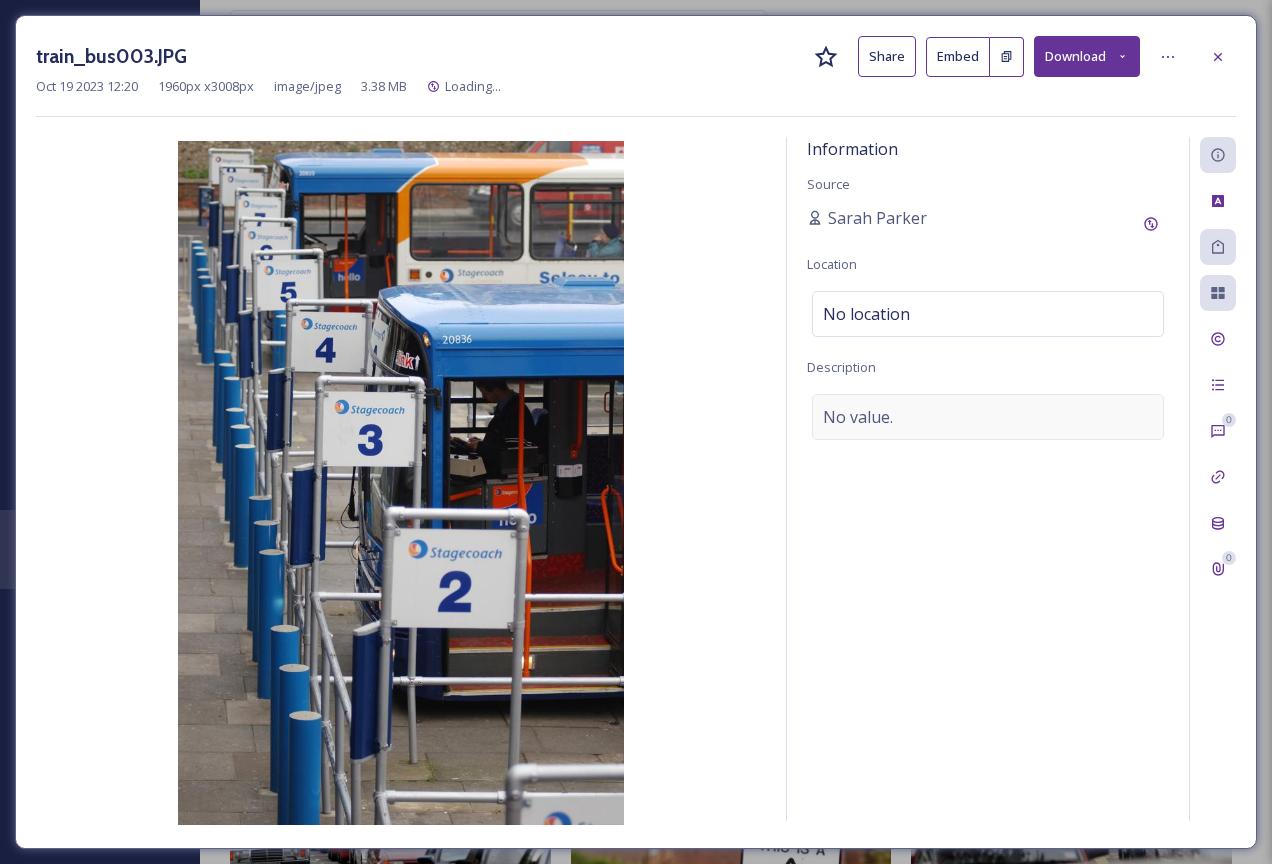 click on "No value." at bounding box center [988, 417] 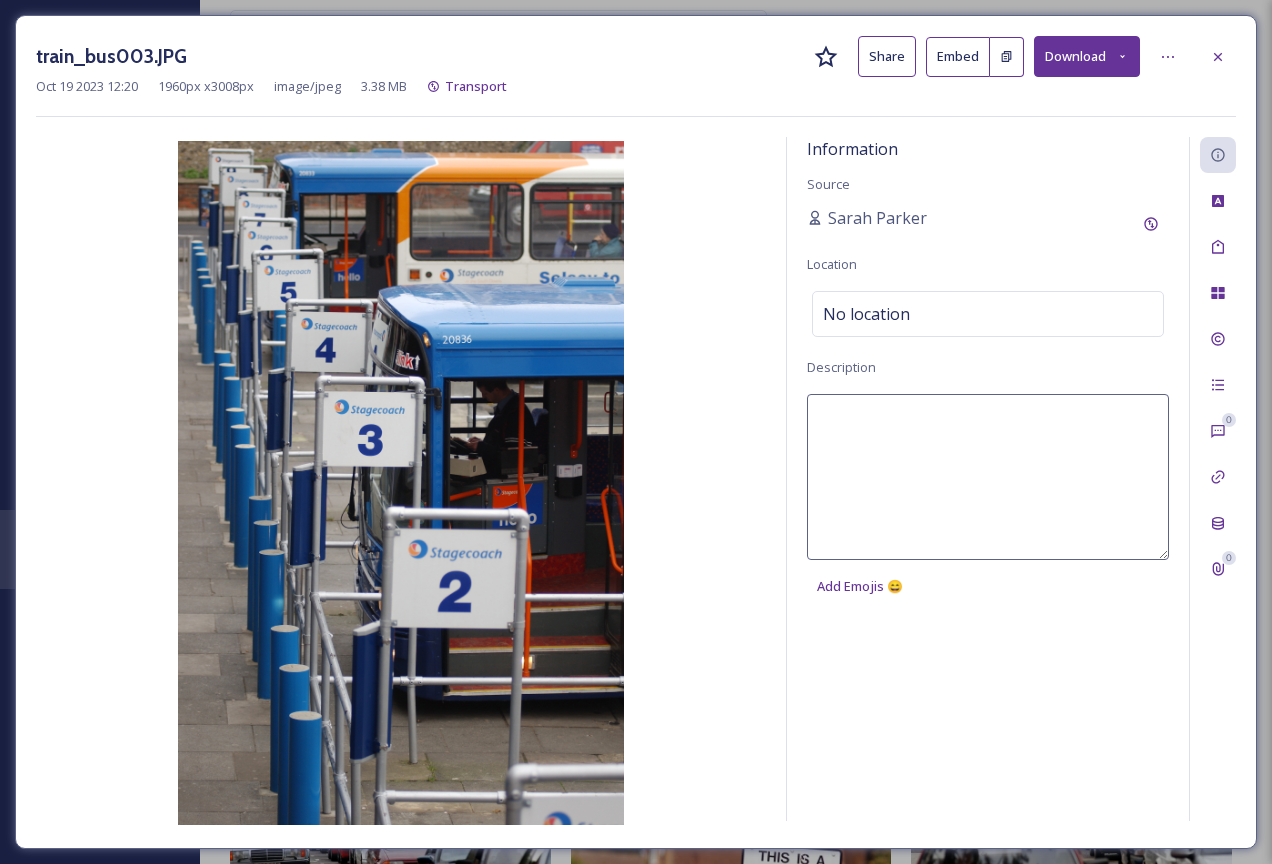 click at bounding box center [988, 477] 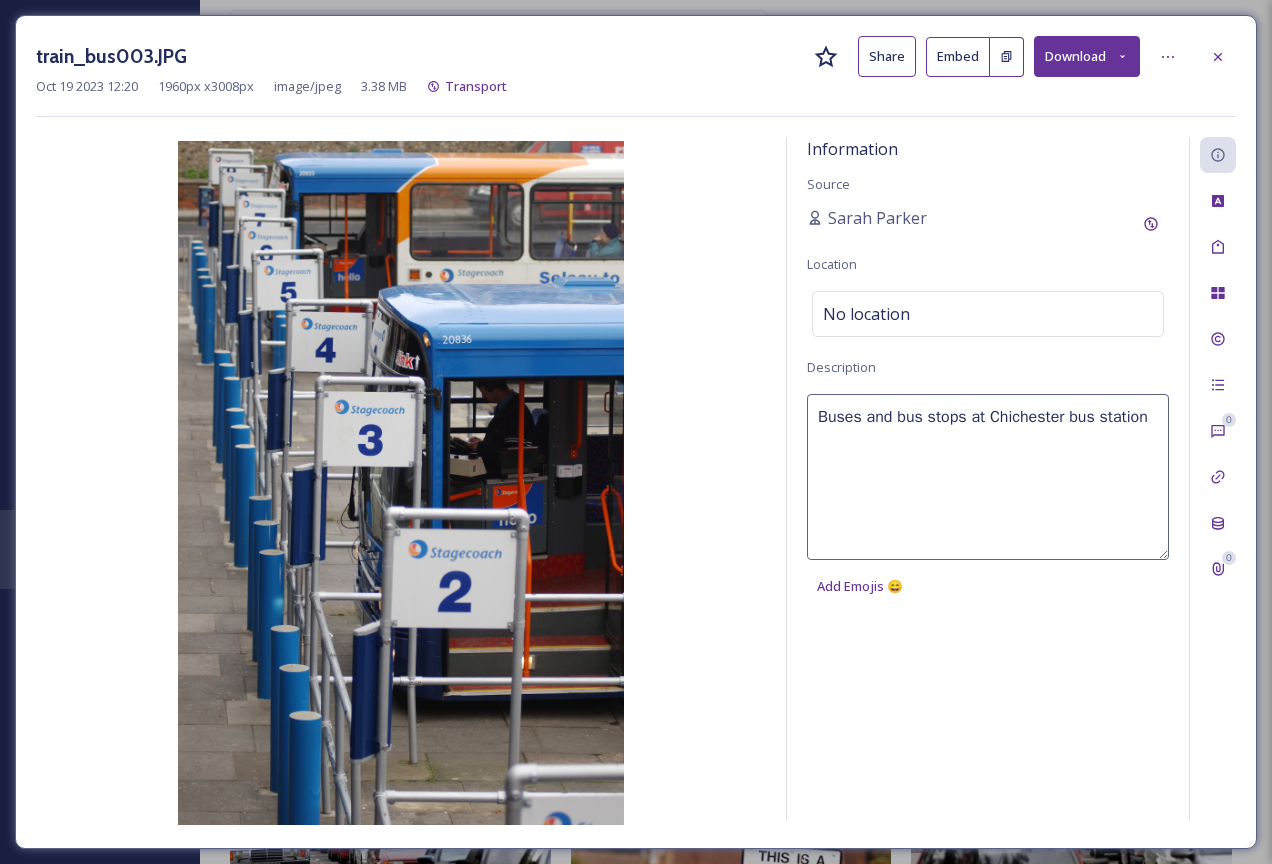 type on "Buses and bus stops at Chichester bus station" 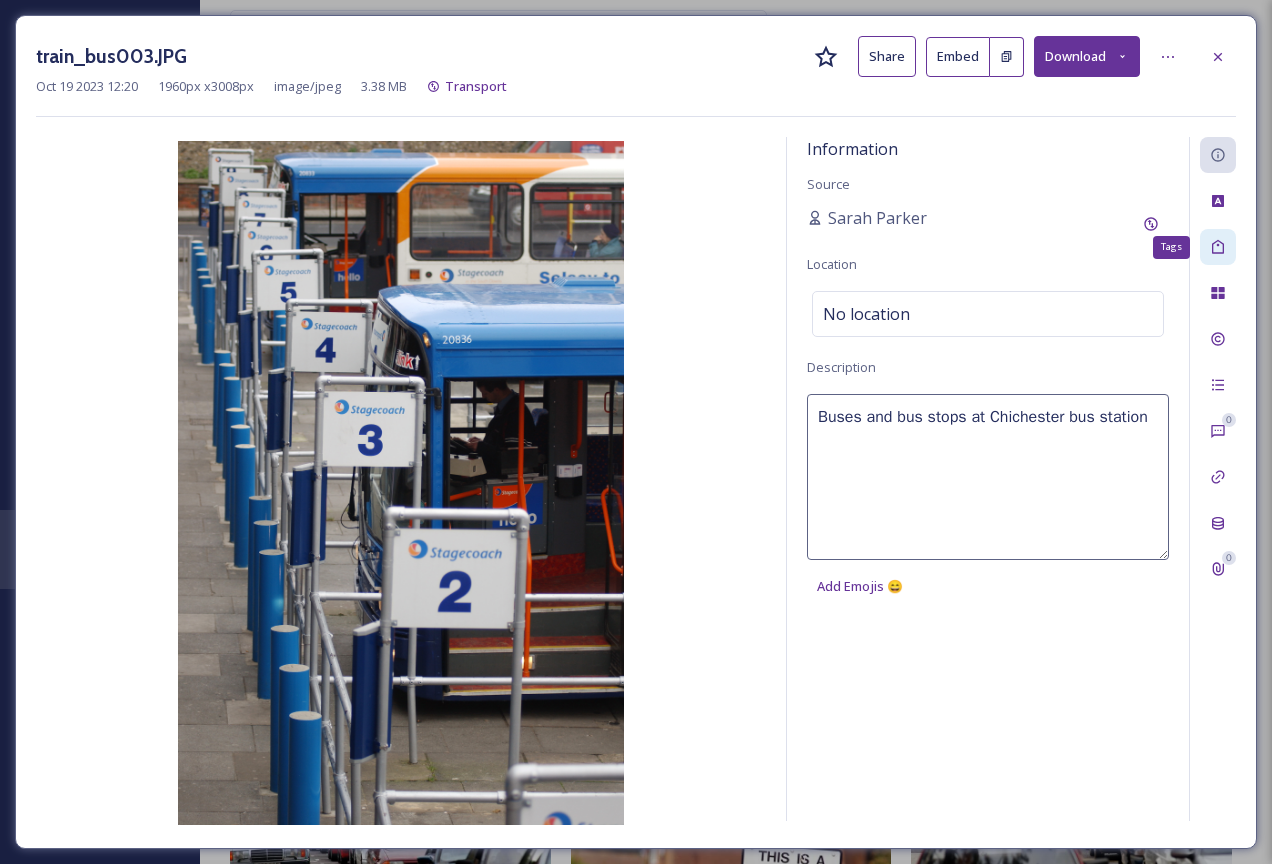 click 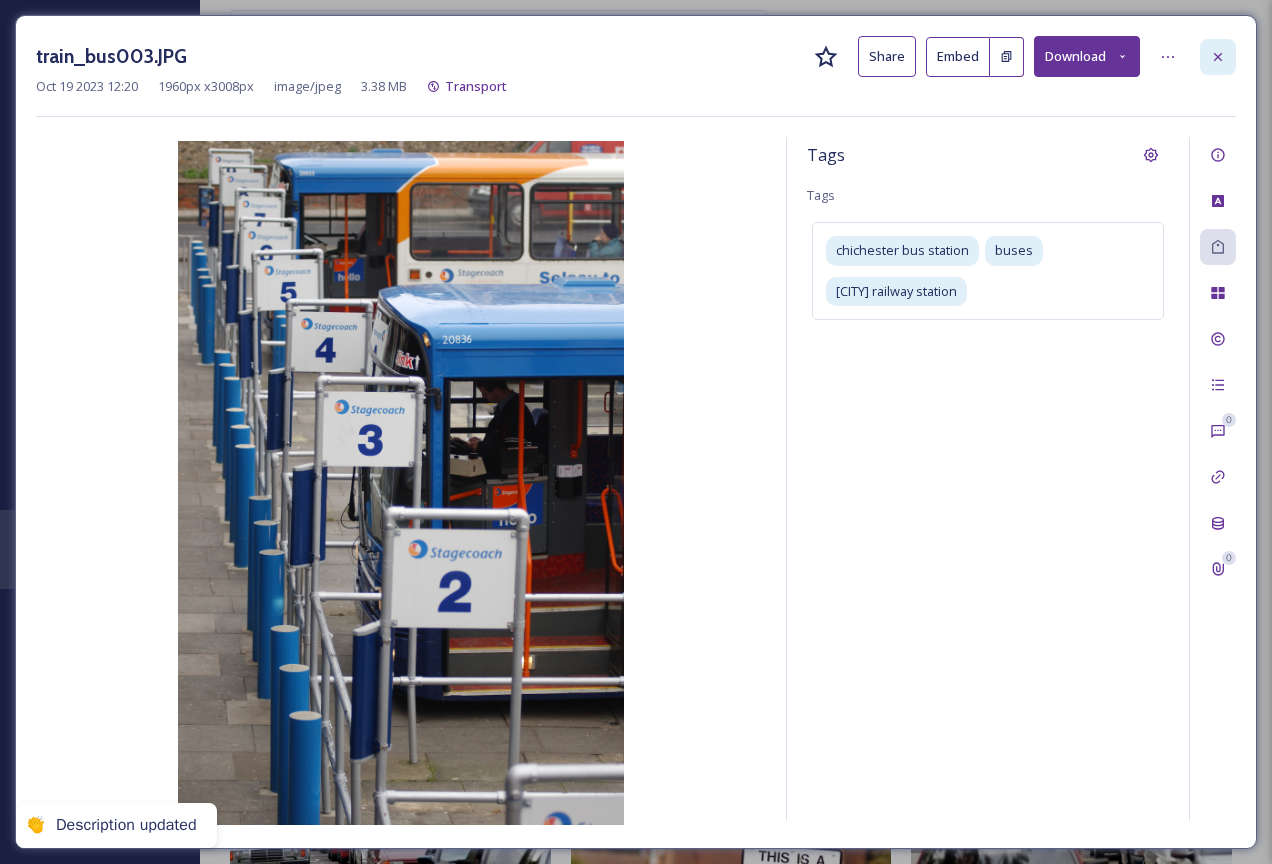 click at bounding box center (1218, 57) 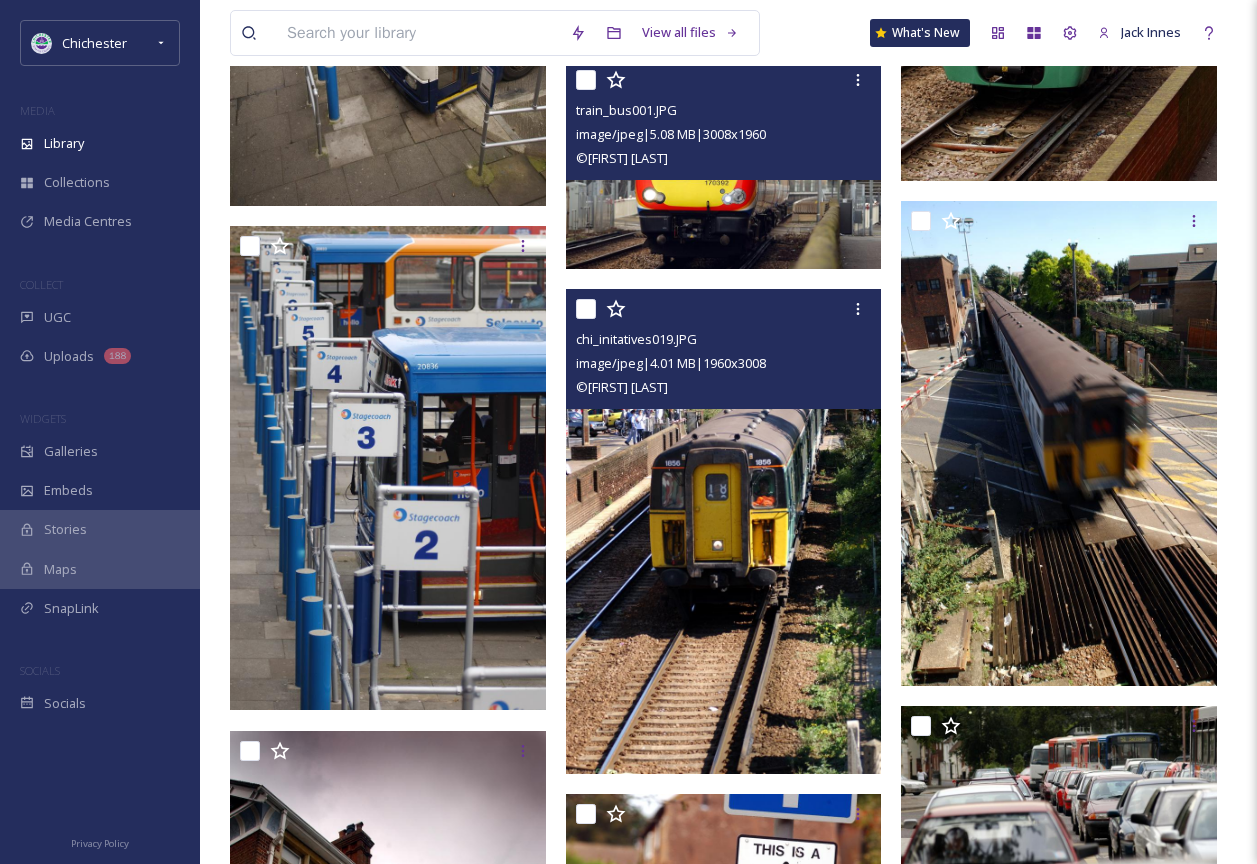 click at bounding box center [724, 531] 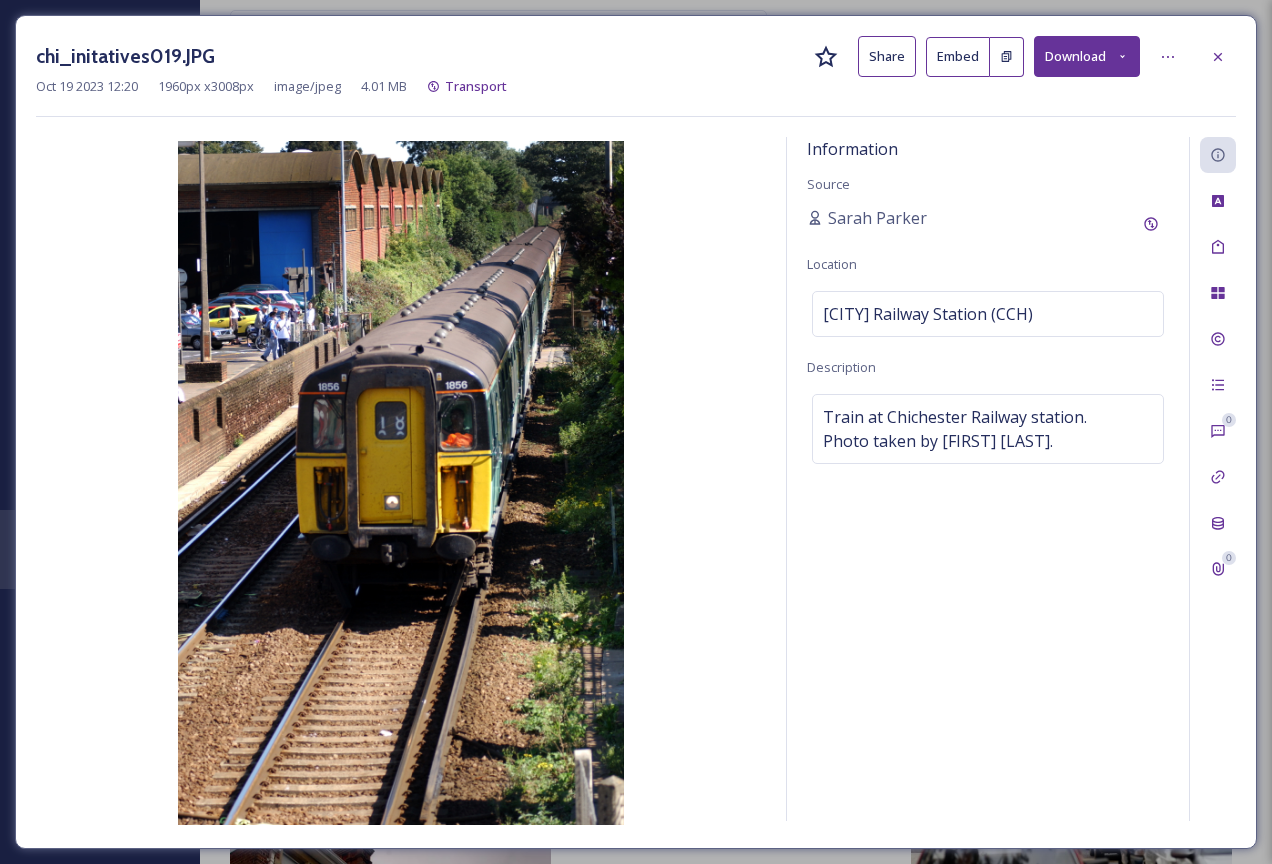 click 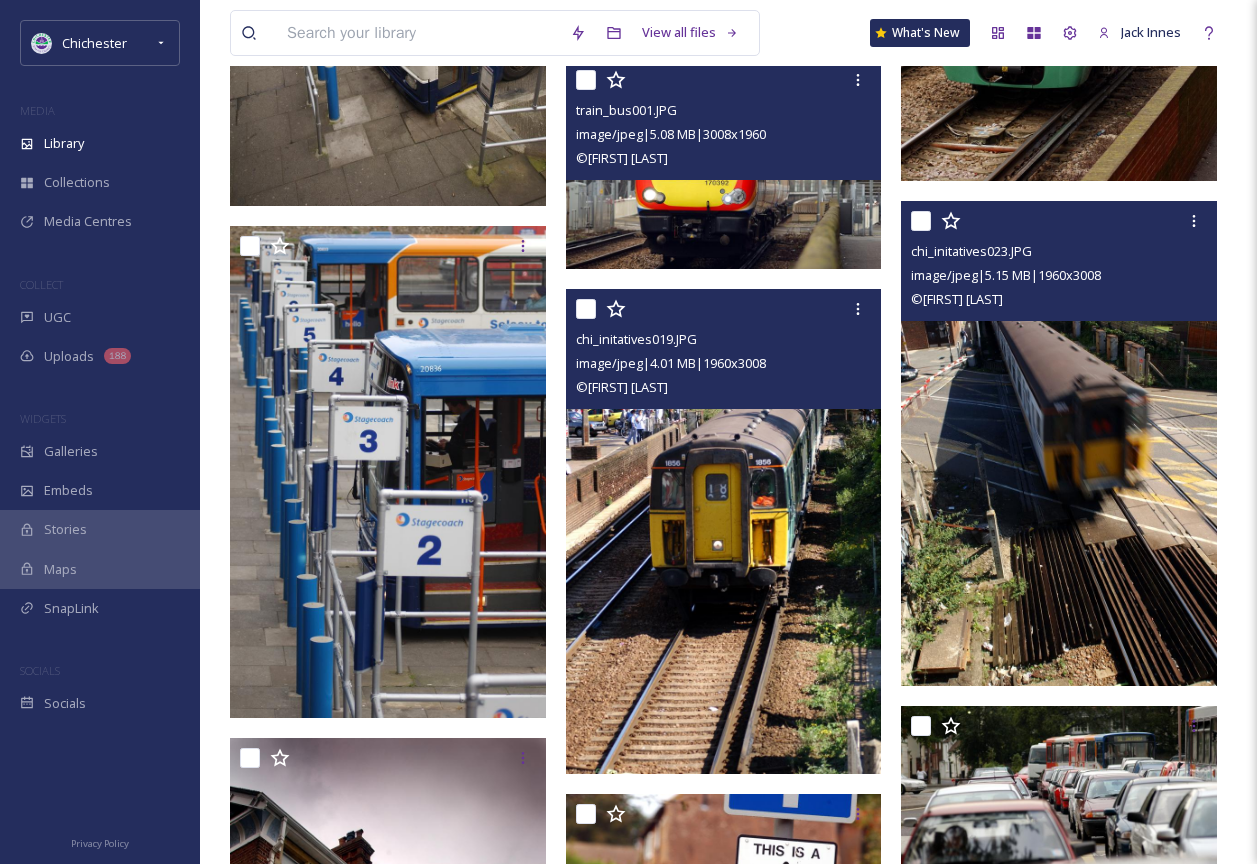click at bounding box center (1059, 443) 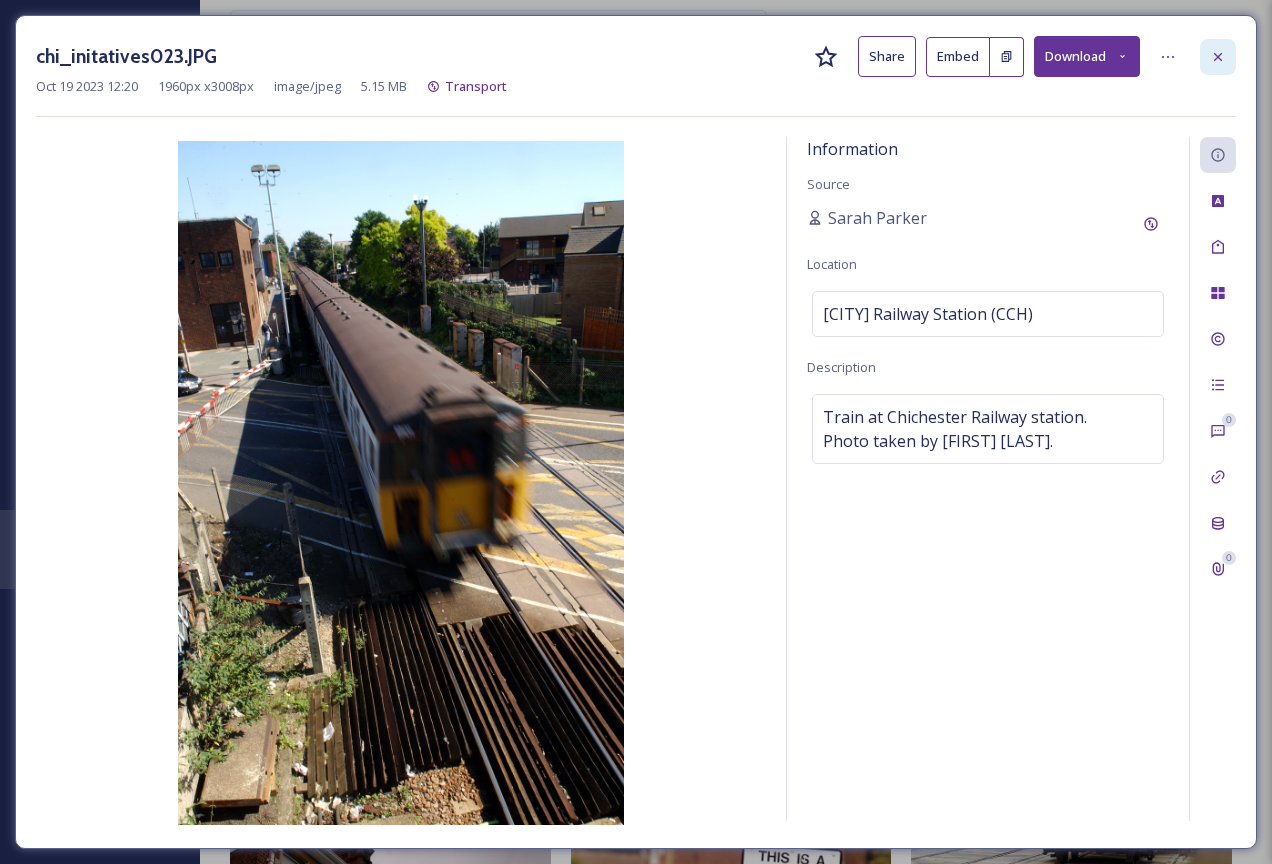 click 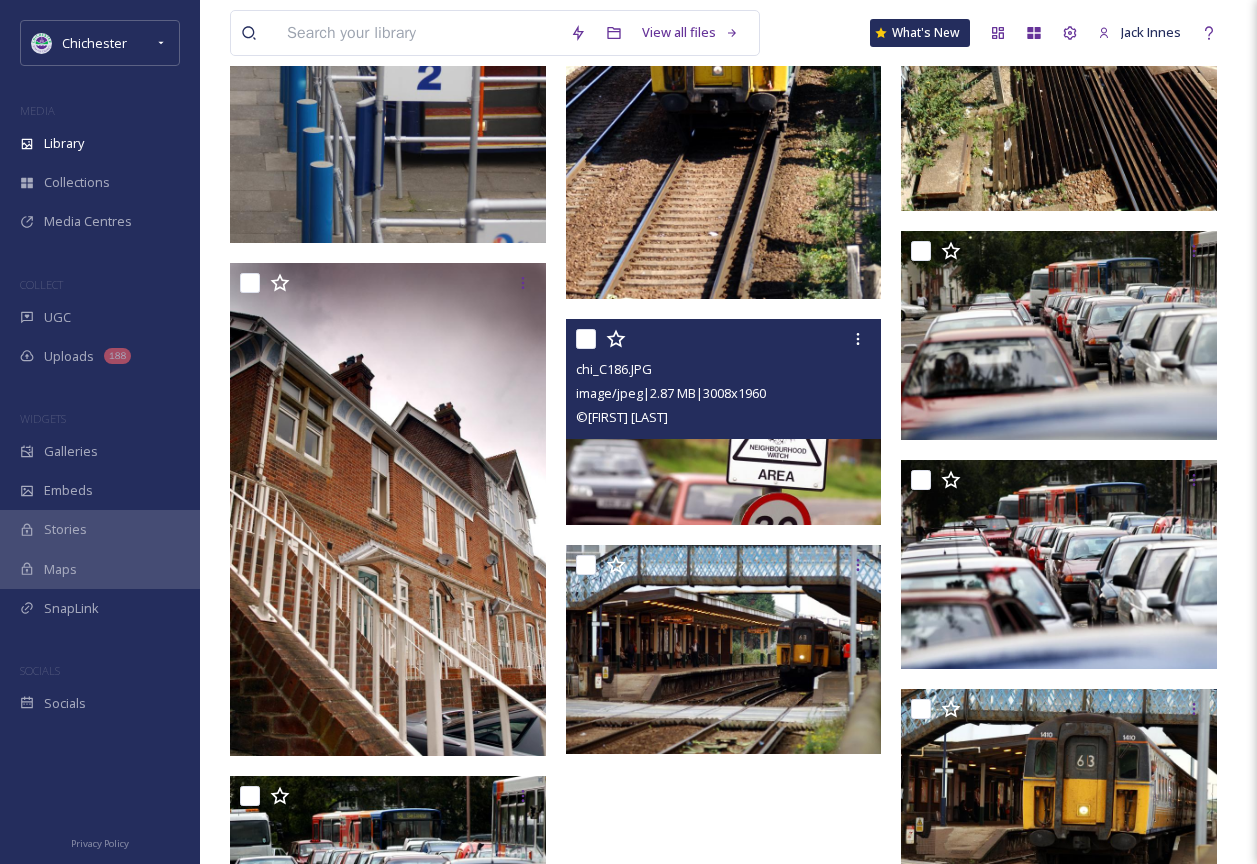 scroll, scrollTop: 2000, scrollLeft: 0, axis: vertical 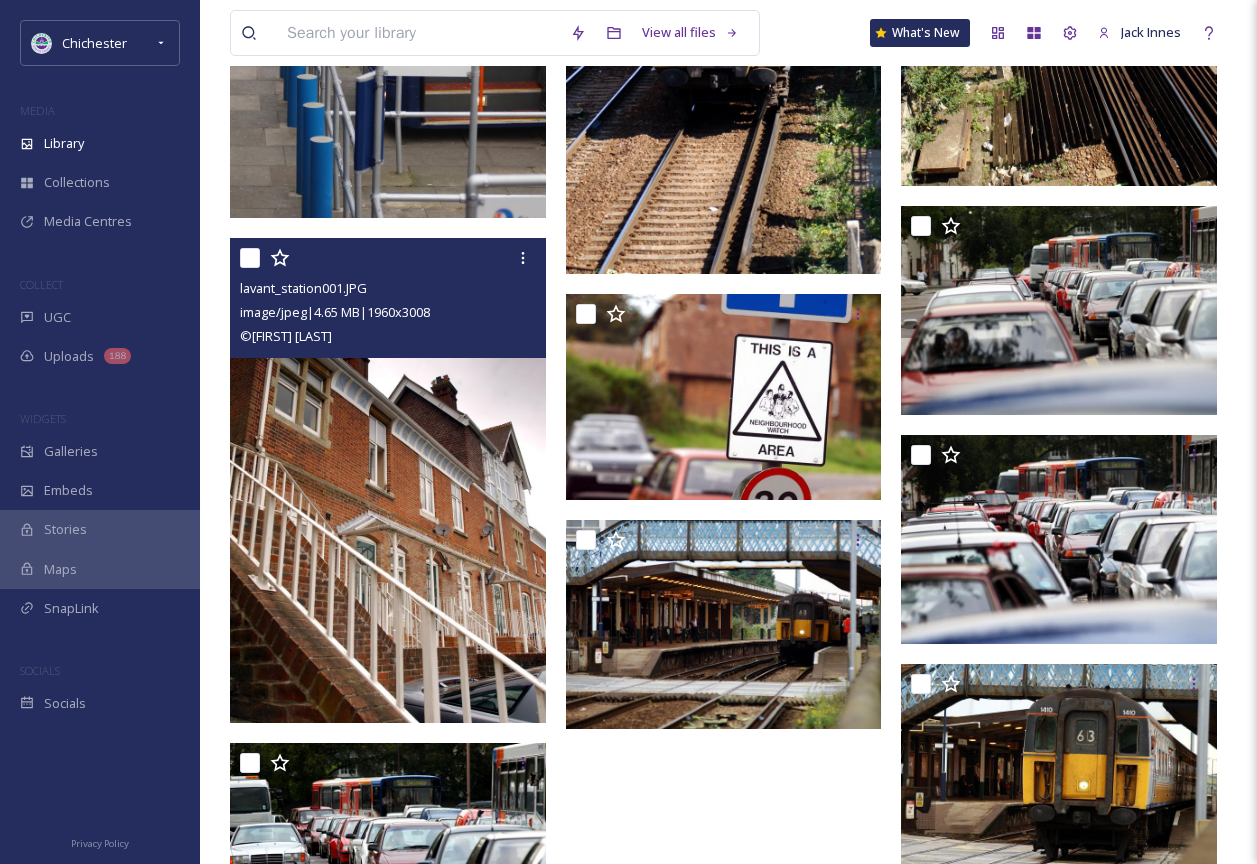 click at bounding box center [388, 480] 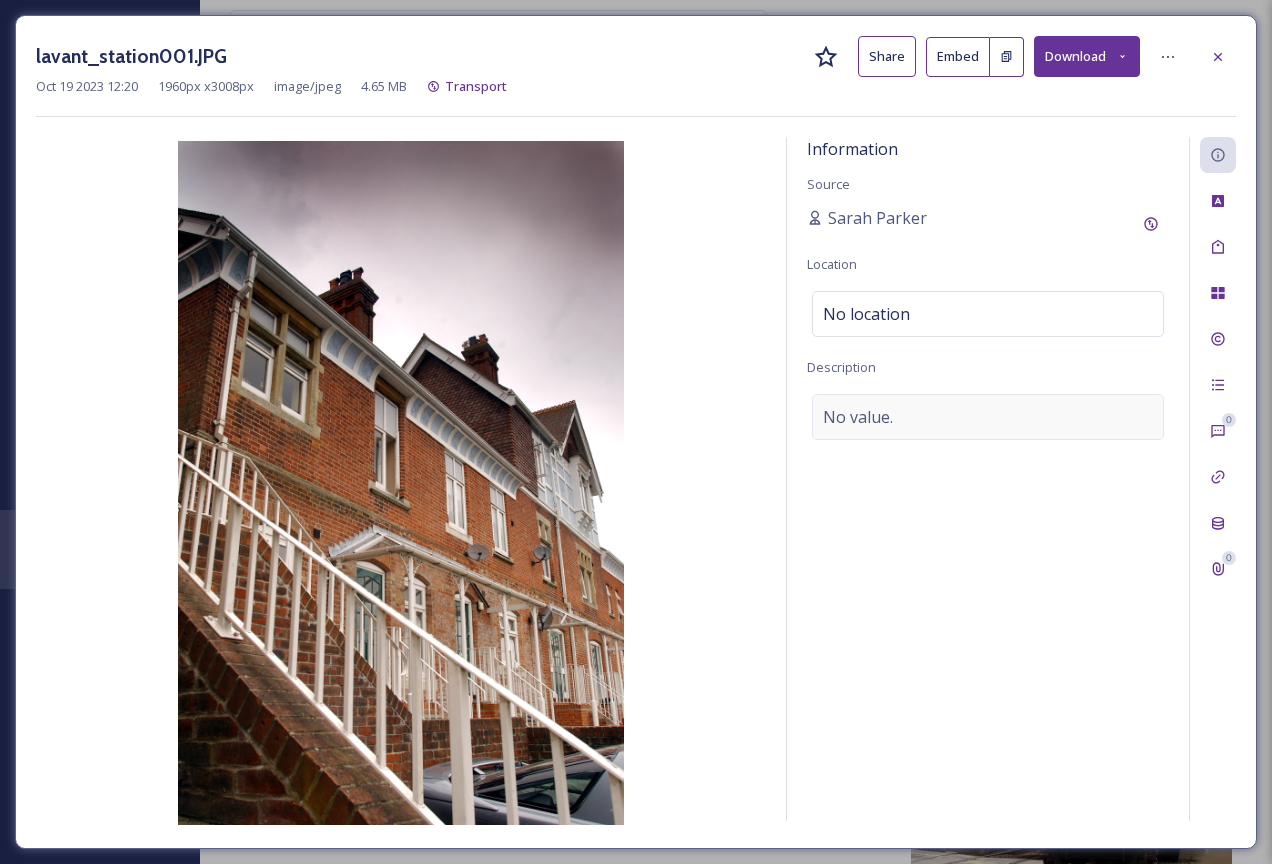 click on "No value." at bounding box center (988, 417) 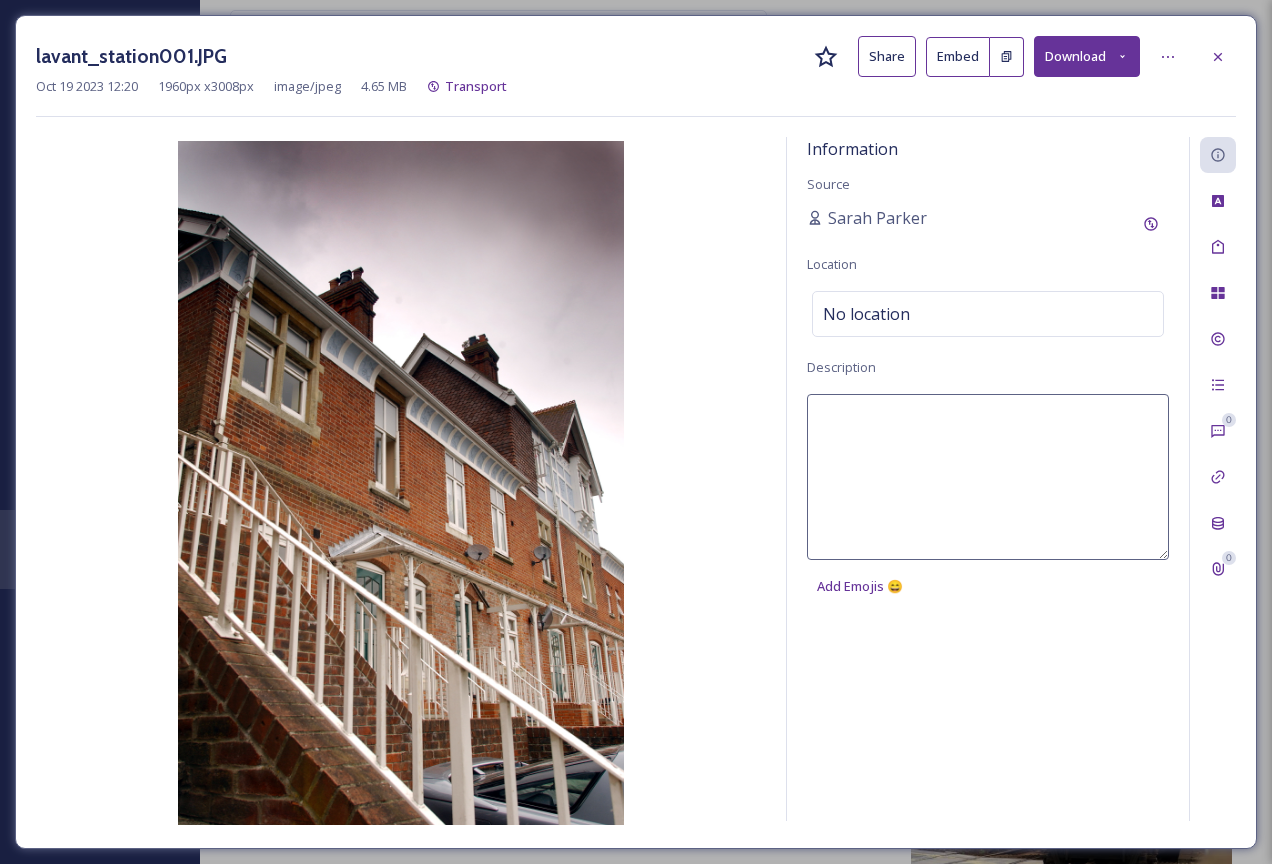 click at bounding box center [988, 477] 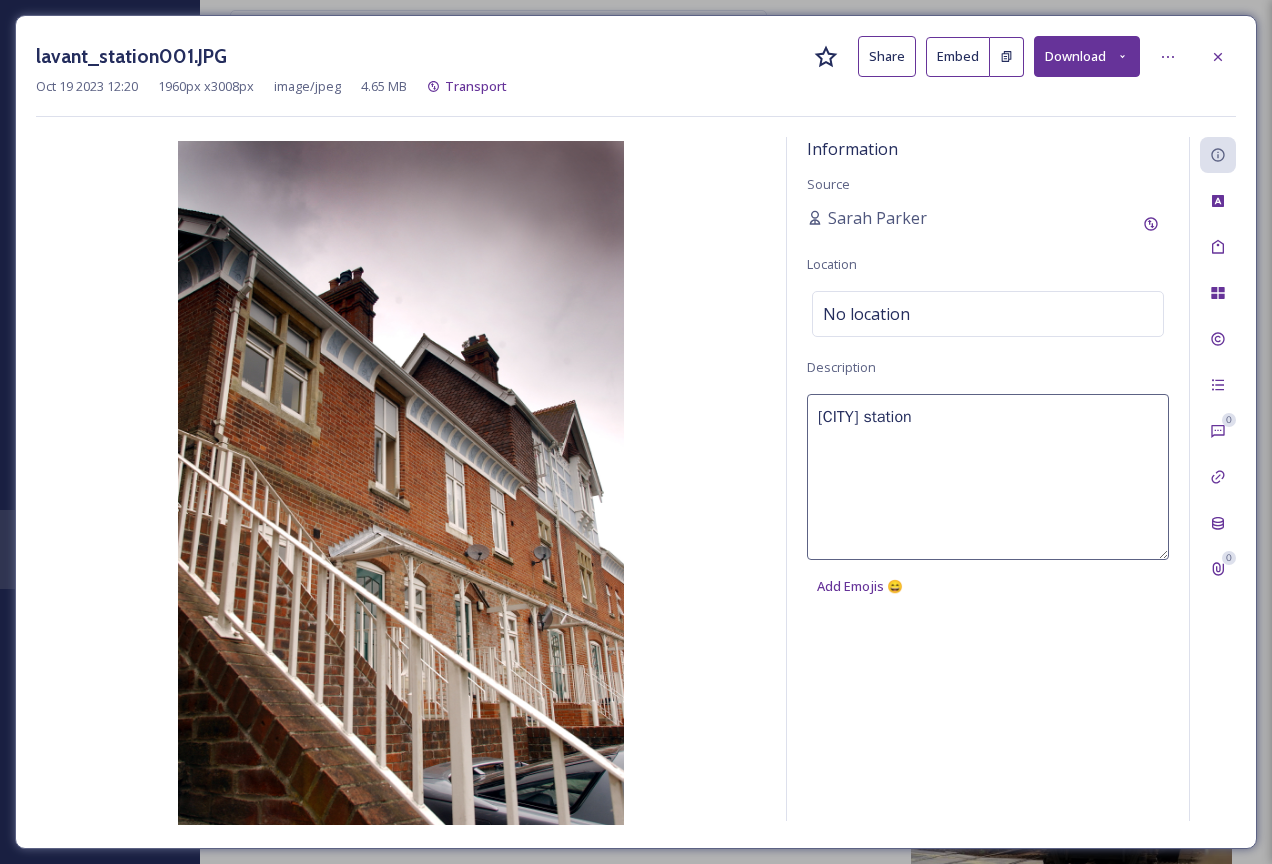 type on "[CITY] station" 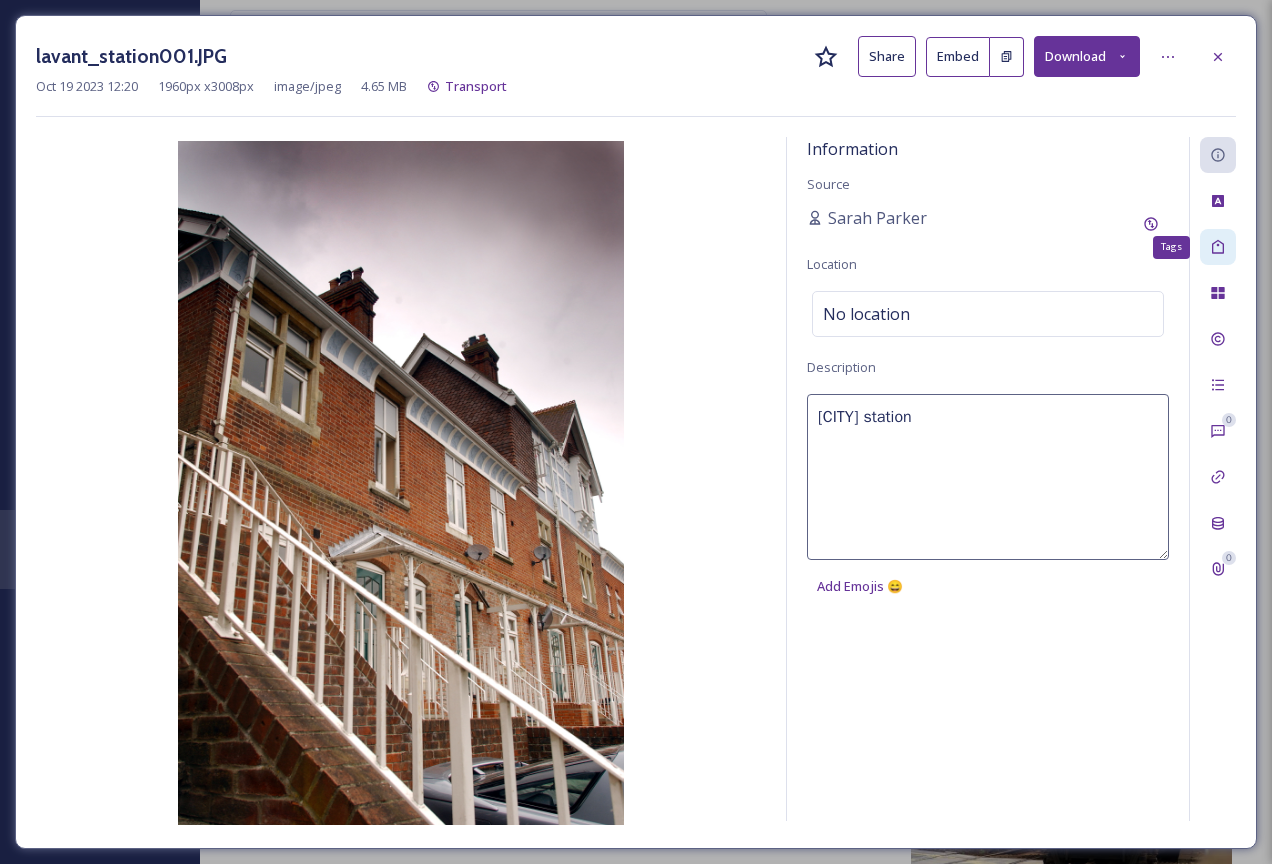 click on "Tags" at bounding box center [1218, 247] 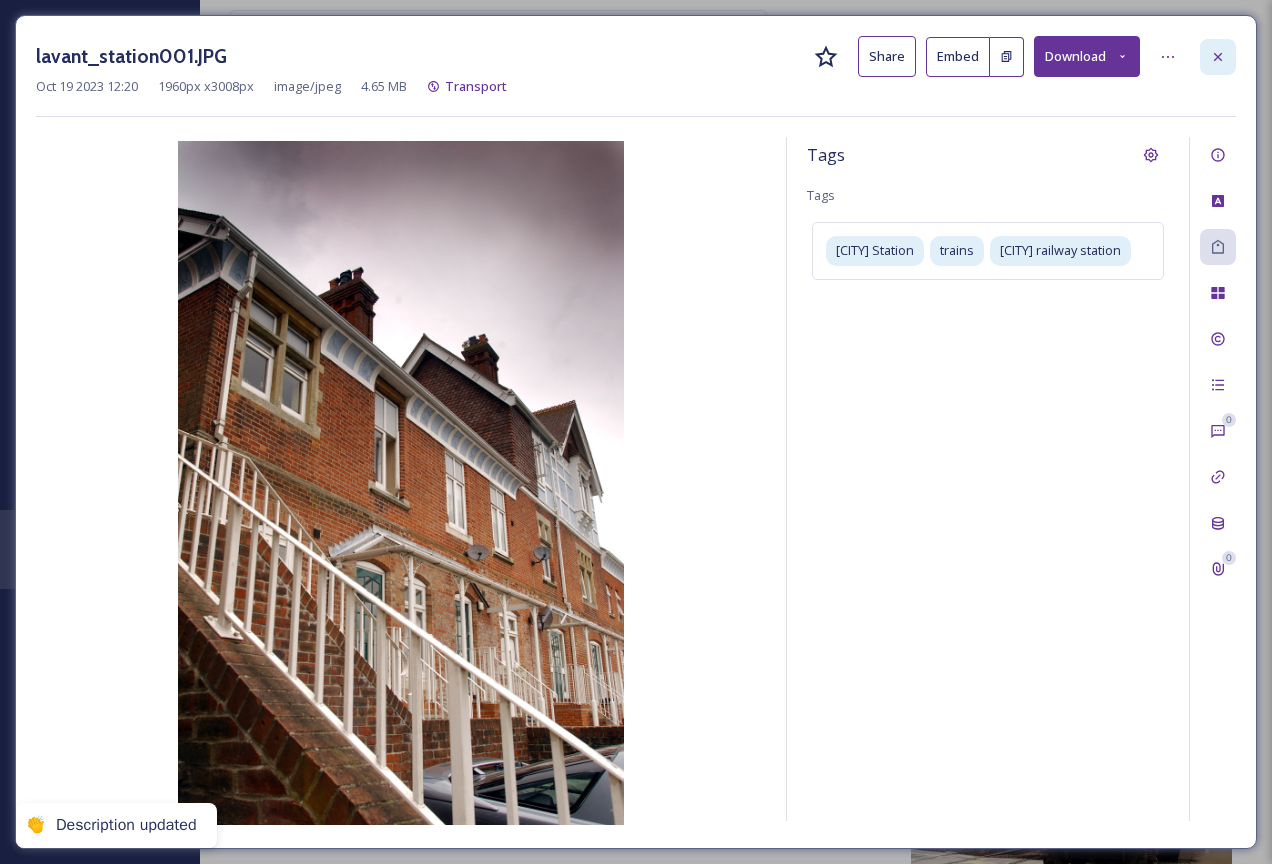 click at bounding box center (1218, 57) 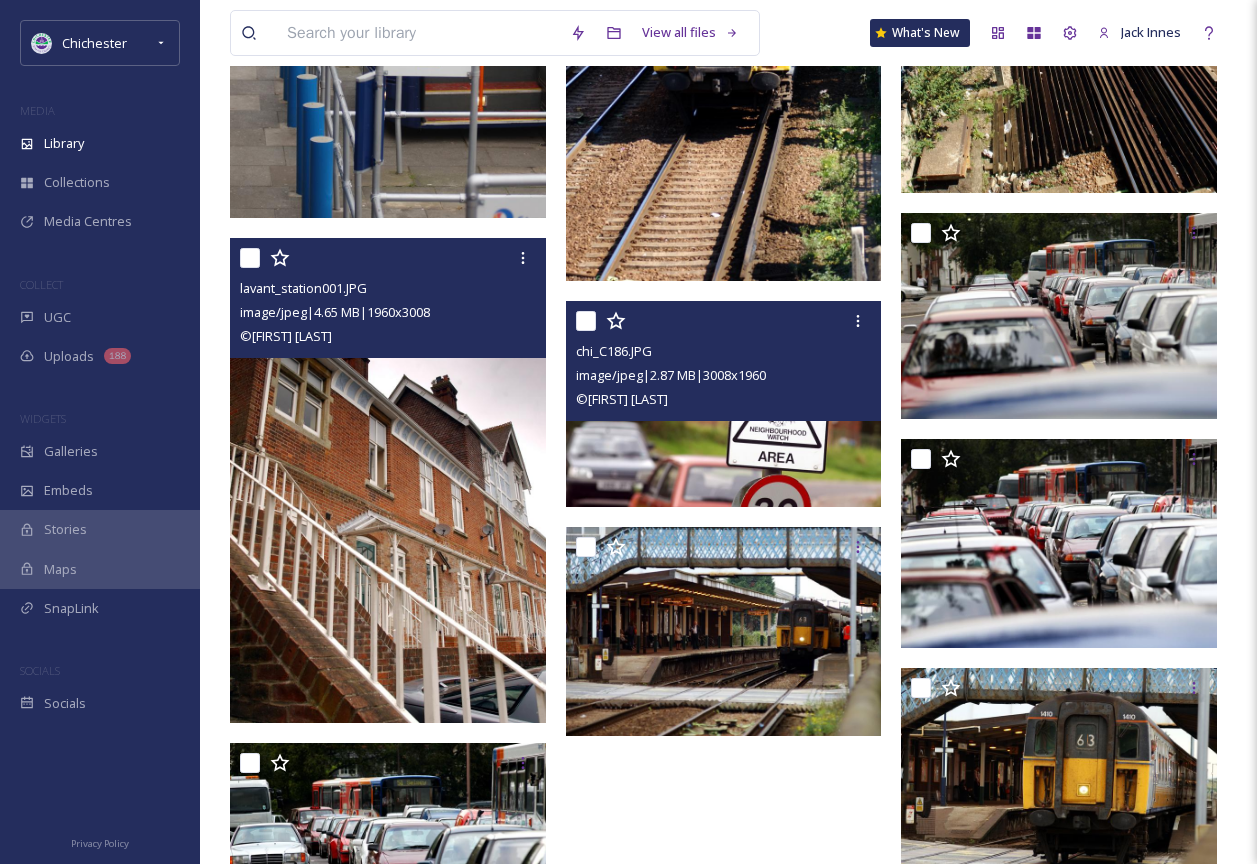 click at bounding box center [724, 404] 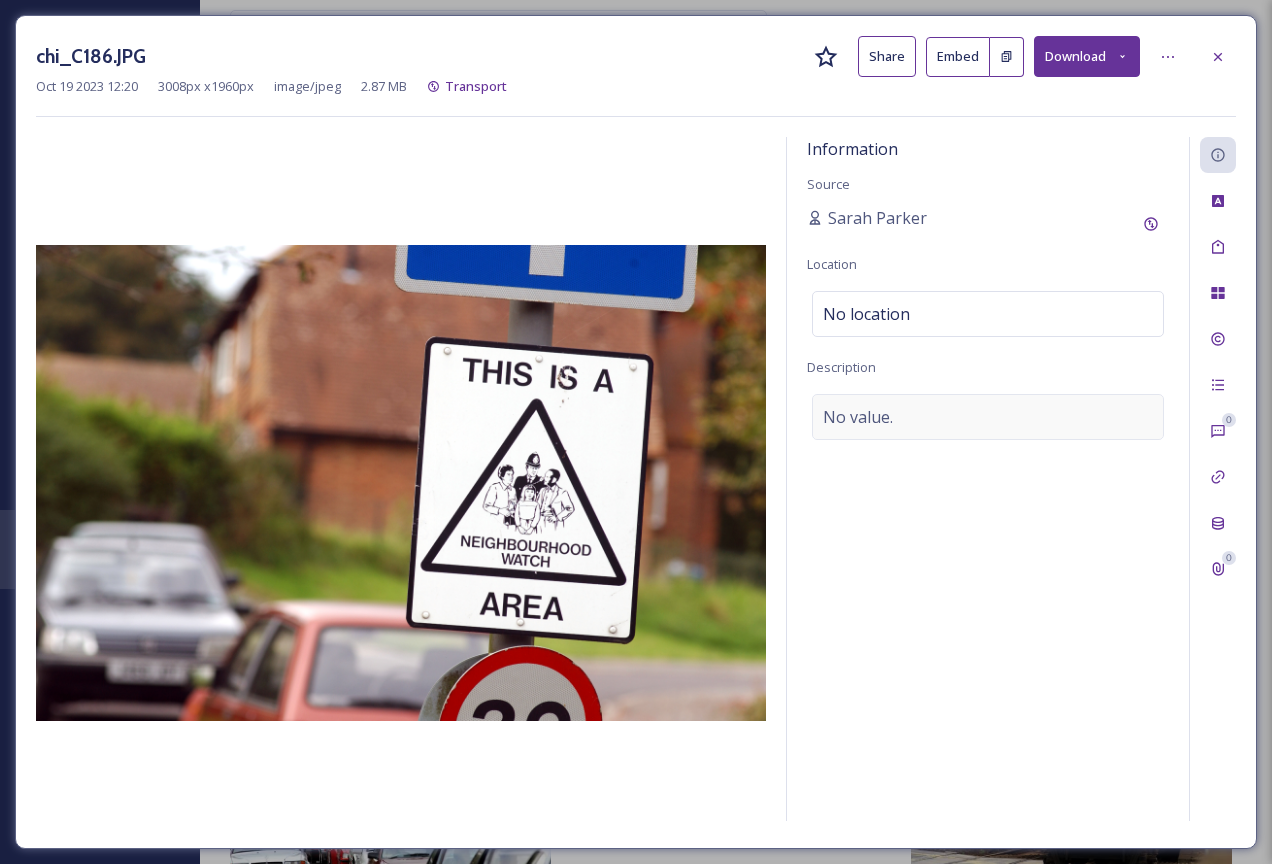 click on "No value." at bounding box center (858, 417) 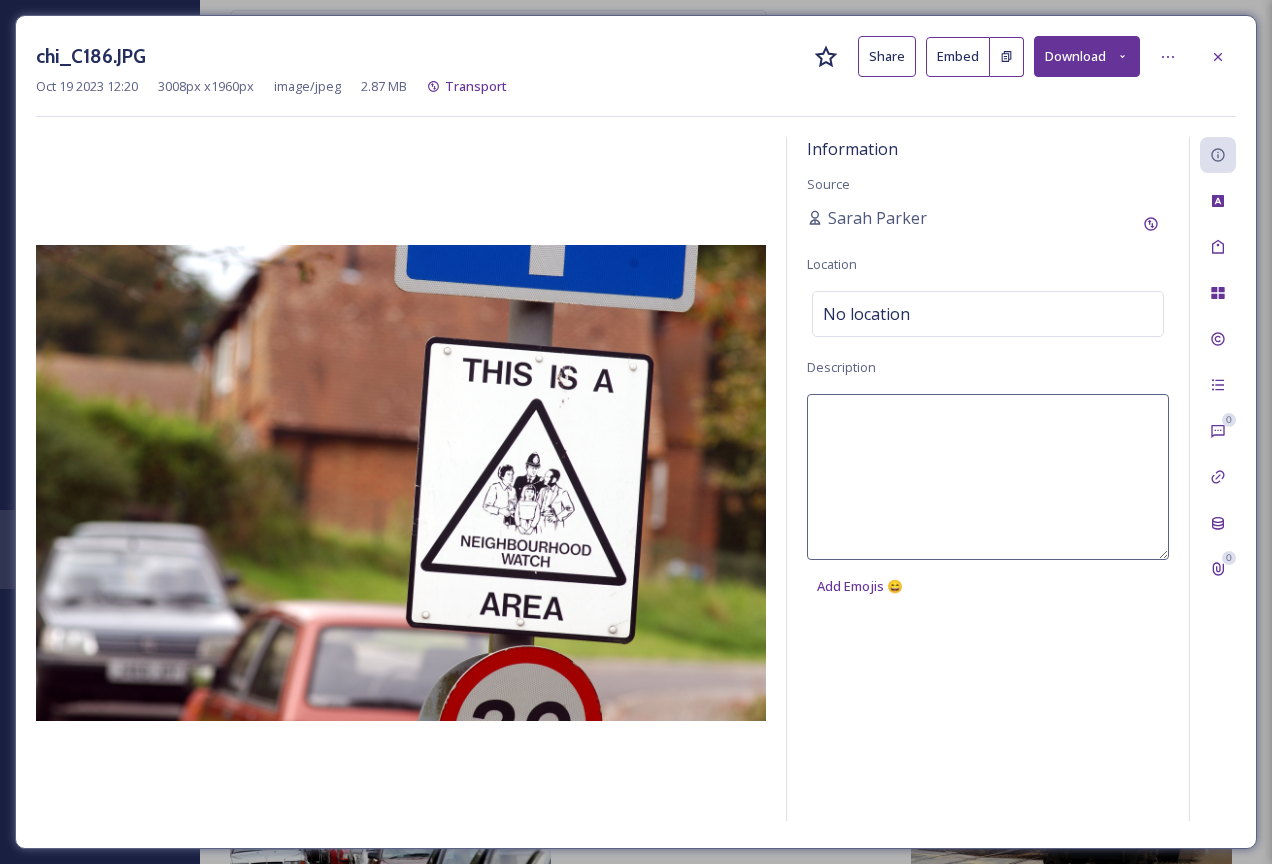 click at bounding box center (988, 477) 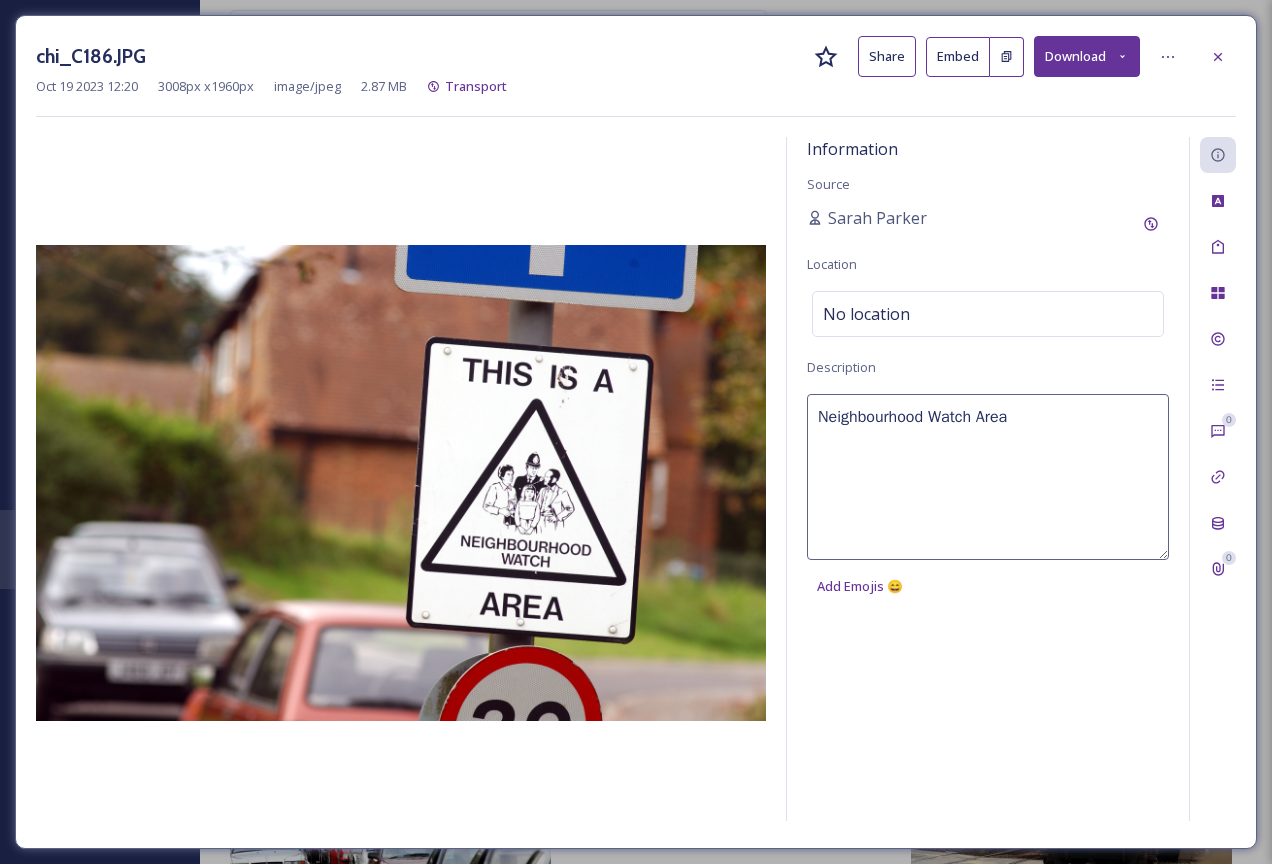 type on "Neighbourhood Watch Area" 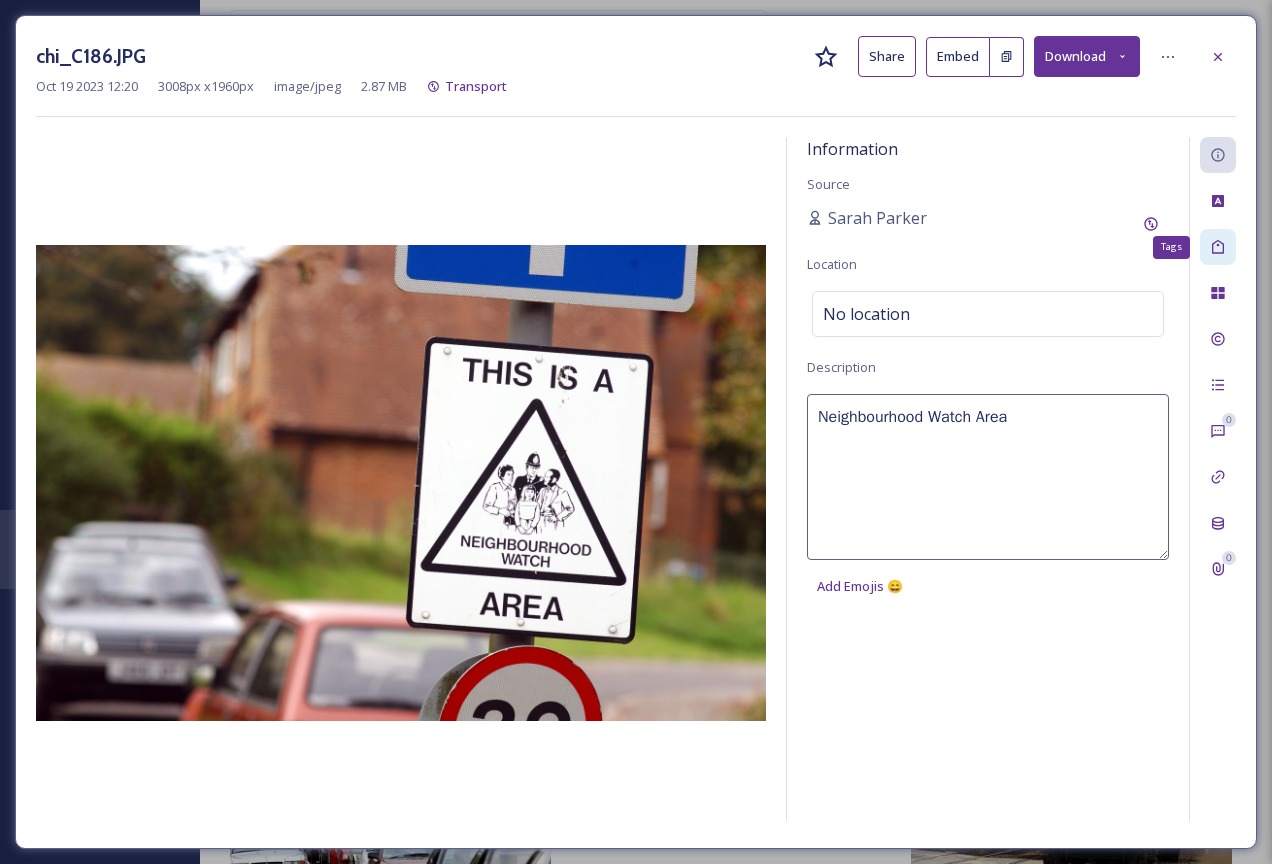 click on "Tags" at bounding box center [1218, 247] 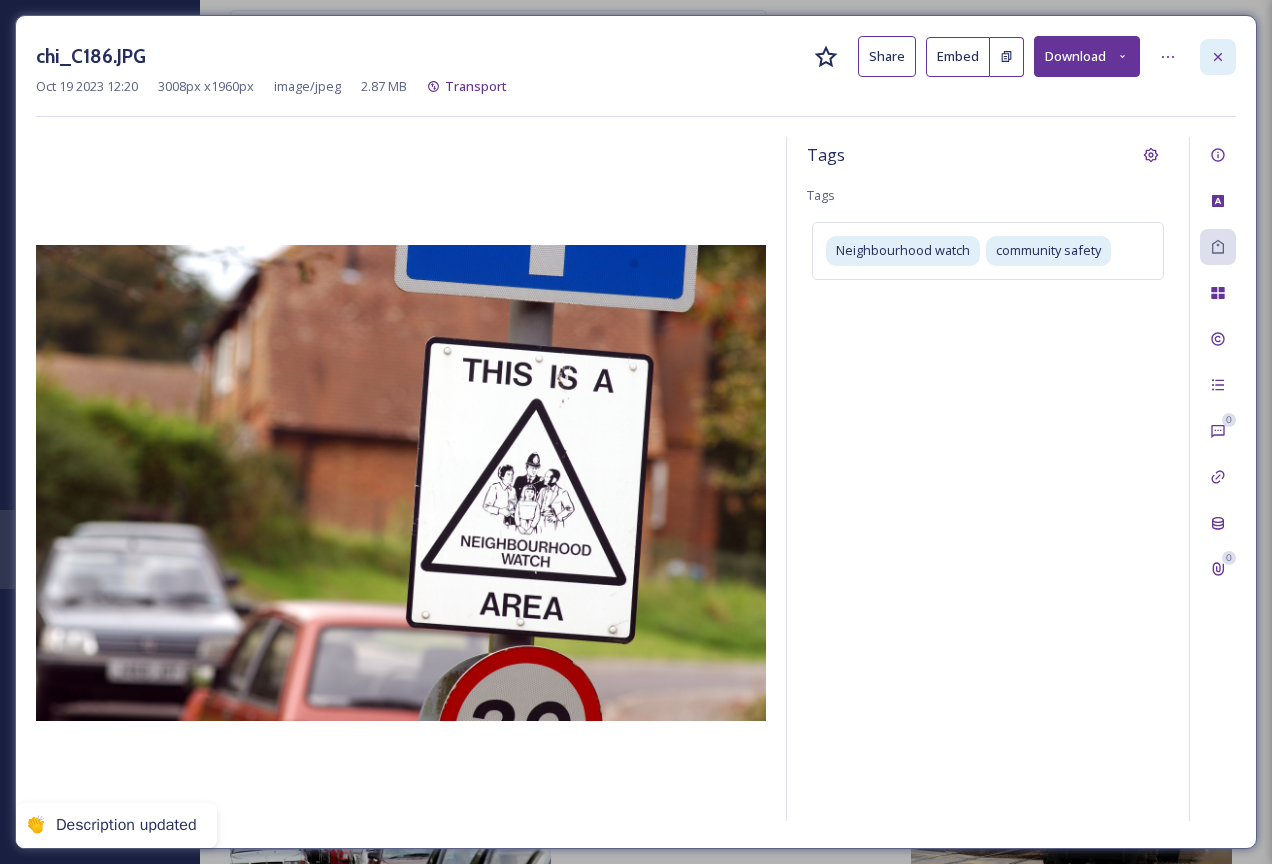 click 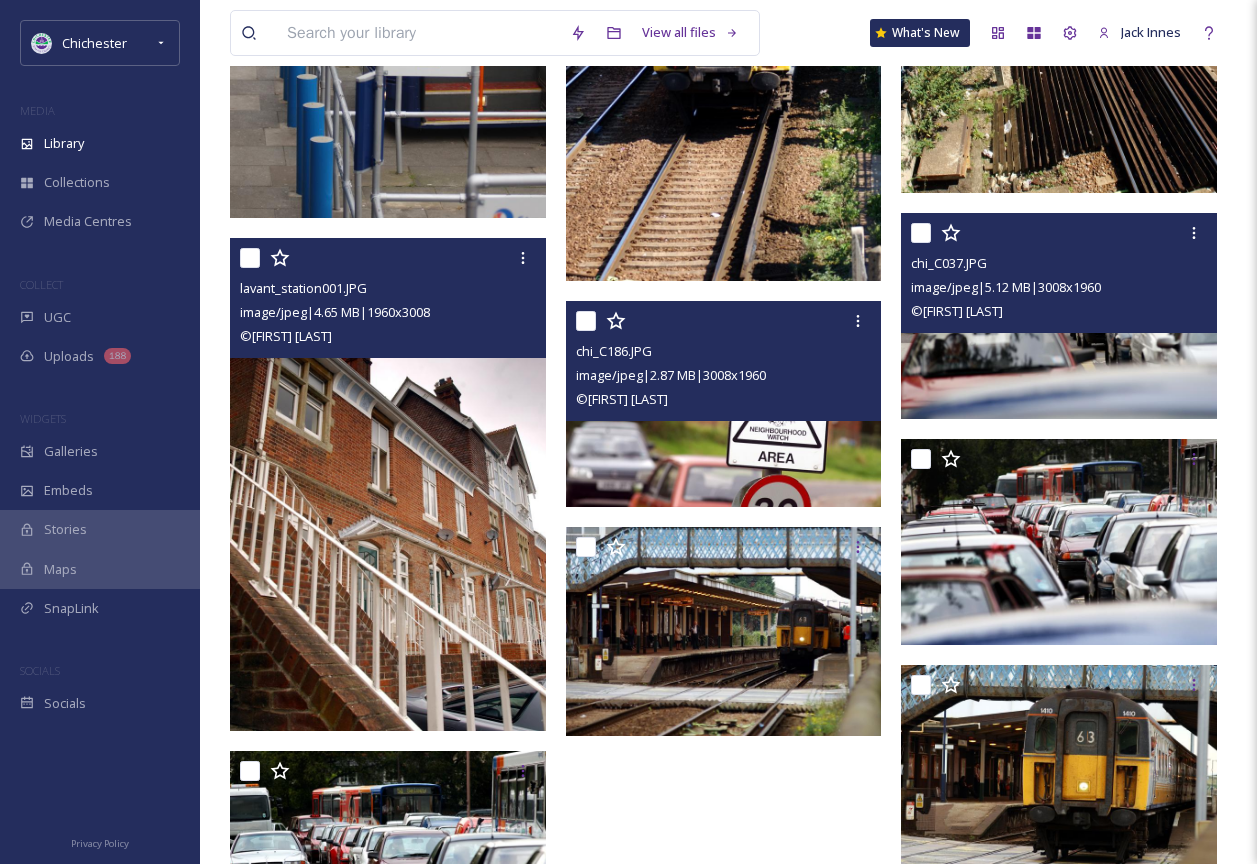 click at bounding box center [1059, 316] 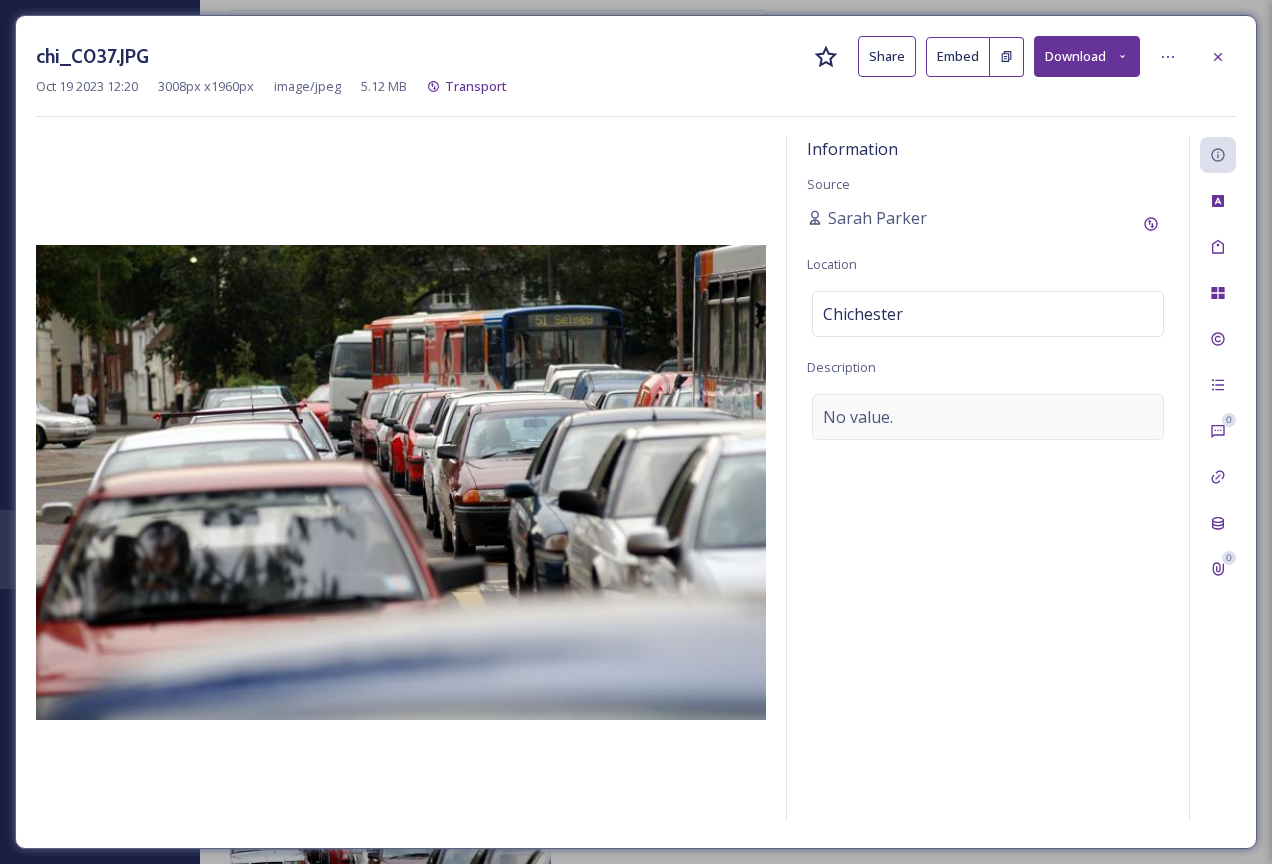 click on "No value." at bounding box center [988, 417] 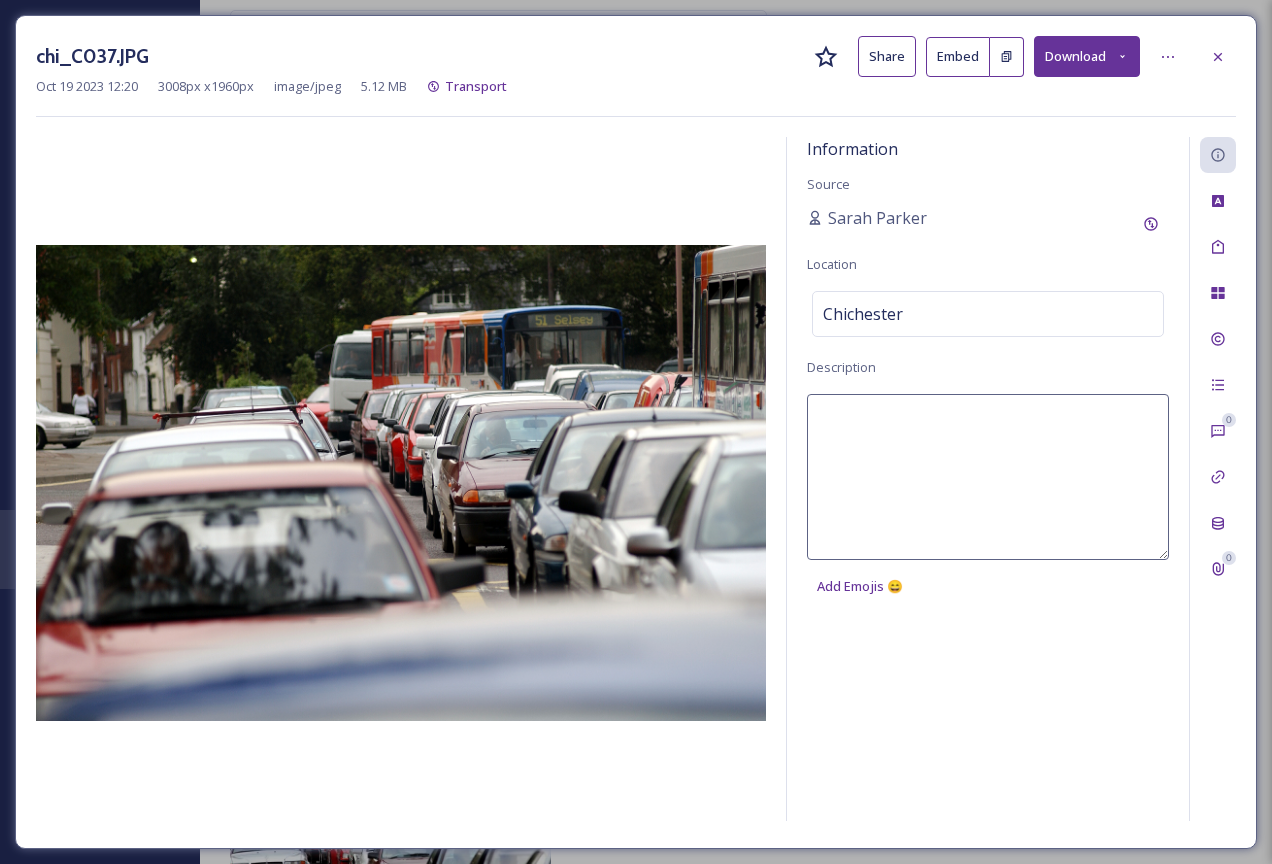 click at bounding box center [988, 477] 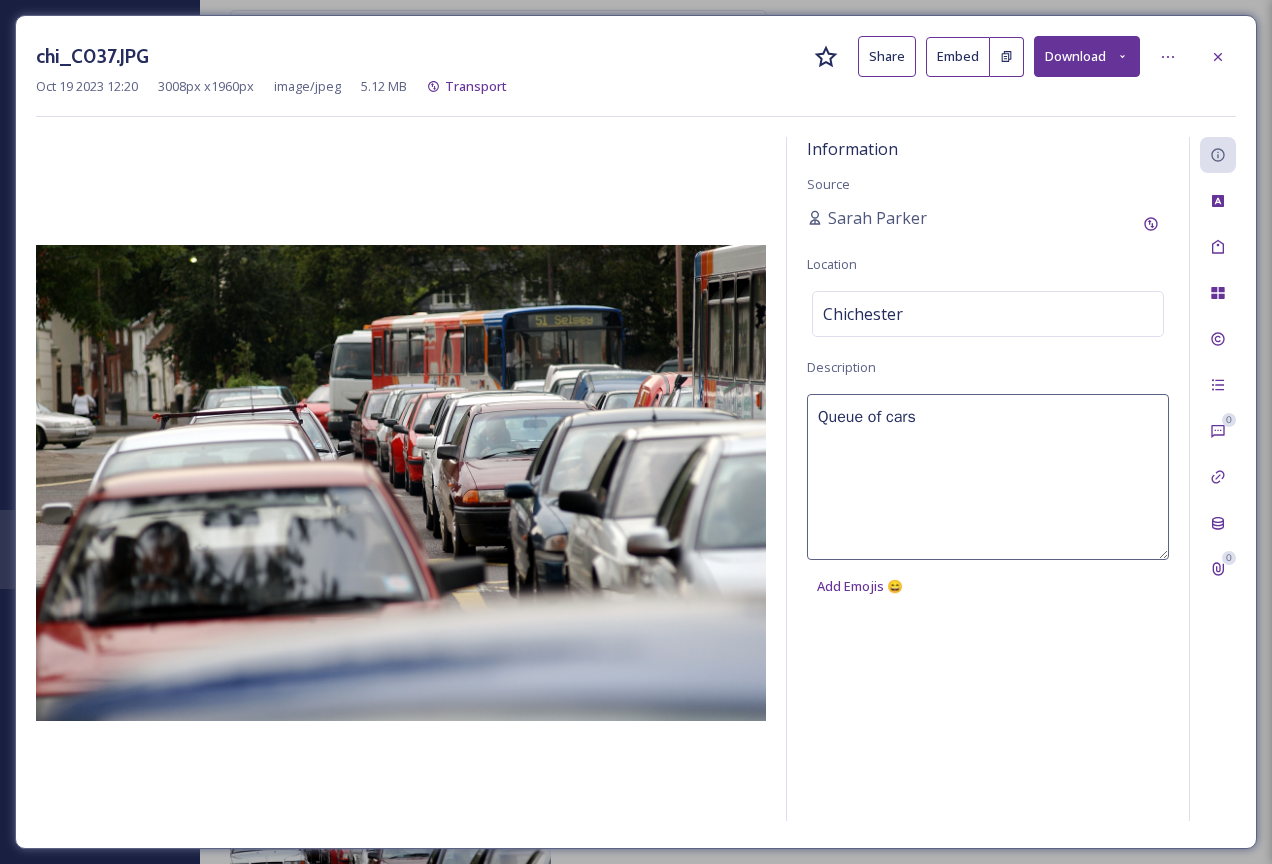 type on "Queue of cars" 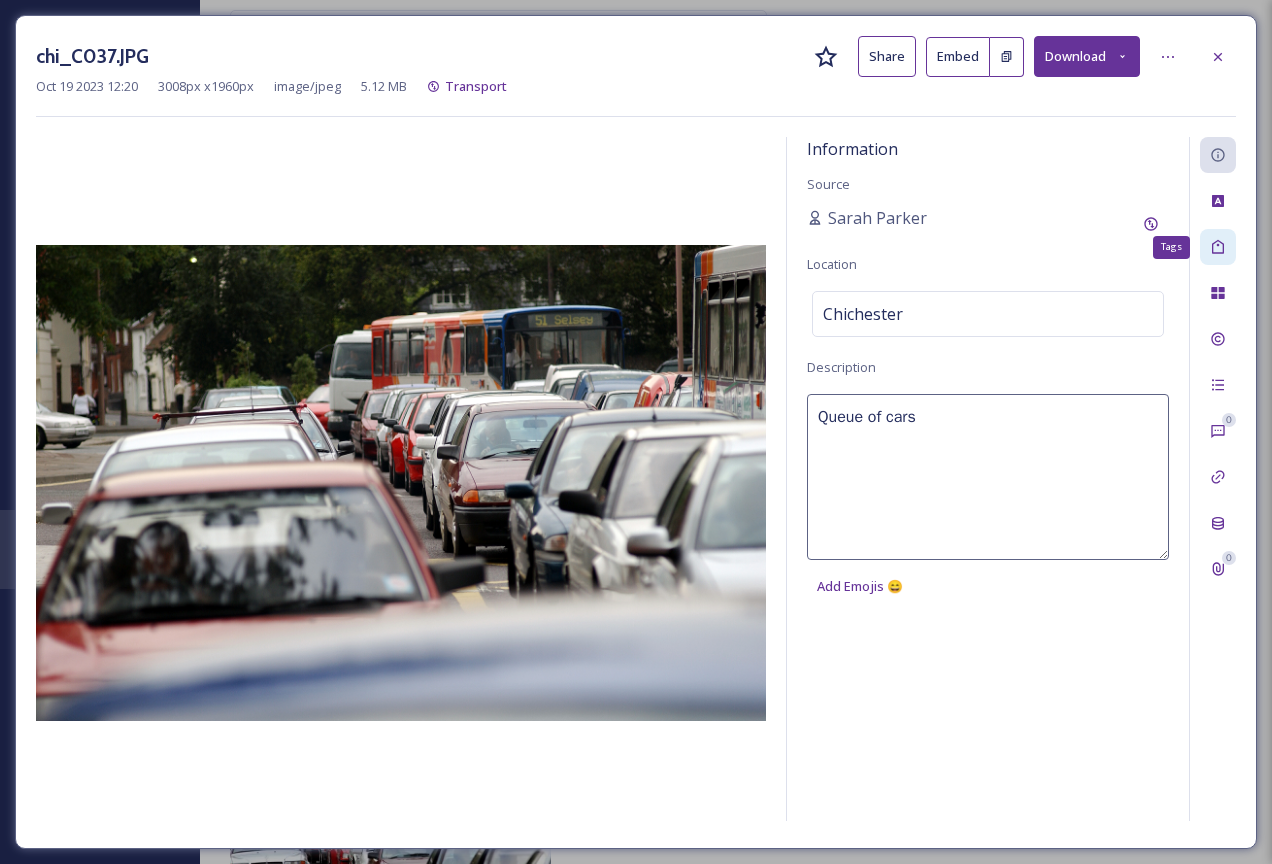 click 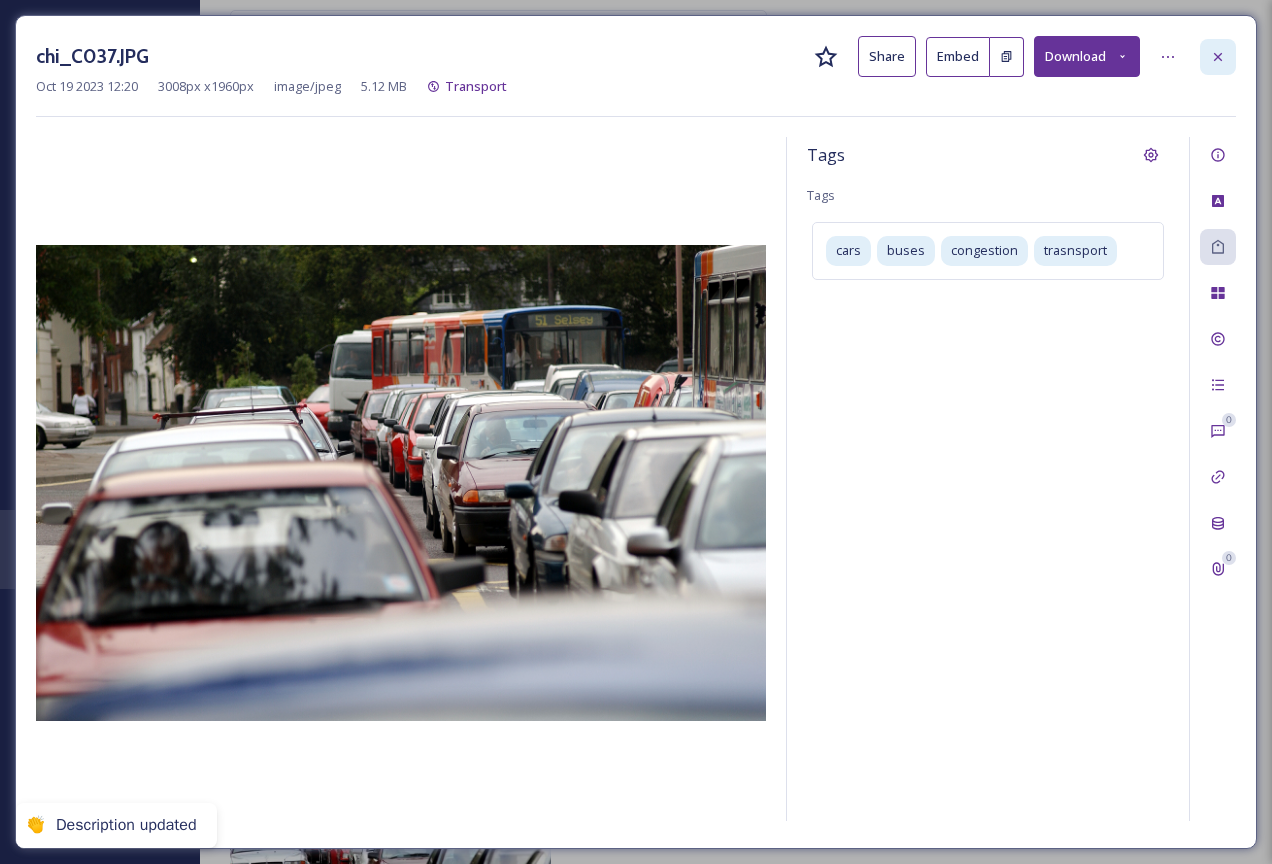 click at bounding box center (1218, 57) 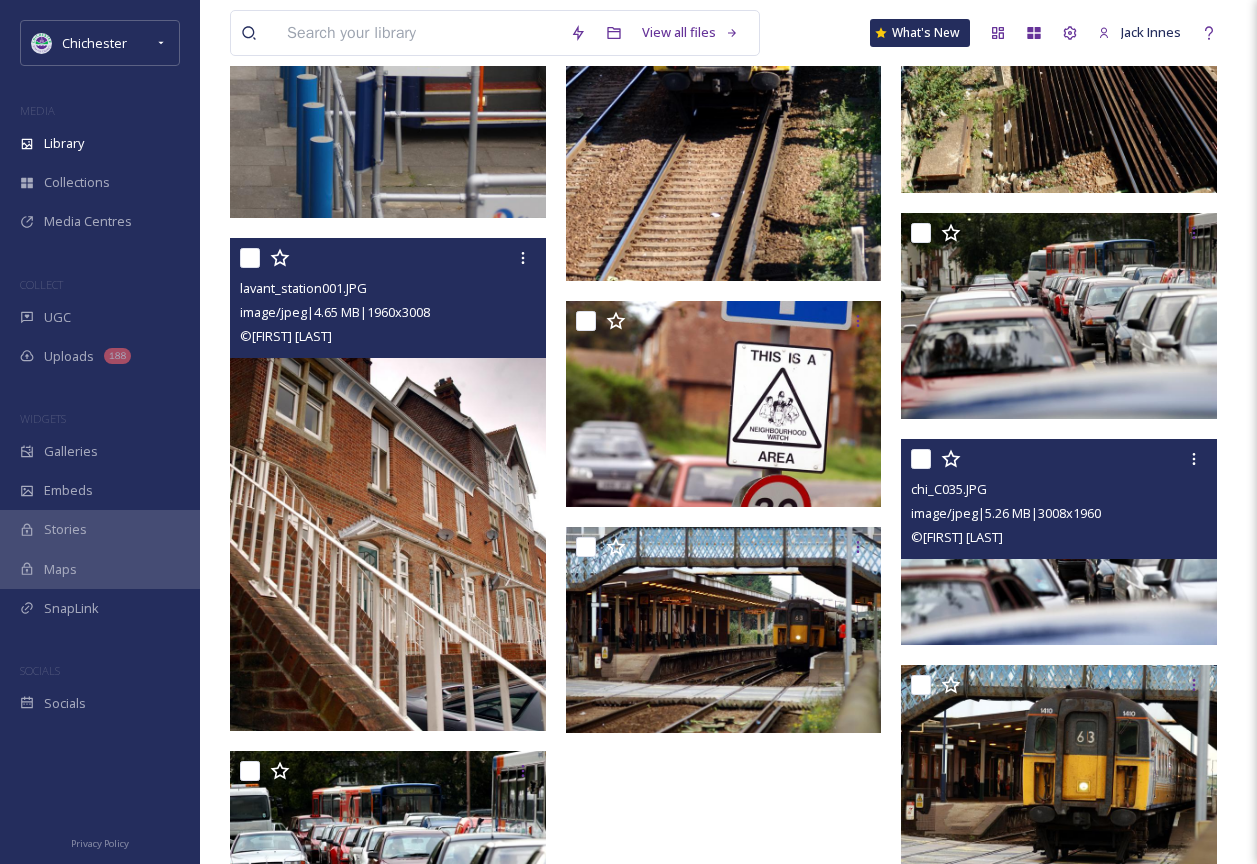 click at bounding box center (1059, 542) 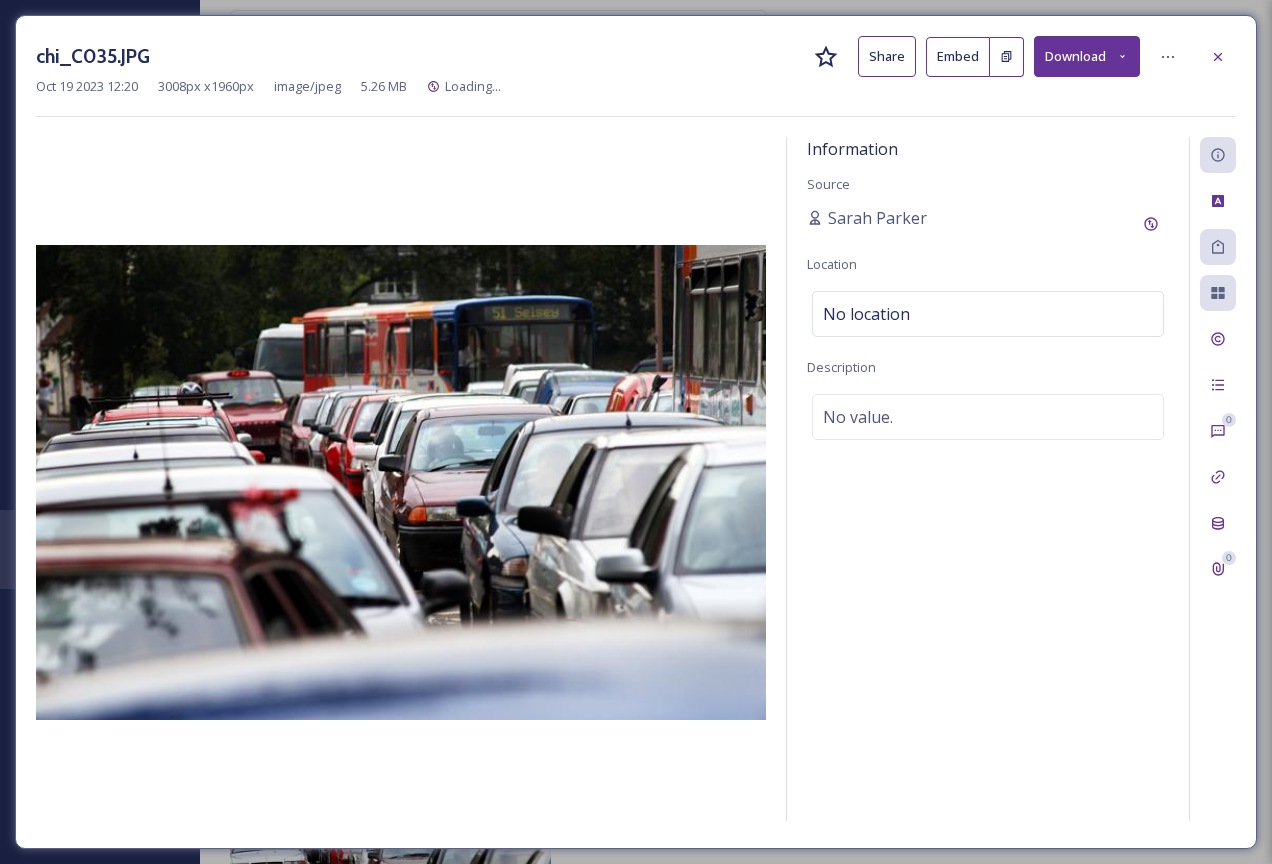 click on "Information Source [PERSON] Location No location Description No value." at bounding box center [988, 479] 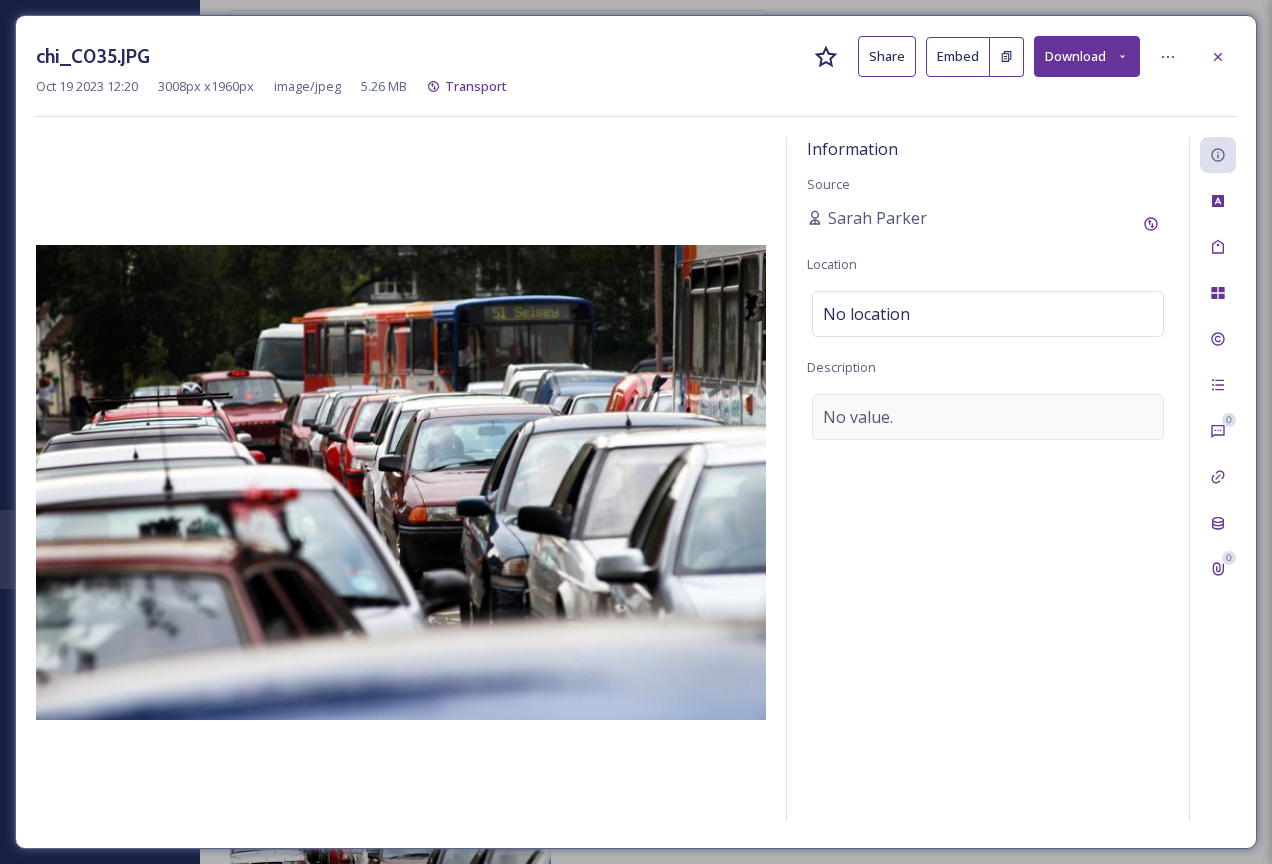 click on "No value." at bounding box center [858, 417] 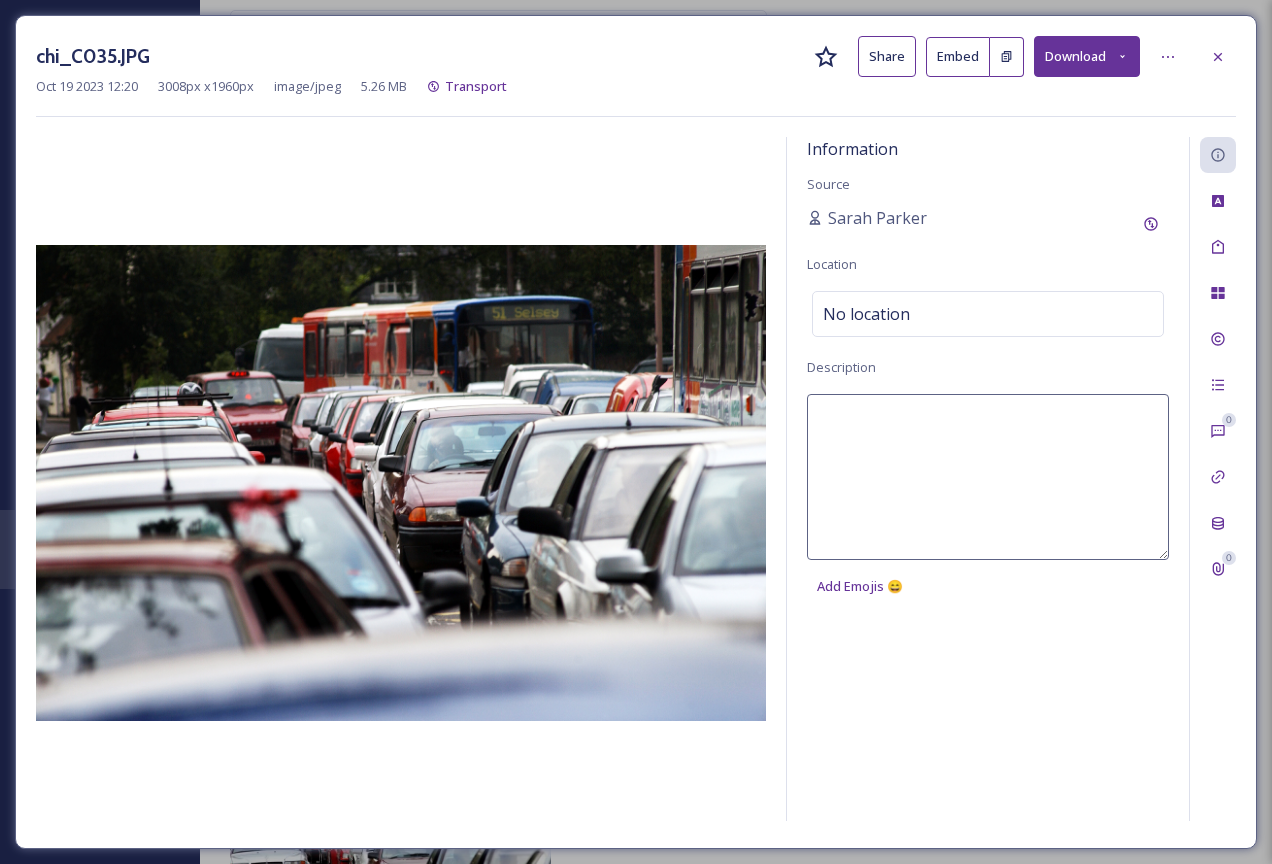 click at bounding box center (988, 477) 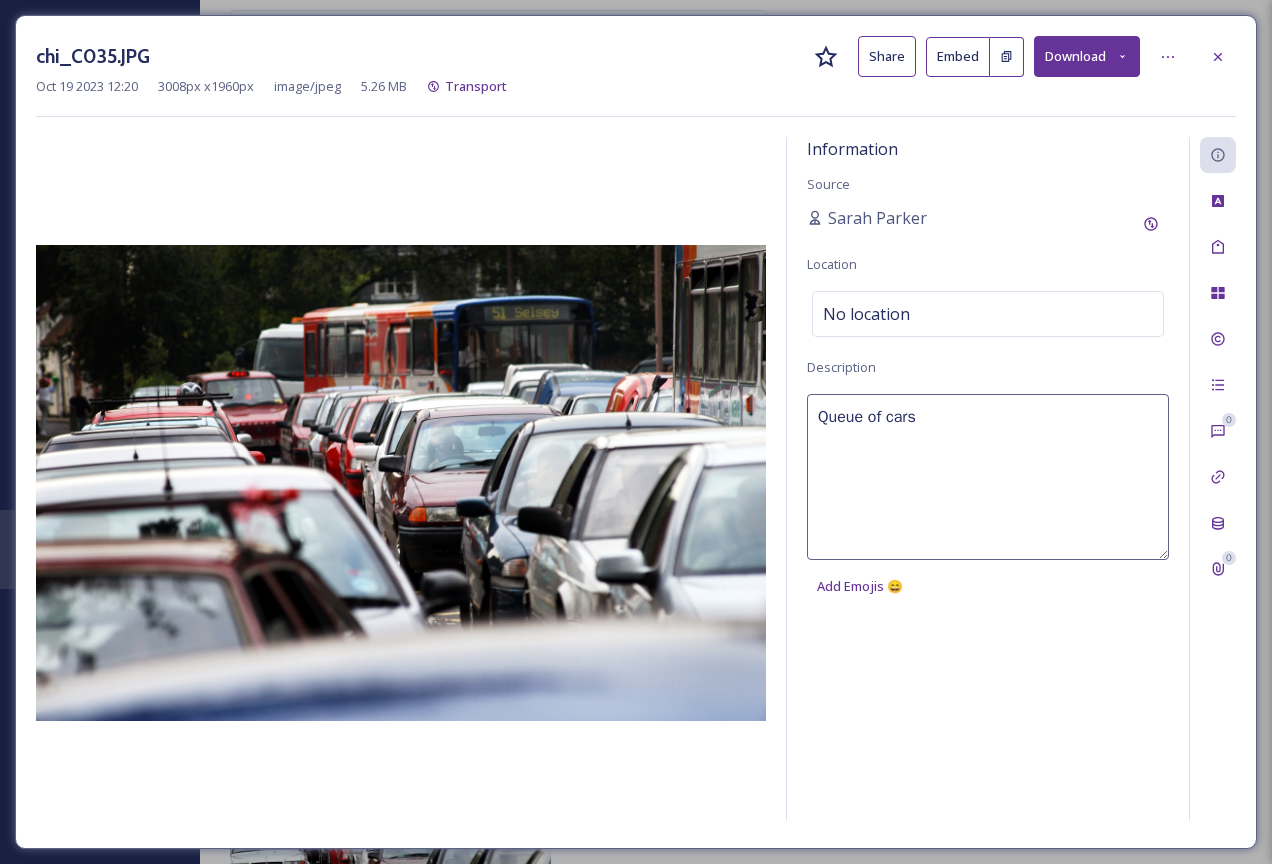 type on "Queue of cars" 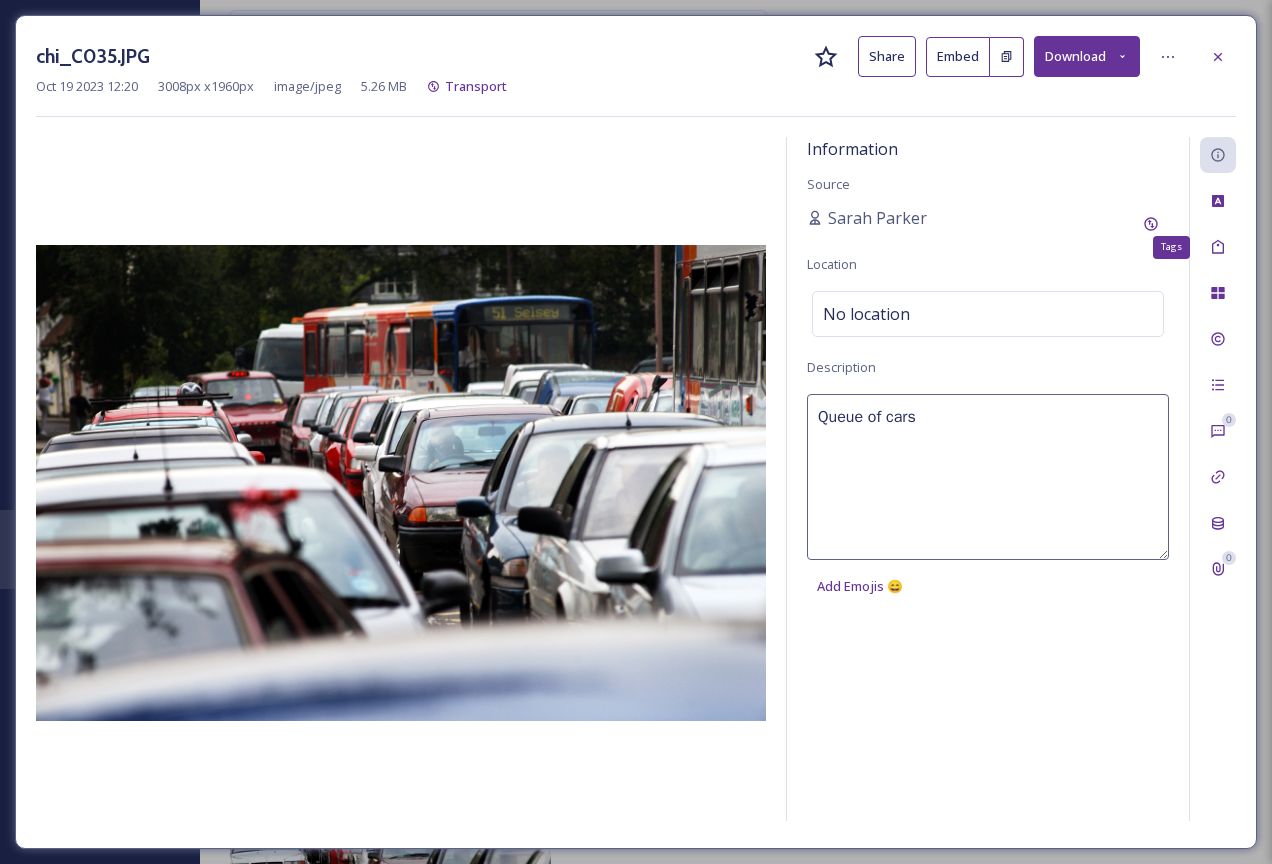 click on "image/jpeg | 5.26 MB | 3008 x 1960 © [PERSON] Transport Information Source [PERSON] Location No location Description Queue of cars Add Emojis 😄 Tags 0 0" at bounding box center [636, 432] 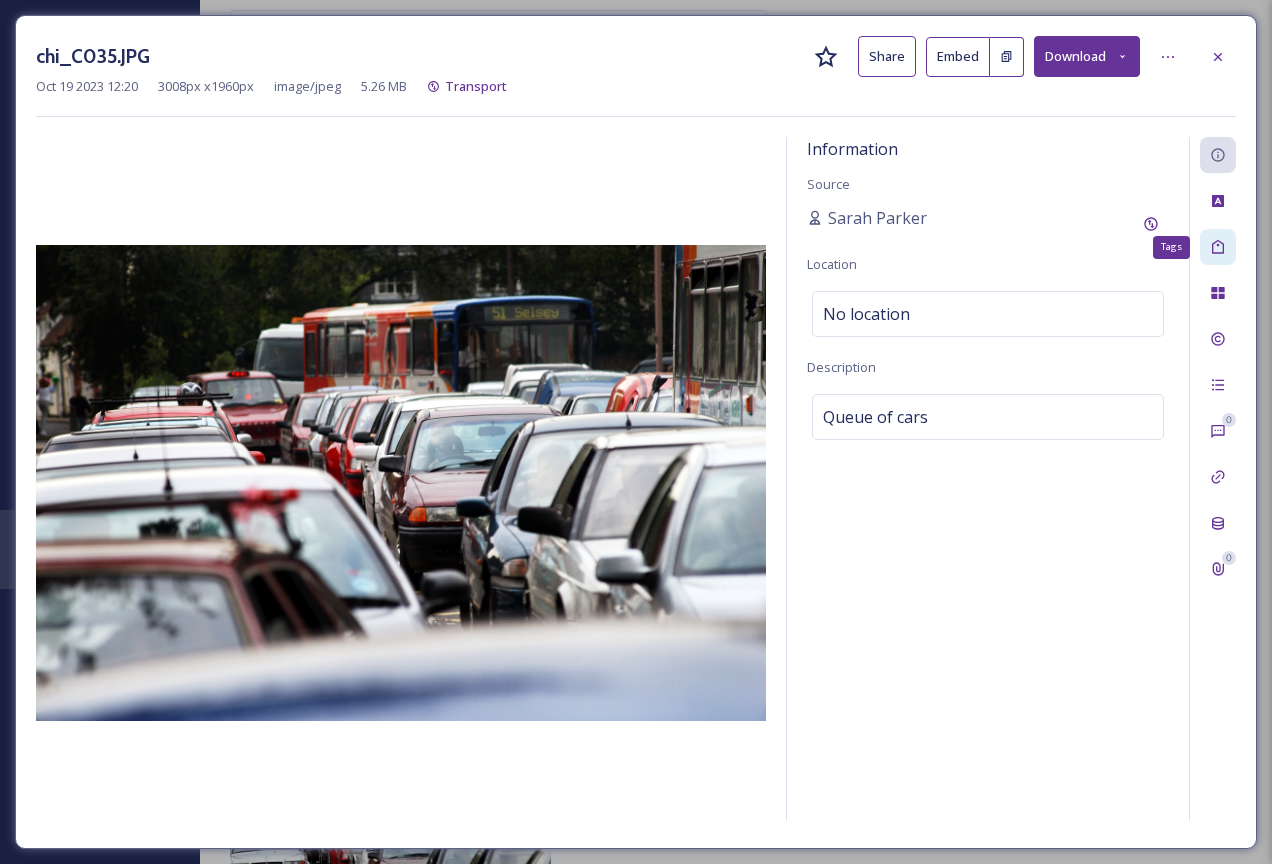 click on "Tags" at bounding box center (1218, 247) 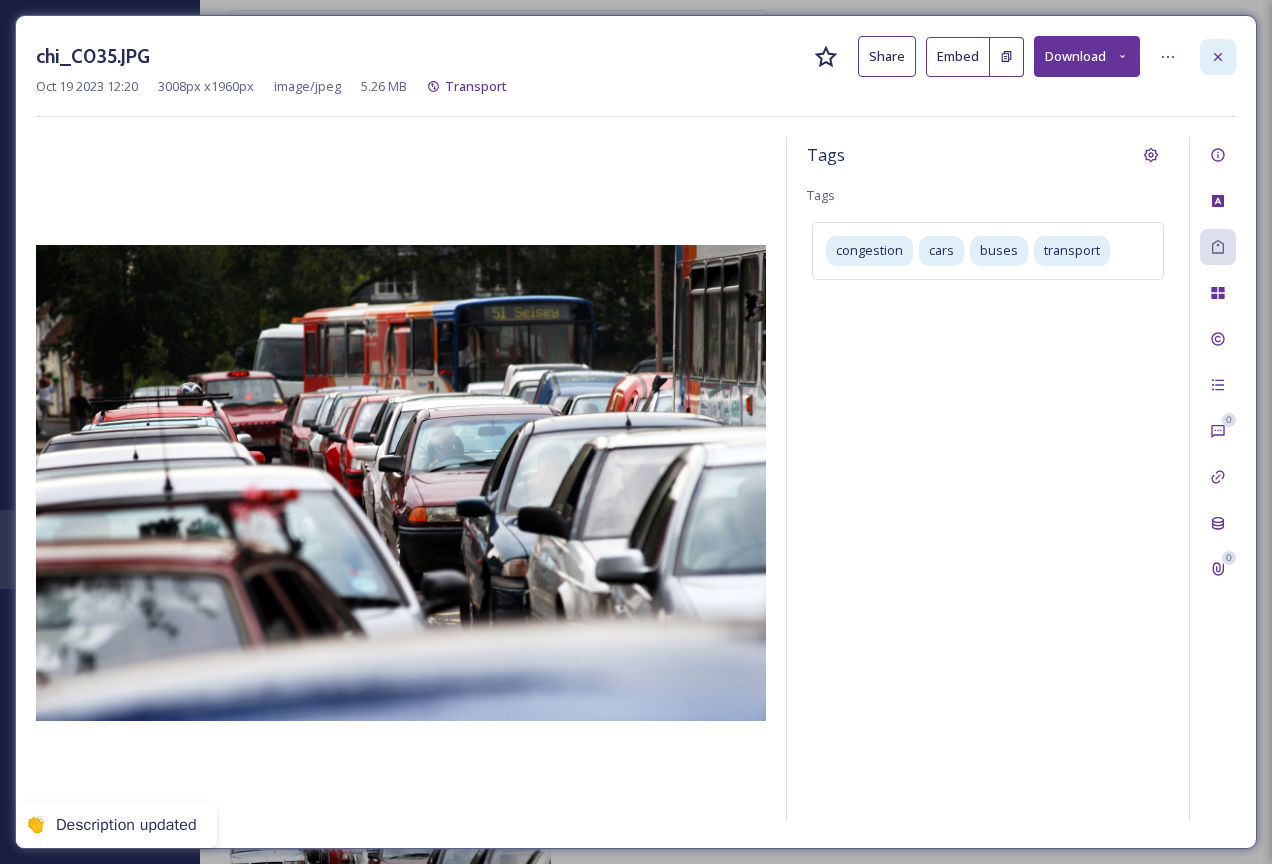 click 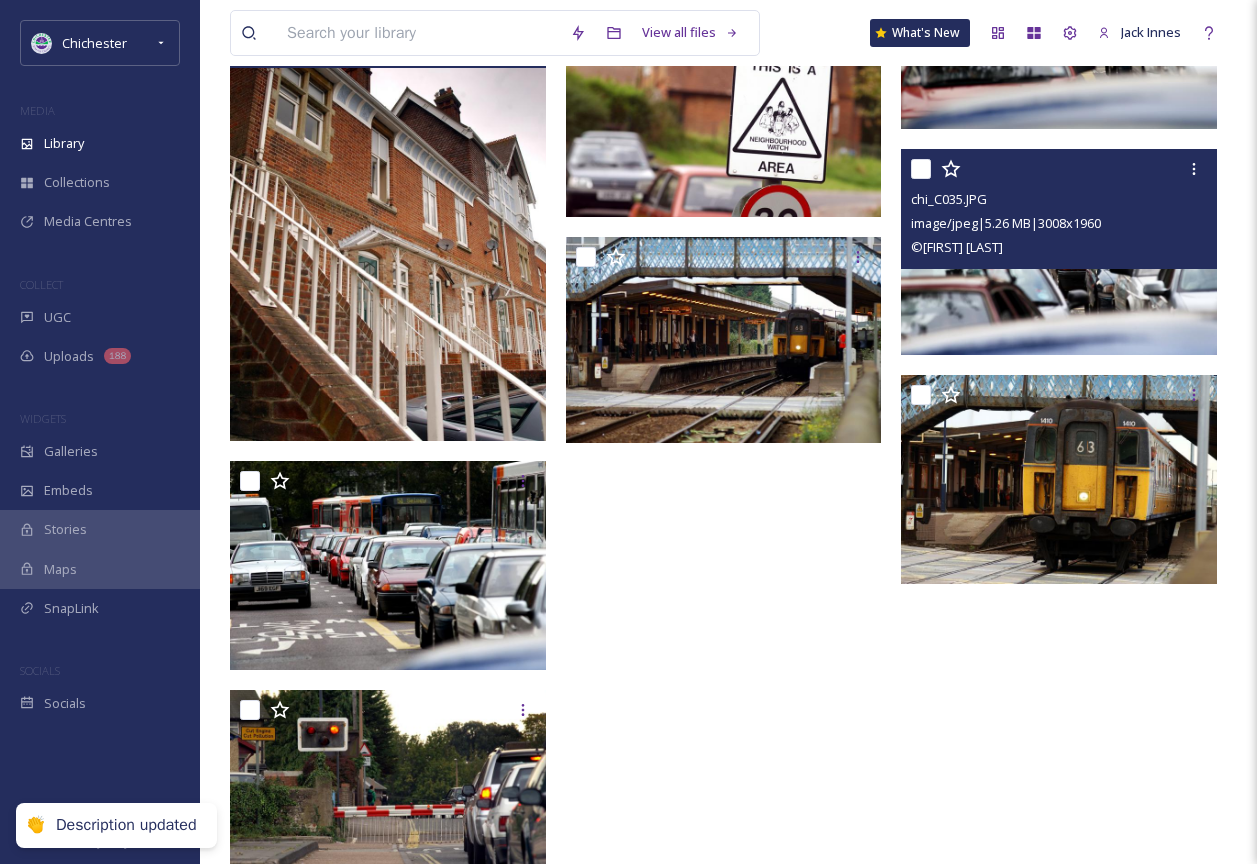 scroll, scrollTop: 2300, scrollLeft: 0, axis: vertical 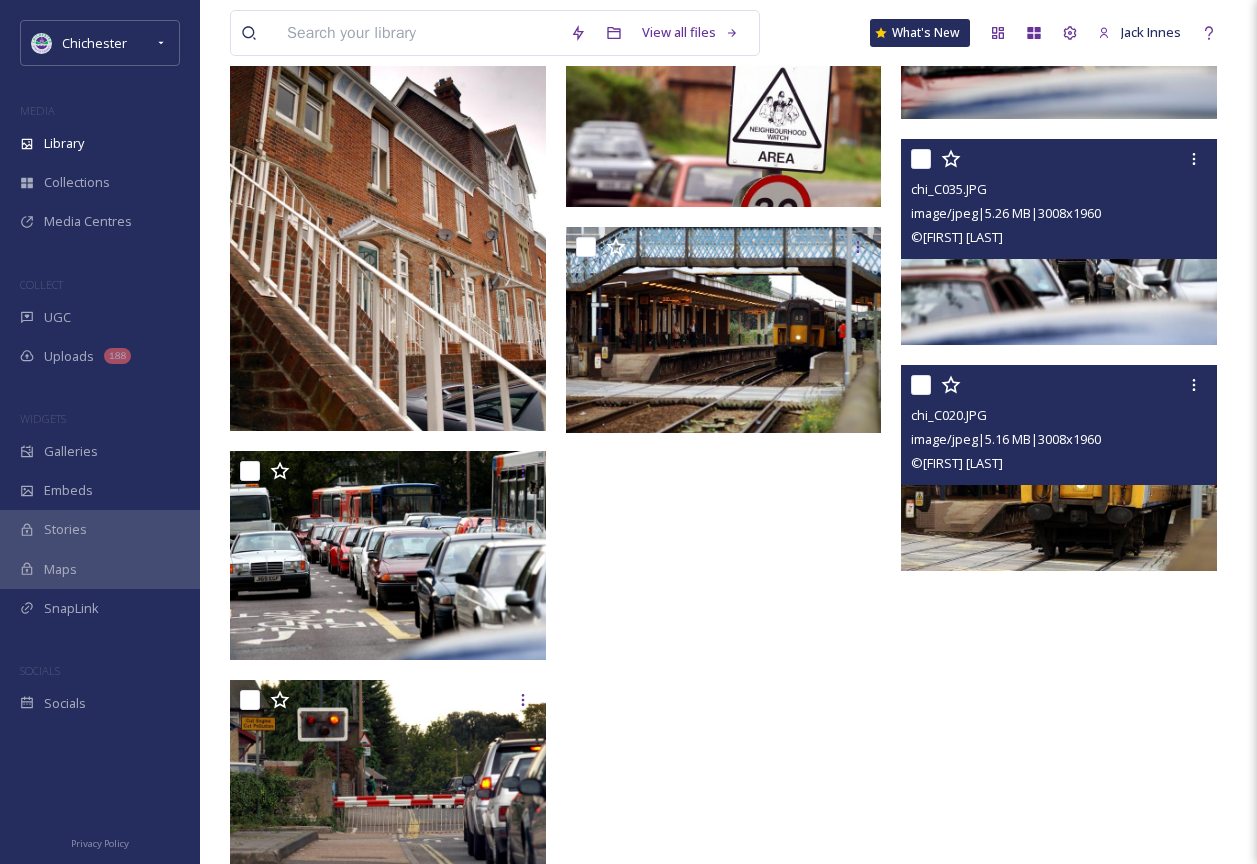 drag, startPoint x: 972, startPoint y: 402, endPoint x: 1091, endPoint y: 476, distance: 140.13208 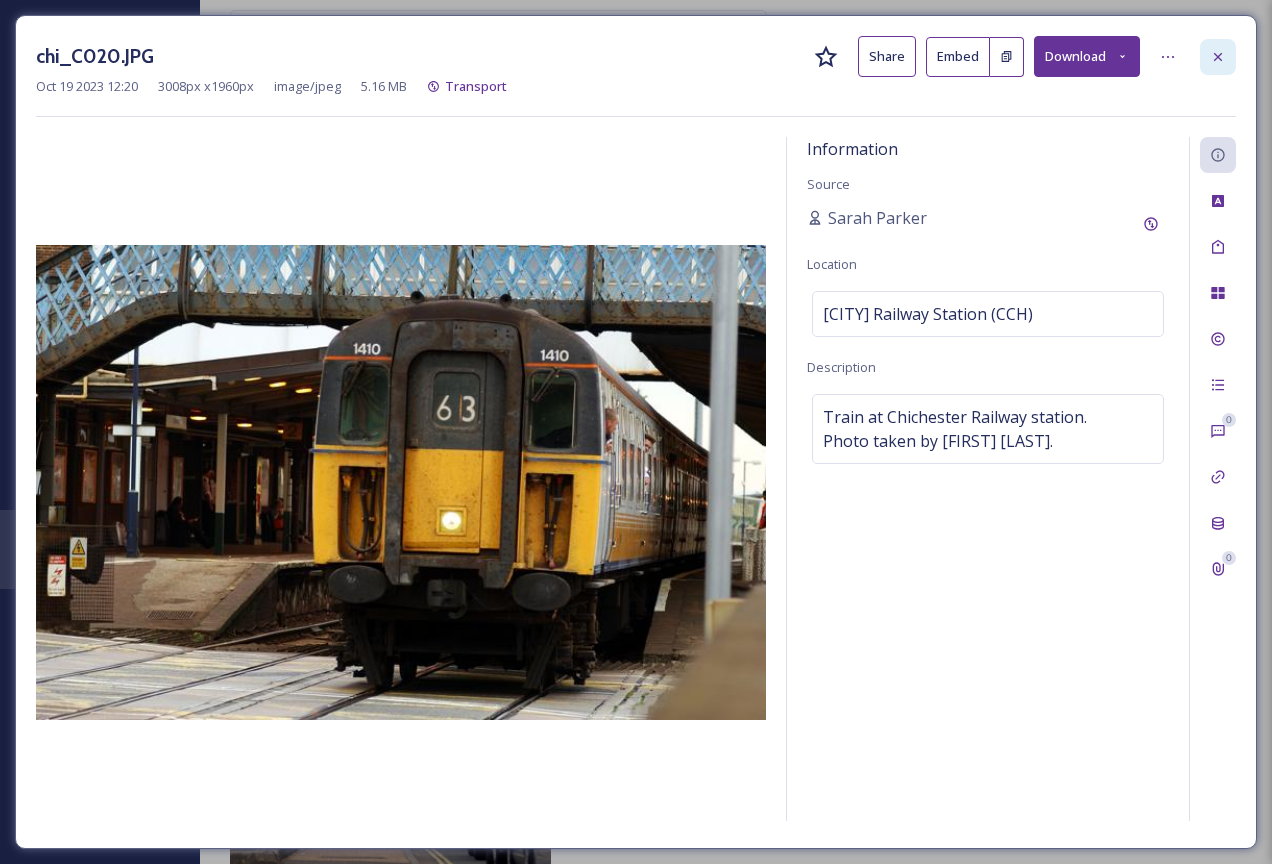 click 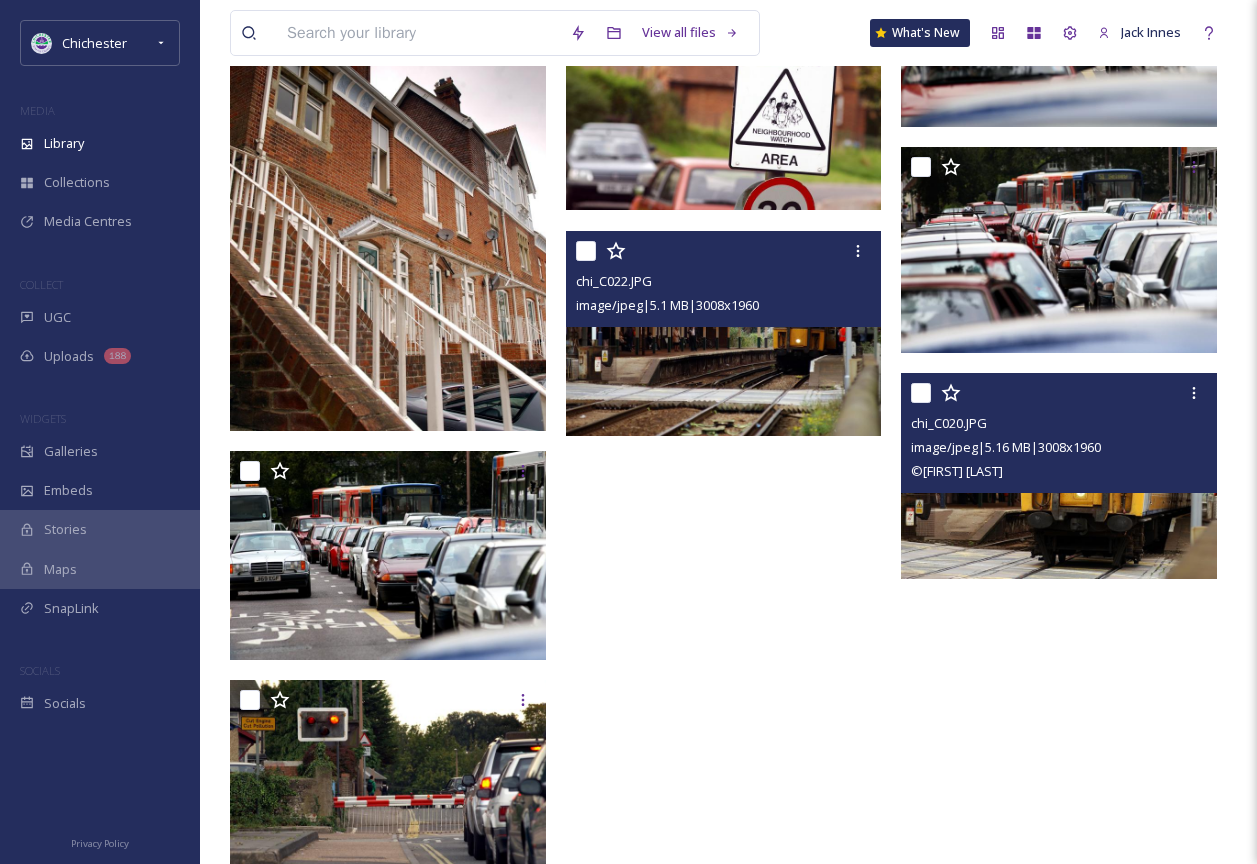 click at bounding box center [724, 334] 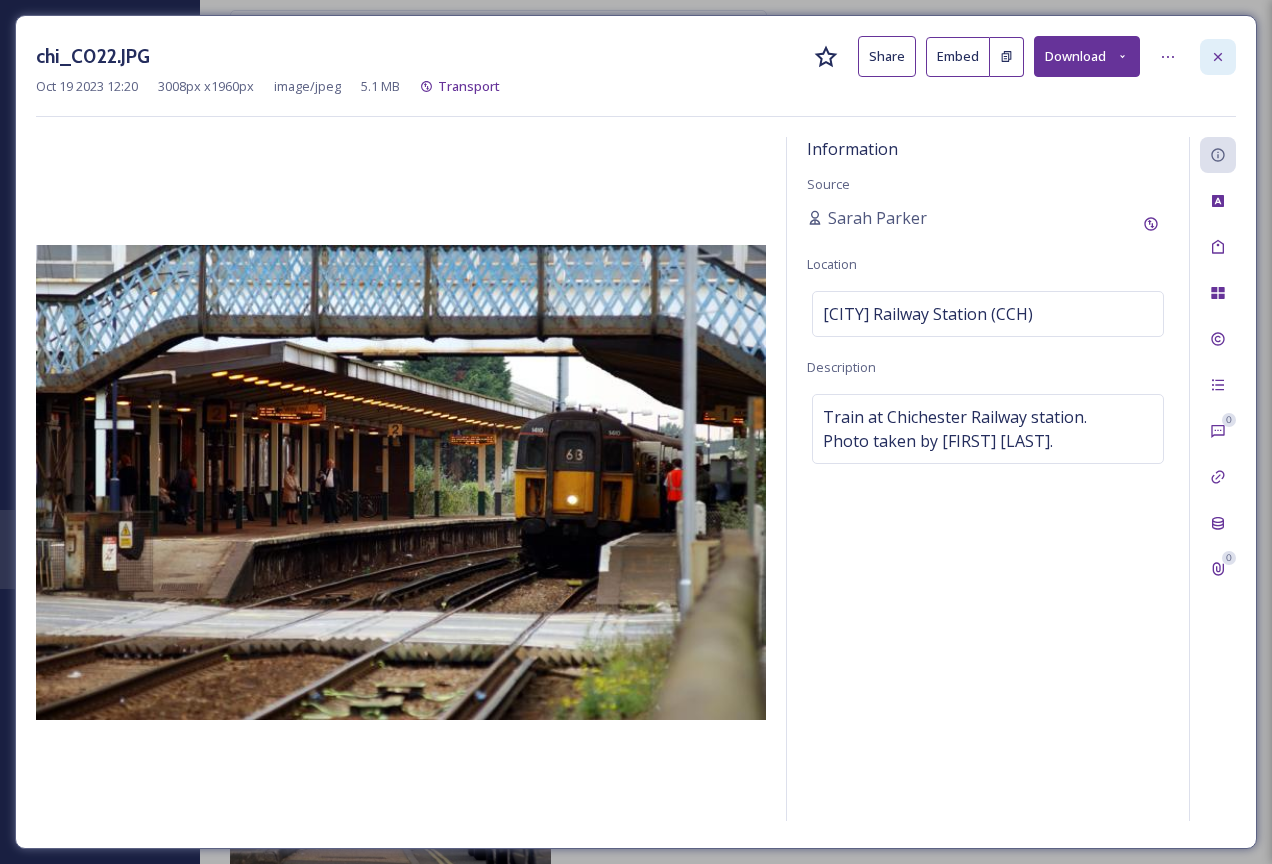 click at bounding box center [1218, 57] 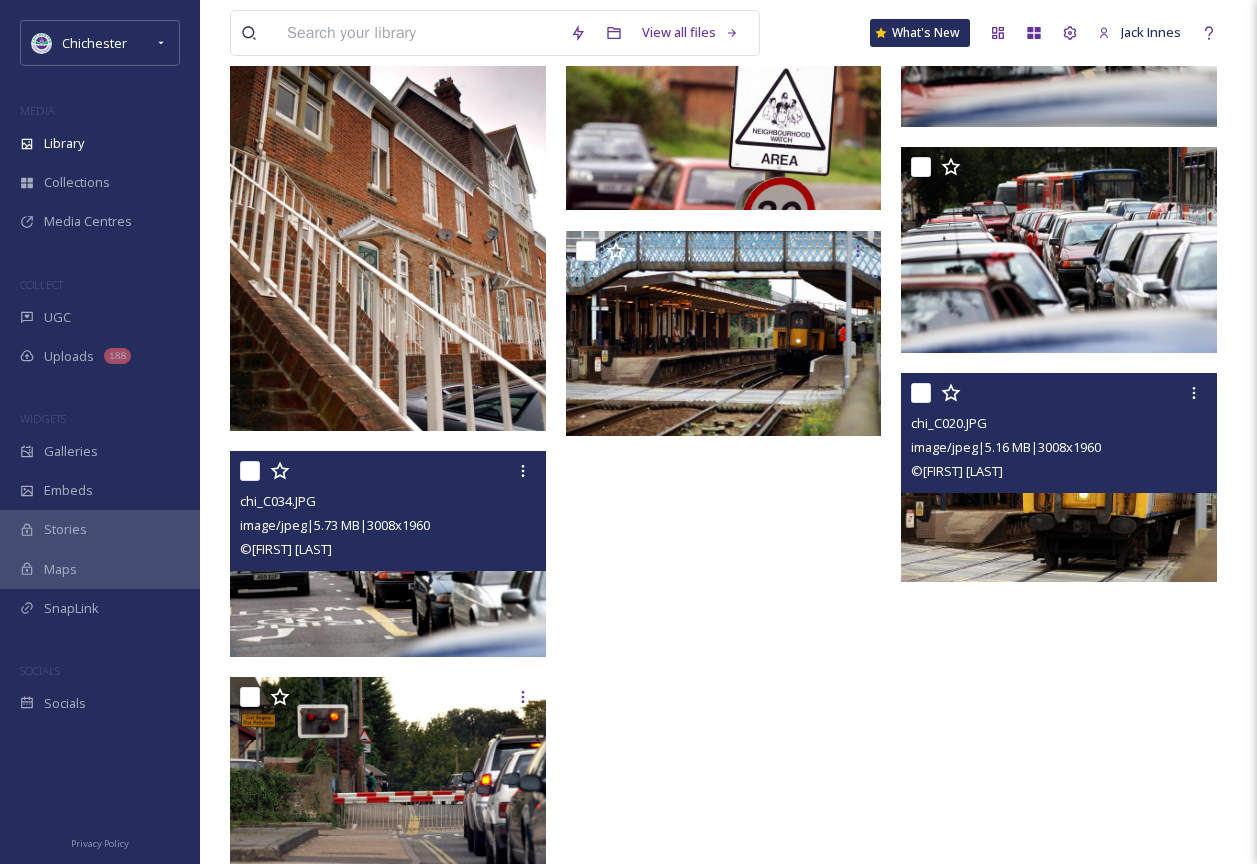 click at bounding box center (388, 554) 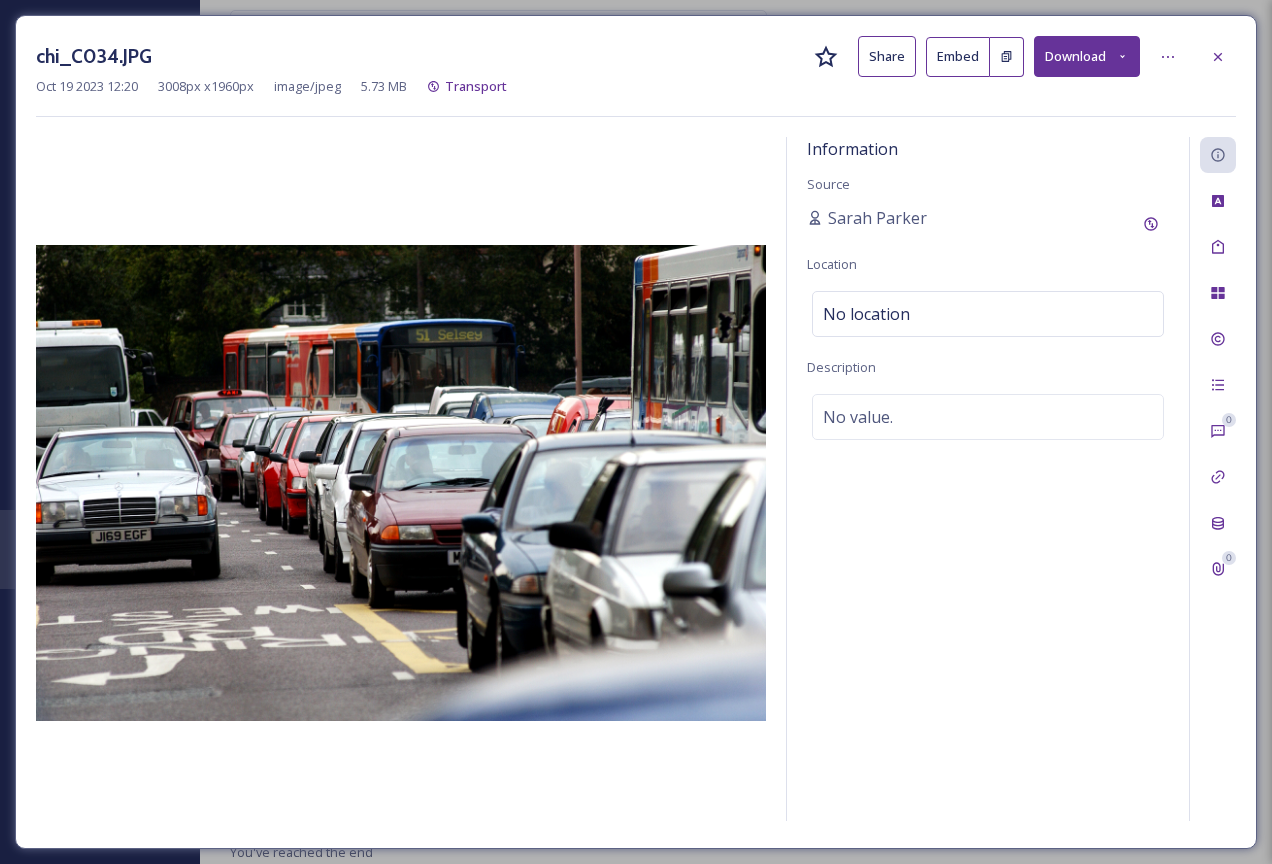 click on "Information Source [PERSON] Location No location Description No value." at bounding box center [988, 479] 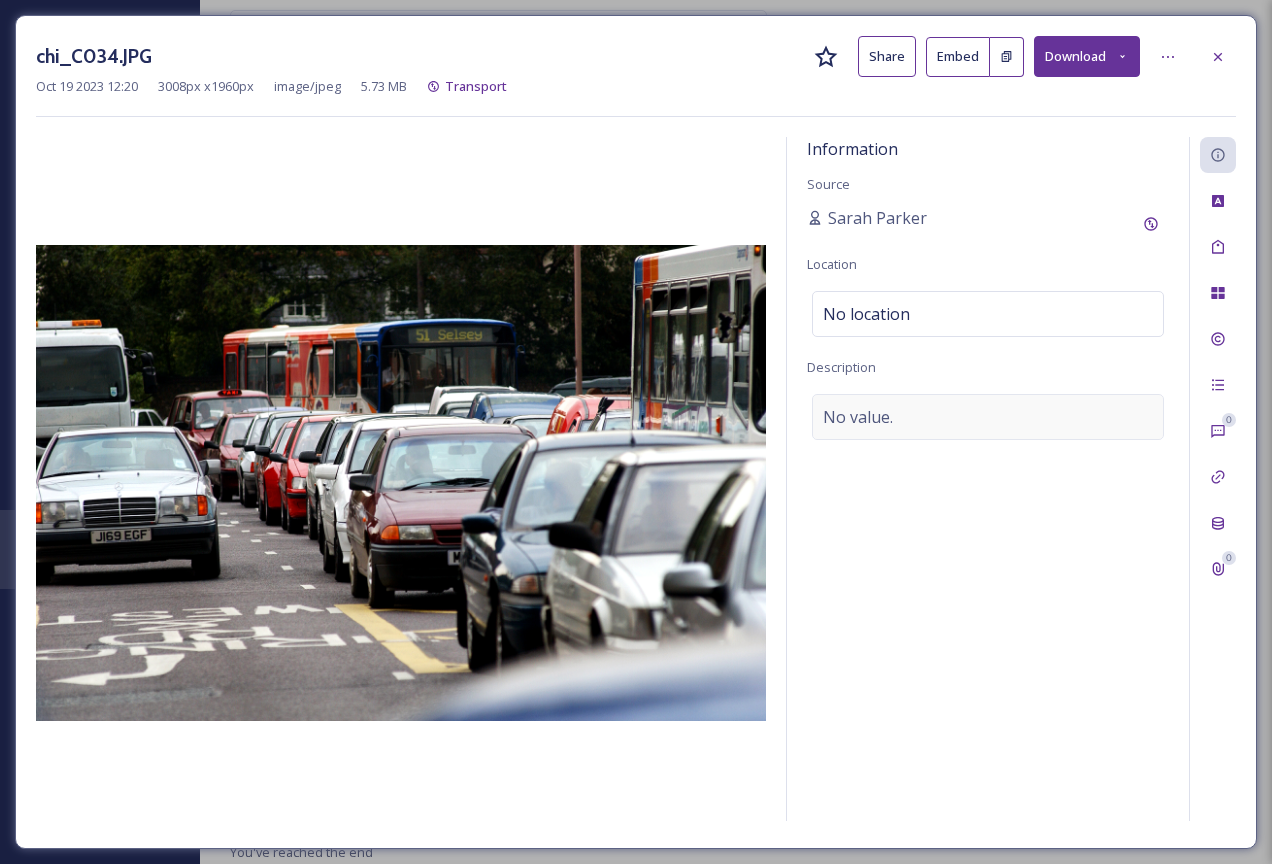 click on "No value." at bounding box center (858, 417) 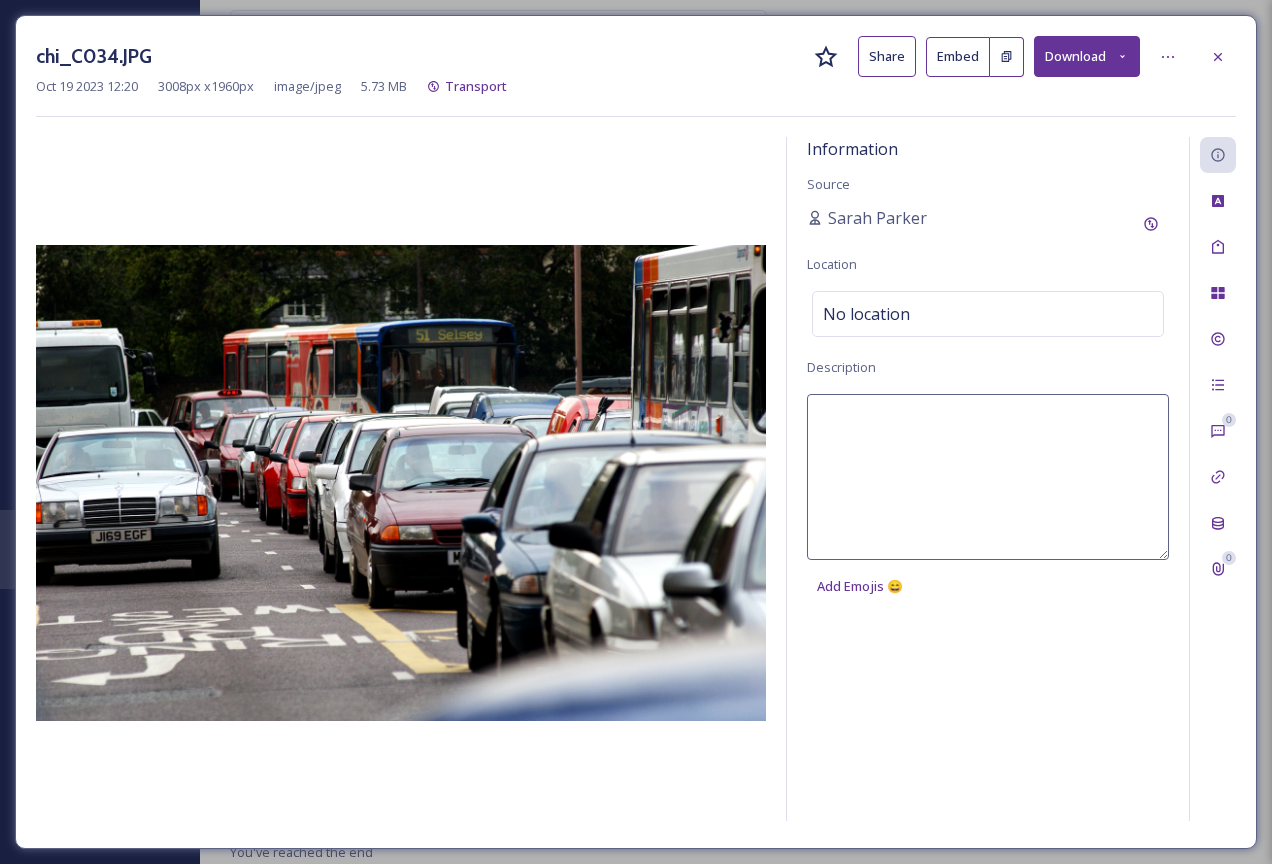 click at bounding box center (988, 477) 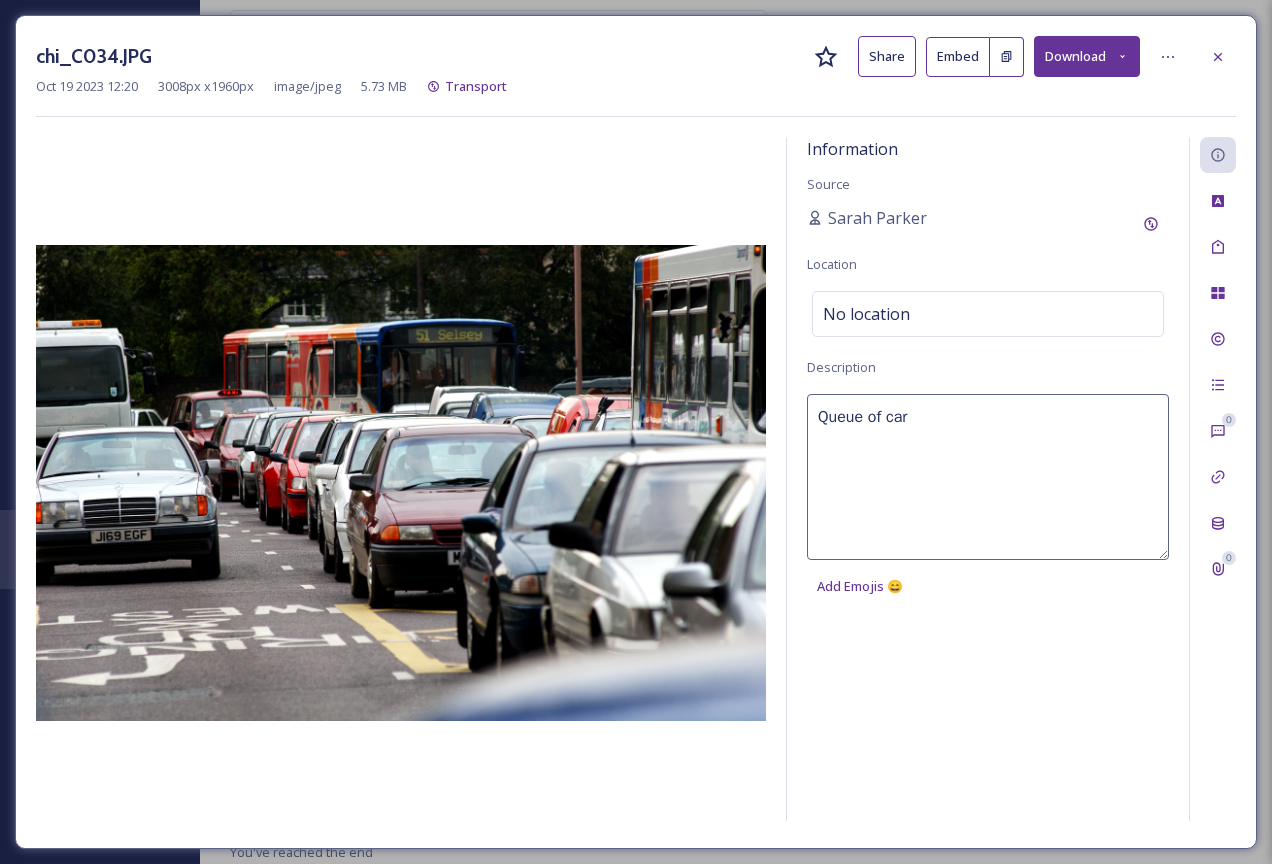 type on "Queue of cars" 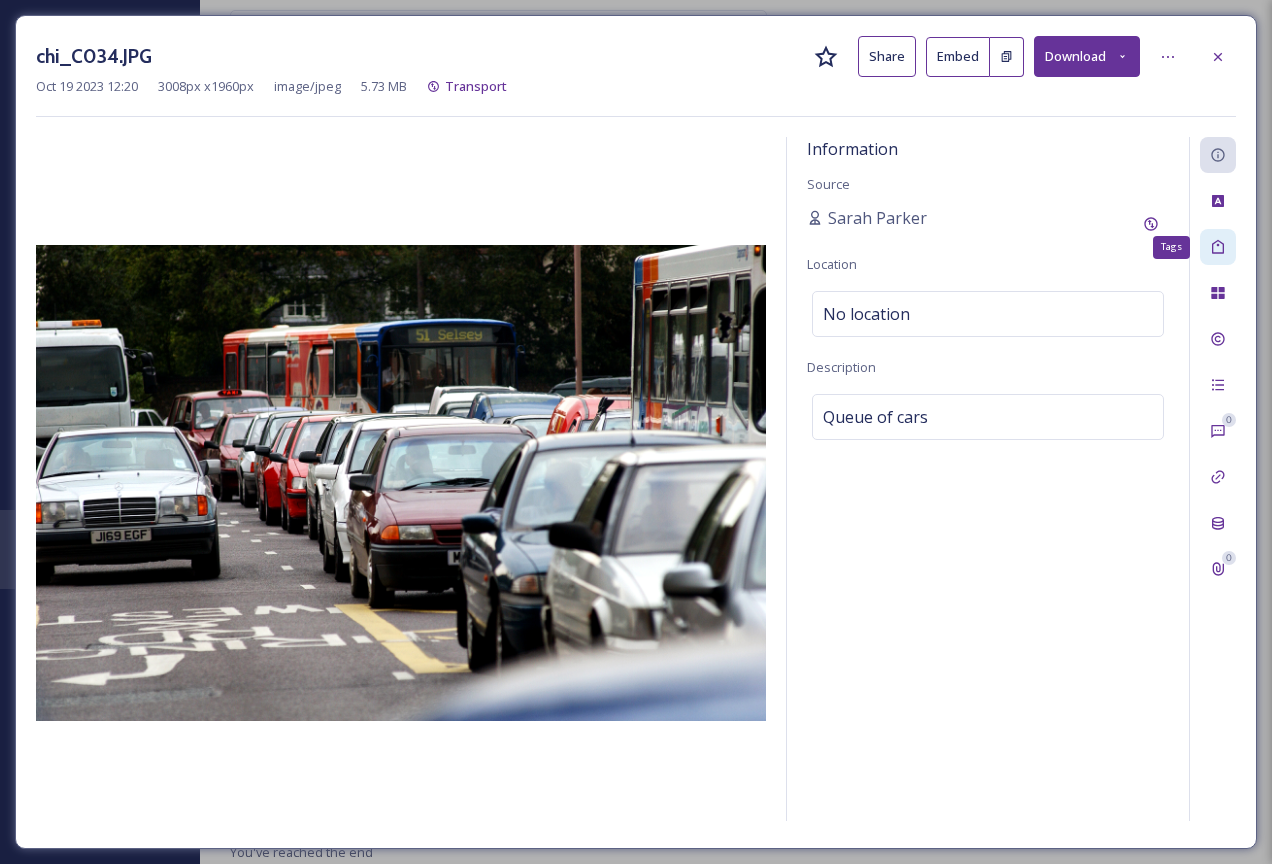 click on "Tags" at bounding box center (1218, 247) 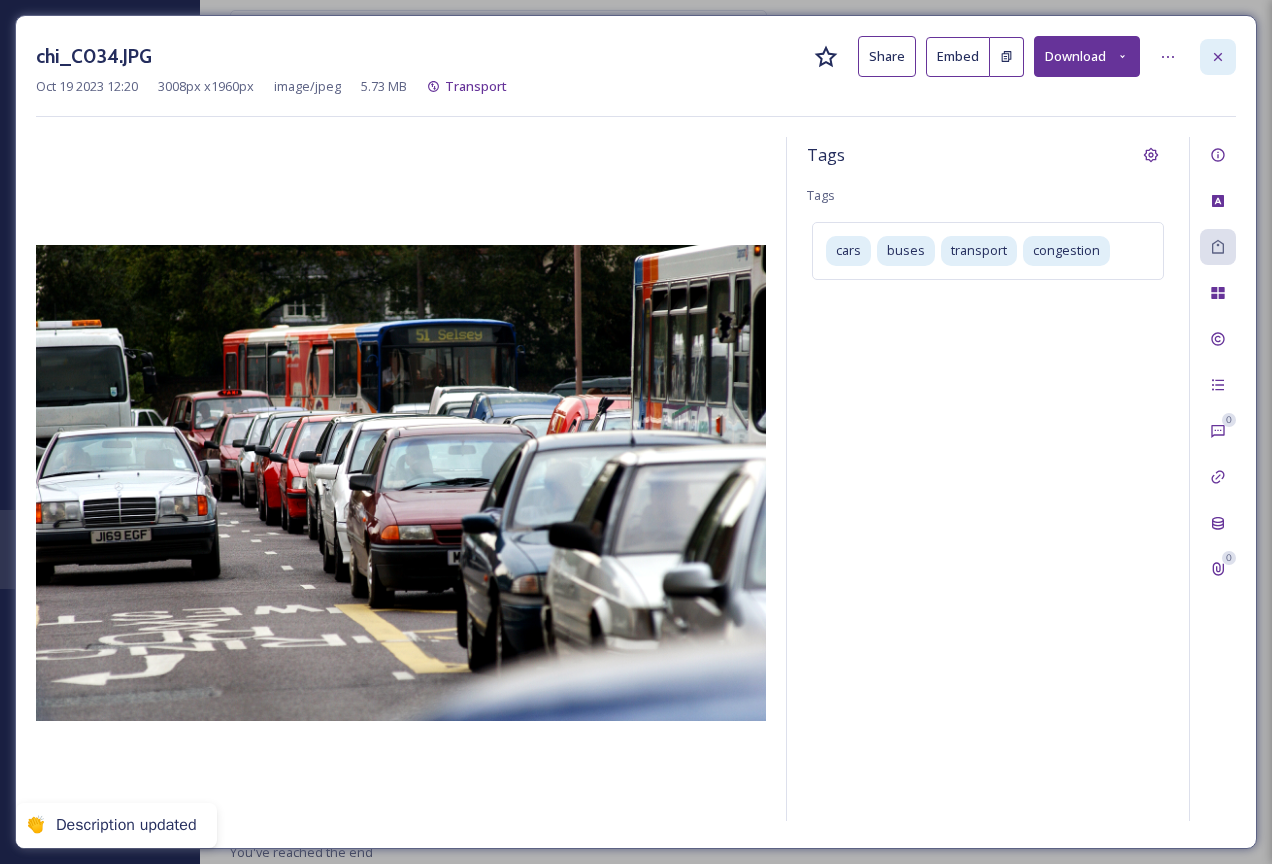 click at bounding box center [1218, 57] 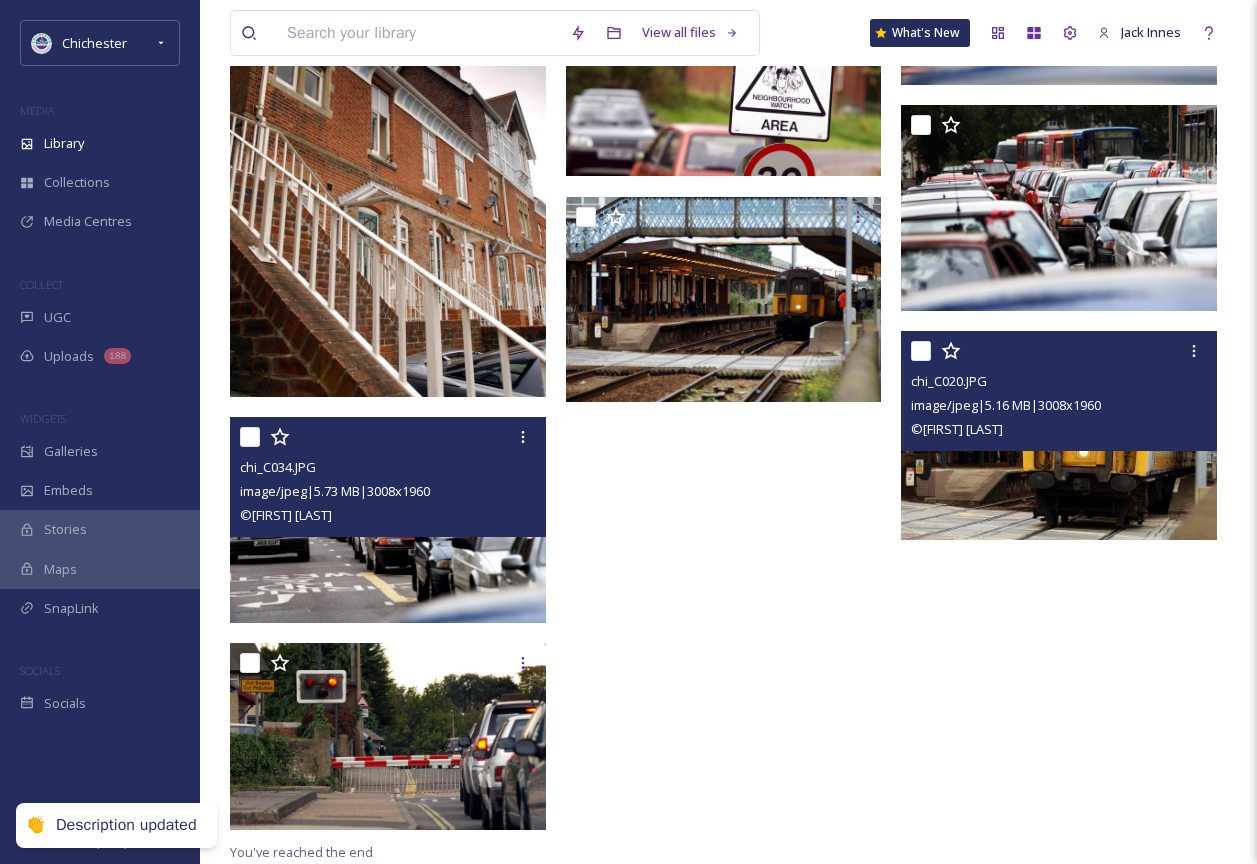 click at bounding box center (388, 520) 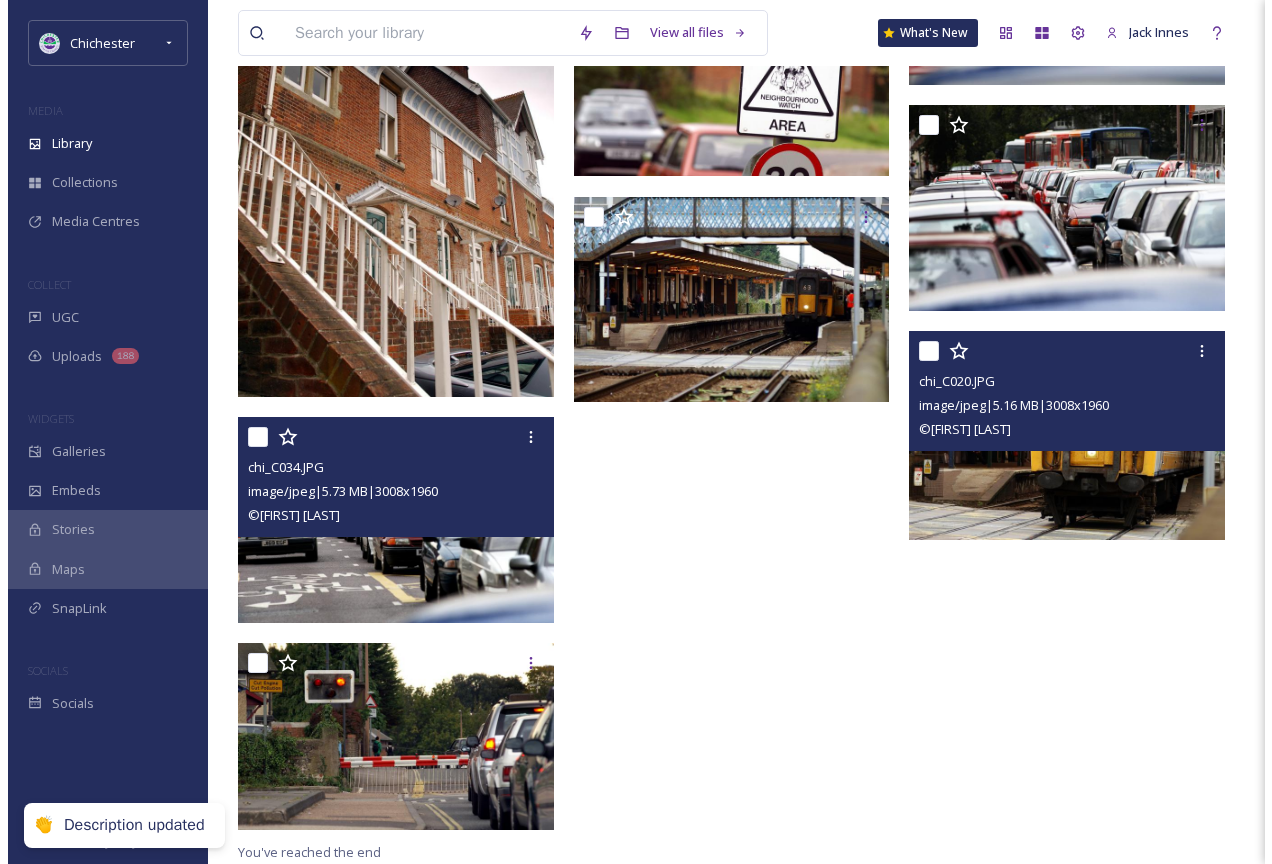 scroll, scrollTop: 2108, scrollLeft: 0, axis: vertical 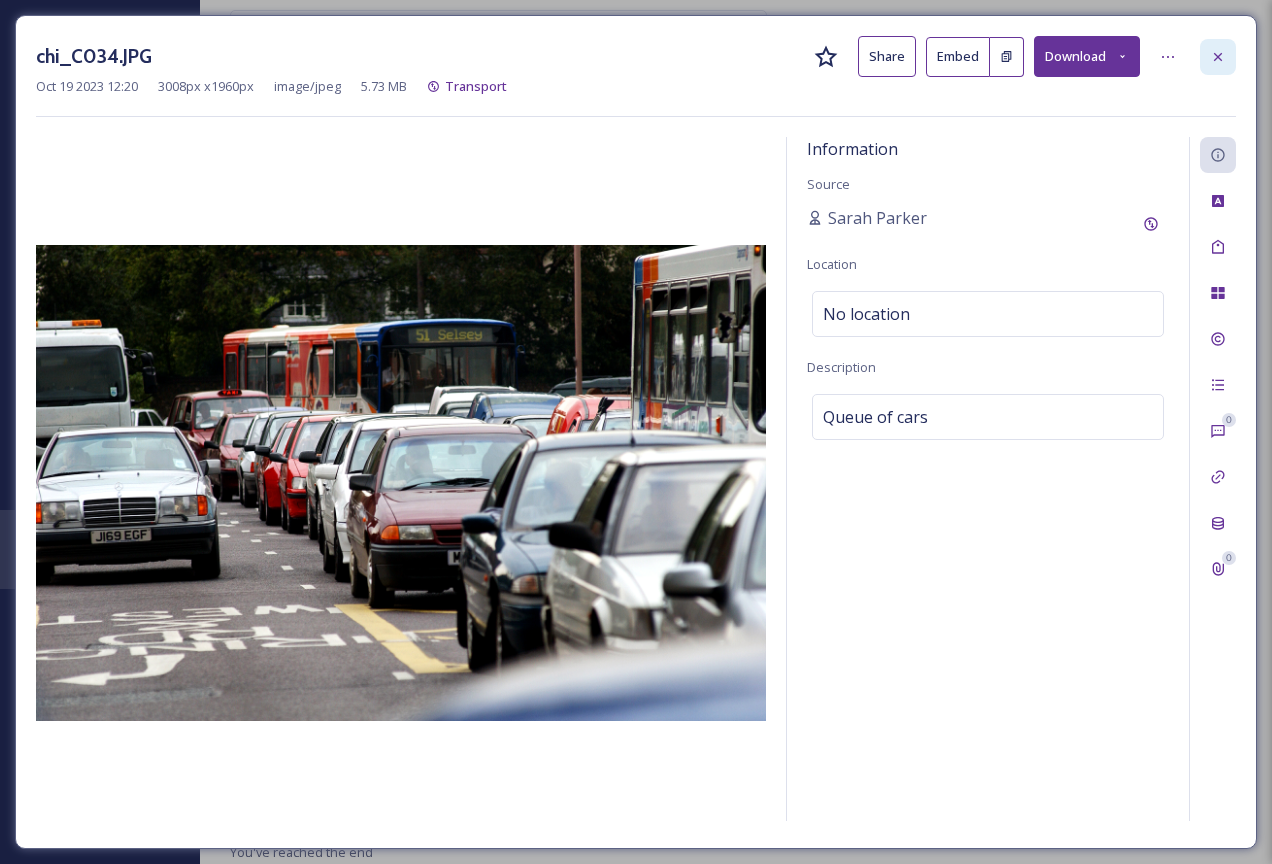 click at bounding box center [1218, 57] 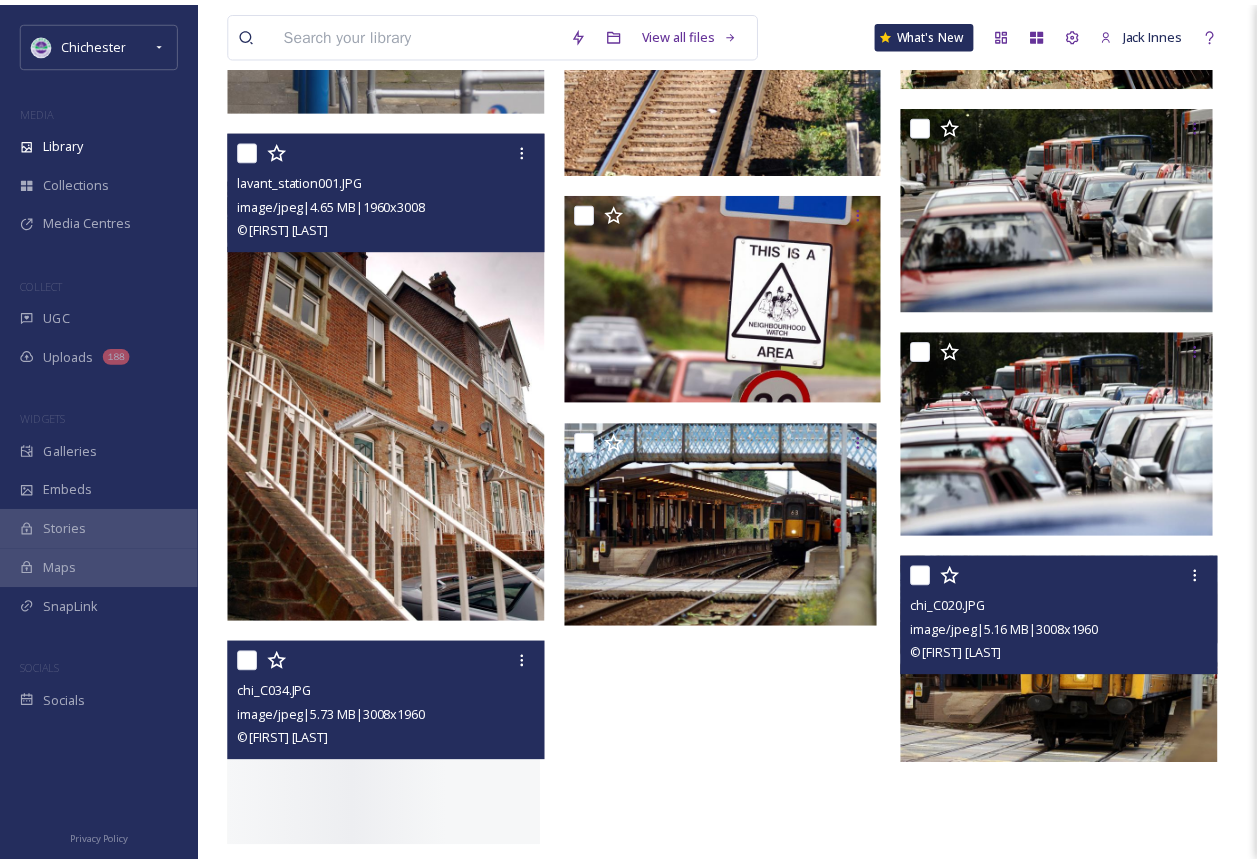 scroll, scrollTop: 2334, scrollLeft: 0, axis: vertical 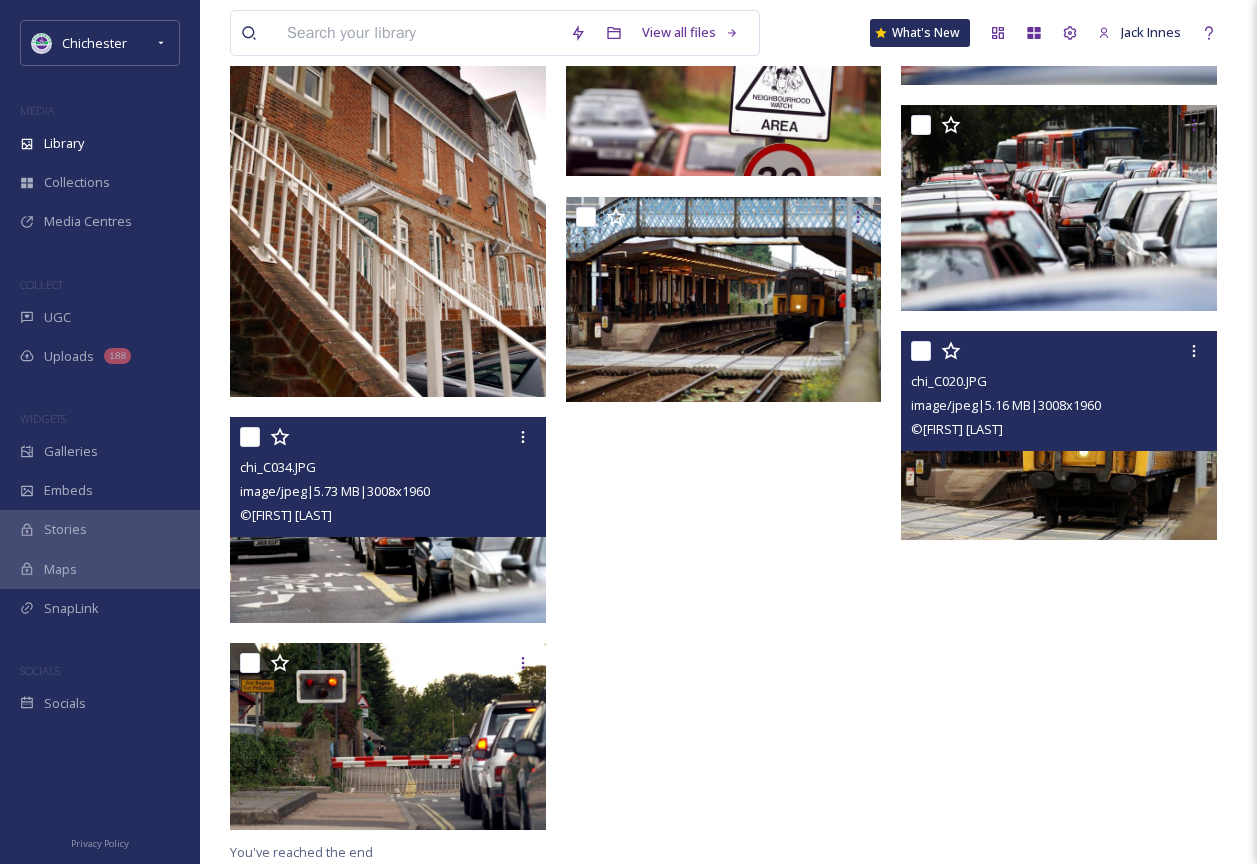 click at bounding box center (1061, 435) 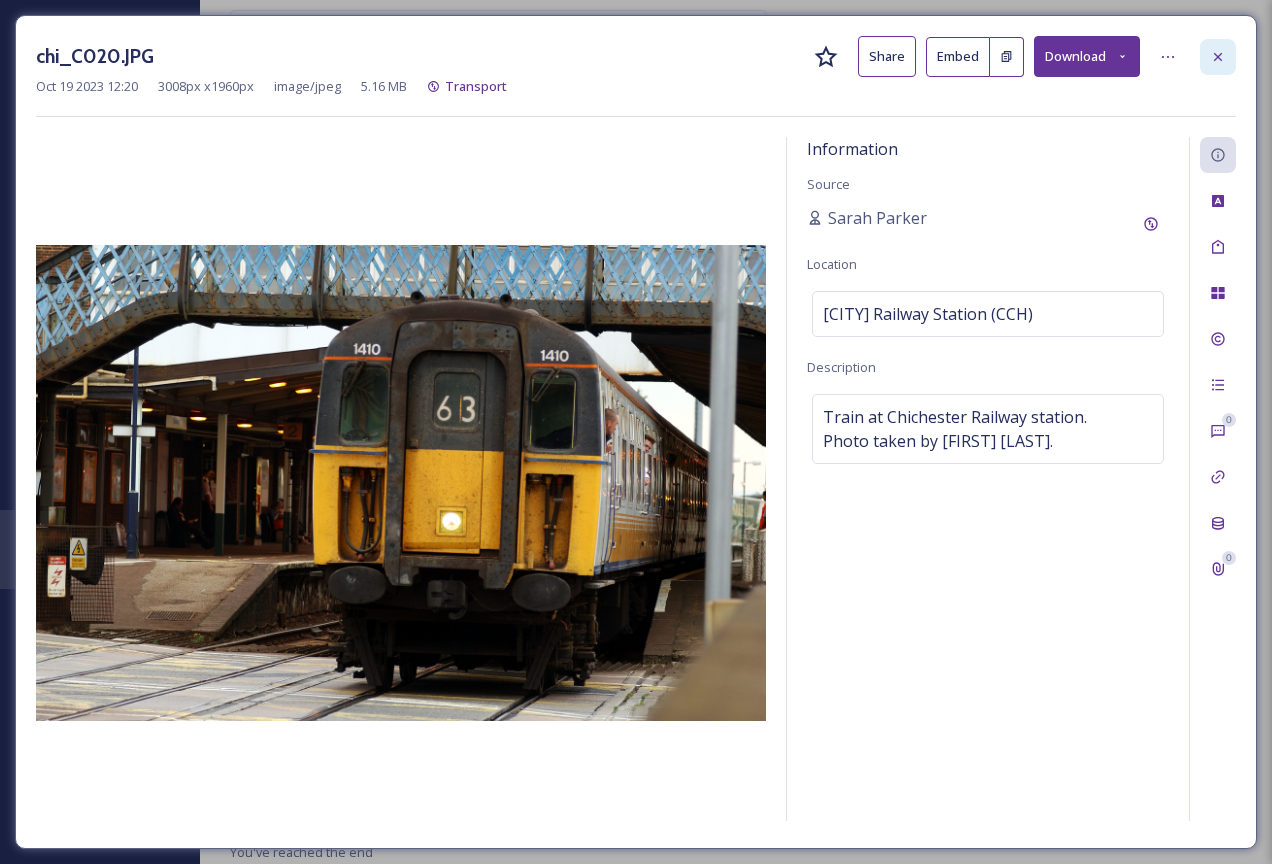 click at bounding box center [1218, 57] 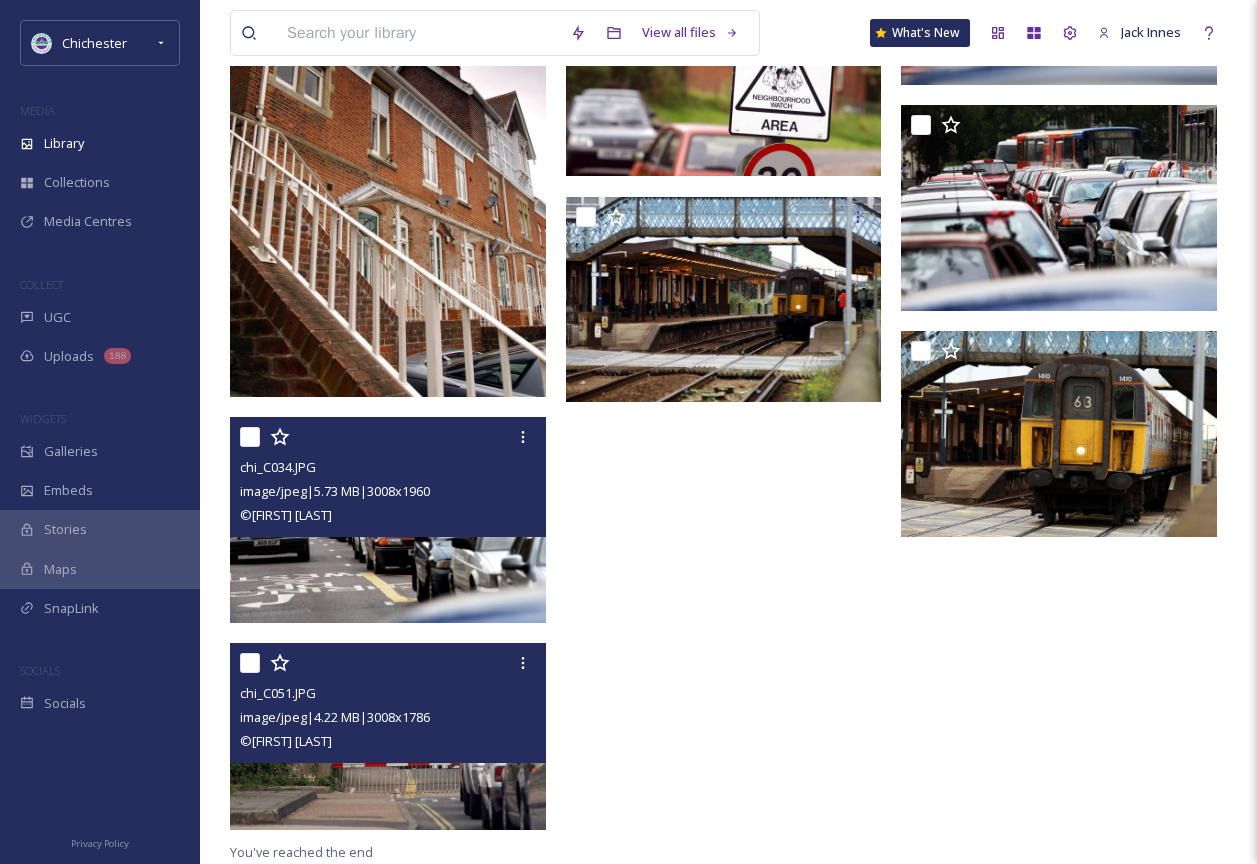 click on "© [PERSON]" at bounding box center [390, 741] 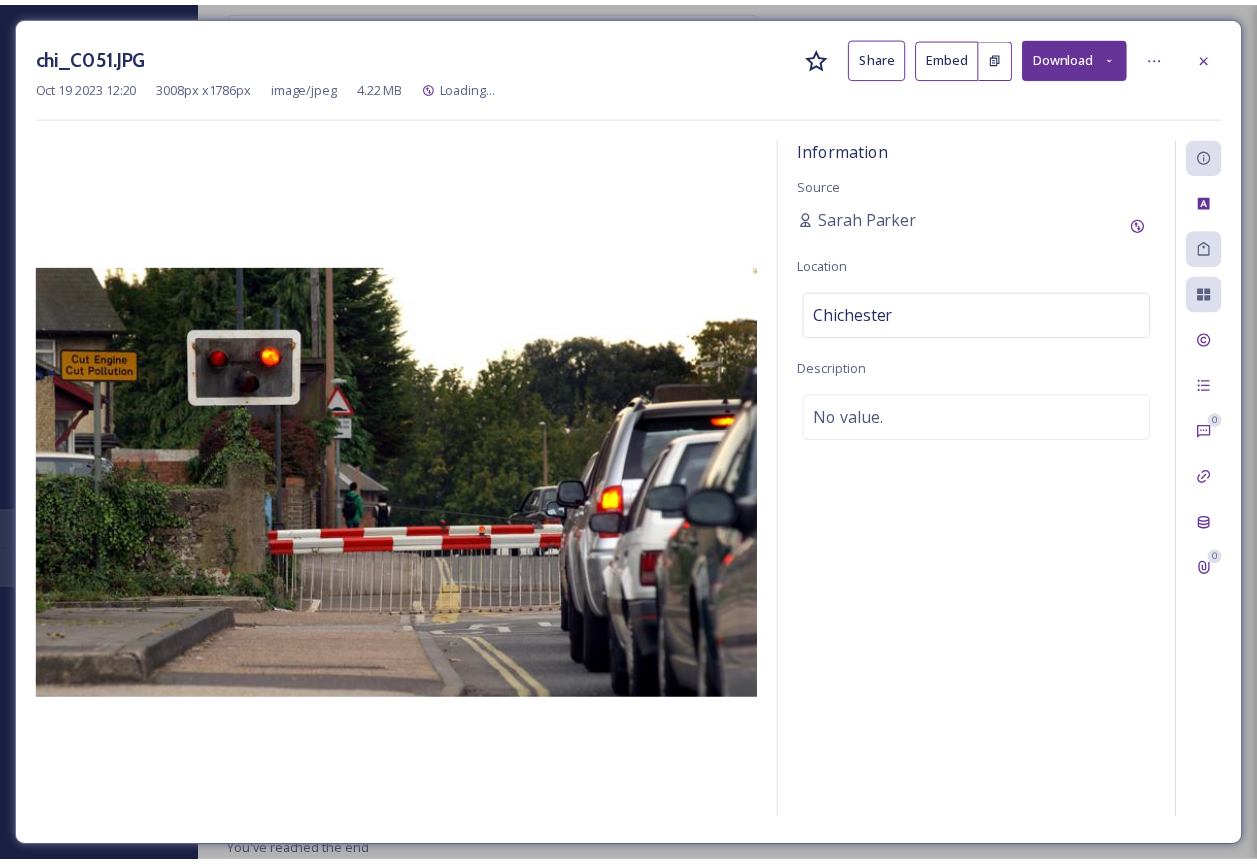 scroll, scrollTop: 2130, scrollLeft: 0, axis: vertical 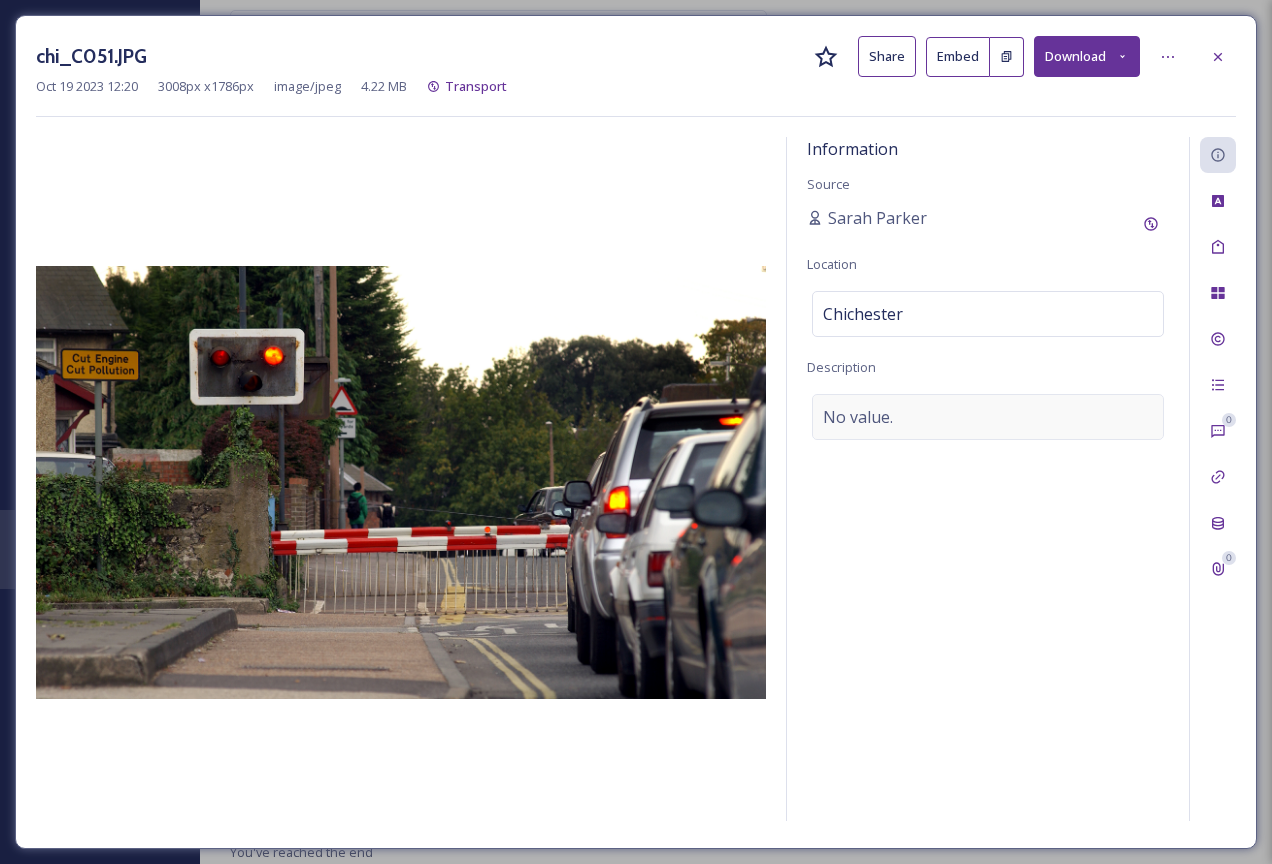 click on "No value." at bounding box center [858, 417] 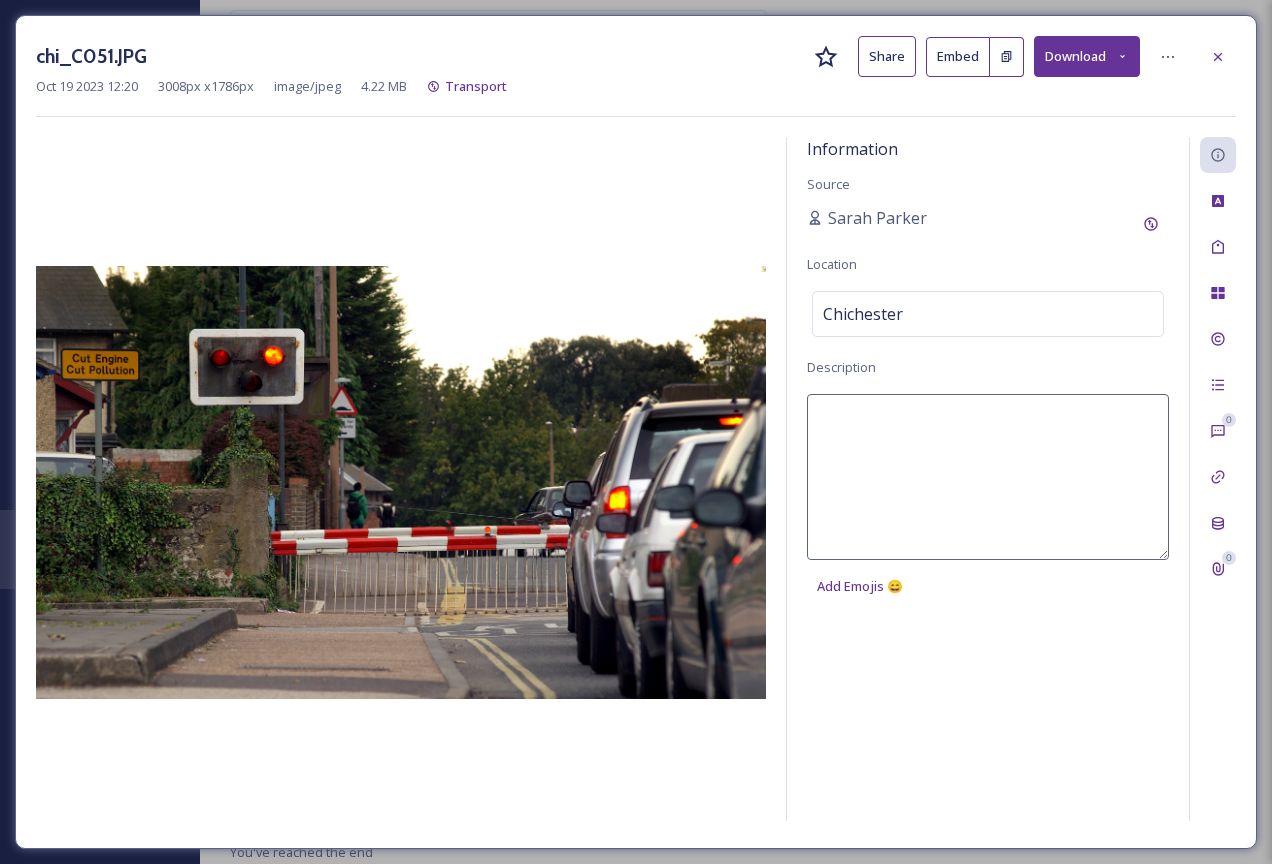 click at bounding box center (988, 477) 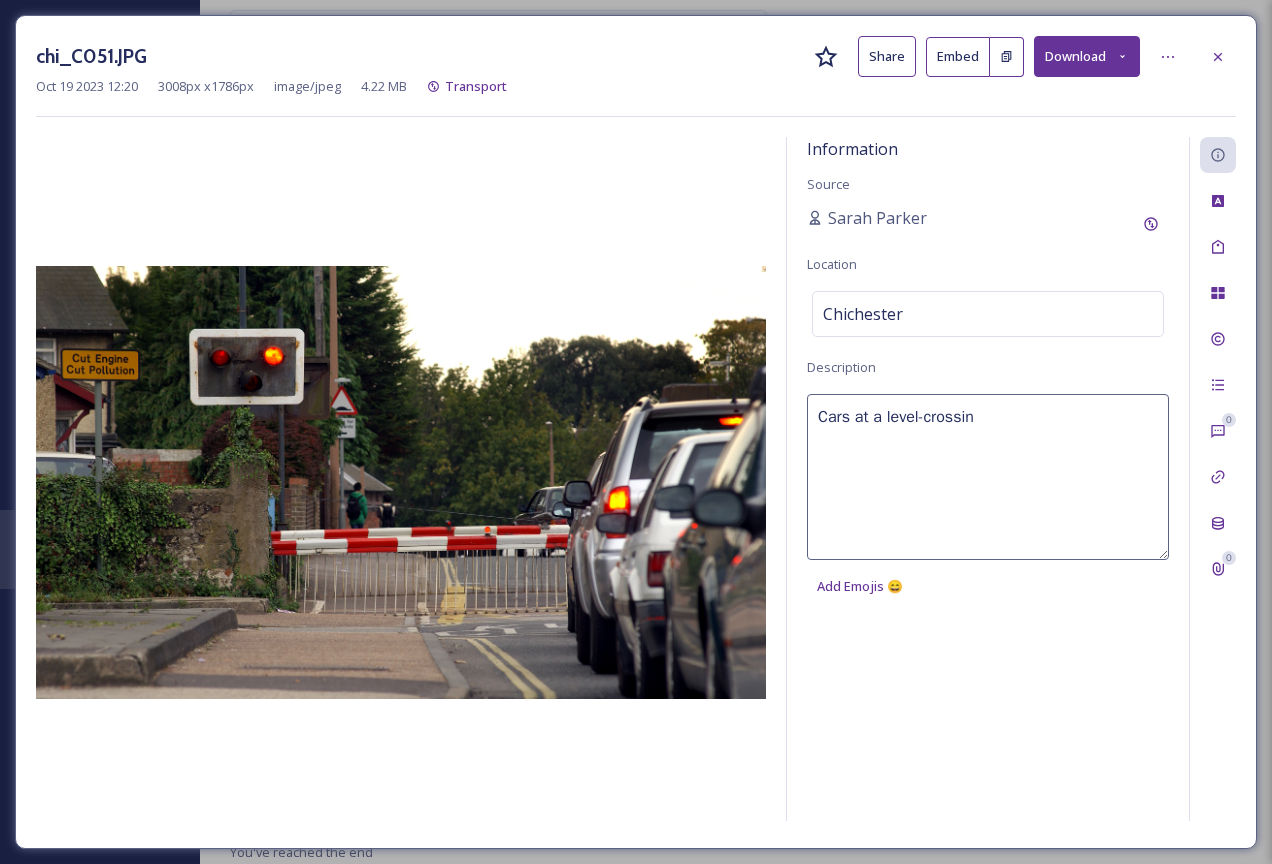 type on "Cars at a level-crossing" 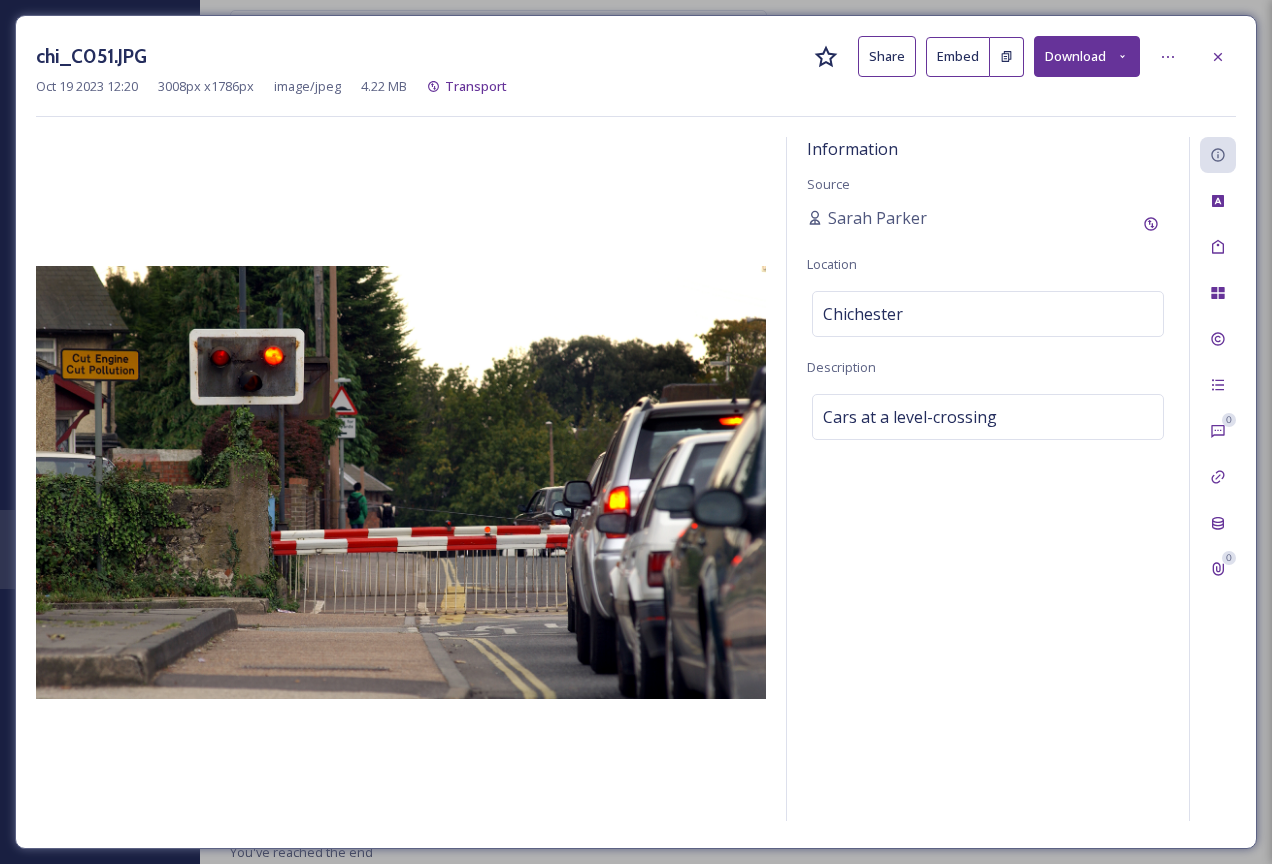 click on "image/jpeg | 5.16 MB | 3008 x 1786 © [PERSON] Transport Information Source [PERSON] Location Chichester Description Cars at a level-crossing 0 0" at bounding box center [636, 432] 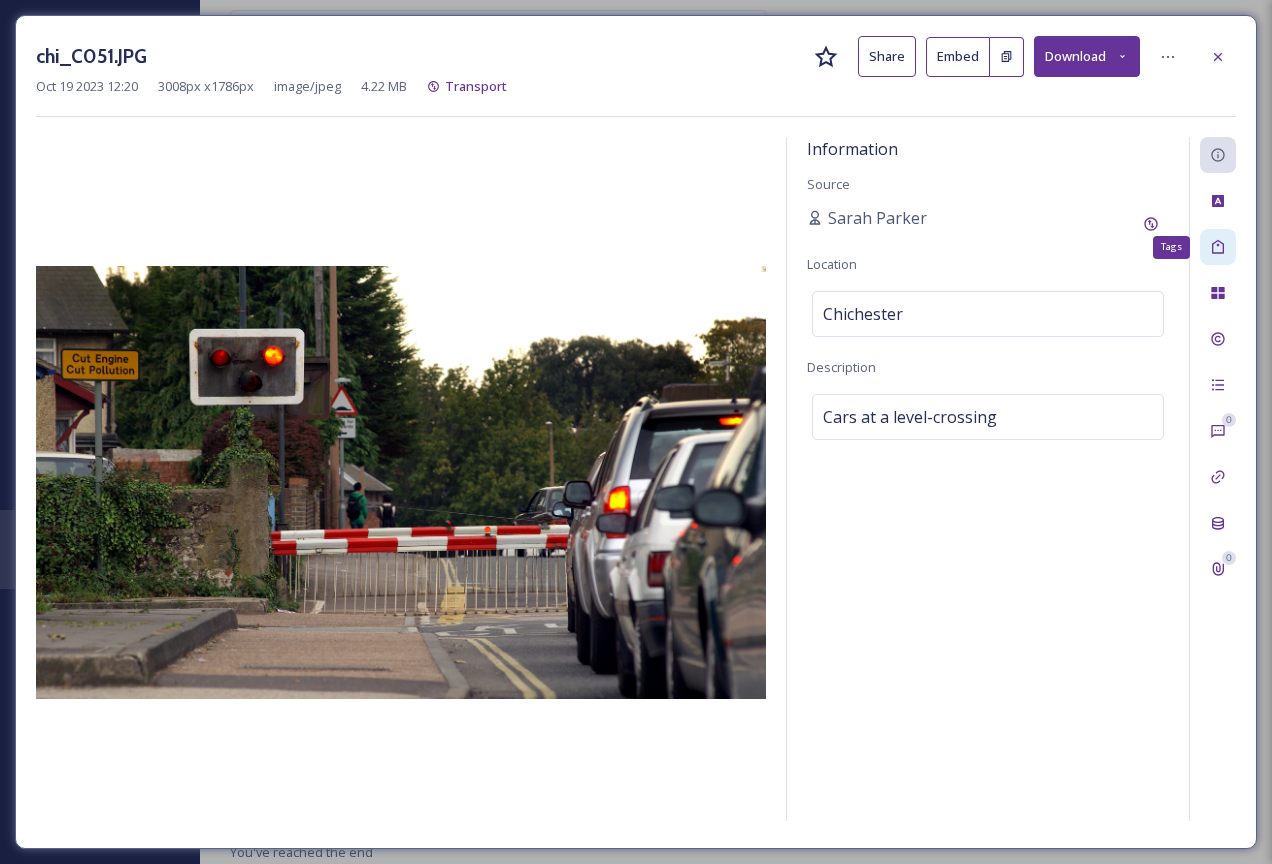 click on "Tags" at bounding box center [1218, 247] 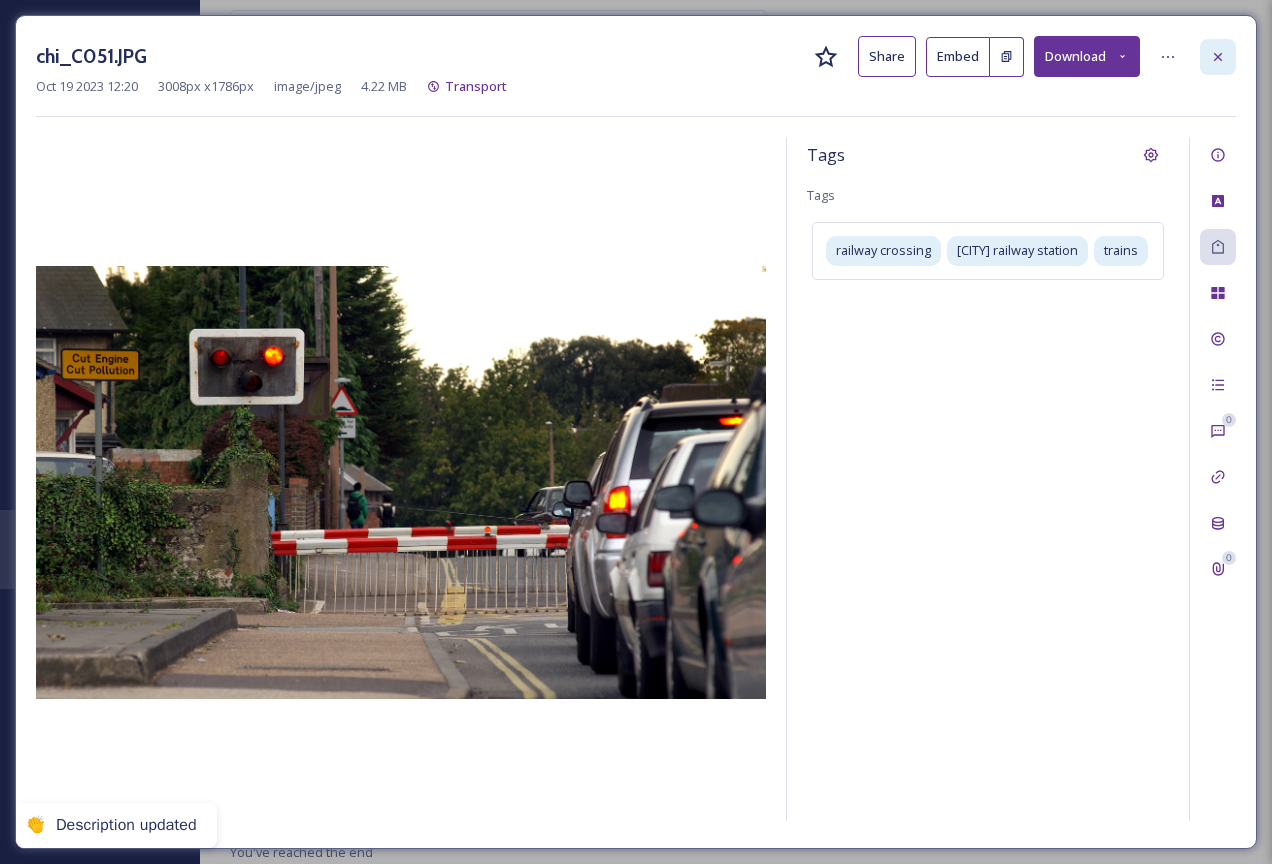 click at bounding box center [1218, 57] 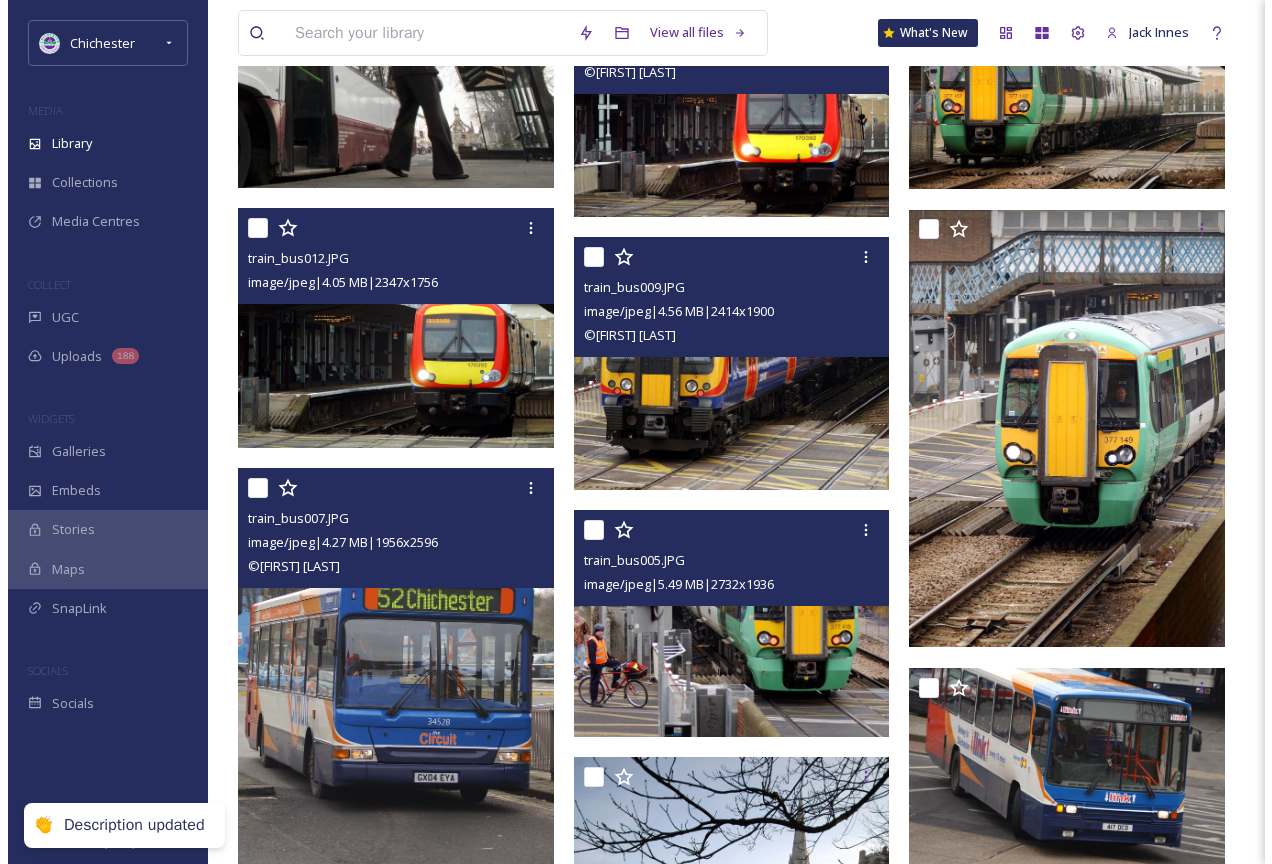 scroll, scrollTop: 0, scrollLeft: 0, axis: both 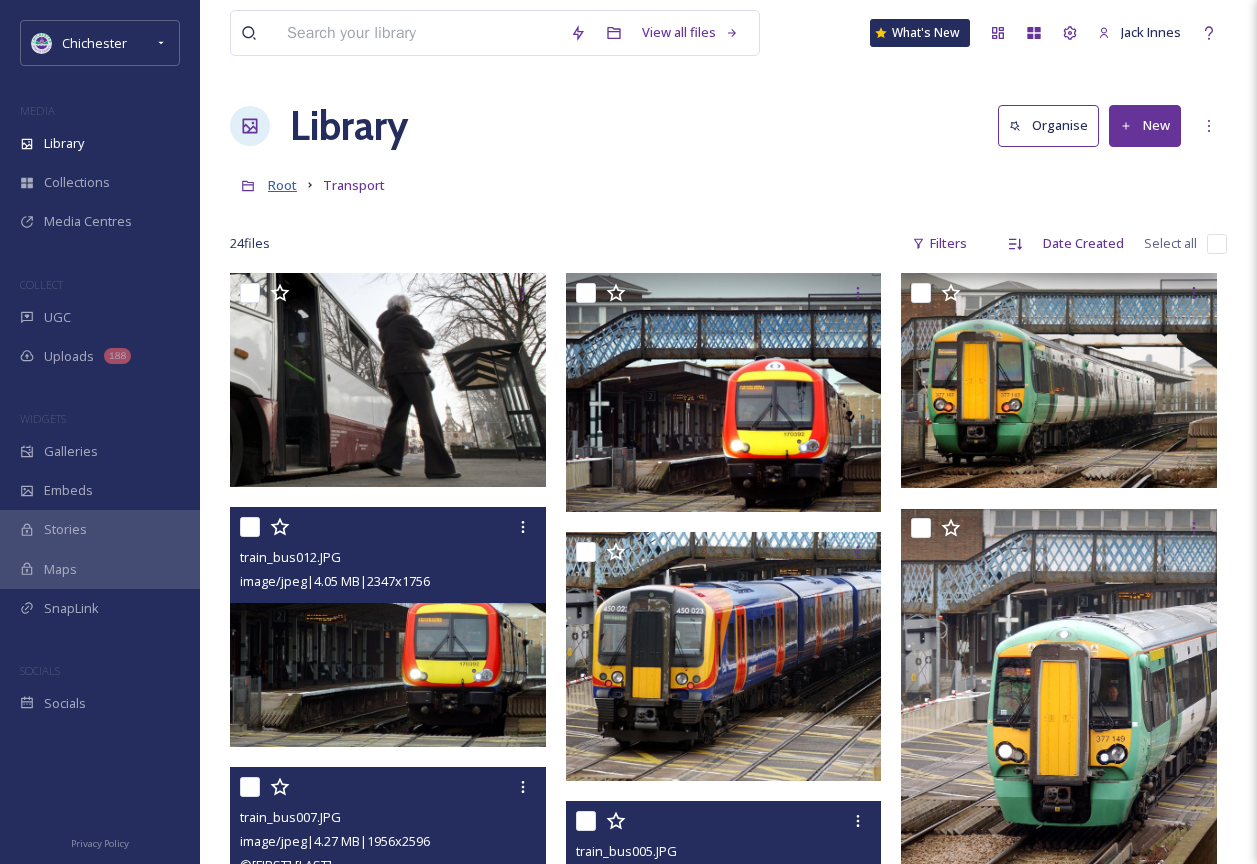 click on "Root" at bounding box center [282, 185] 